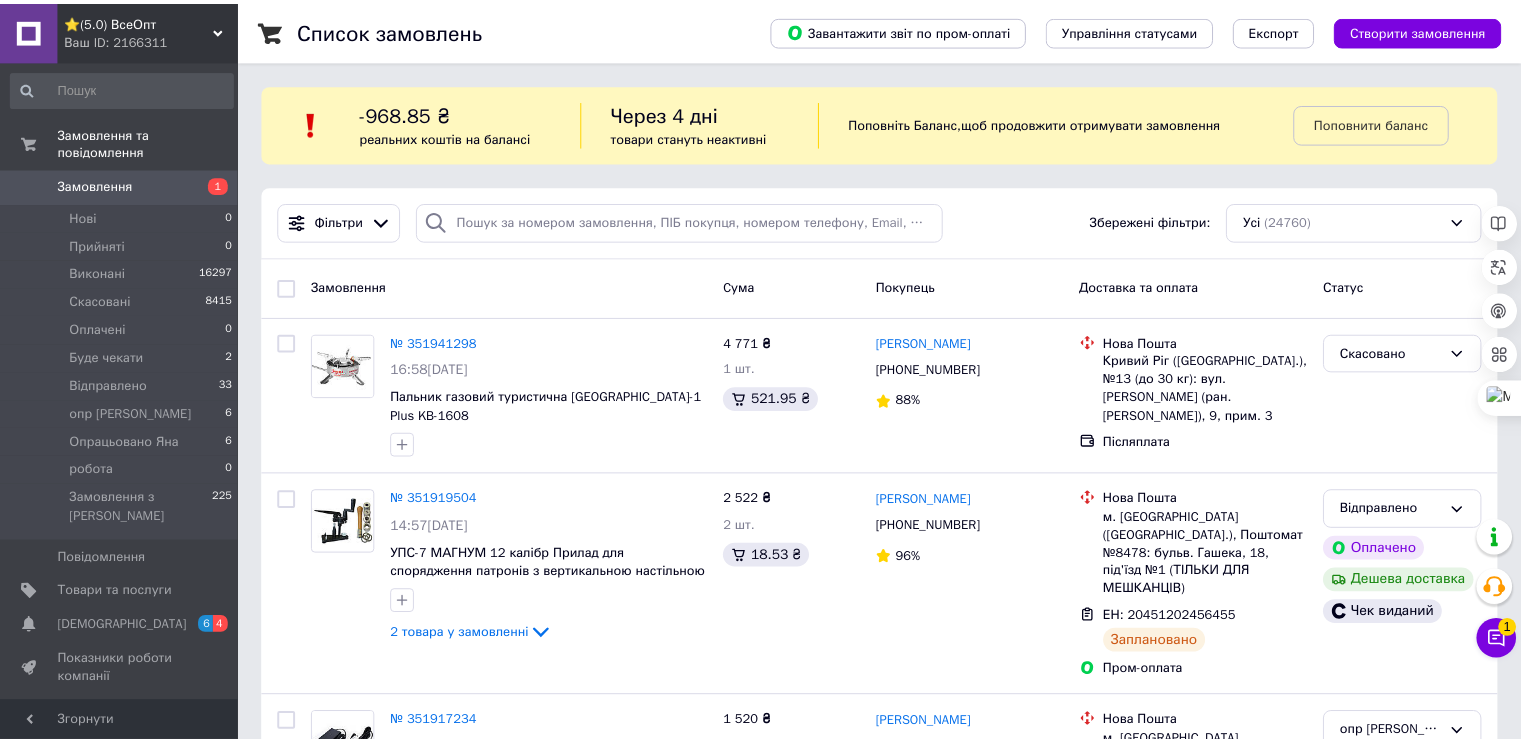 scroll, scrollTop: 0, scrollLeft: 0, axis: both 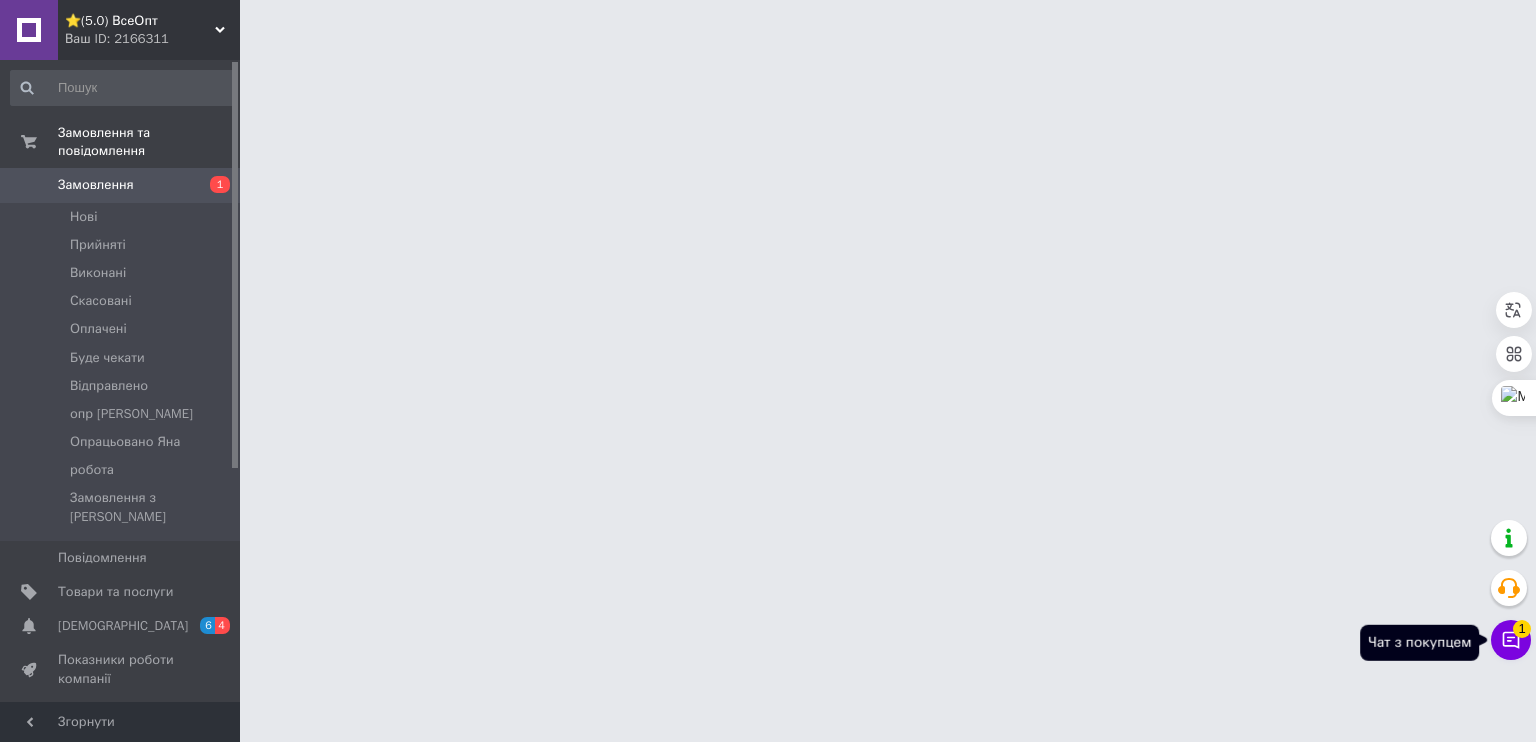 click on "Чат з покупцем 1" at bounding box center (1511, 640) 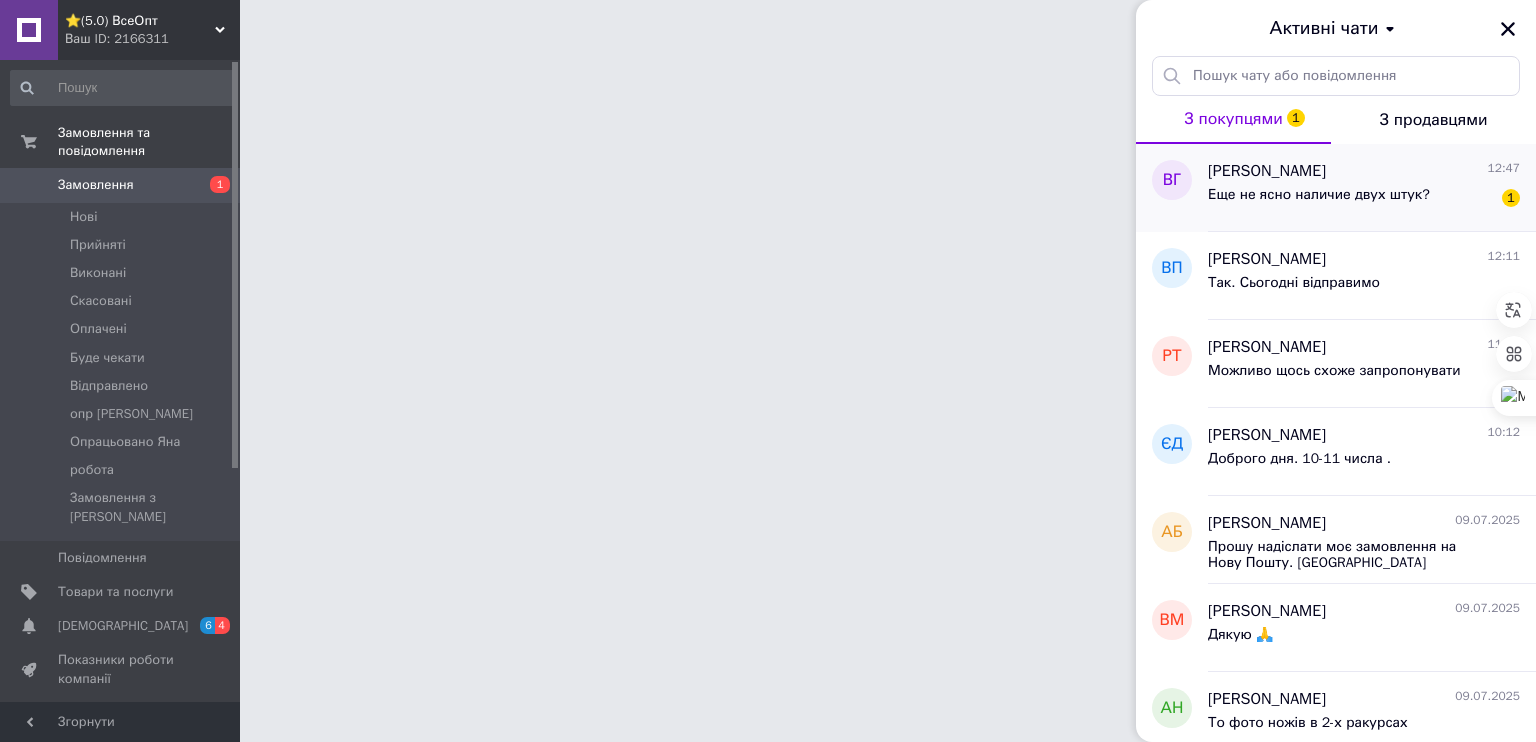 click on "Еще не ясно наличие двух штук?" at bounding box center [1319, 201] 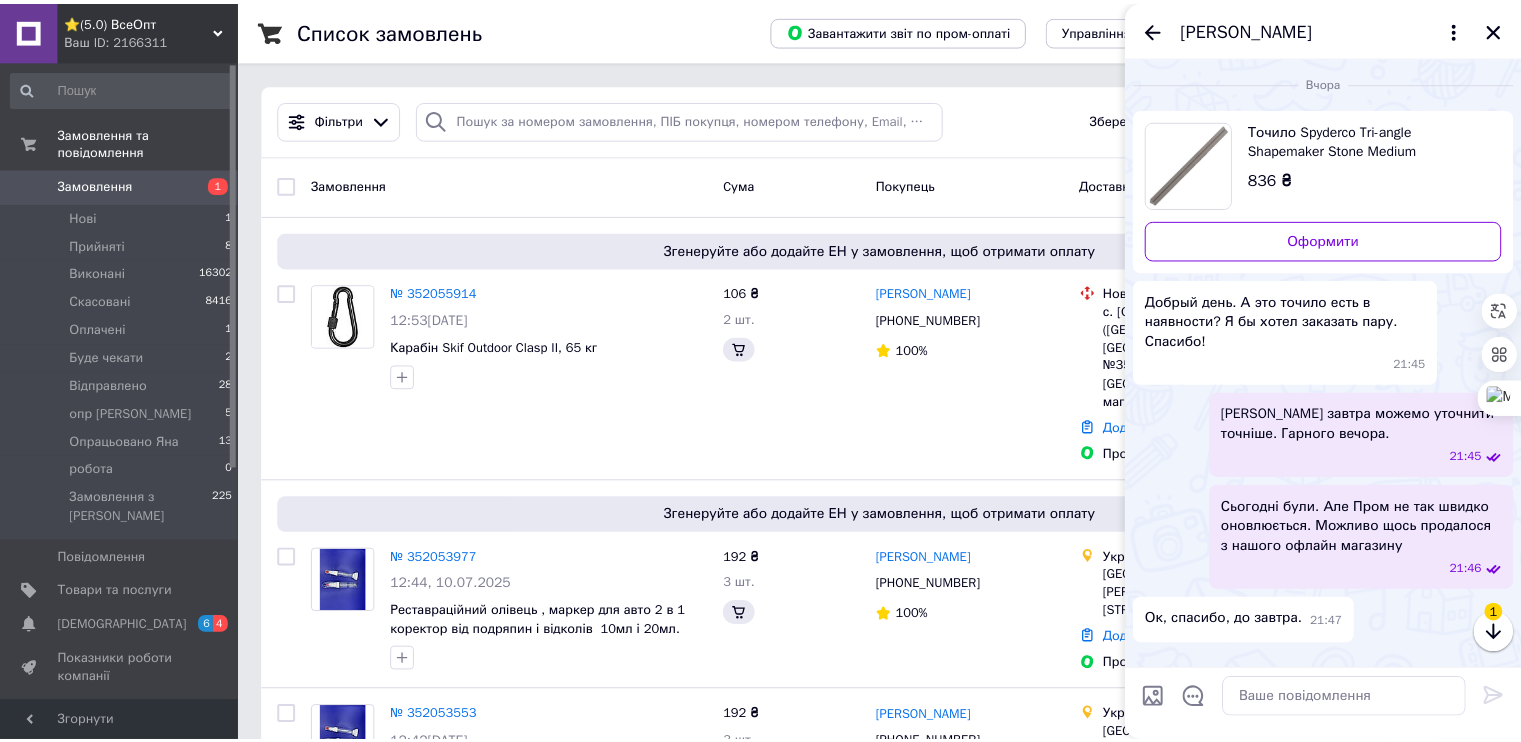 scroll, scrollTop: 14, scrollLeft: 0, axis: vertical 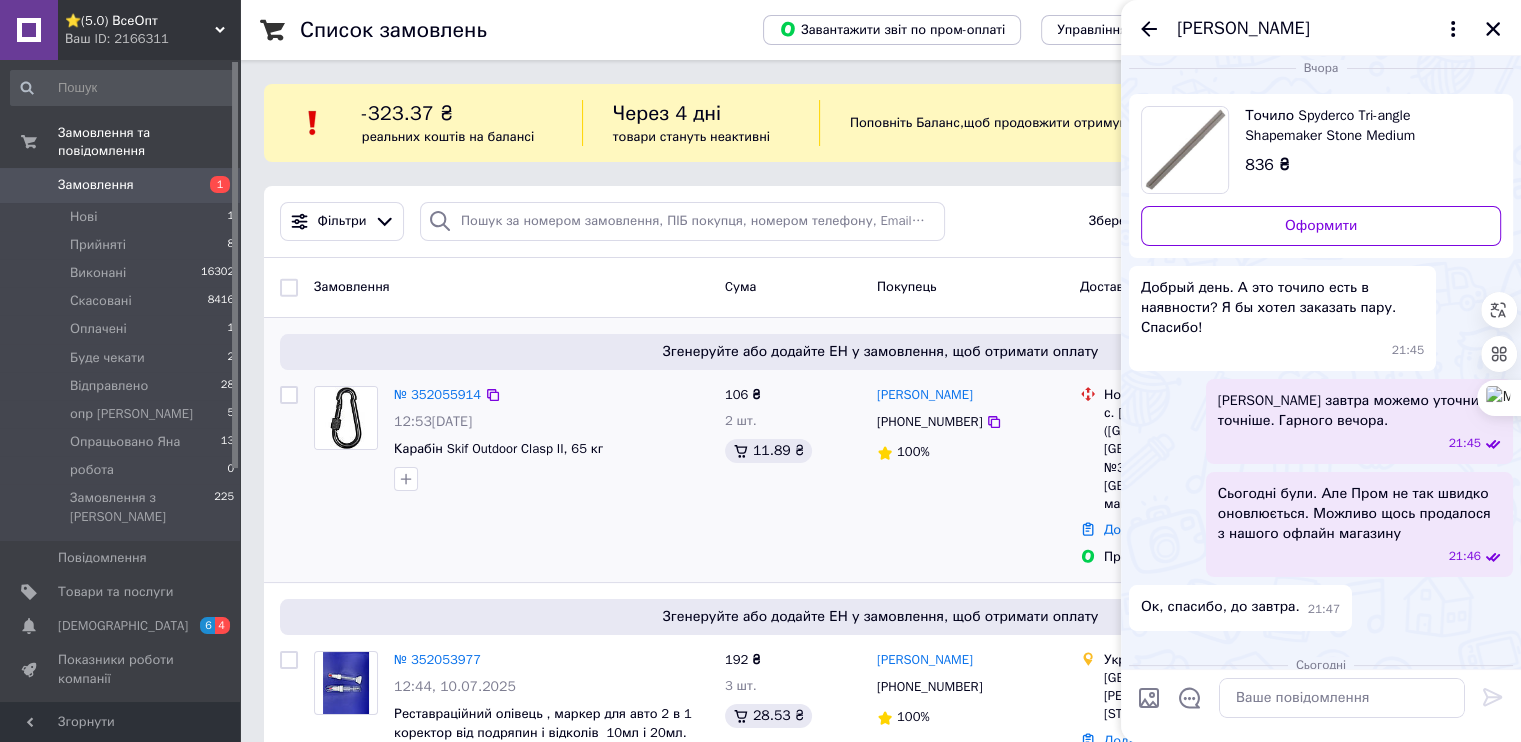 click on "Оформити" at bounding box center [1321, 226] 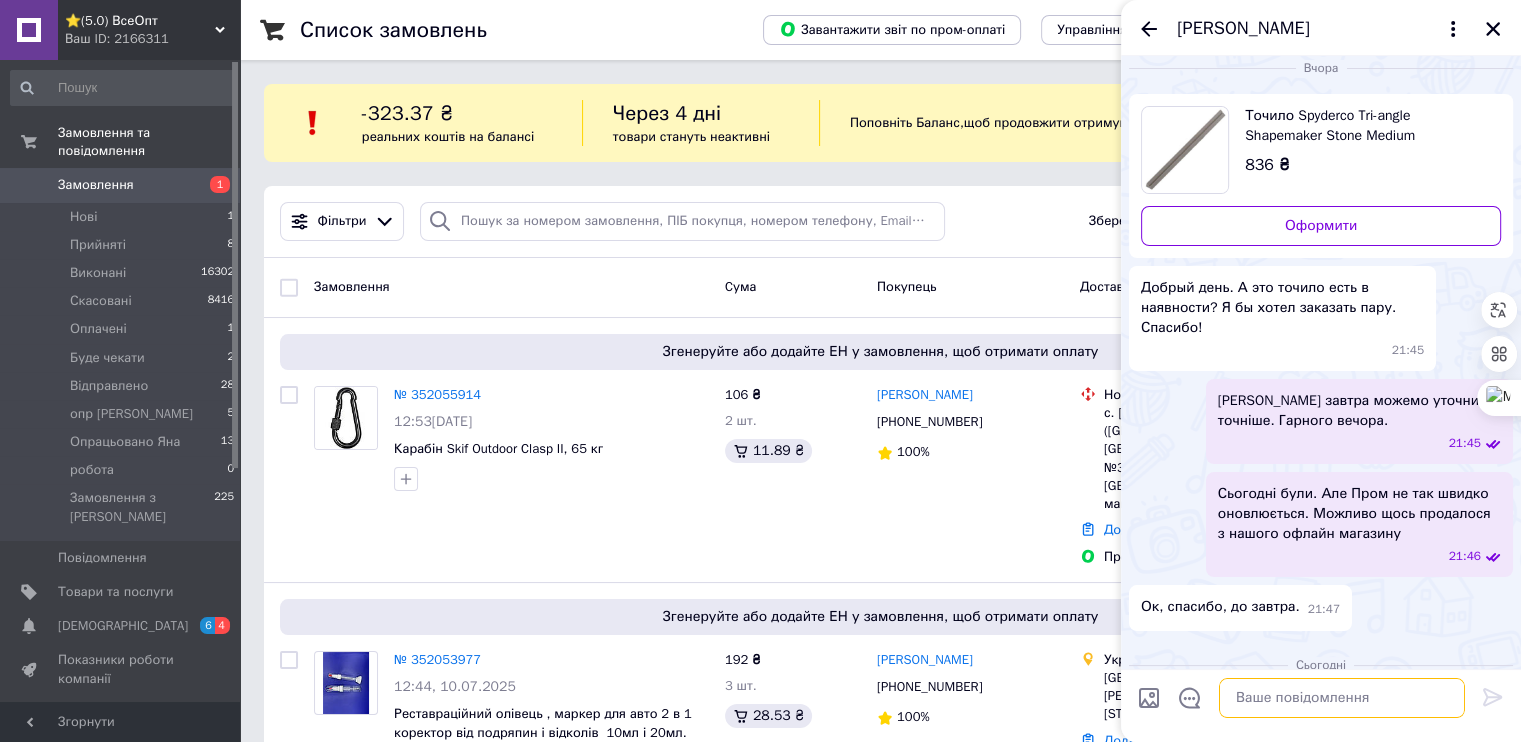 click at bounding box center [1342, 698] 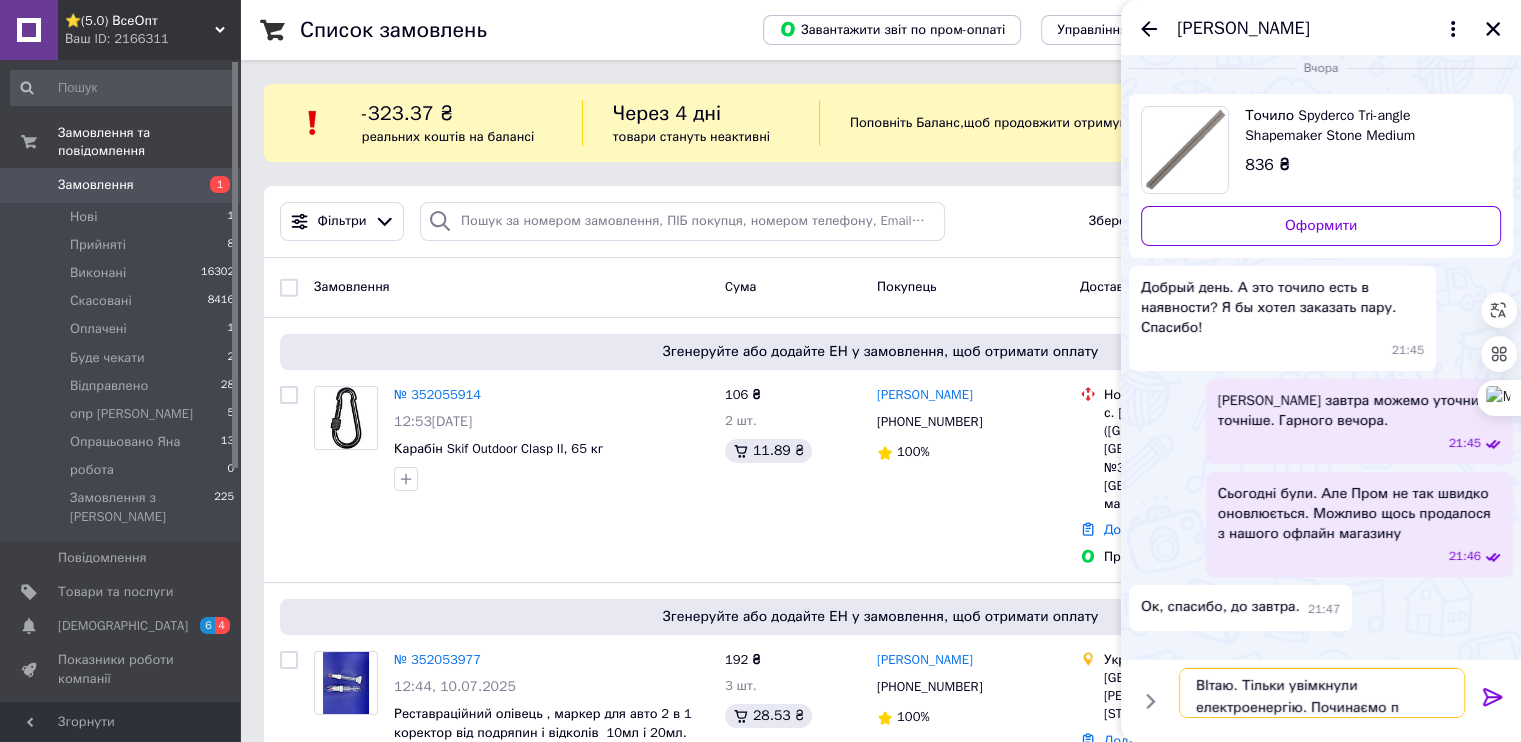 scroll, scrollTop: 1, scrollLeft: 0, axis: vertical 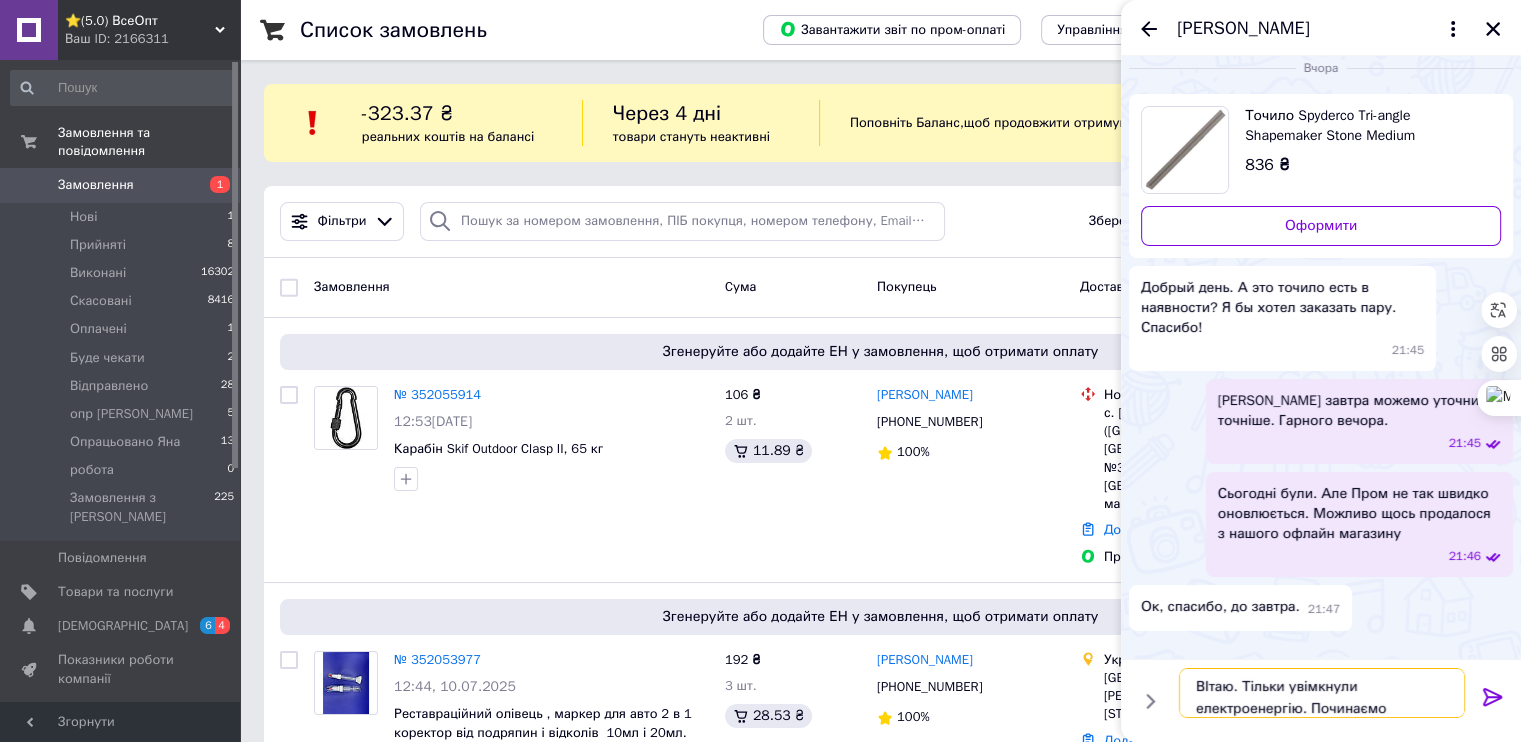 type on "ВІтаю. Тільки увімкнули електроенергію. Починаємо працювати" 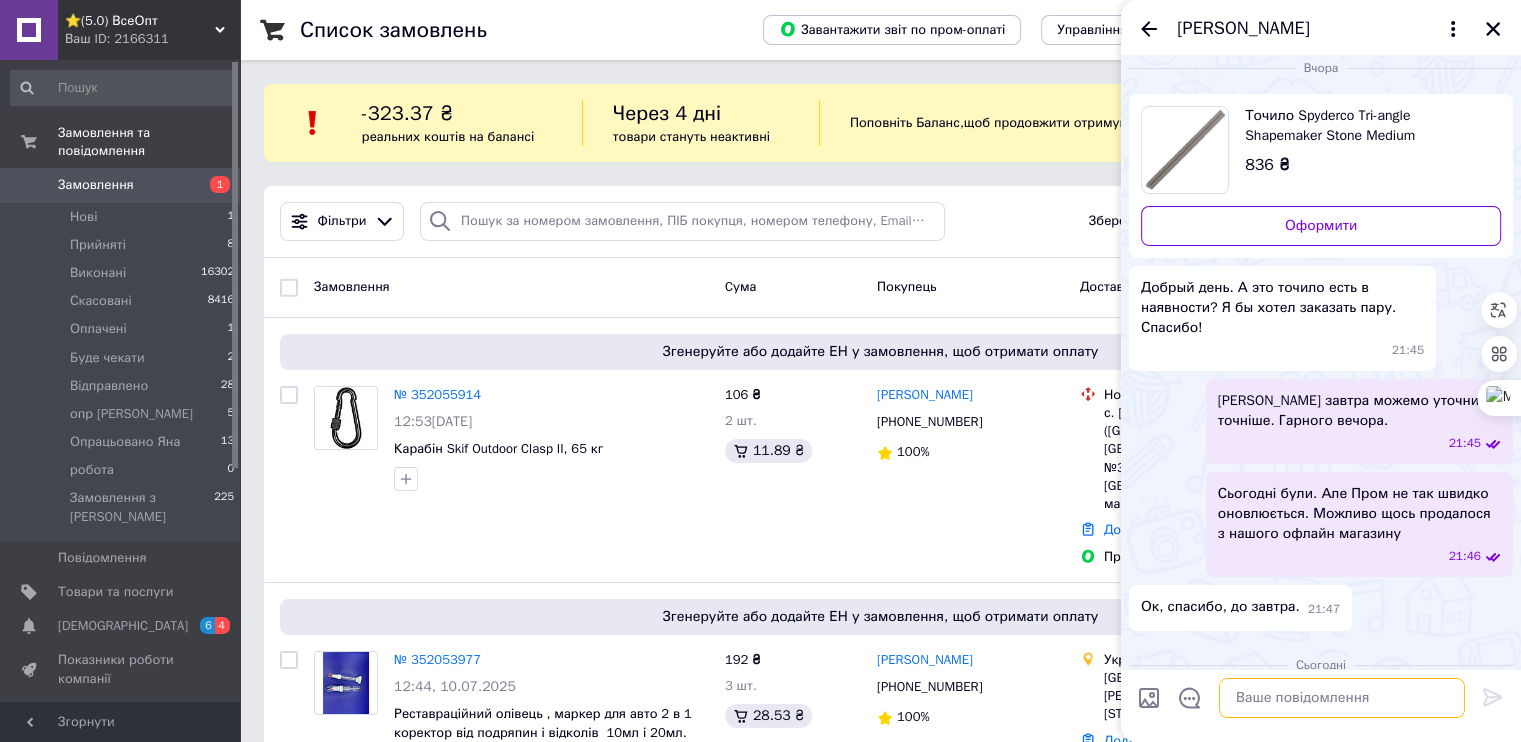 scroll, scrollTop: 0, scrollLeft: 0, axis: both 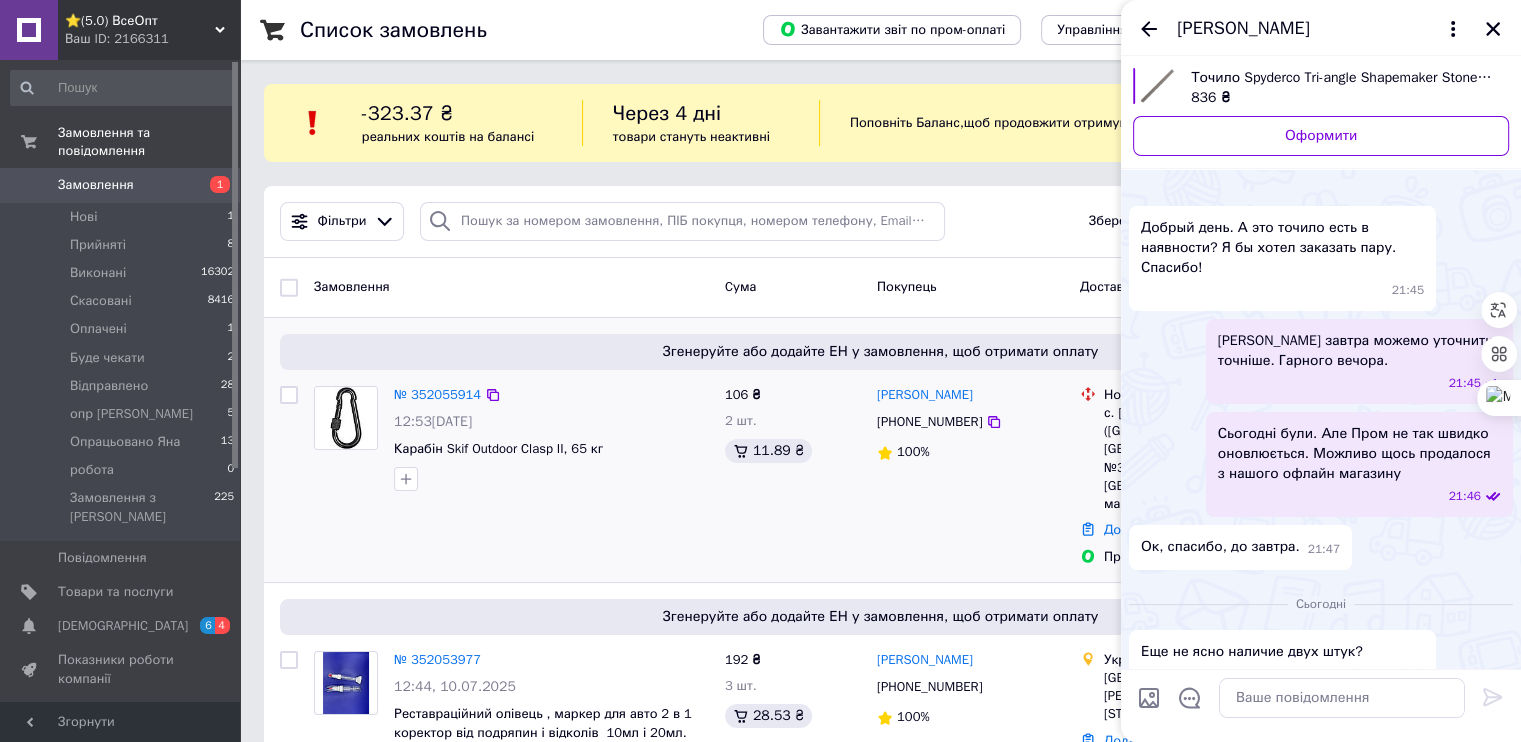 click at bounding box center (289, 476) 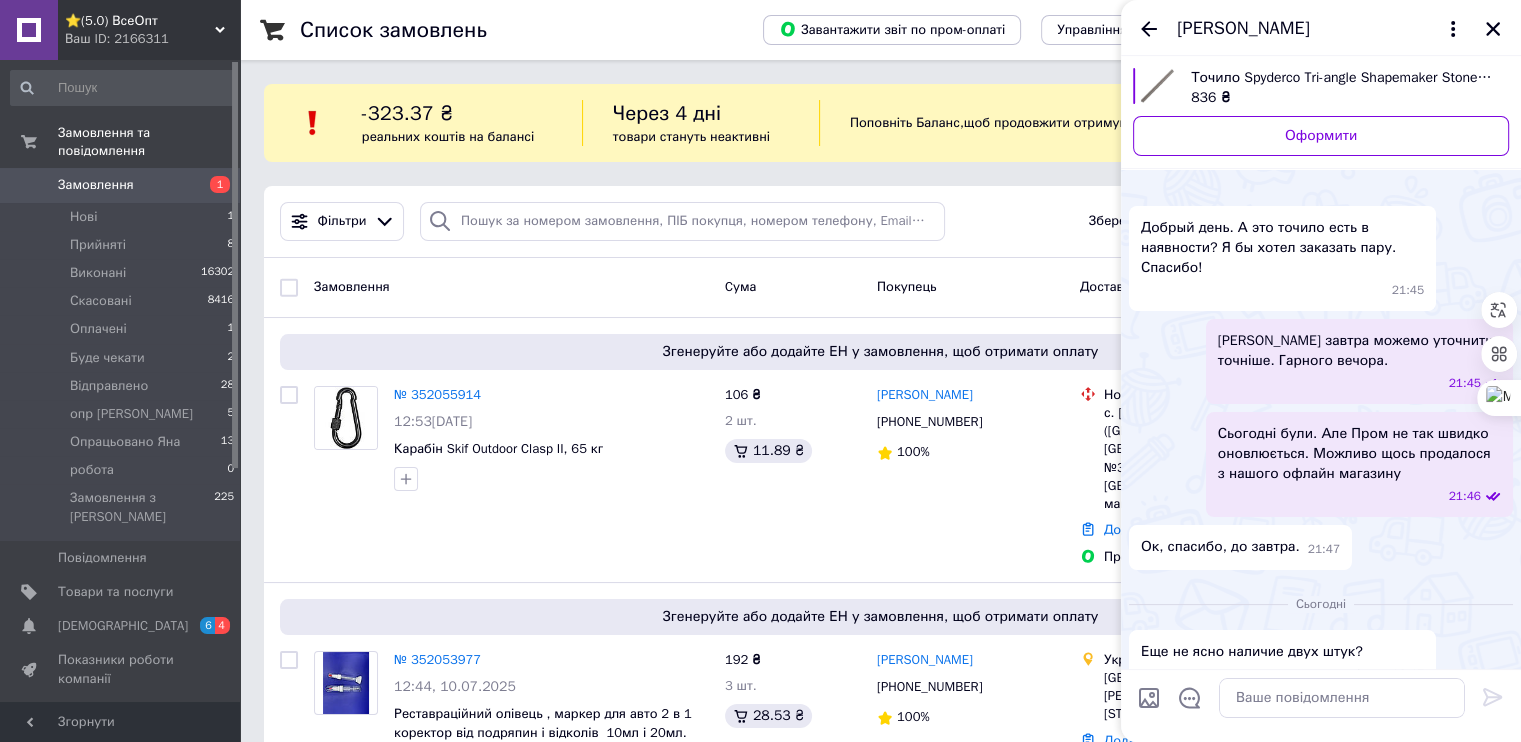 scroll, scrollTop: 497, scrollLeft: 0, axis: vertical 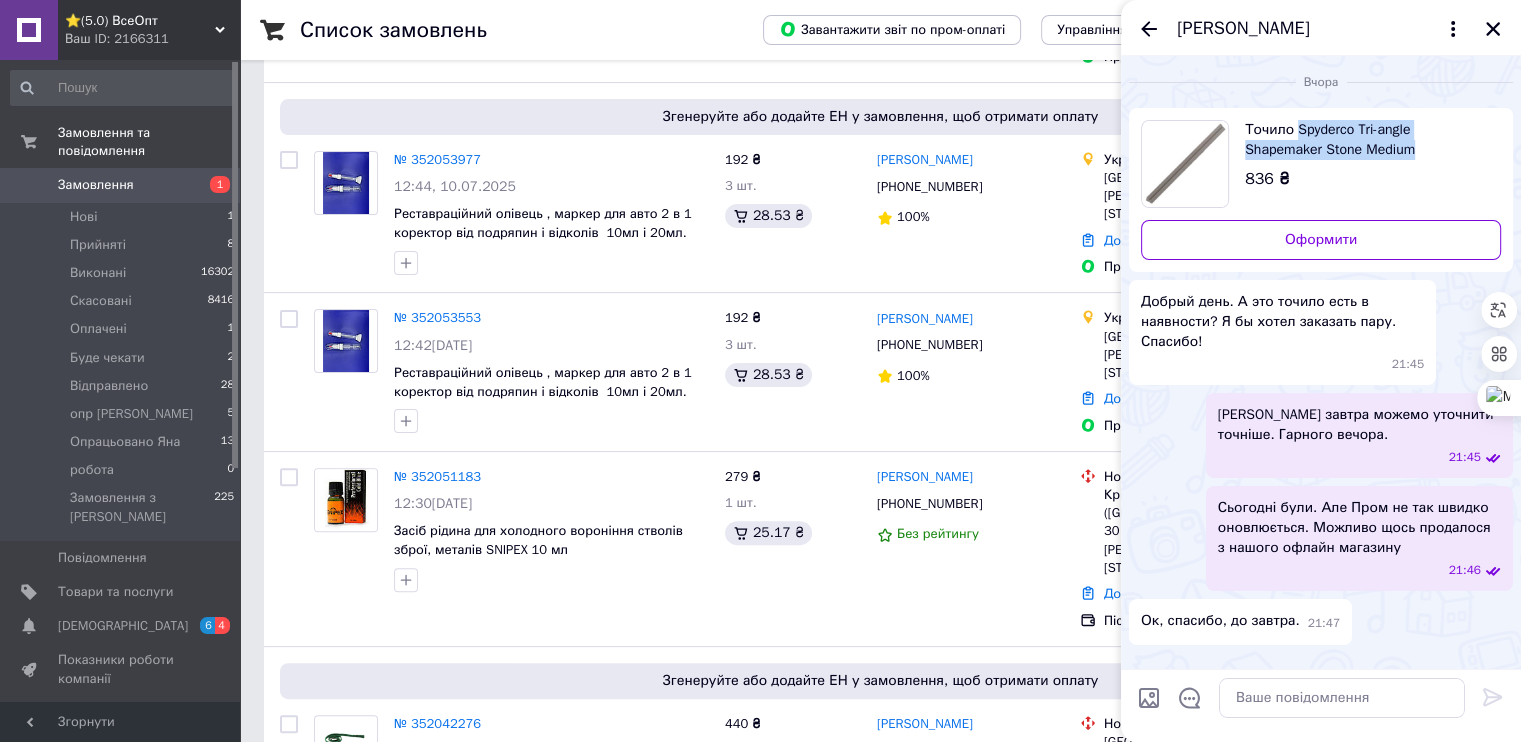 drag, startPoint x: 1284, startPoint y: 98, endPoint x: 1279, endPoint y: 140, distance: 42.296574 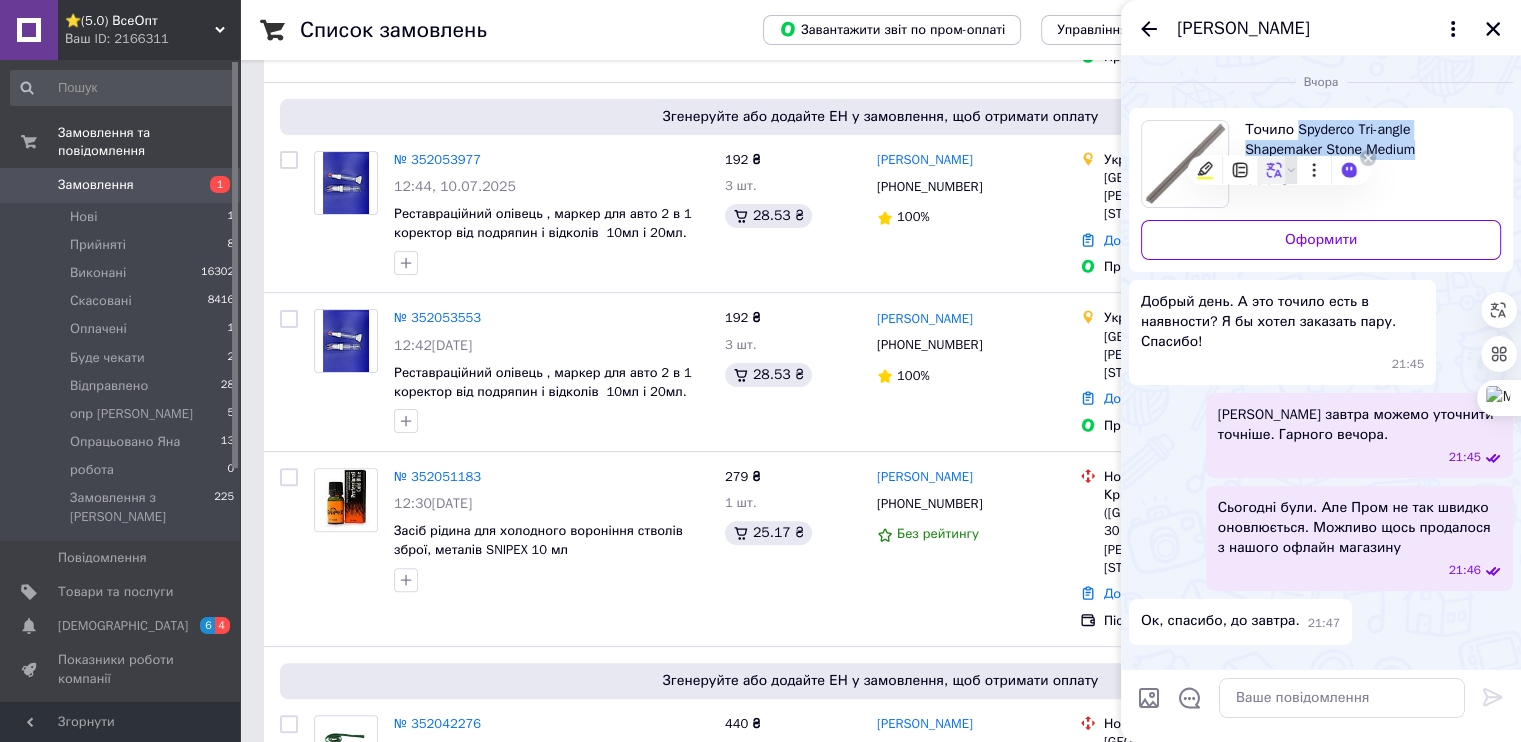 copy on "Spyderco Tri-angle Shapemaker Stone Medium" 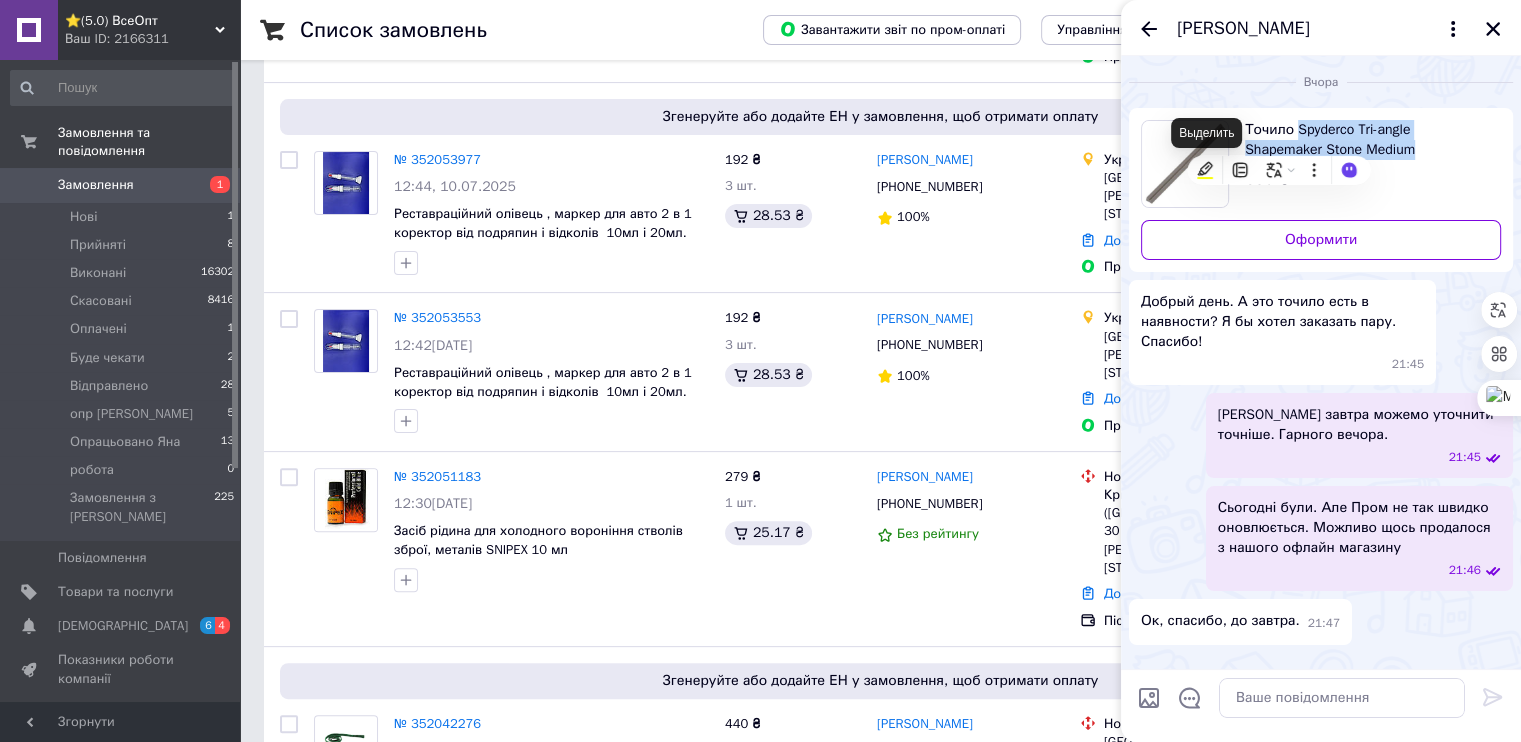click on "Выделить" at bounding box center (1206, 133) 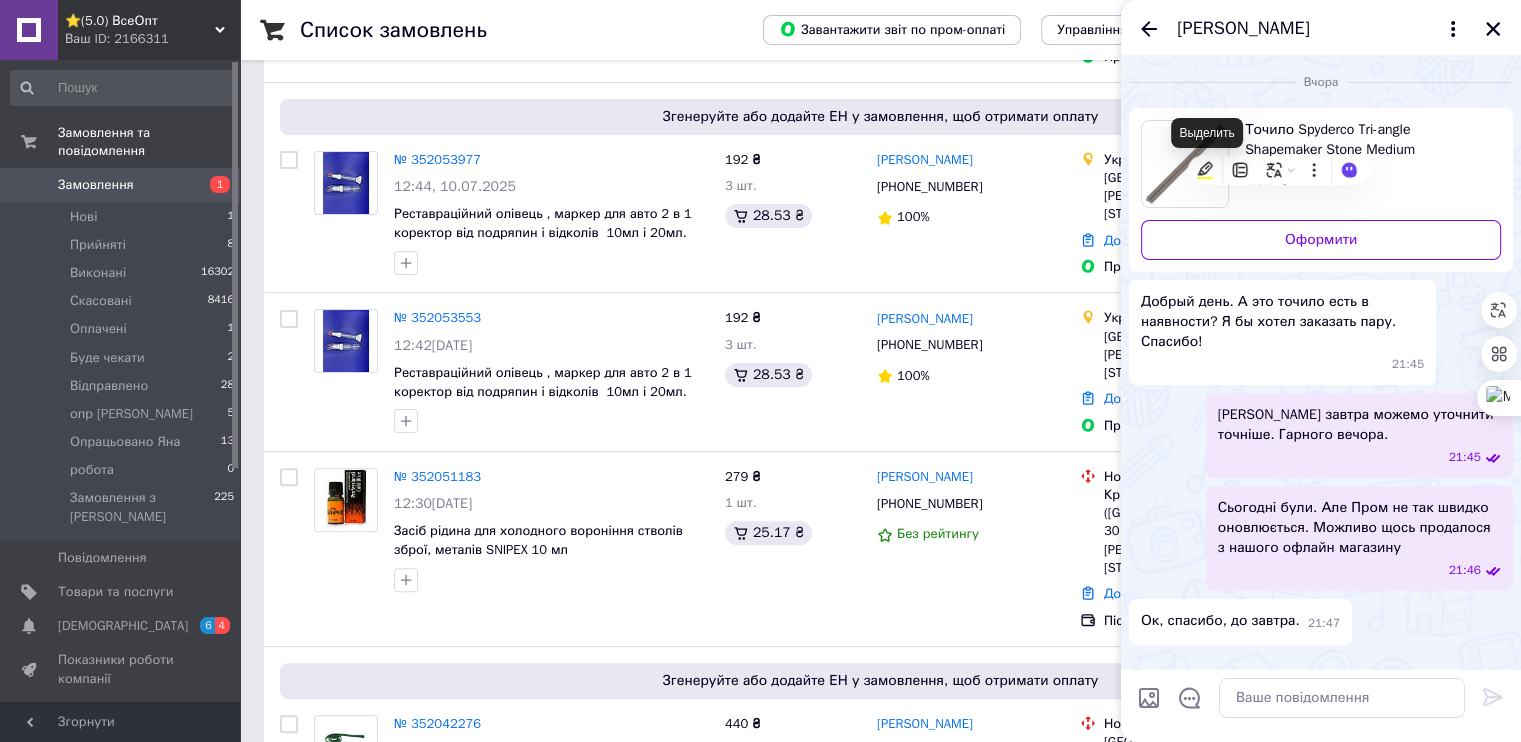 click on "Точило Spyderco Tri-angle Shapemaker Stone Medium (178х13мм), сіре 836 ₴" at bounding box center (1321, 164) 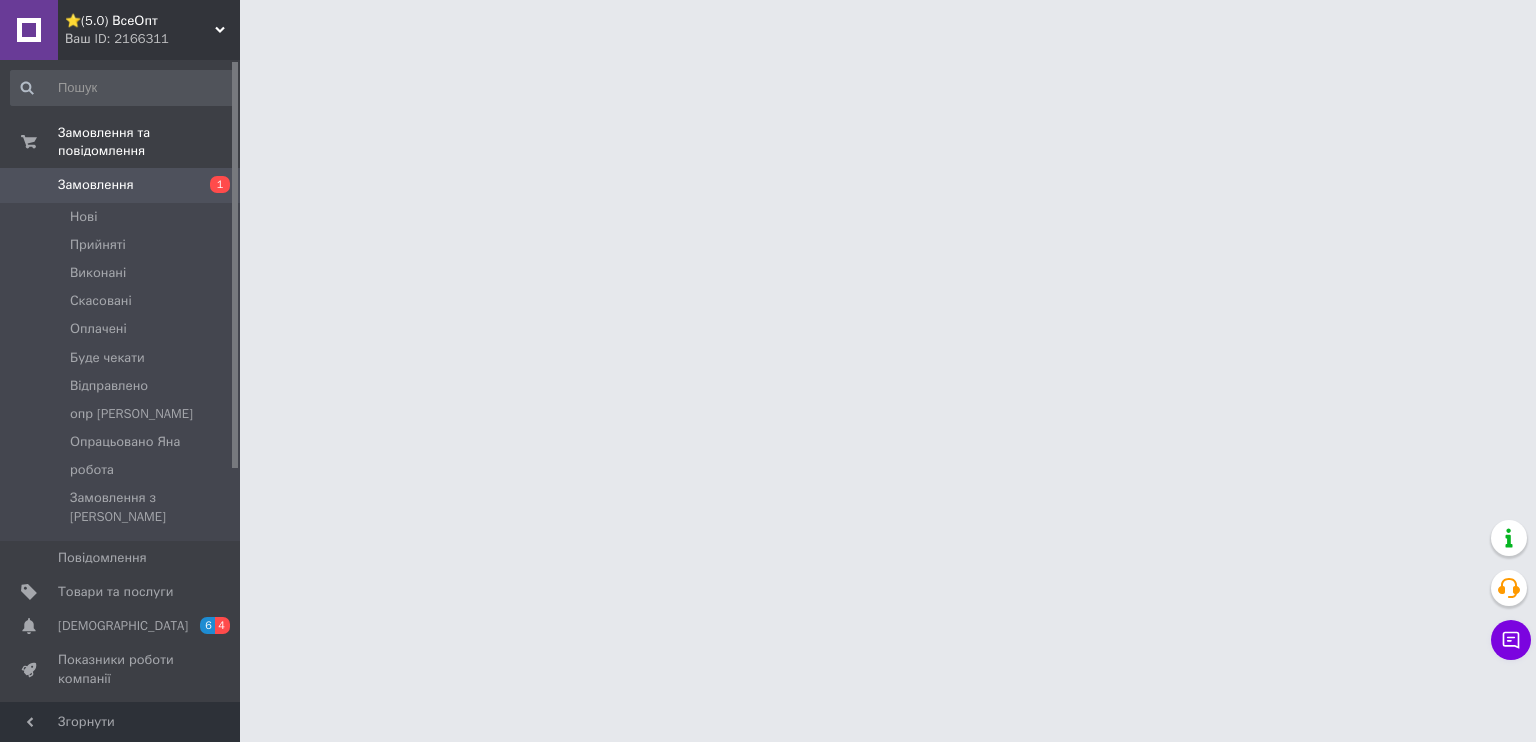 scroll, scrollTop: 0, scrollLeft: 0, axis: both 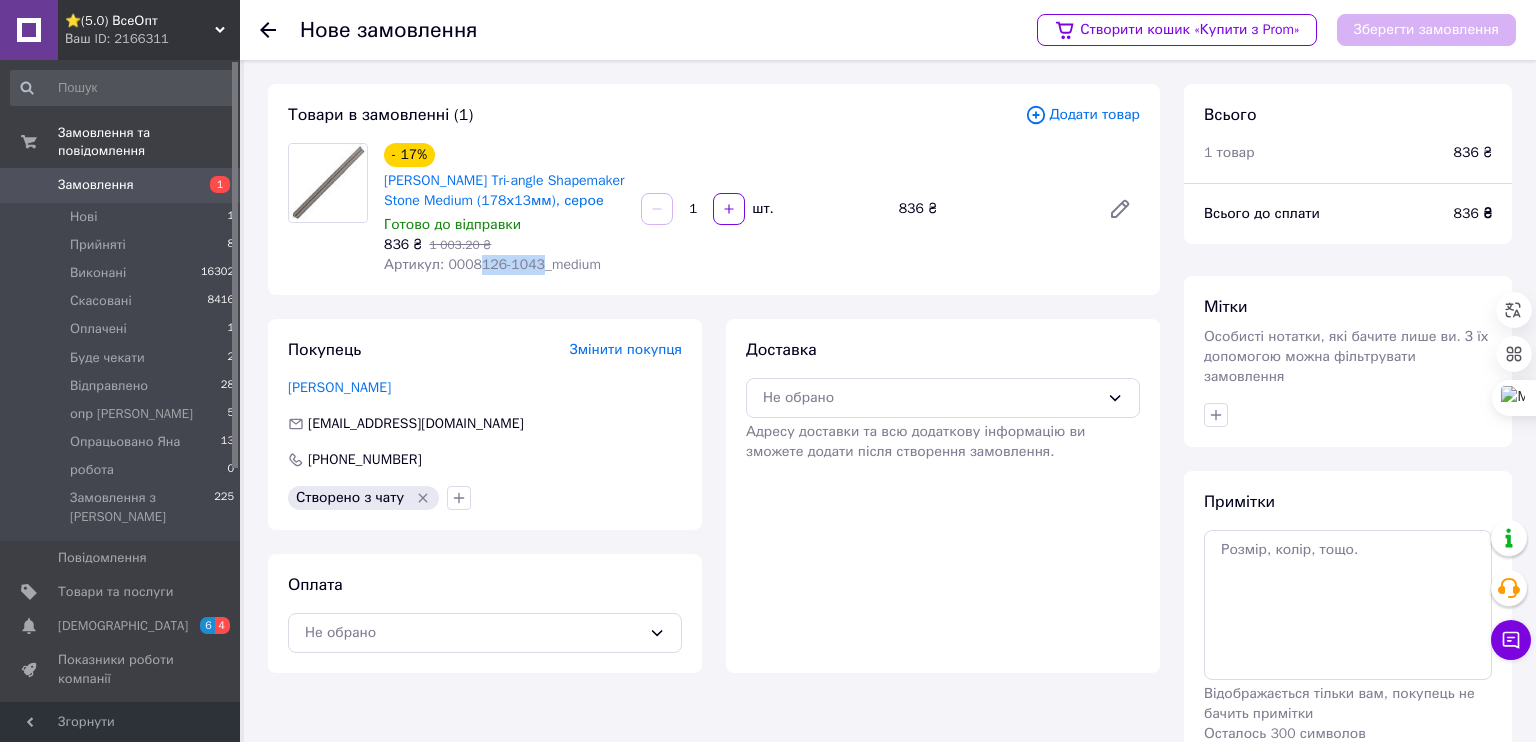 drag, startPoint x: 450, startPoint y: 236, endPoint x: 496, endPoint y: 237, distance: 46.010868 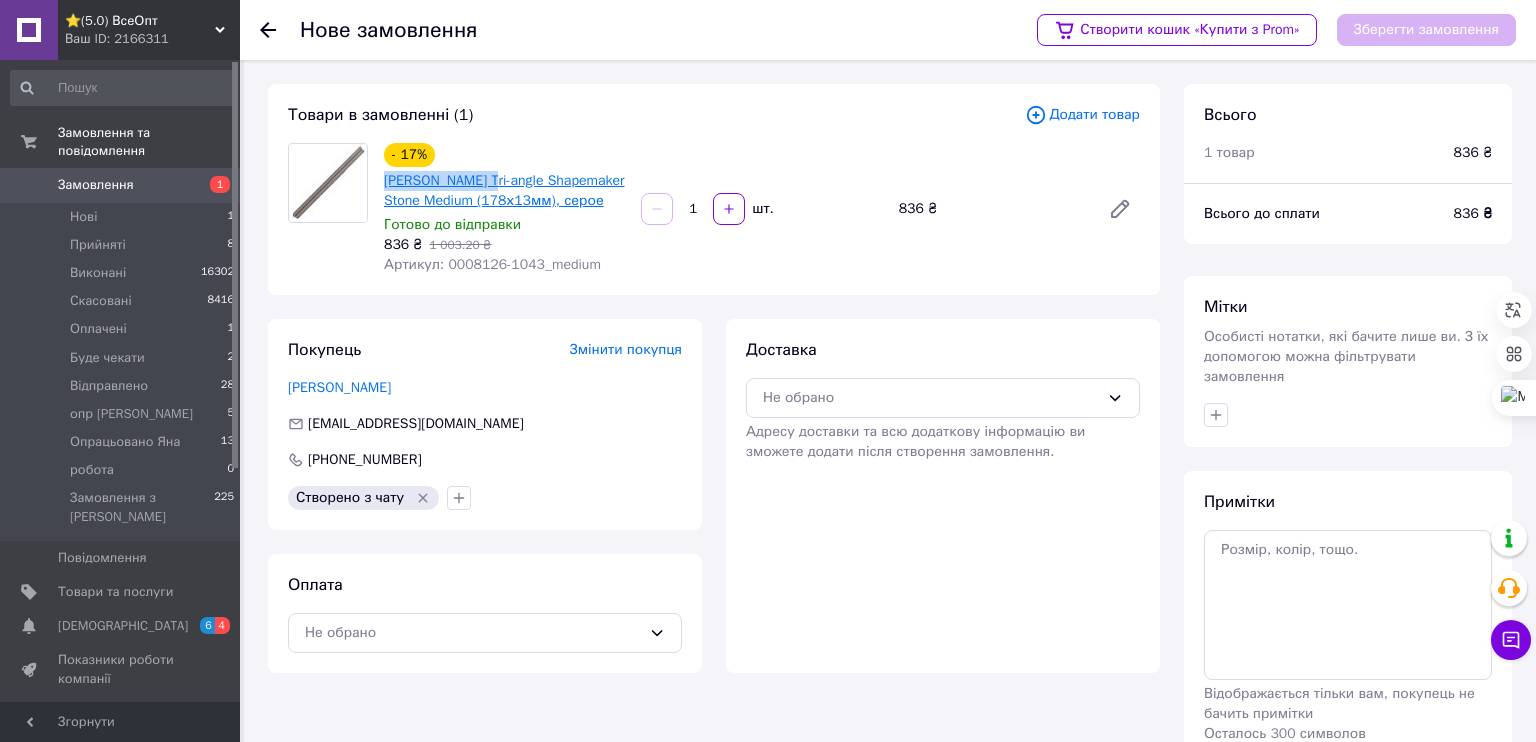 drag, startPoint x: 380, startPoint y: 170, endPoint x: 466, endPoint y: 179, distance: 86.46965 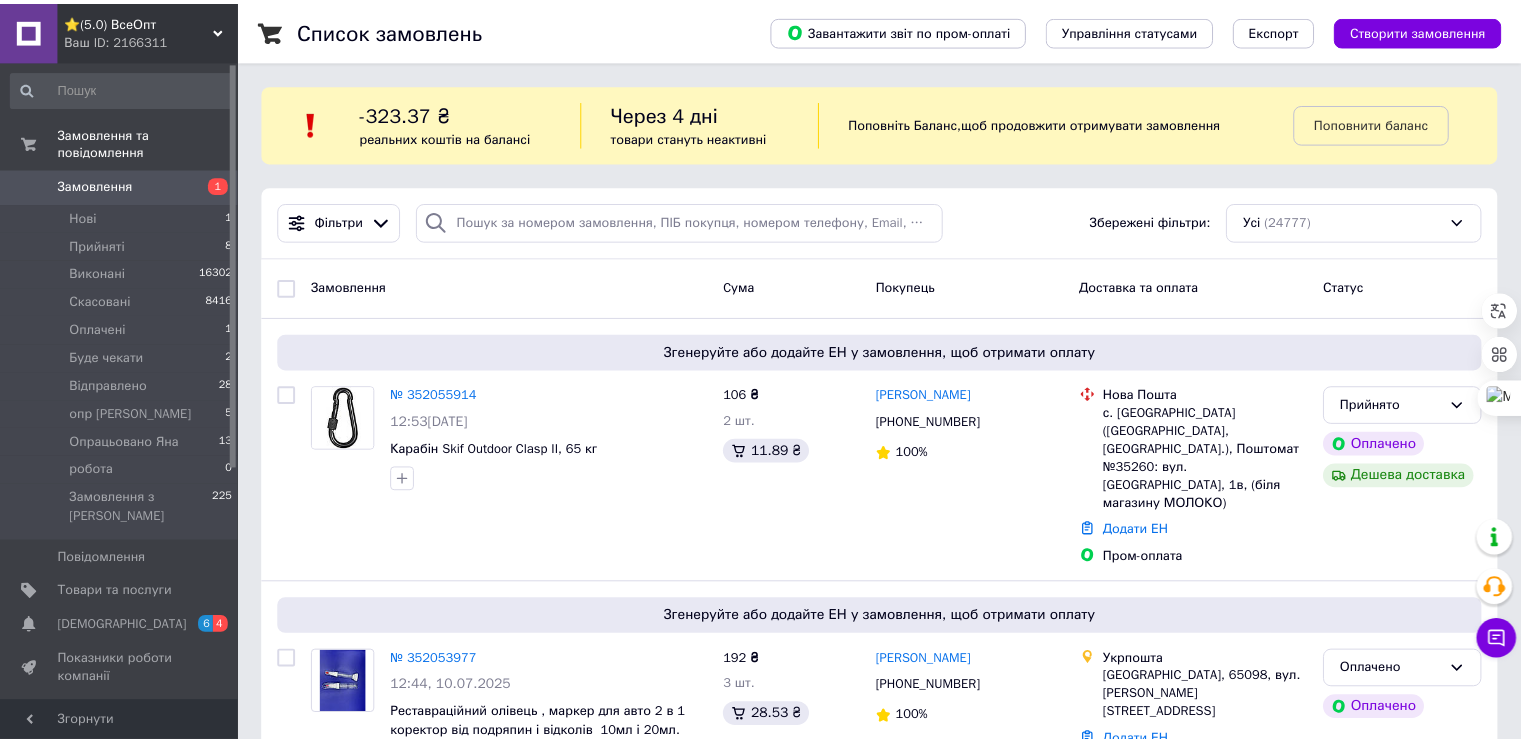 scroll, scrollTop: 0, scrollLeft: 0, axis: both 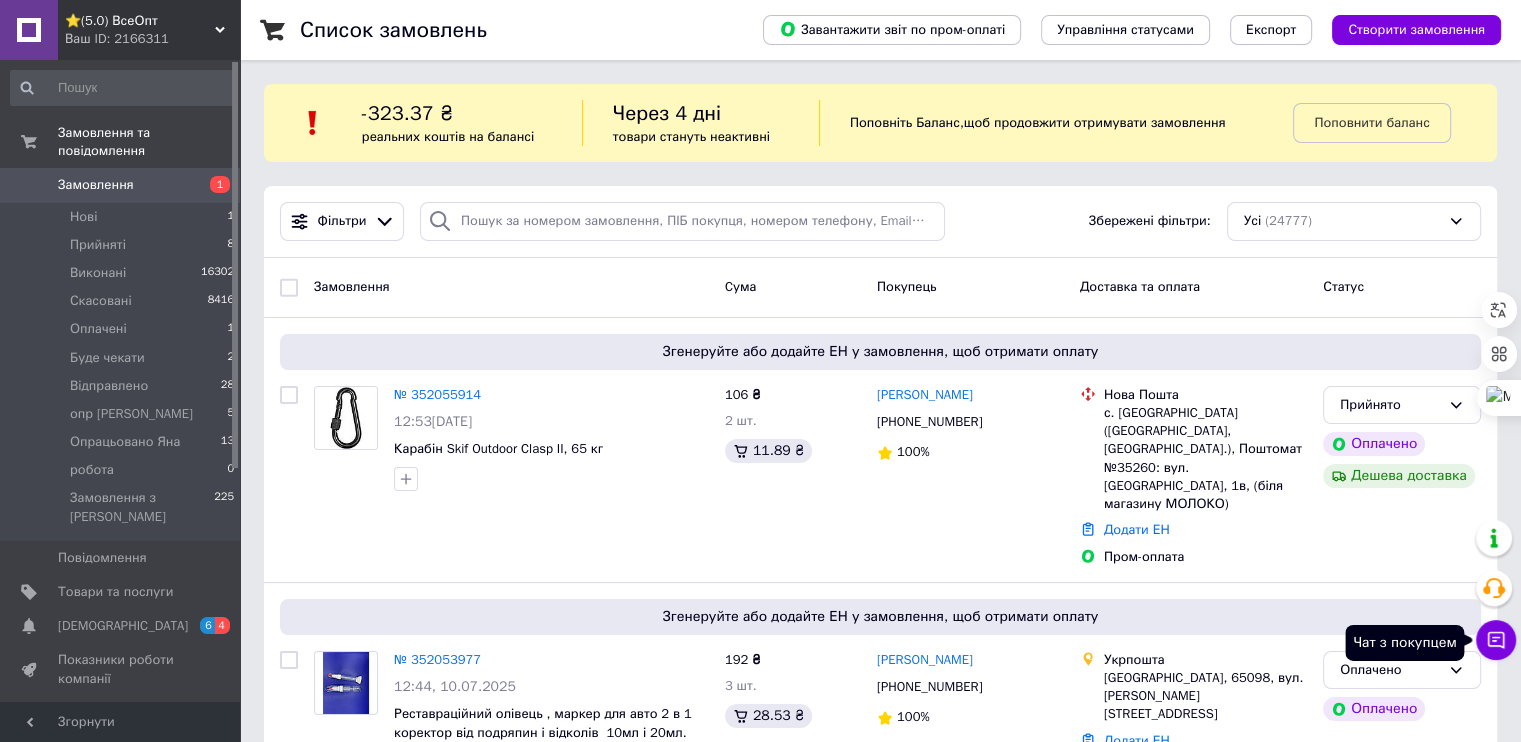 click 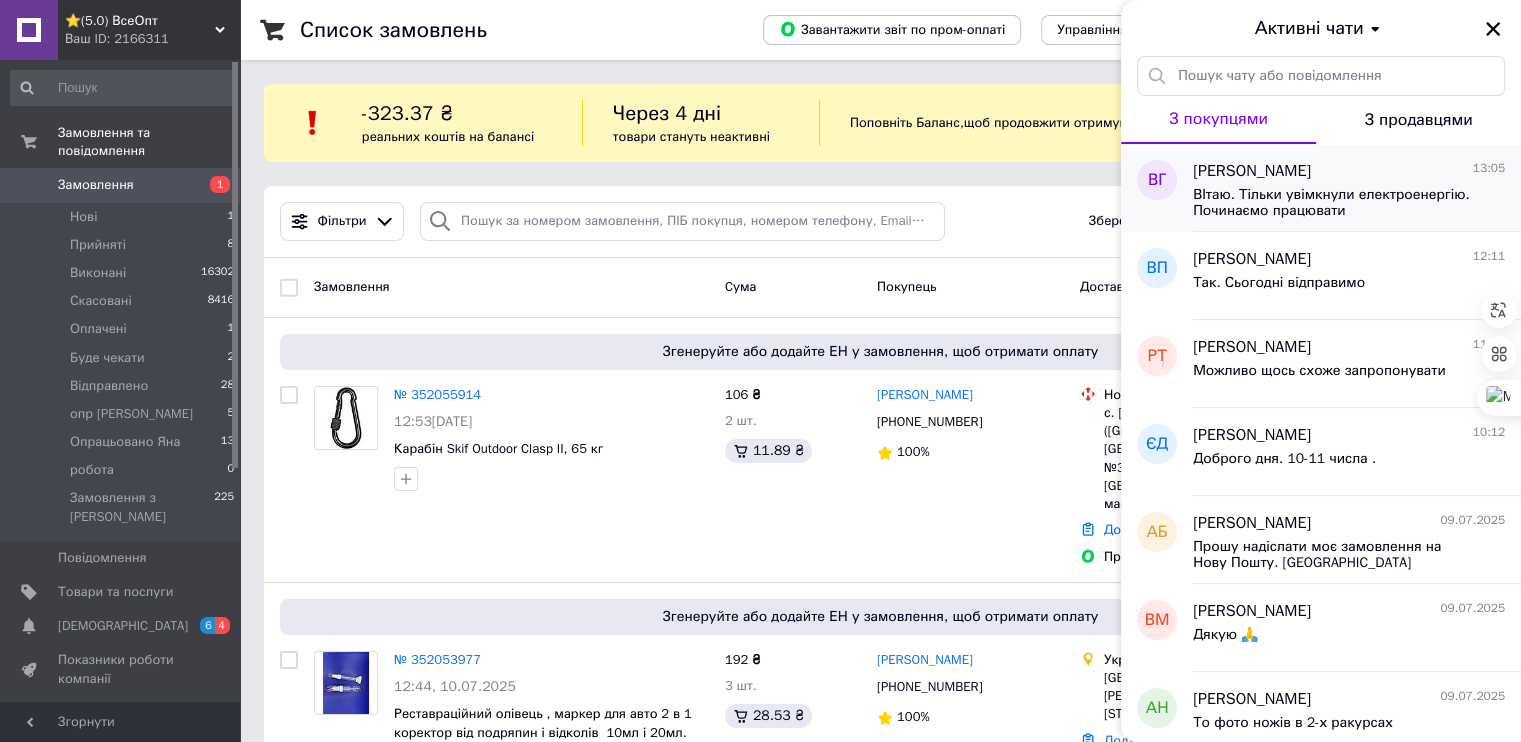 click on "ВІтаю. Тільки увімкнули електроенергію. Починаємо працювати" at bounding box center (1335, 203) 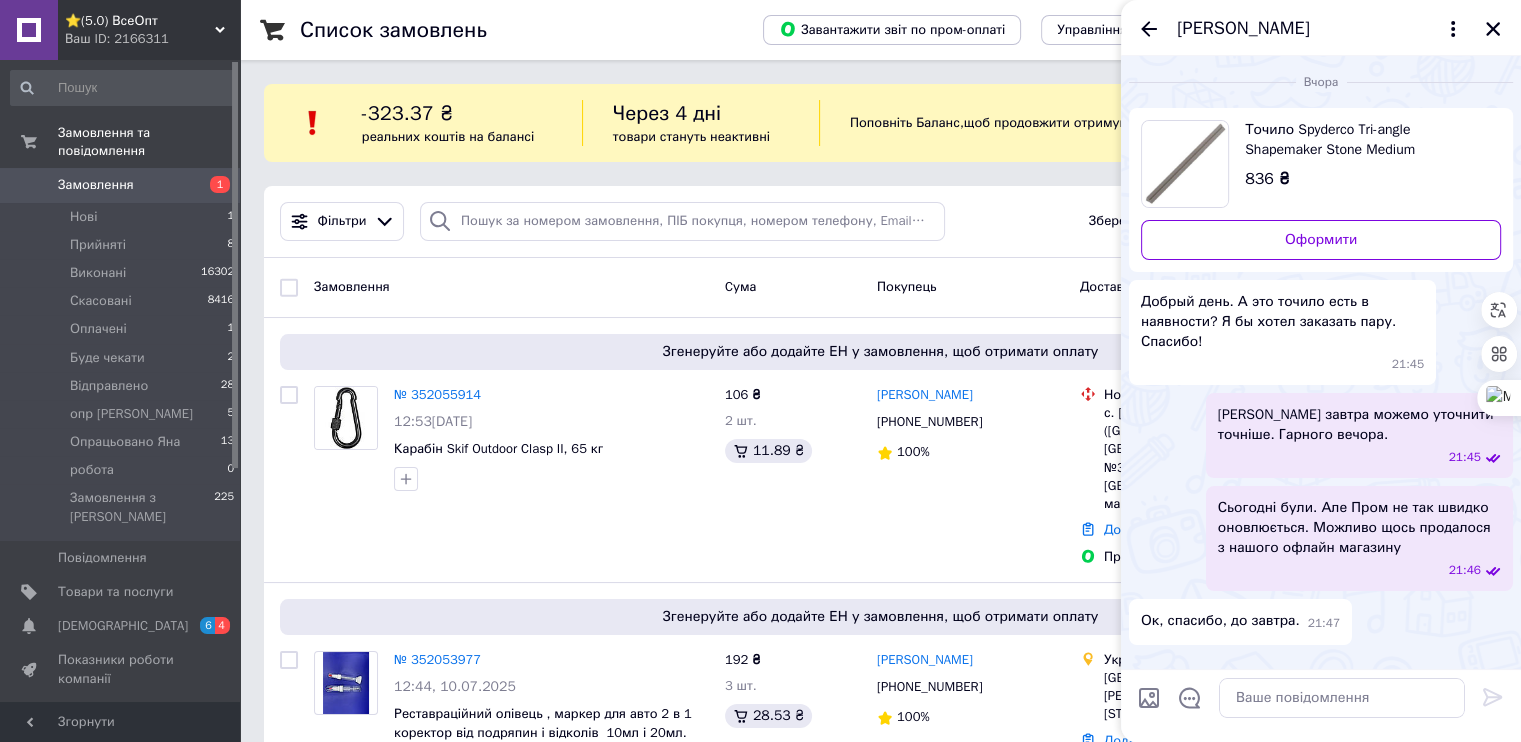 scroll, scrollTop: 0, scrollLeft: 0, axis: both 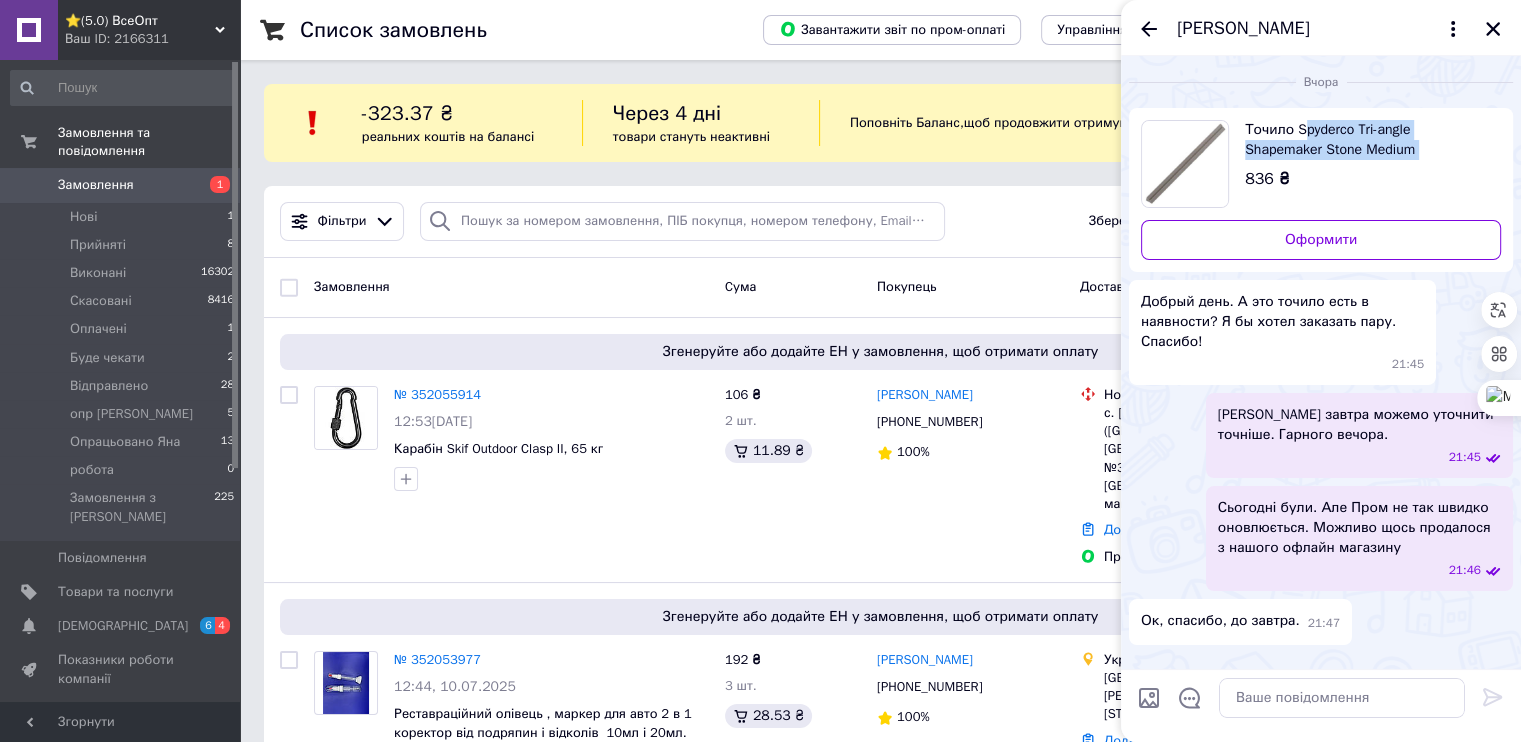 drag, startPoint x: 1286, startPoint y: 109, endPoint x: 1290, endPoint y: 136, distance: 27.294687 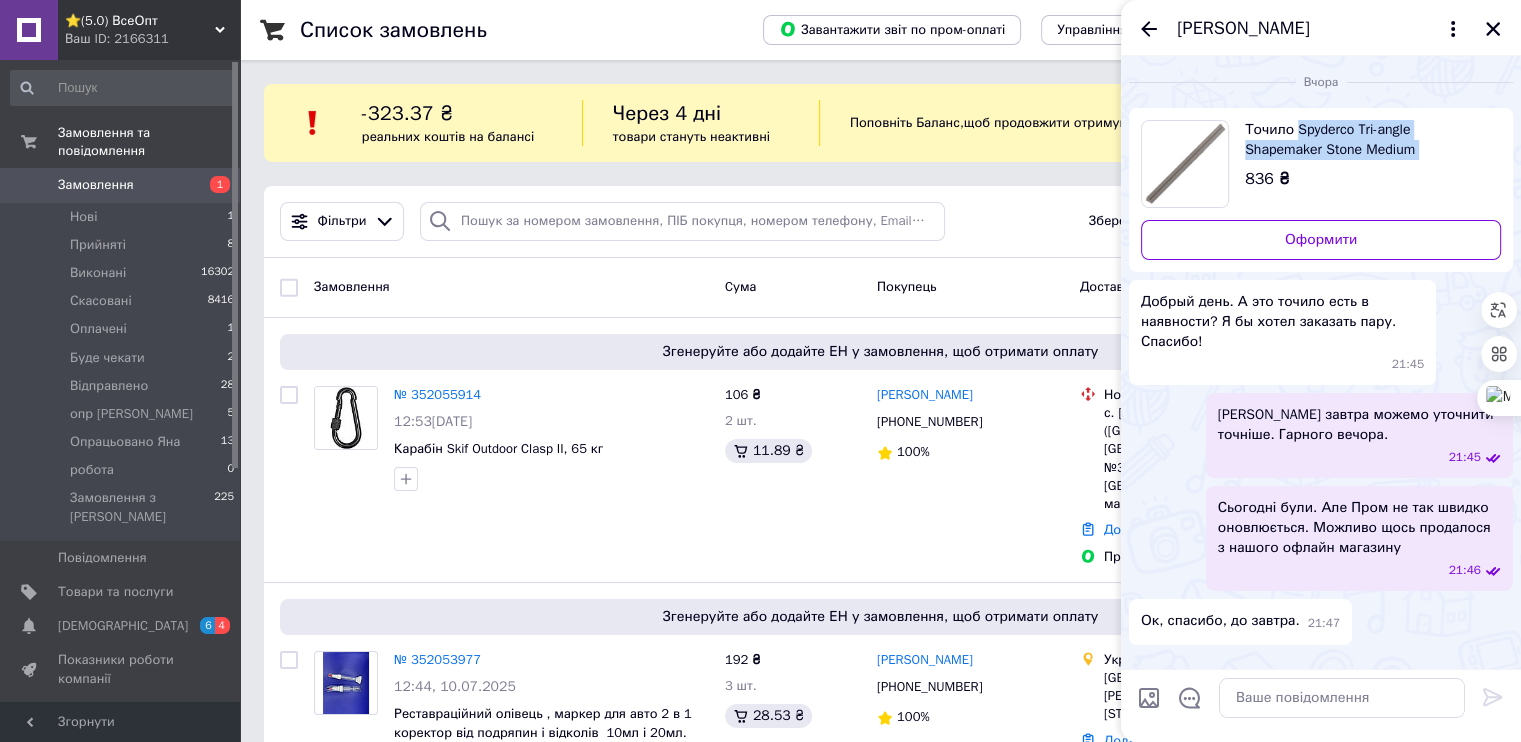 drag, startPoint x: 1283, startPoint y: 111, endPoint x: 1289, endPoint y: 133, distance: 22.803509 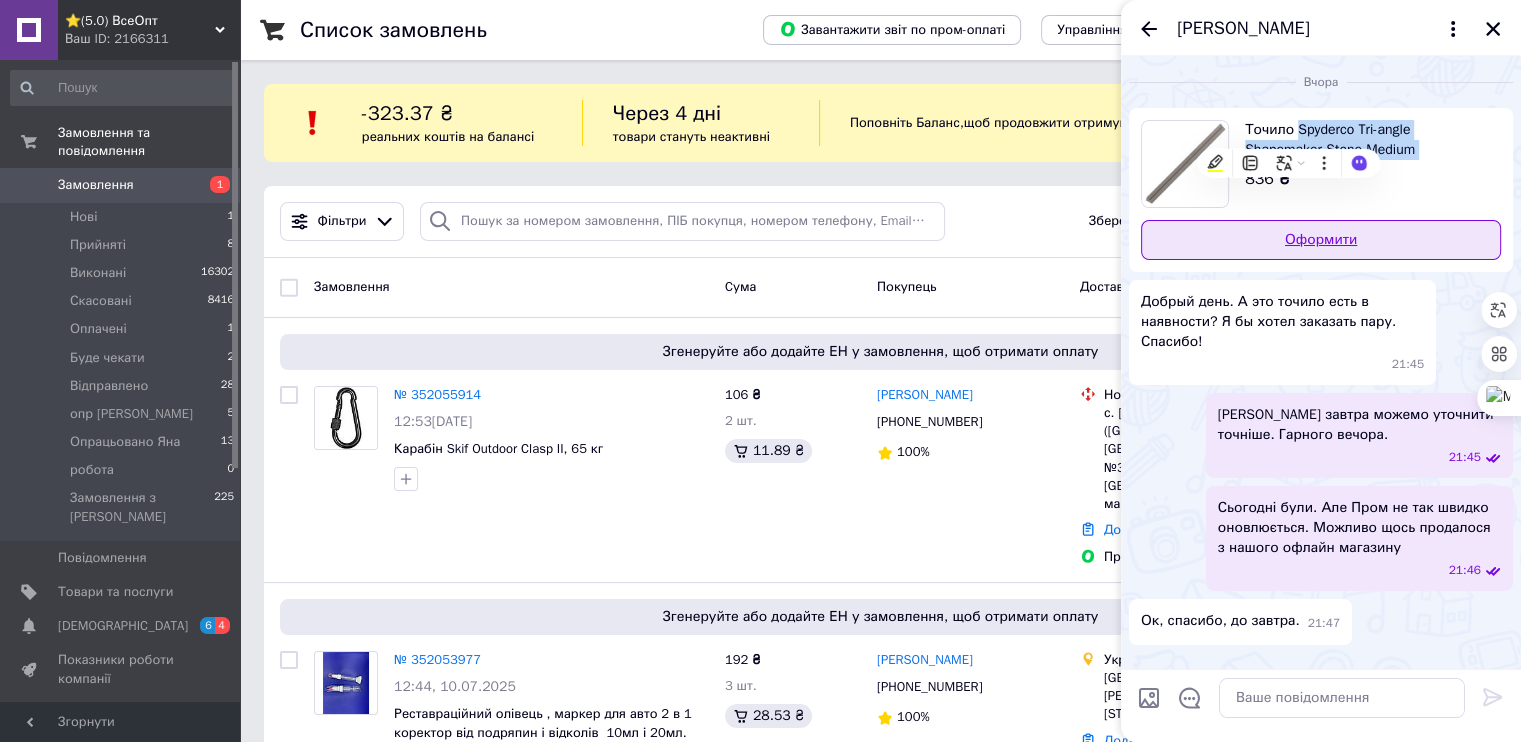 copy on "Spyderco Tri-angle Shapemaker Stone Medium (" 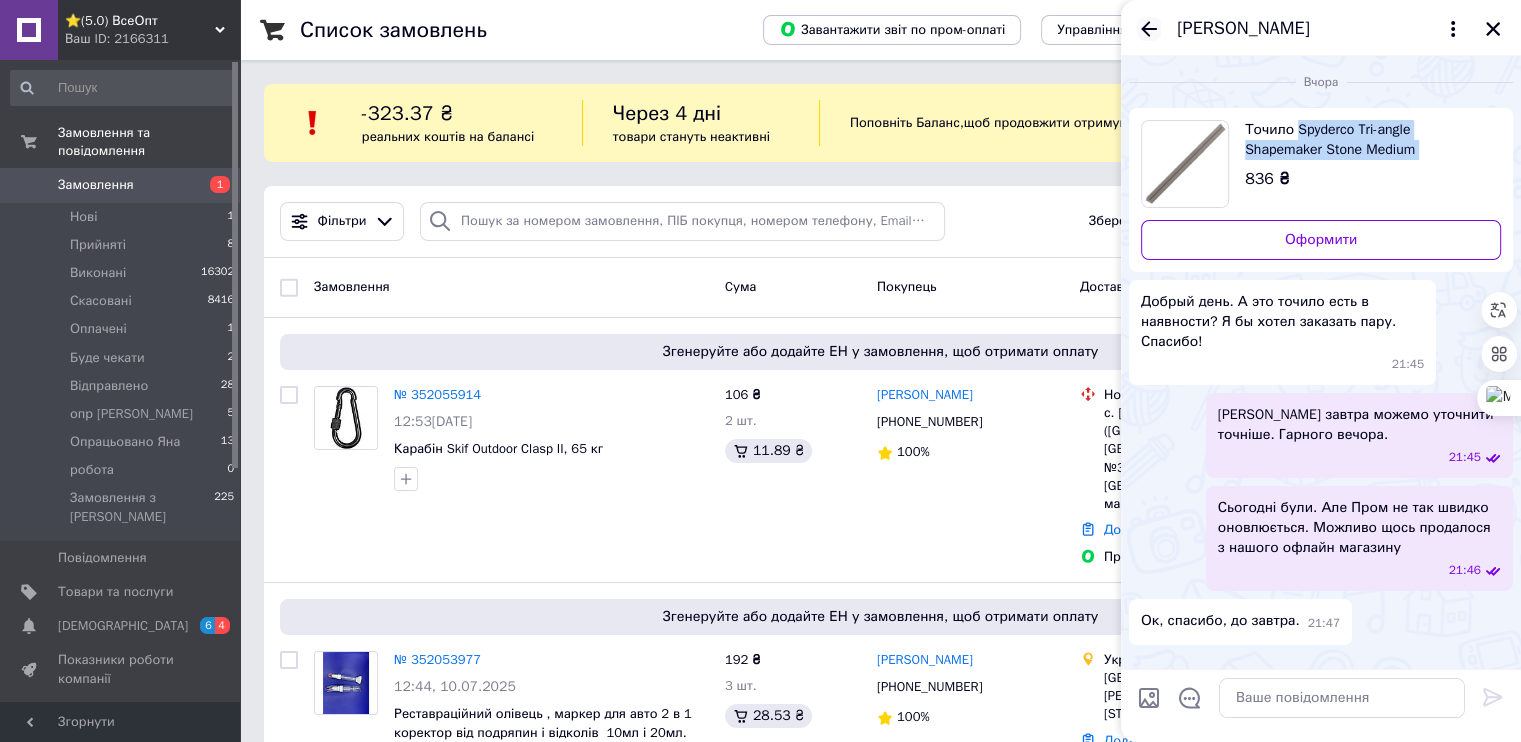 click 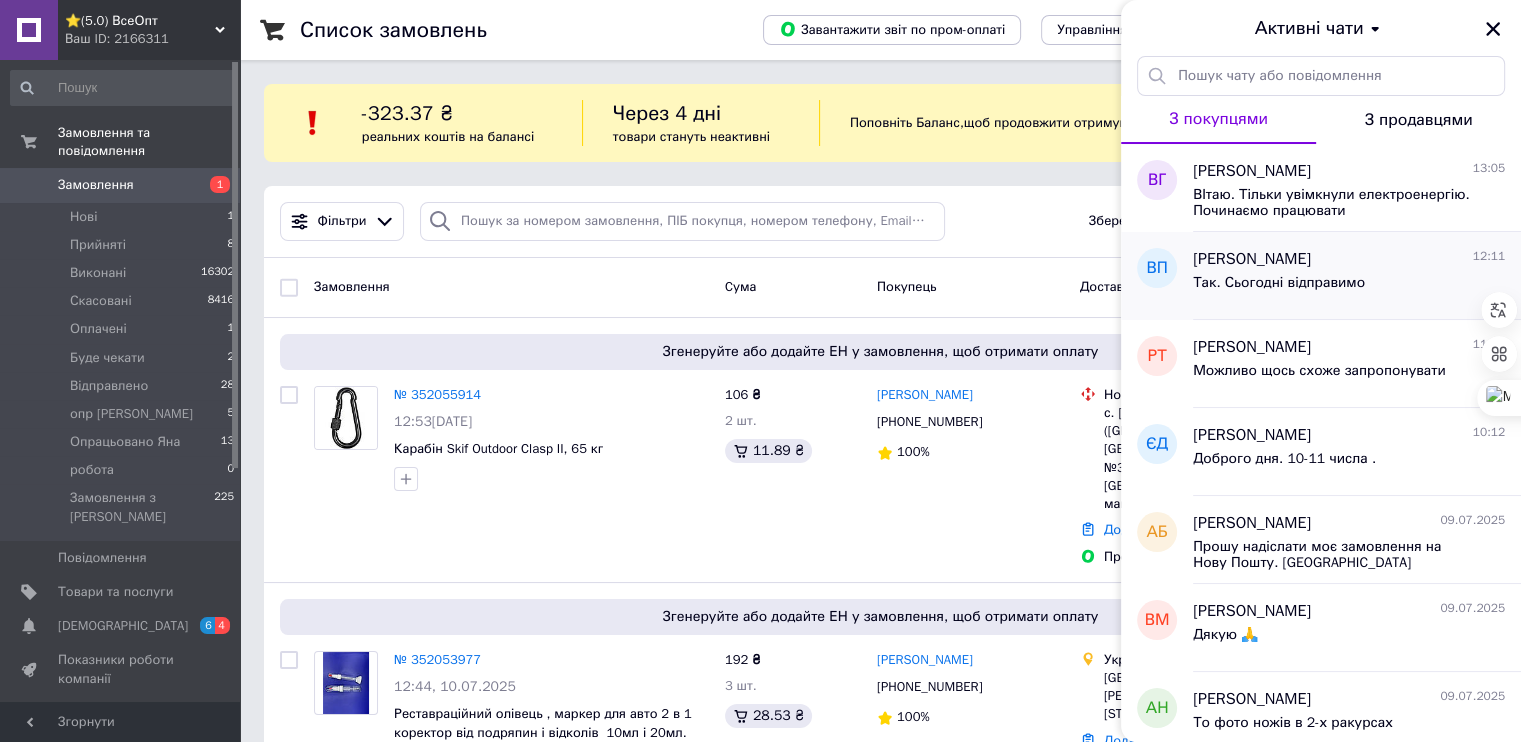 click on "Так. Сьогодні відправимо" at bounding box center [1279, 289] 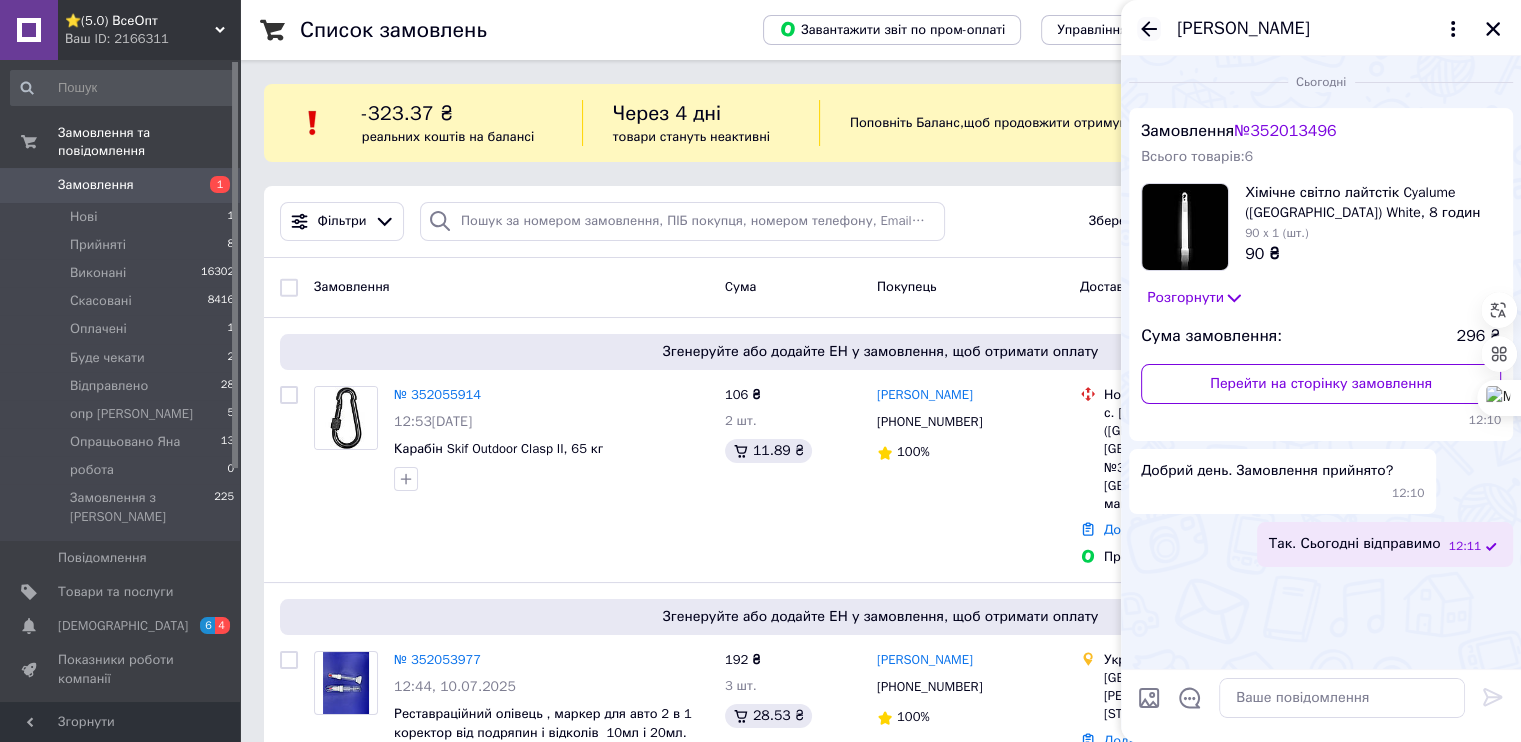 click 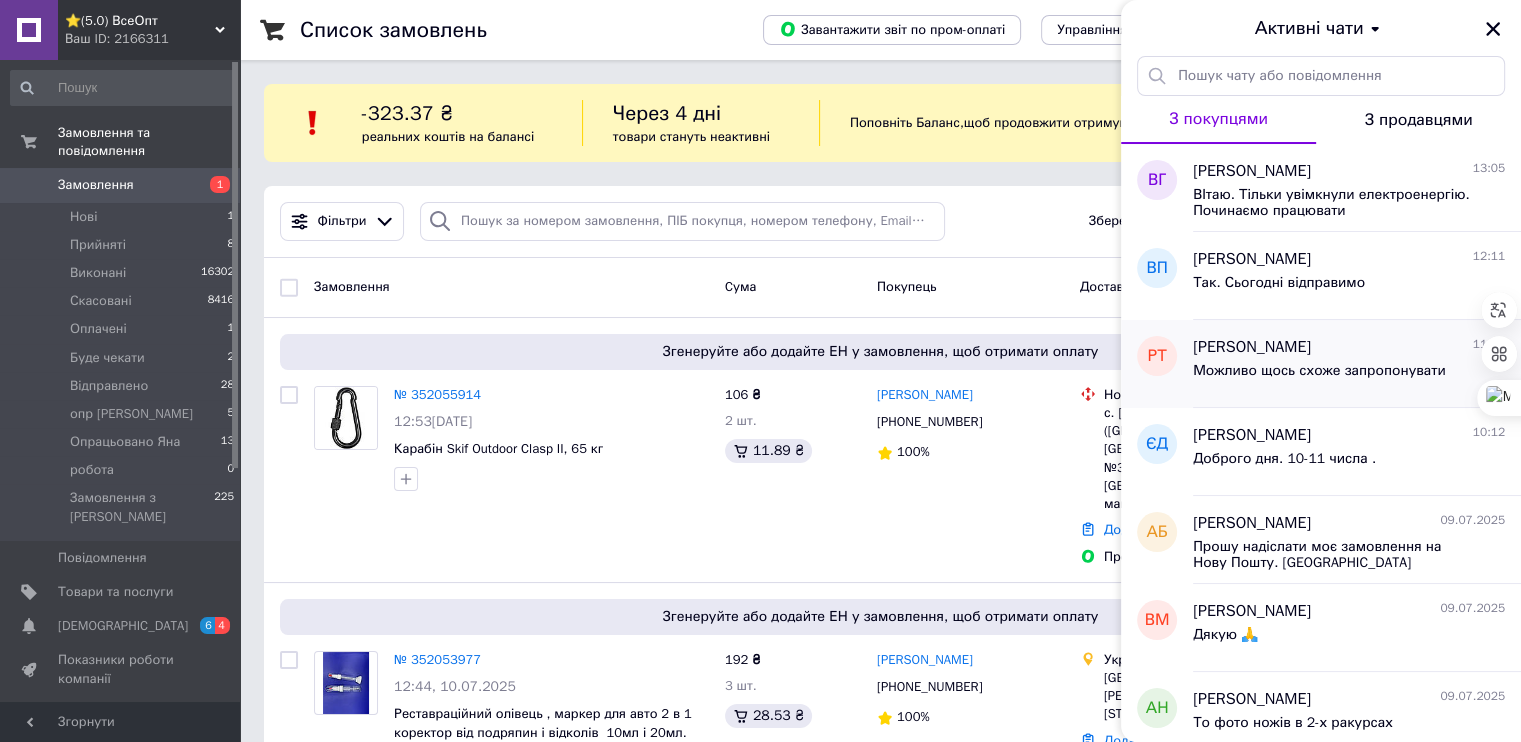 click on "Руслан ТОВУкрспецсистемс" at bounding box center [1252, 347] 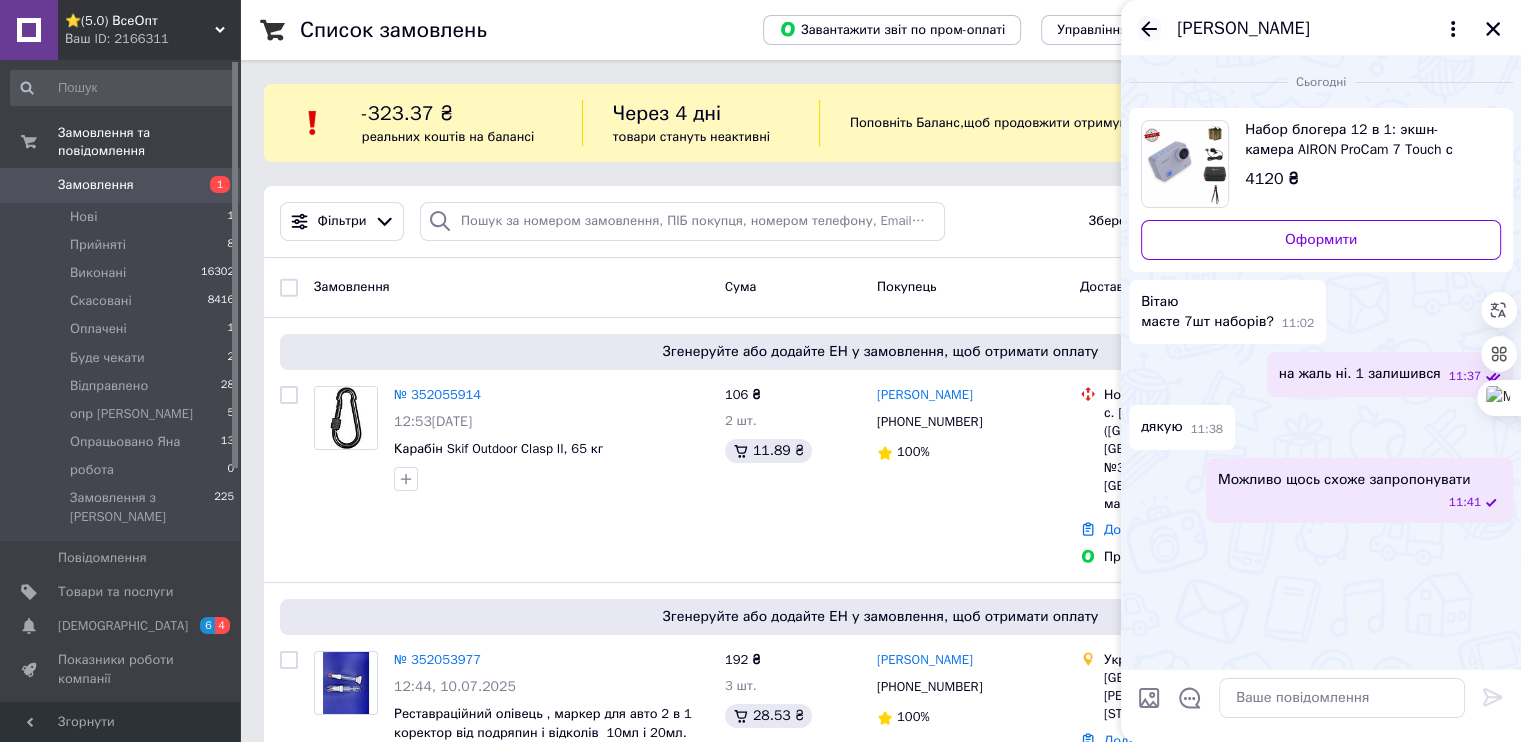 click 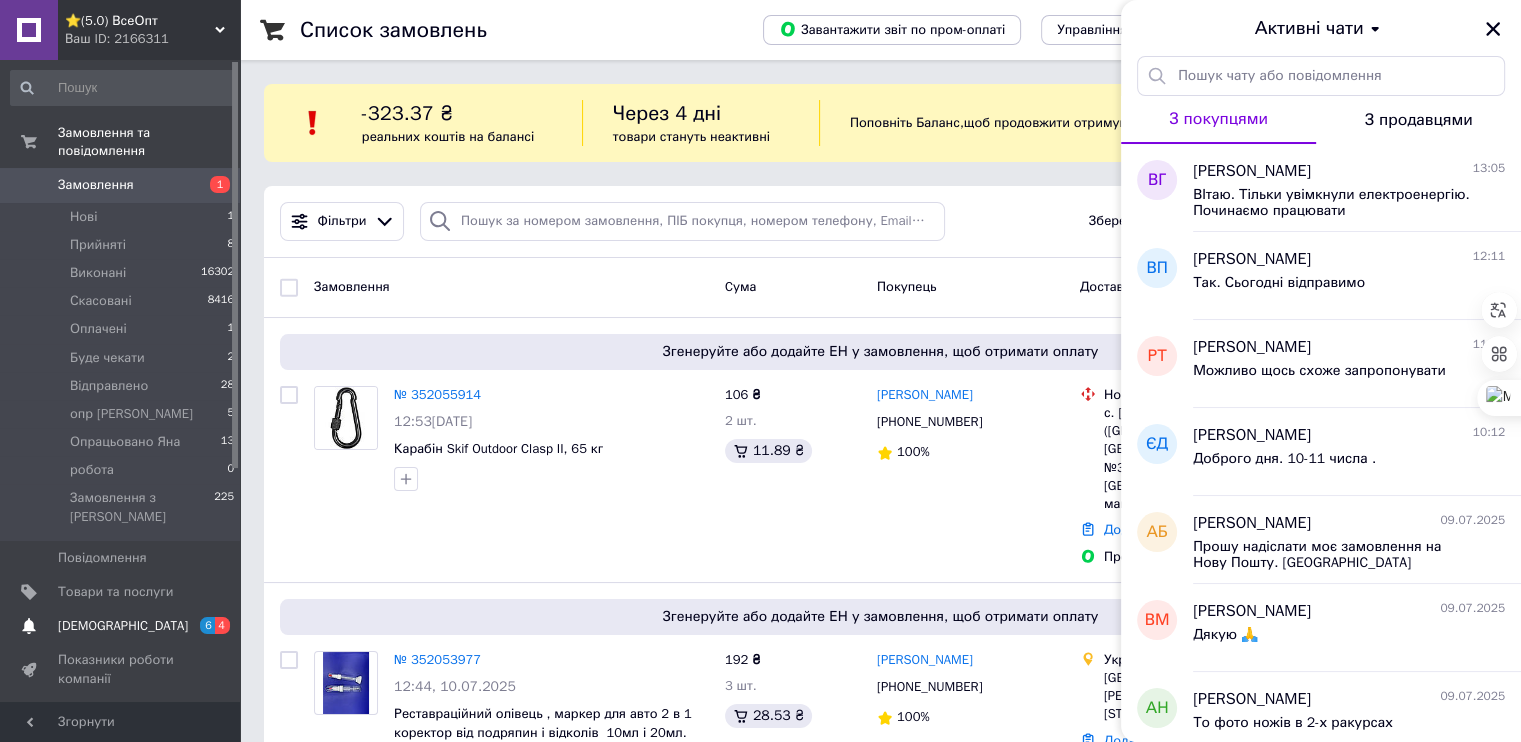 click on "[DEMOGRAPHIC_DATA]" at bounding box center (123, 626) 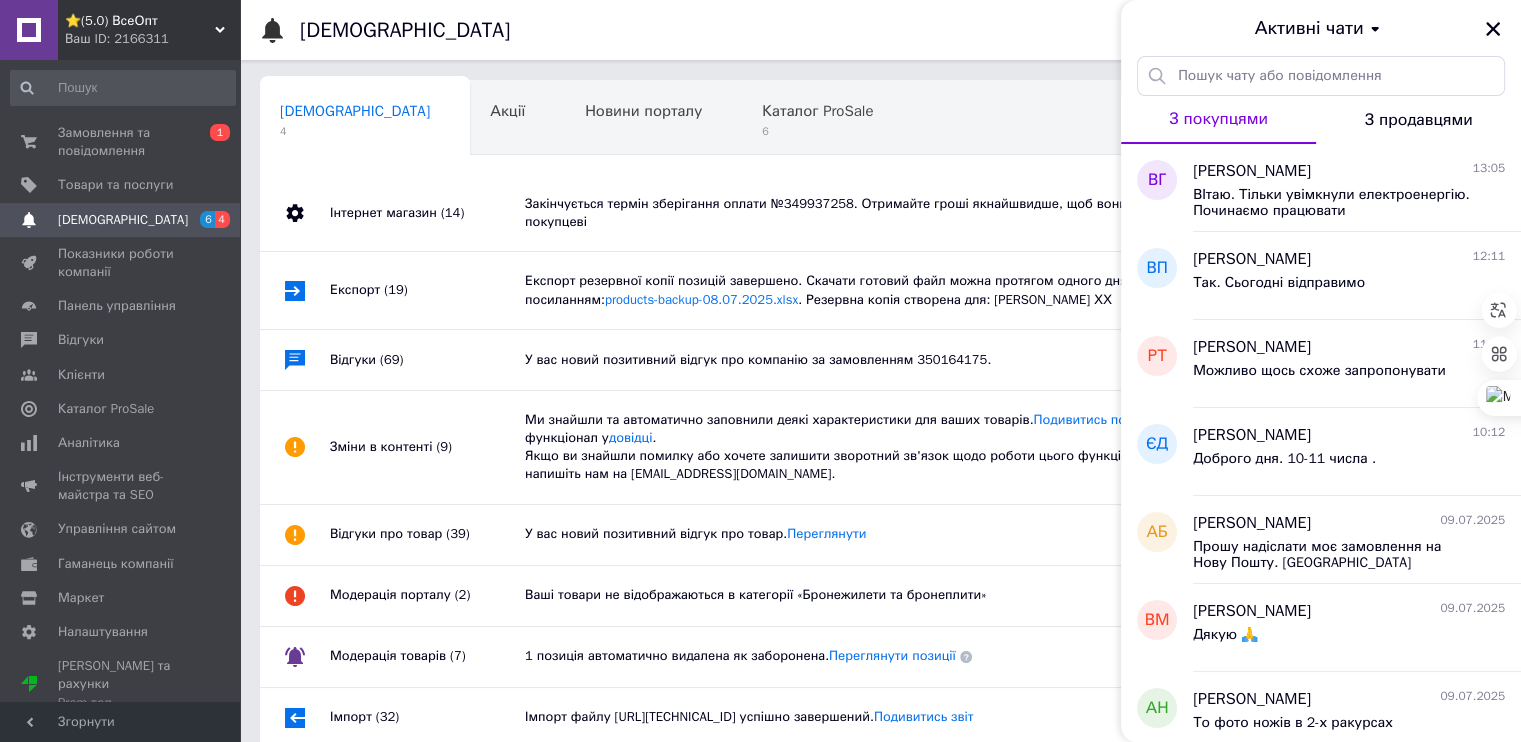 click on "Закінчується термін зберігання оплати №349937258. Отримайте гроші якнайшвидше, щоб вони не повернулися покупцеві" at bounding box center (903, 213) 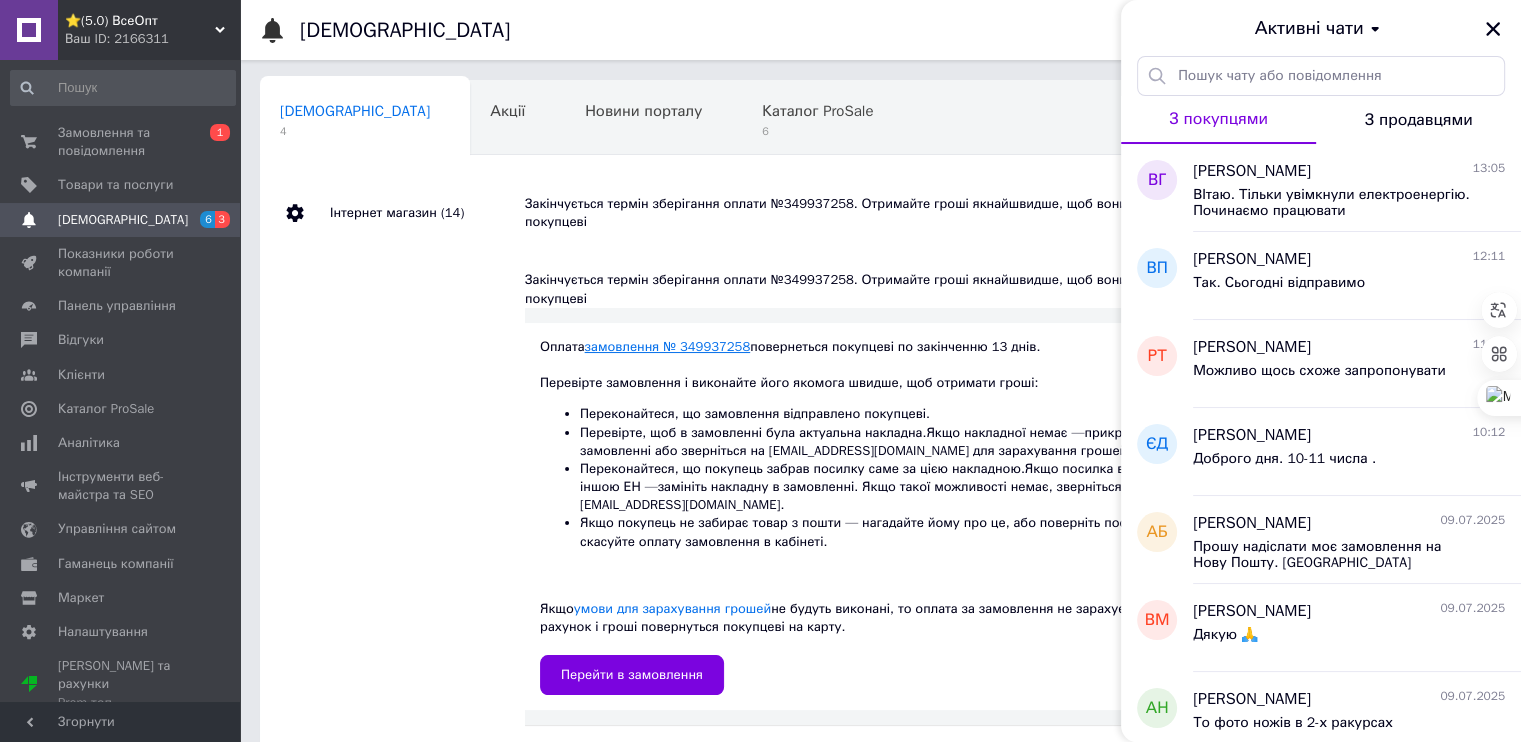 click on "замовлення № 349937258" at bounding box center (668, 346) 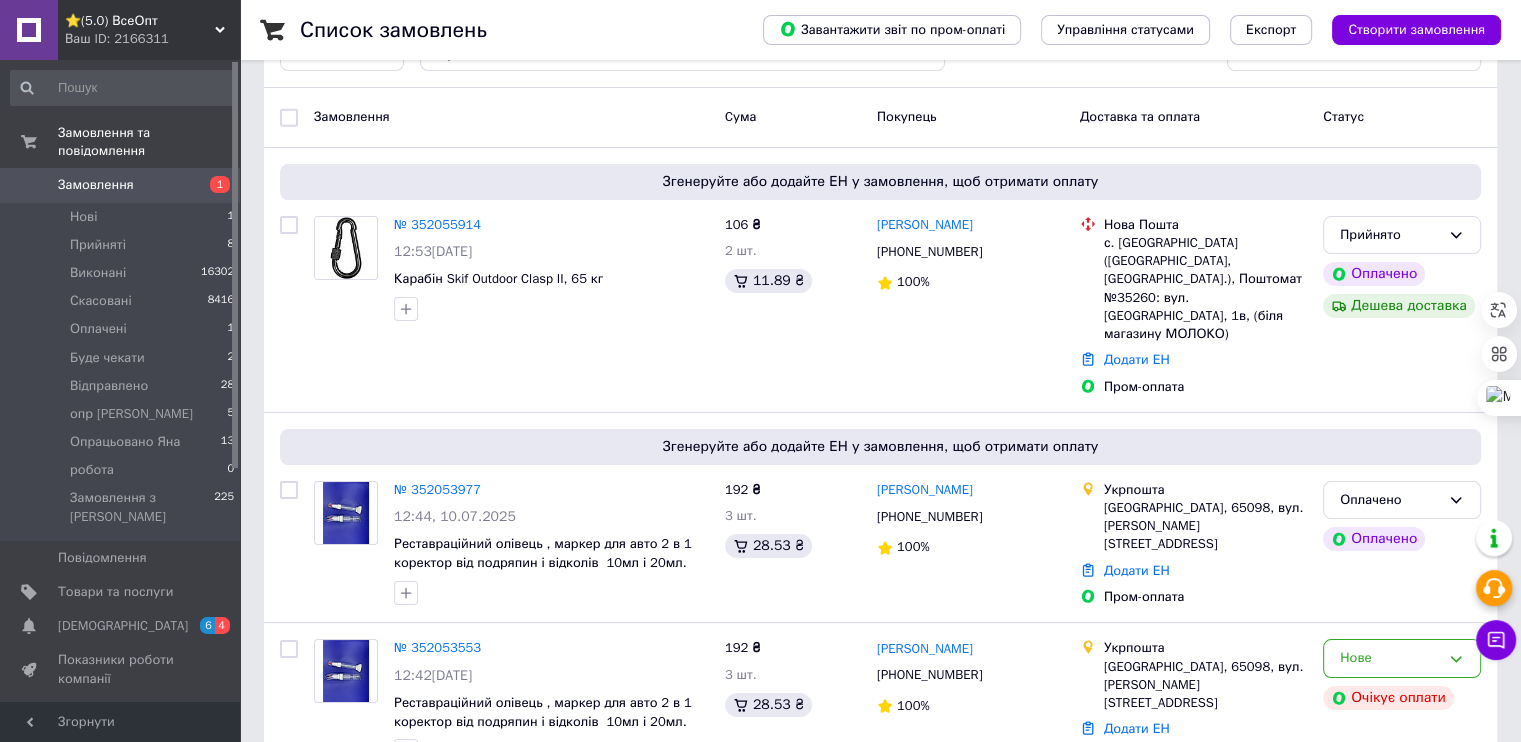 scroll, scrollTop: 200, scrollLeft: 0, axis: vertical 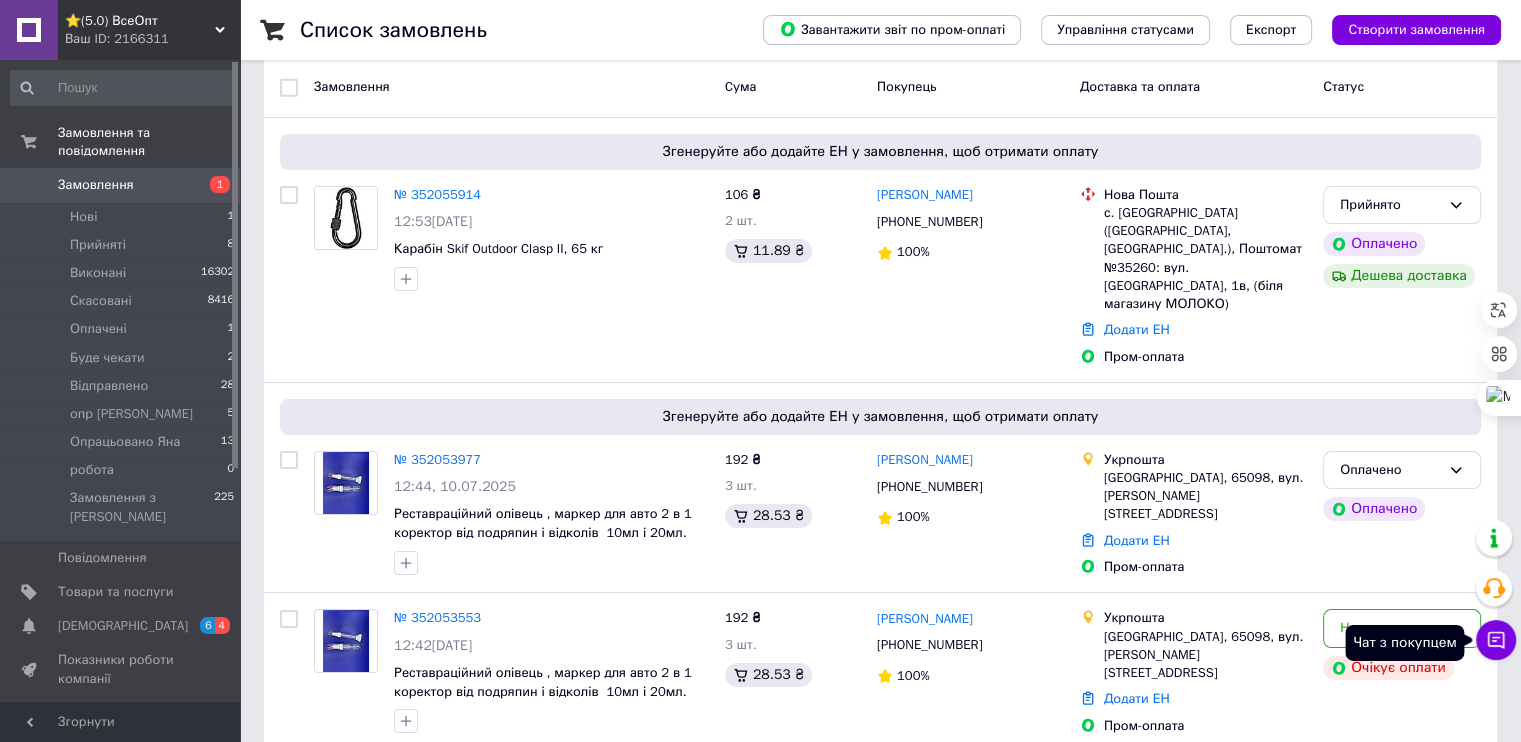 click 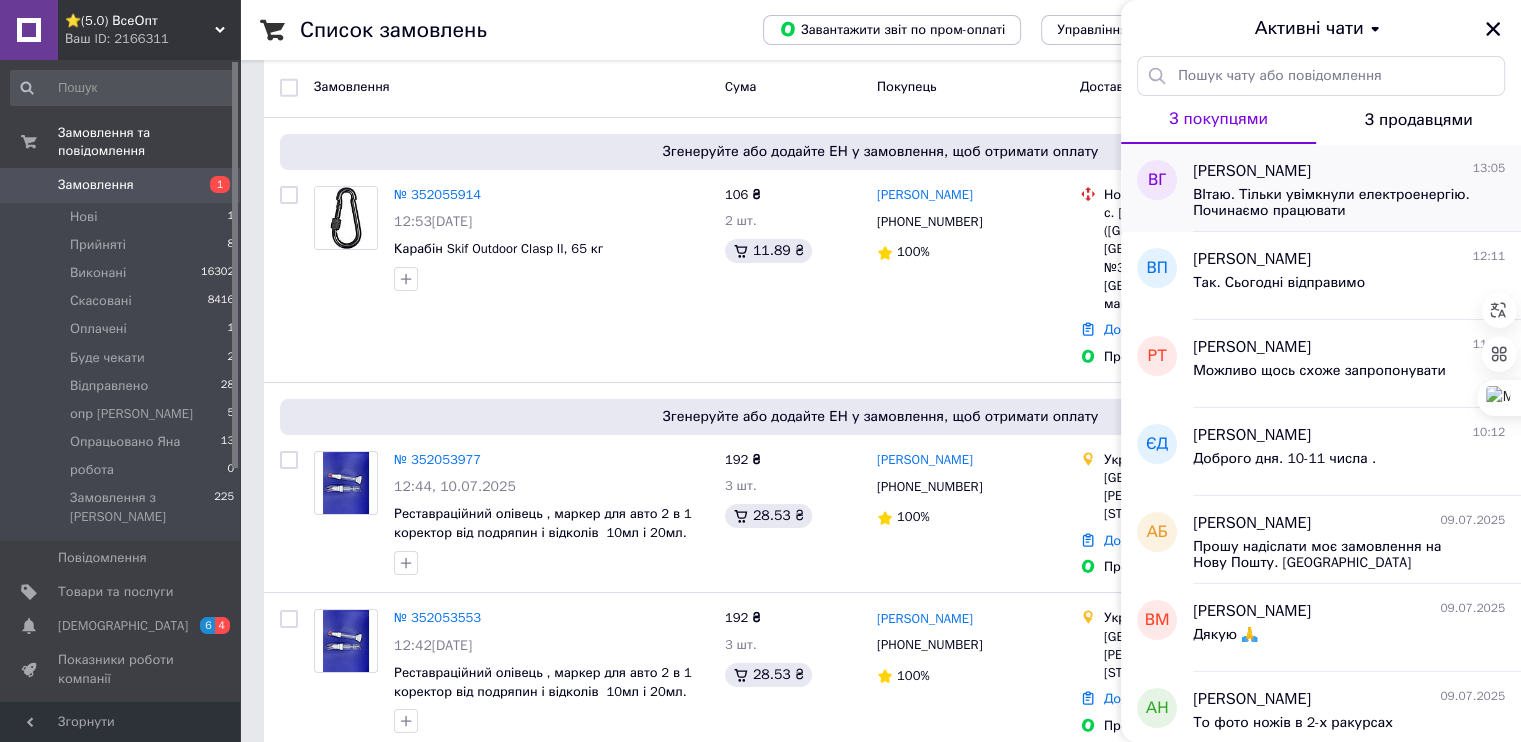 click on "ВІтаю. Тільки увімкнули електроенергію. Починаємо працювати" at bounding box center [1335, 203] 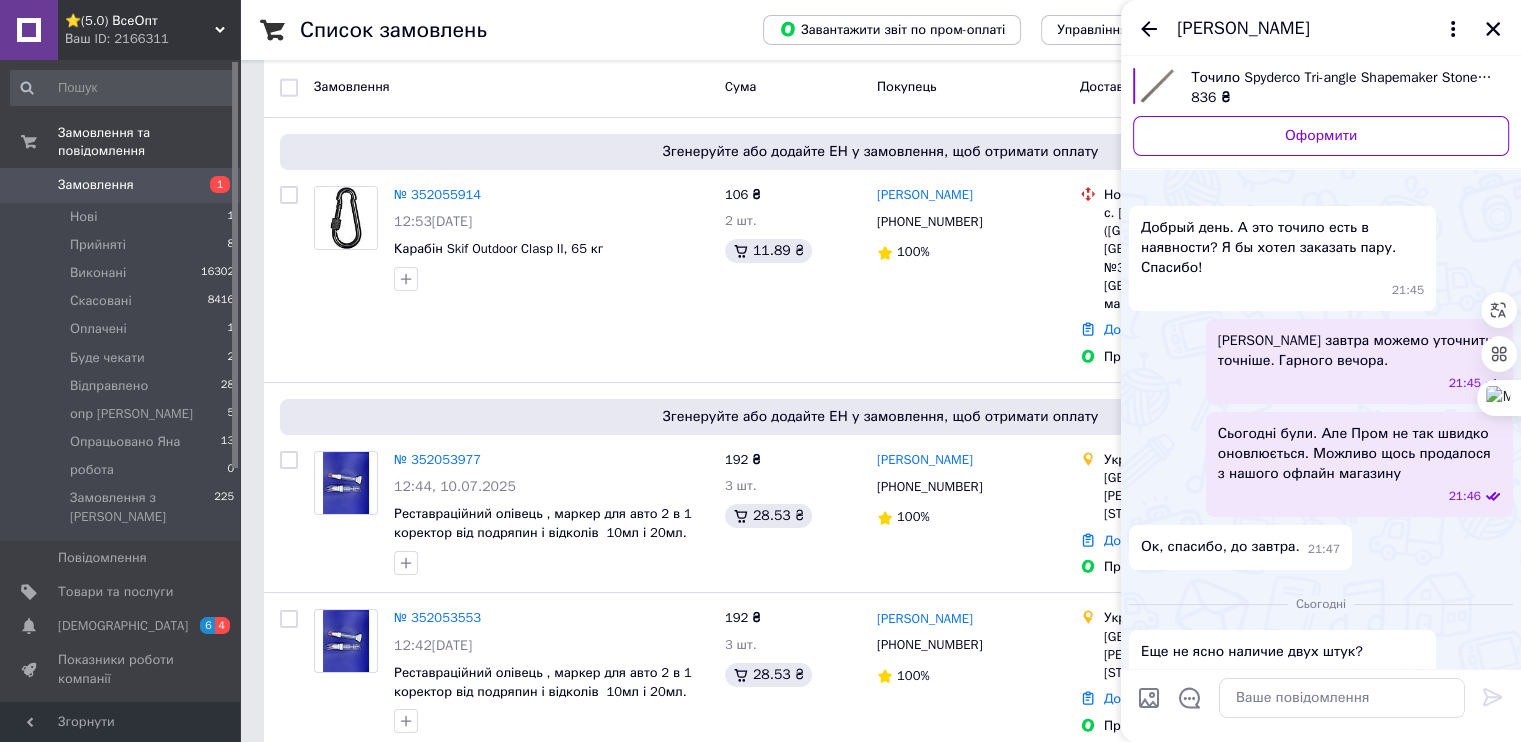 scroll, scrollTop: 0, scrollLeft: 0, axis: both 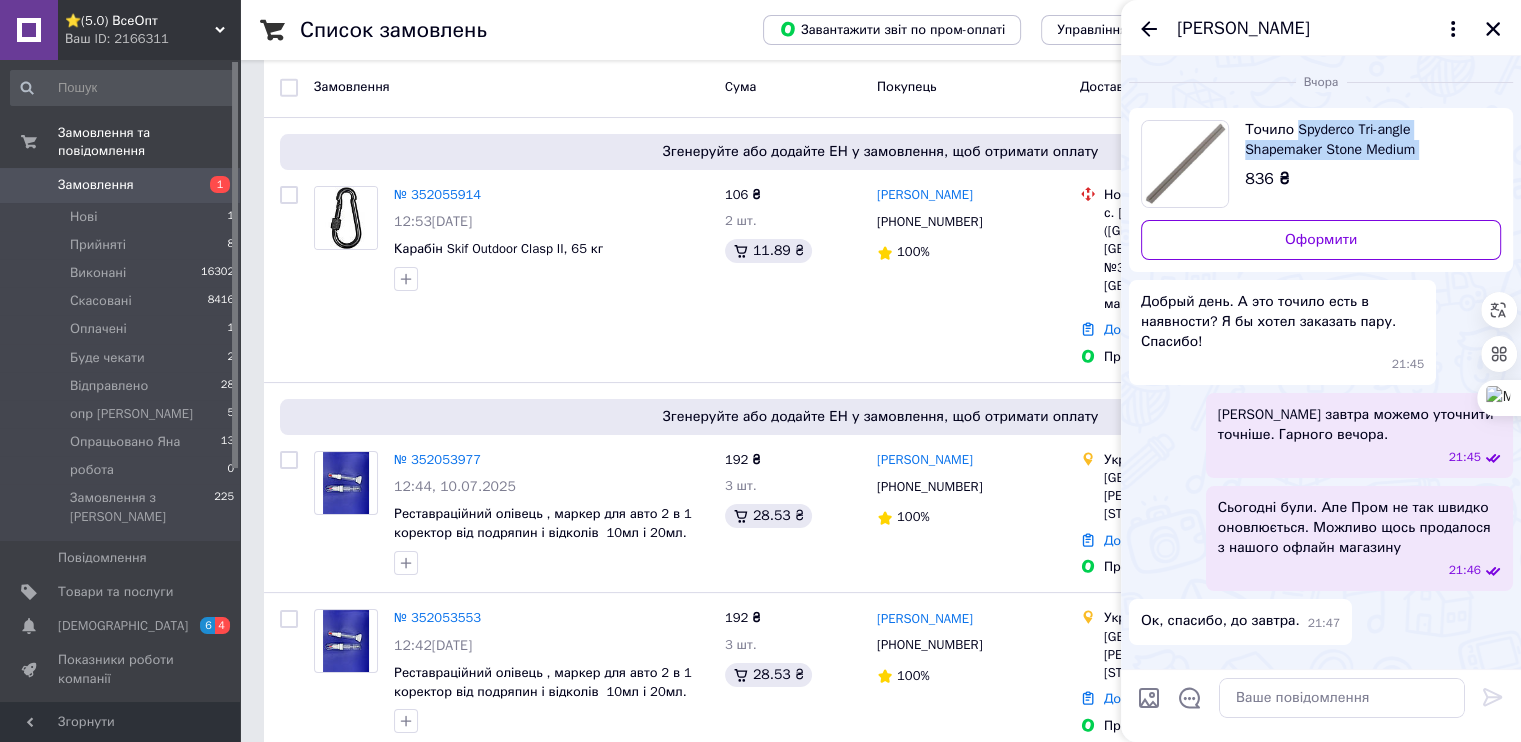 drag, startPoint x: 1284, startPoint y: 111, endPoint x: 1285, endPoint y: 138, distance: 27.018513 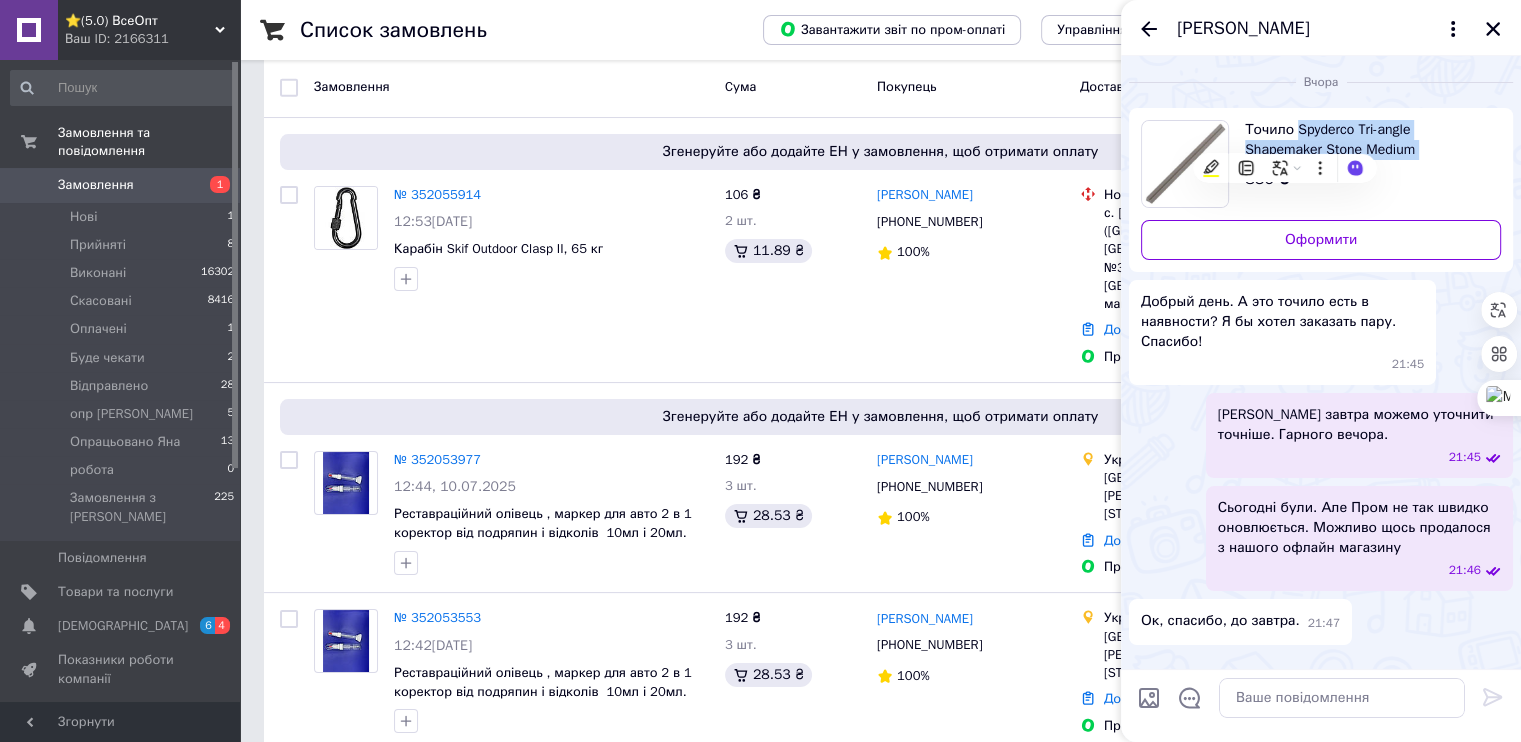 copy on "Spyderco Tri-angle Shapemaker Stone Medium" 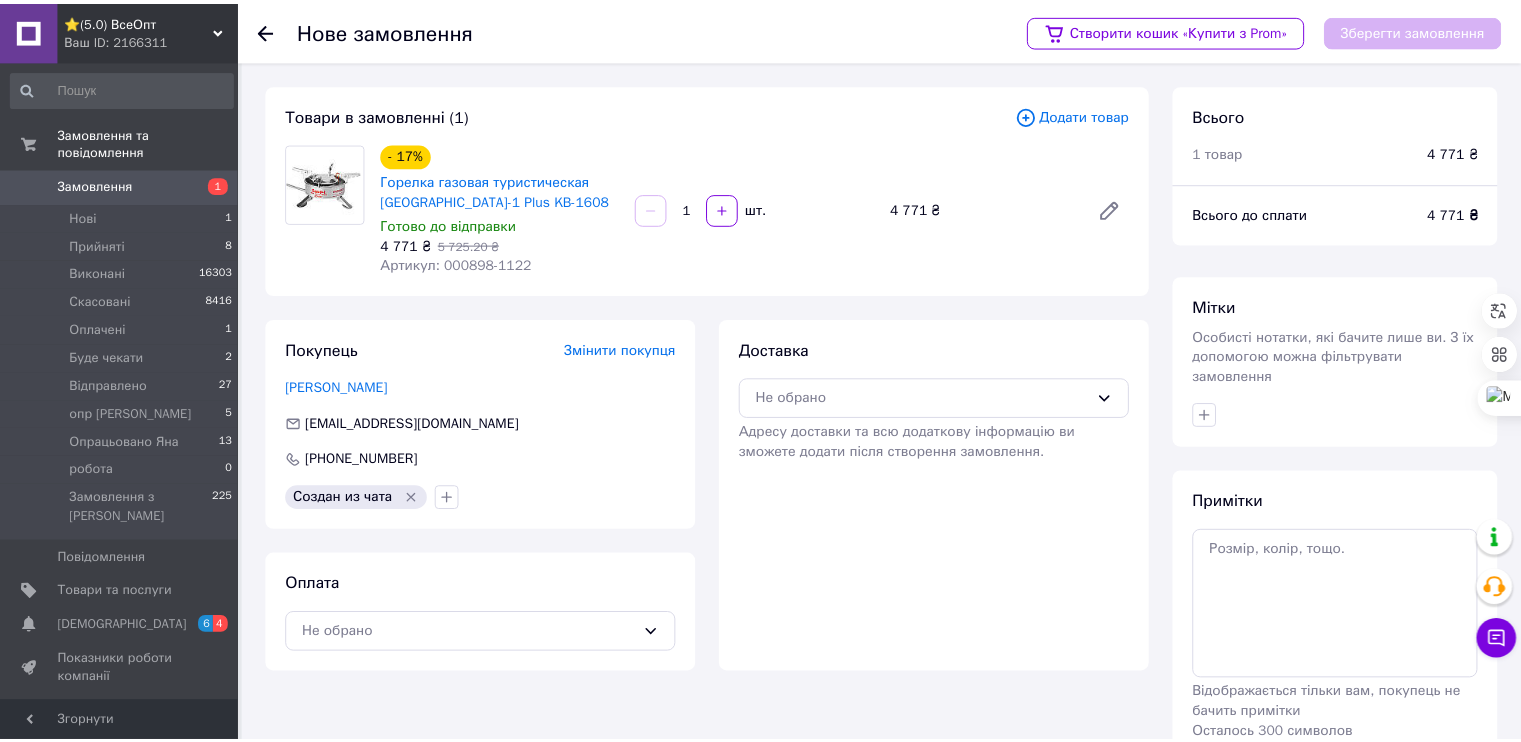scroll, scrollTop: 0, scrollLeft: 0, axis: both 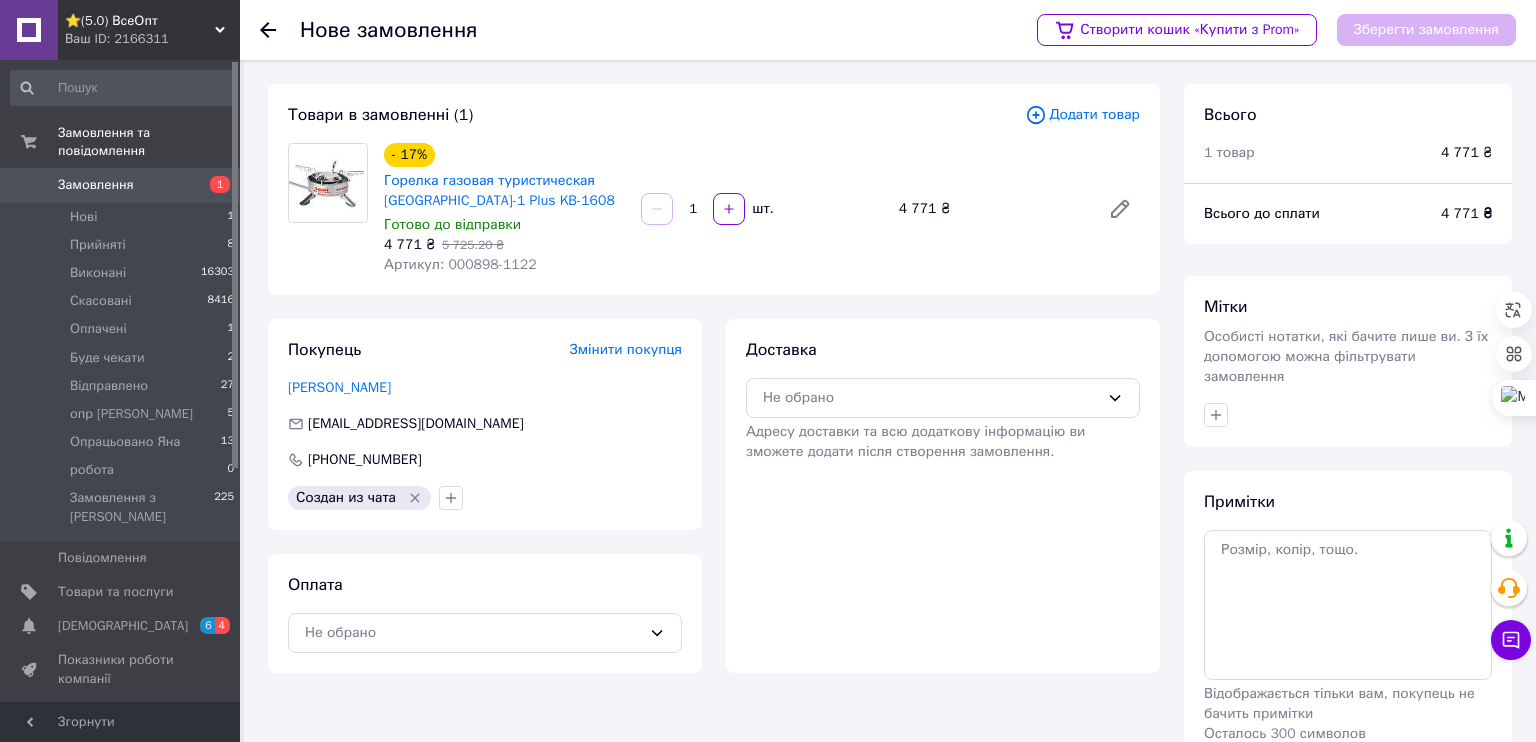 click on "Замовлення" at bounding box center (96, 185) 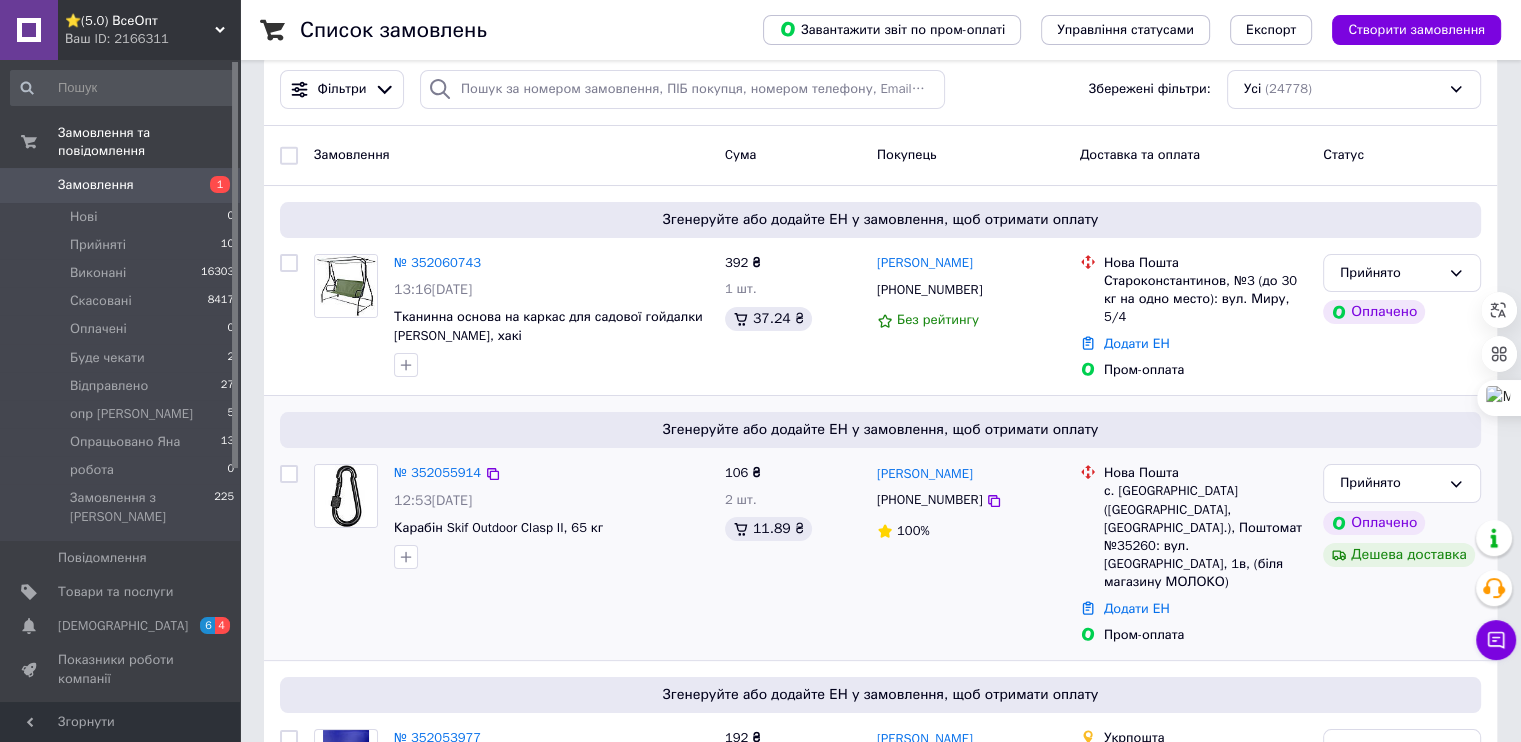 scroll, scrollTop: 100, scrollLeft: 0, axis: vertical 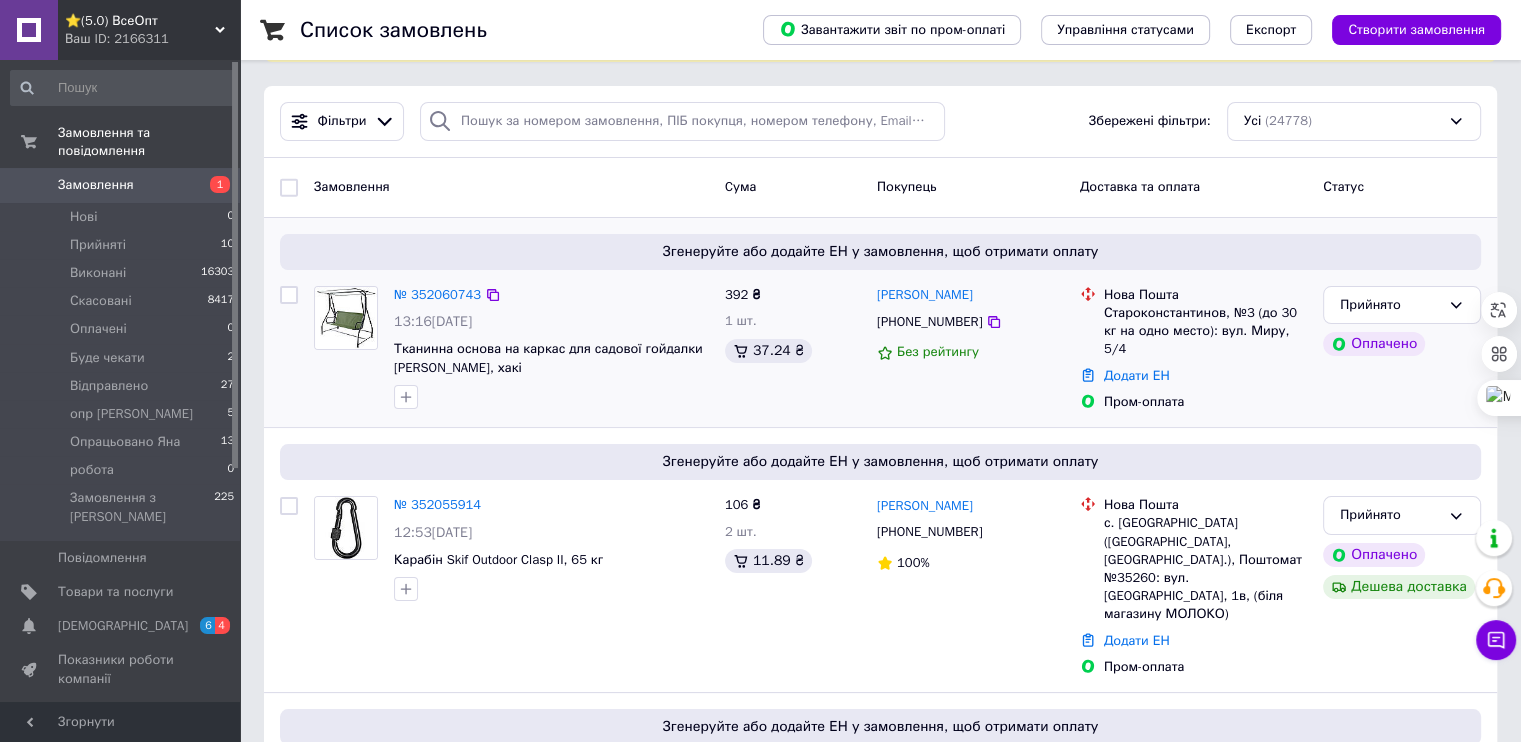 drag, startPoint x: 516, startPoint y: 362, endPoint x: 392, endPoint y: 339, distance: 126.11503 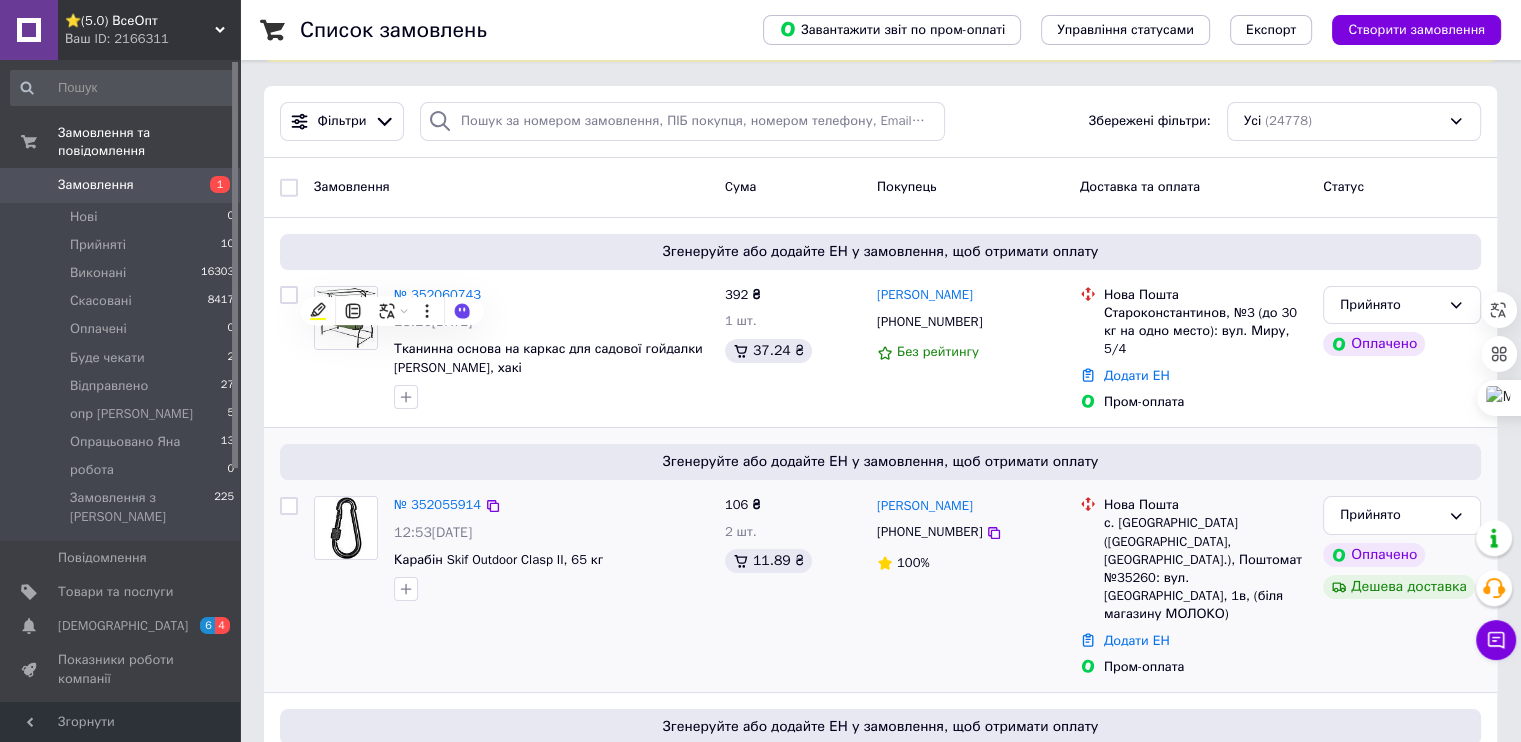 copy on "Тканинна основа на каркас для садової гойдалки [PERSON_NAME], хакі" 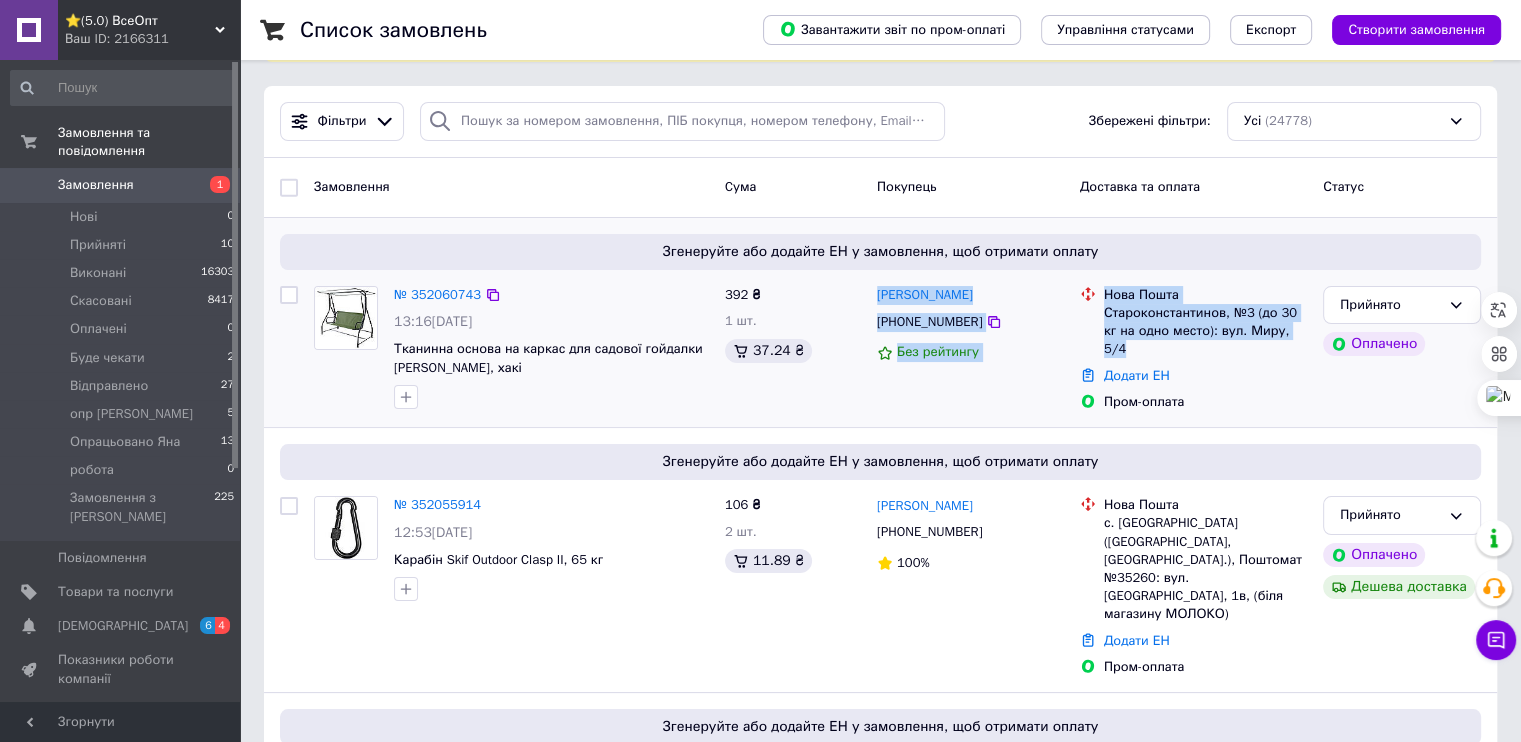 drag, startPoint x: 1285, startPoint y: 328, endPoint x: 869, endPoint y: 284, distance: 418.32047 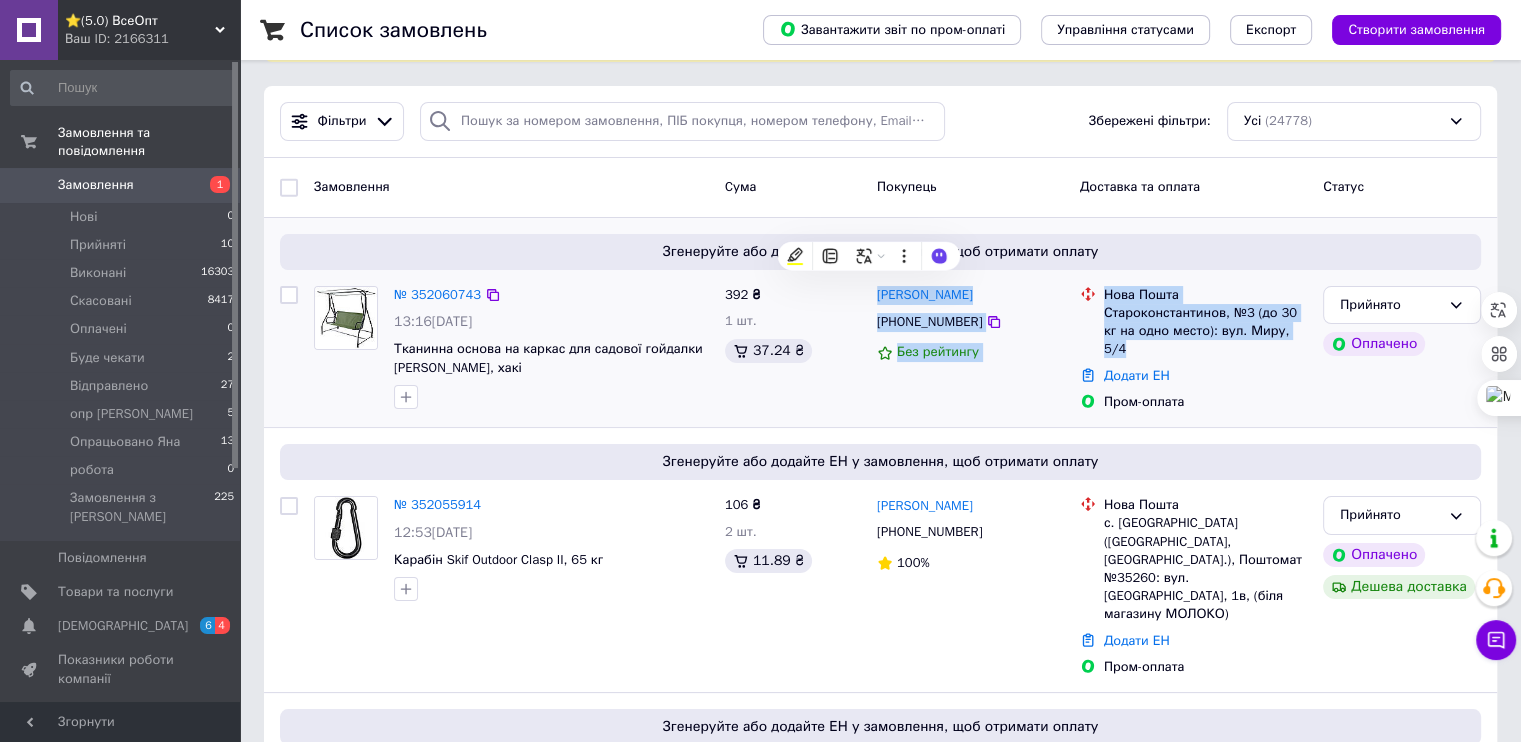 copy on "[PERSON_NAME]  [PHONE_NUMBER] Без рейтингу Нова Пошта Староконстантинов, №3 (до 30 кг на одно место): вул. Миру, 5/4" 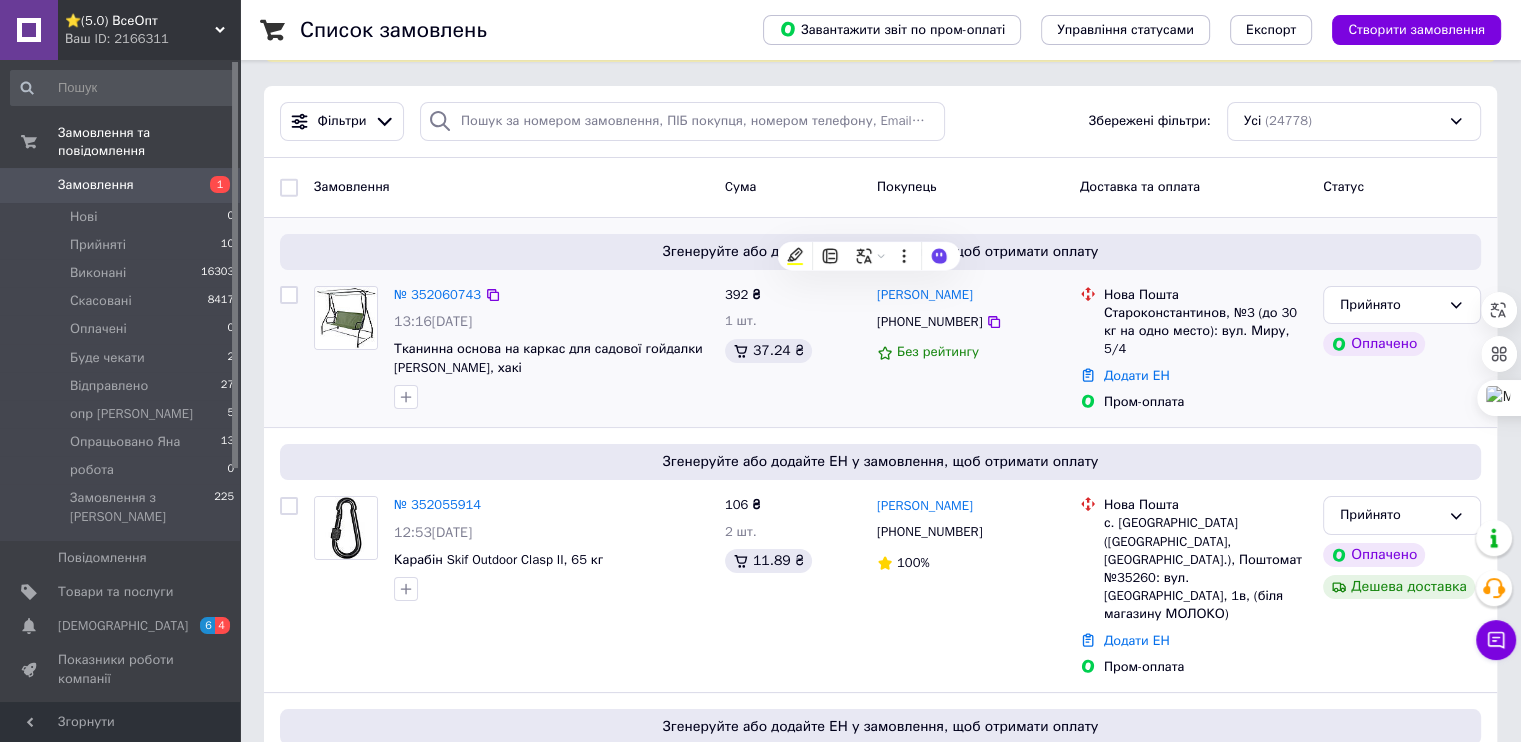 click on "392 ₴ 1 шт. 37.24 ₴" at bounding box center (793, 349) 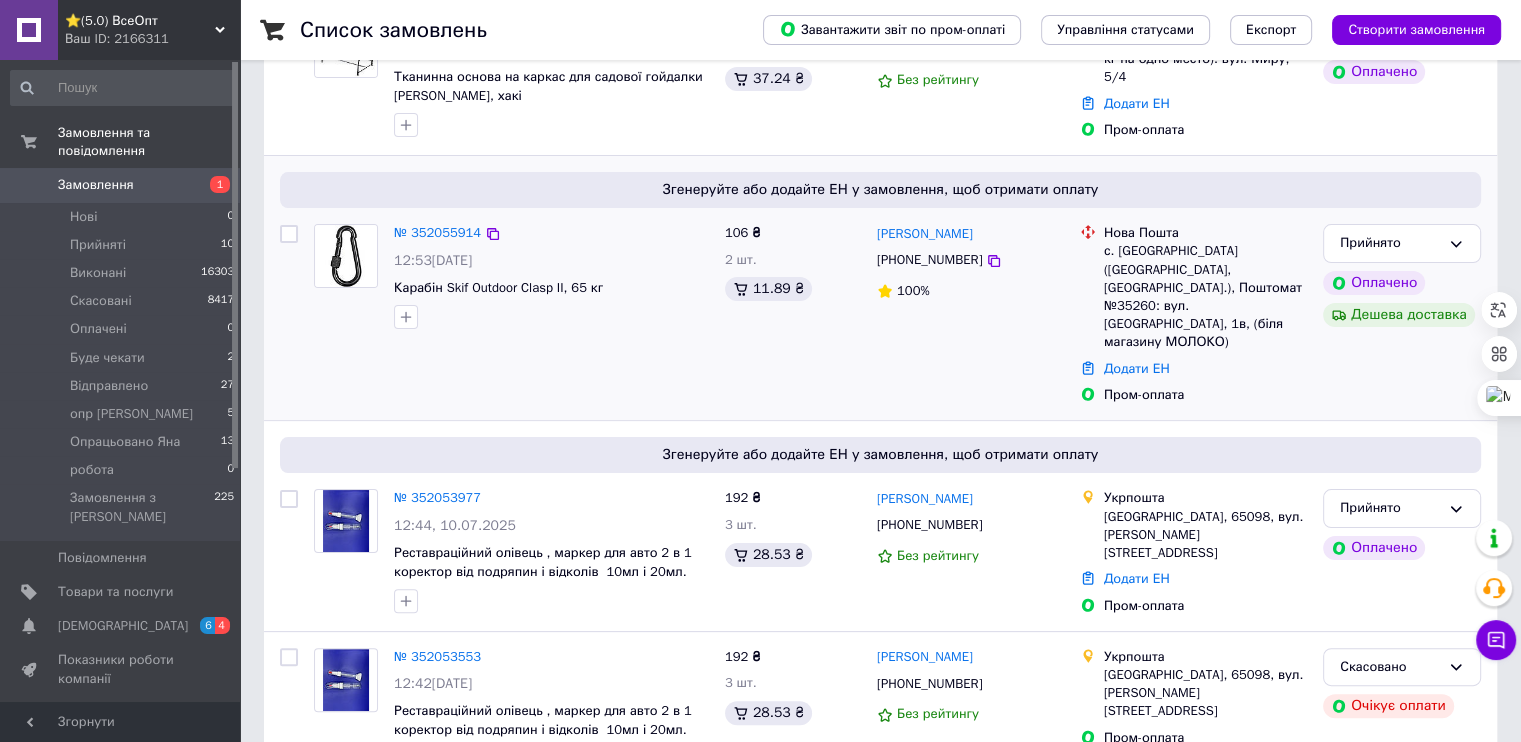 scroll, scrollTop: 400, scrollLeft: 0, axis: vertical 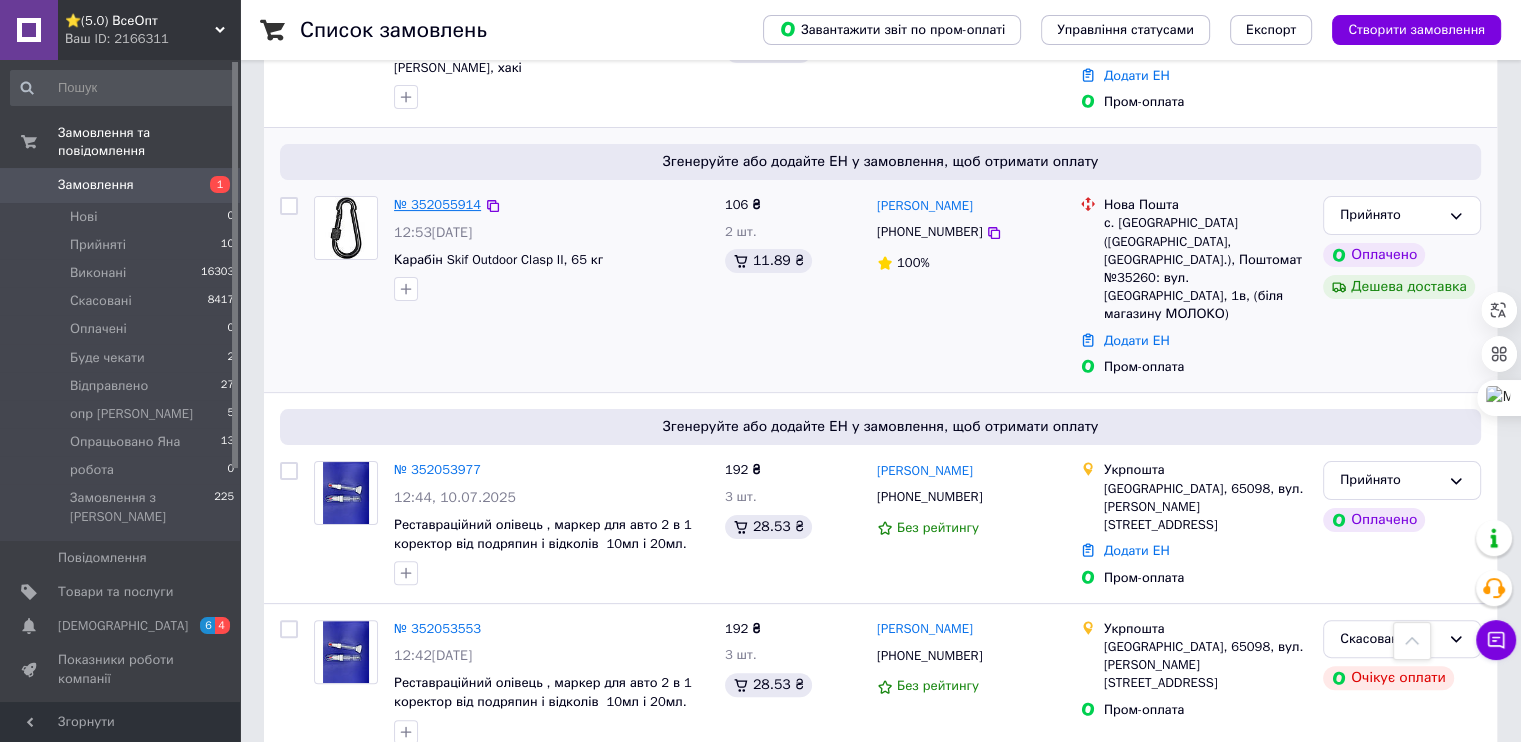 click on "№ 352055914" at bounding box center (437, 204) 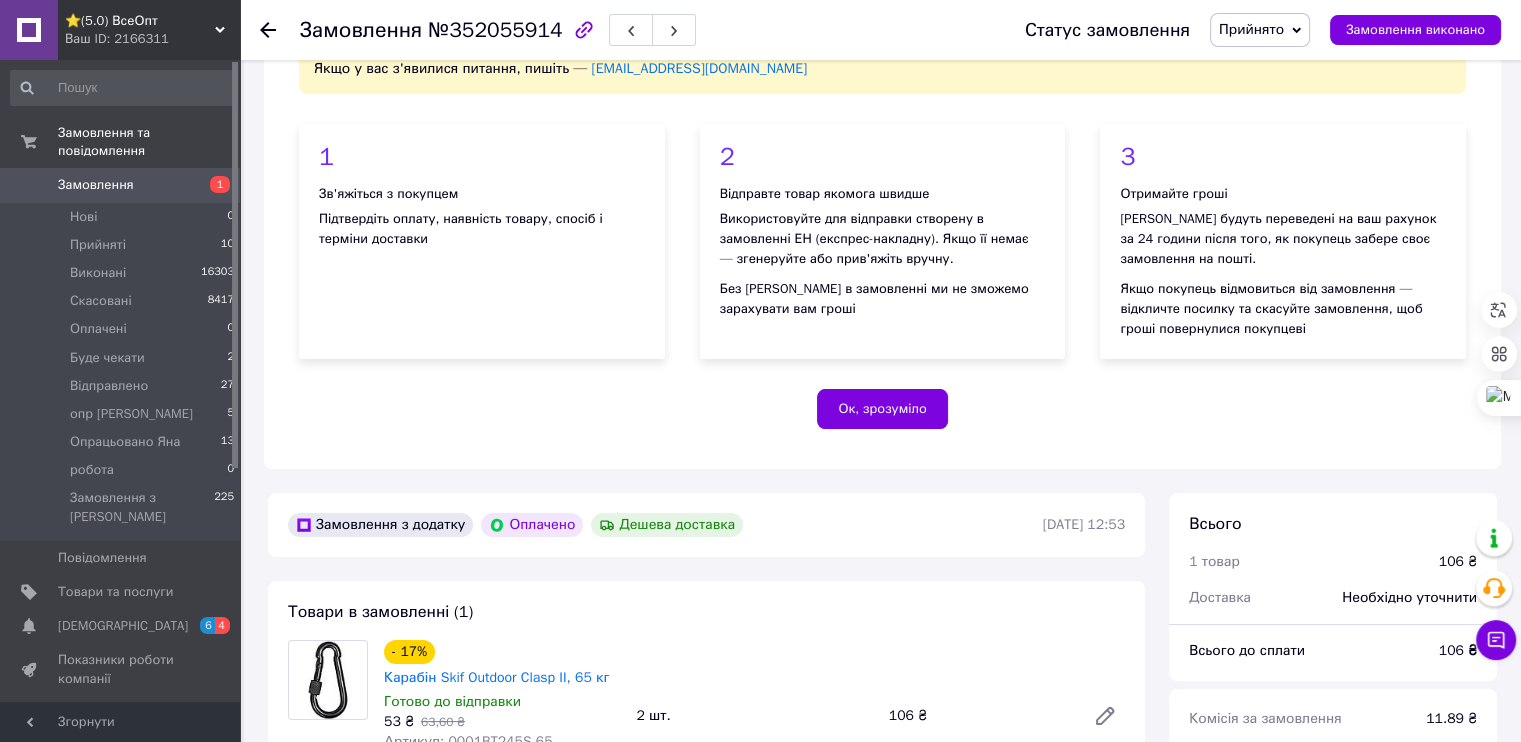 scroll, scrollTop: 400, scrollLeft: 0, axis: vertical 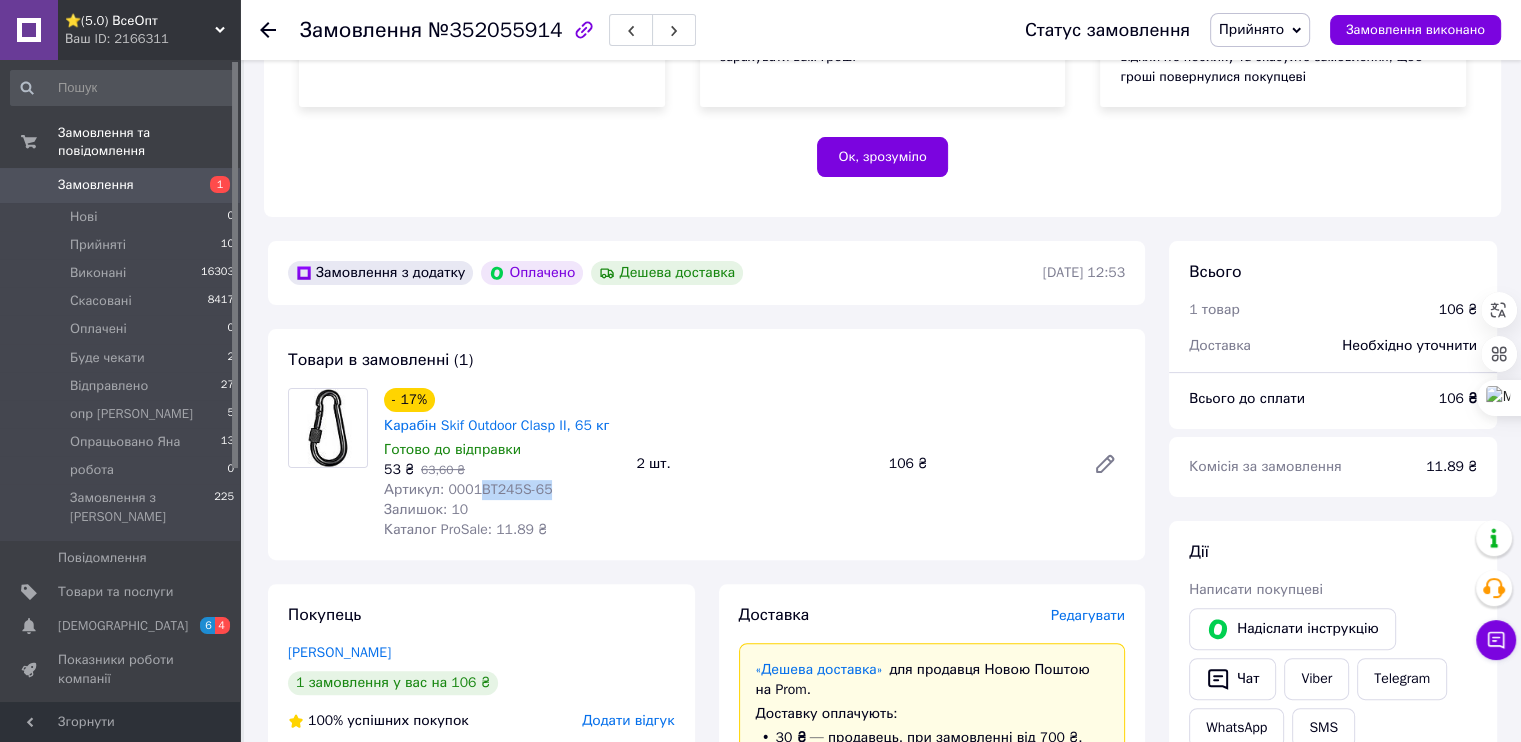 drag, startPoint x: 448, startPoint y: 395, endPoint x: 523, endPoint y: 399, distance: 75.10659 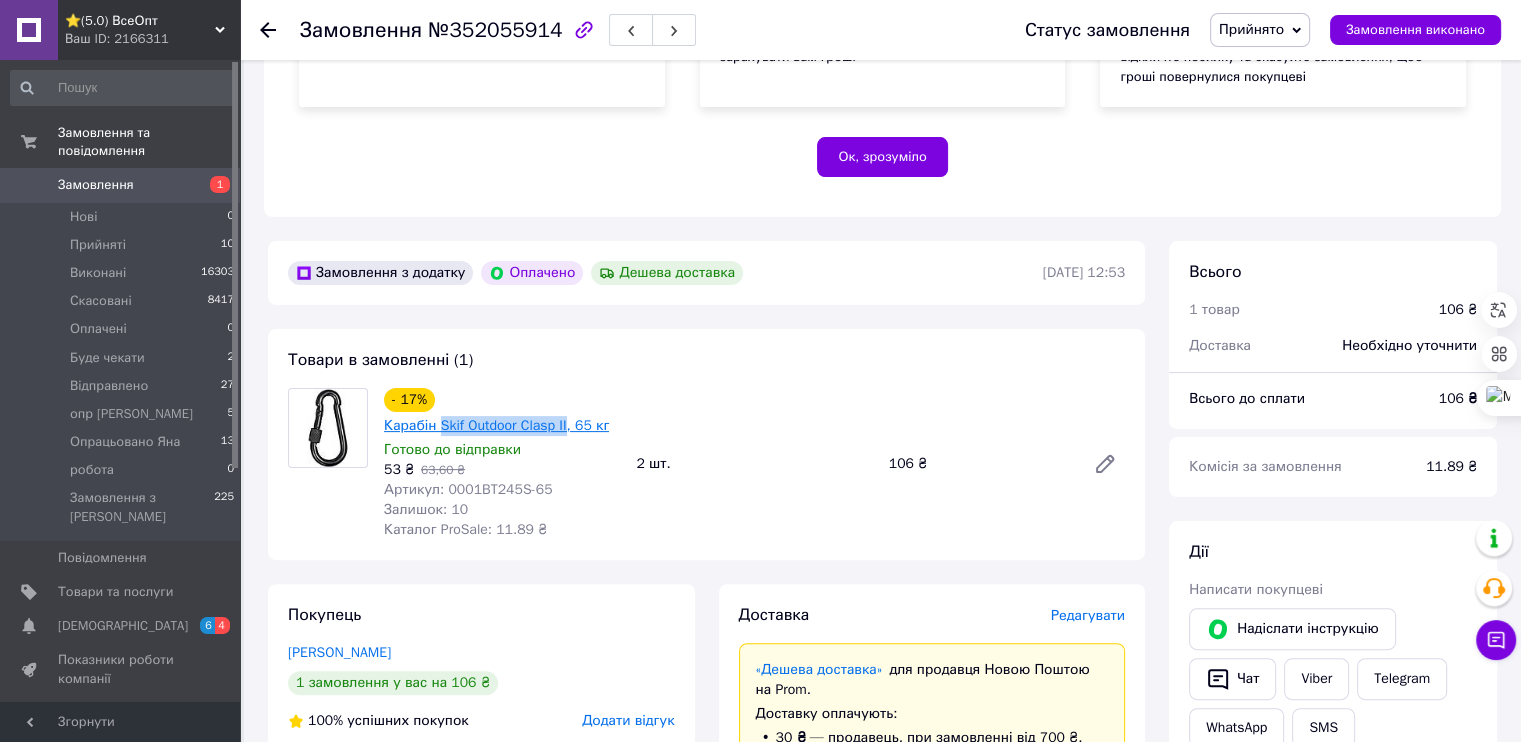 drag, startPoint x: 472, startPoint y: 329, endPoint x: 565, endPoint y: 341, distance: 93.770996 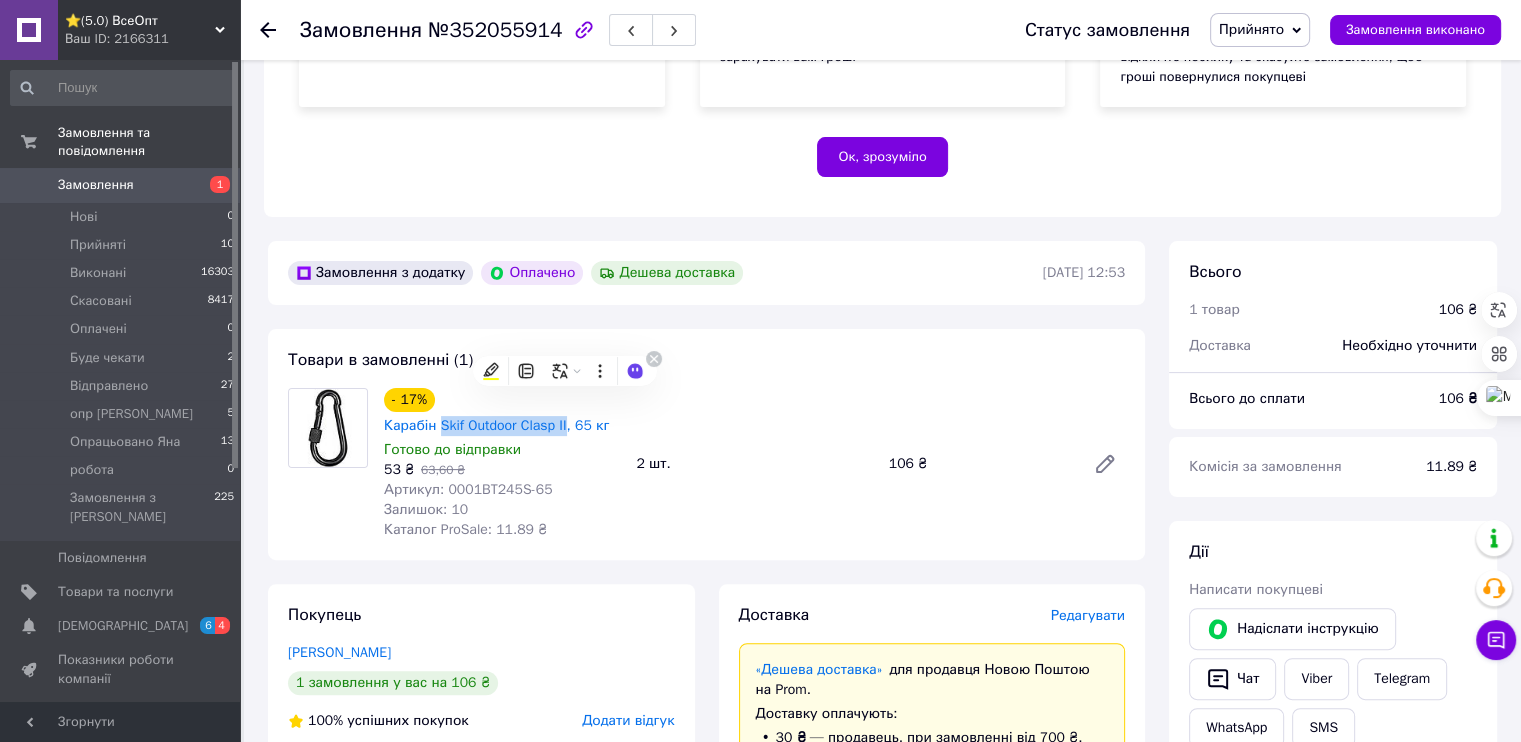 copy on "Skif Outdoor Clasp II" 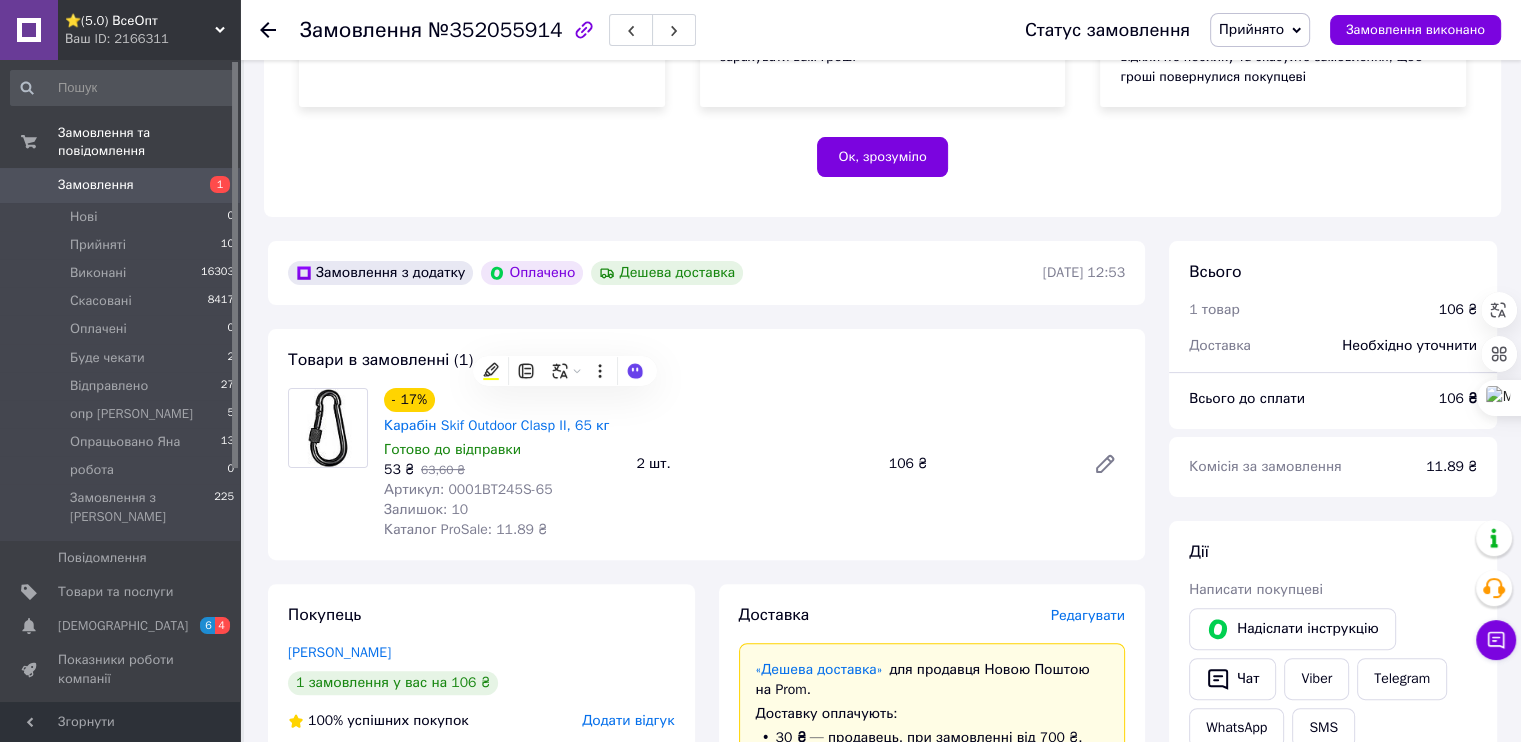 click on "- 17% Карабін Skif Outdoor Clasp II, 65 кг Готово до відправки 53 ₴   63,60 ₴ Артикул: 0001BT245S-65 Залишок: 10 Каталог ProSale: 11.89 ₴  2 шт. 106 ₴" at bounding box center (754, 464) 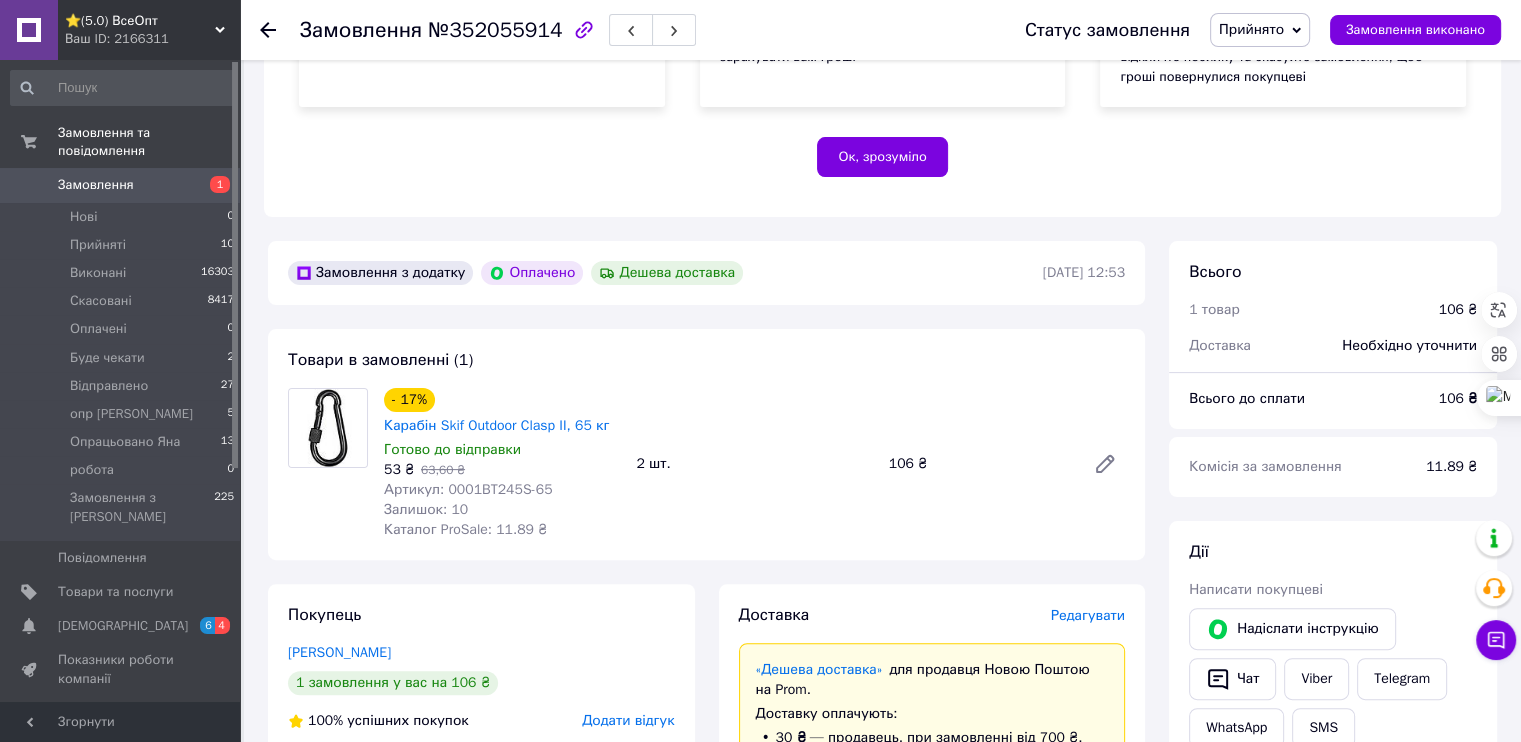click on "Прийнято" at bounding box center [1260, 30] 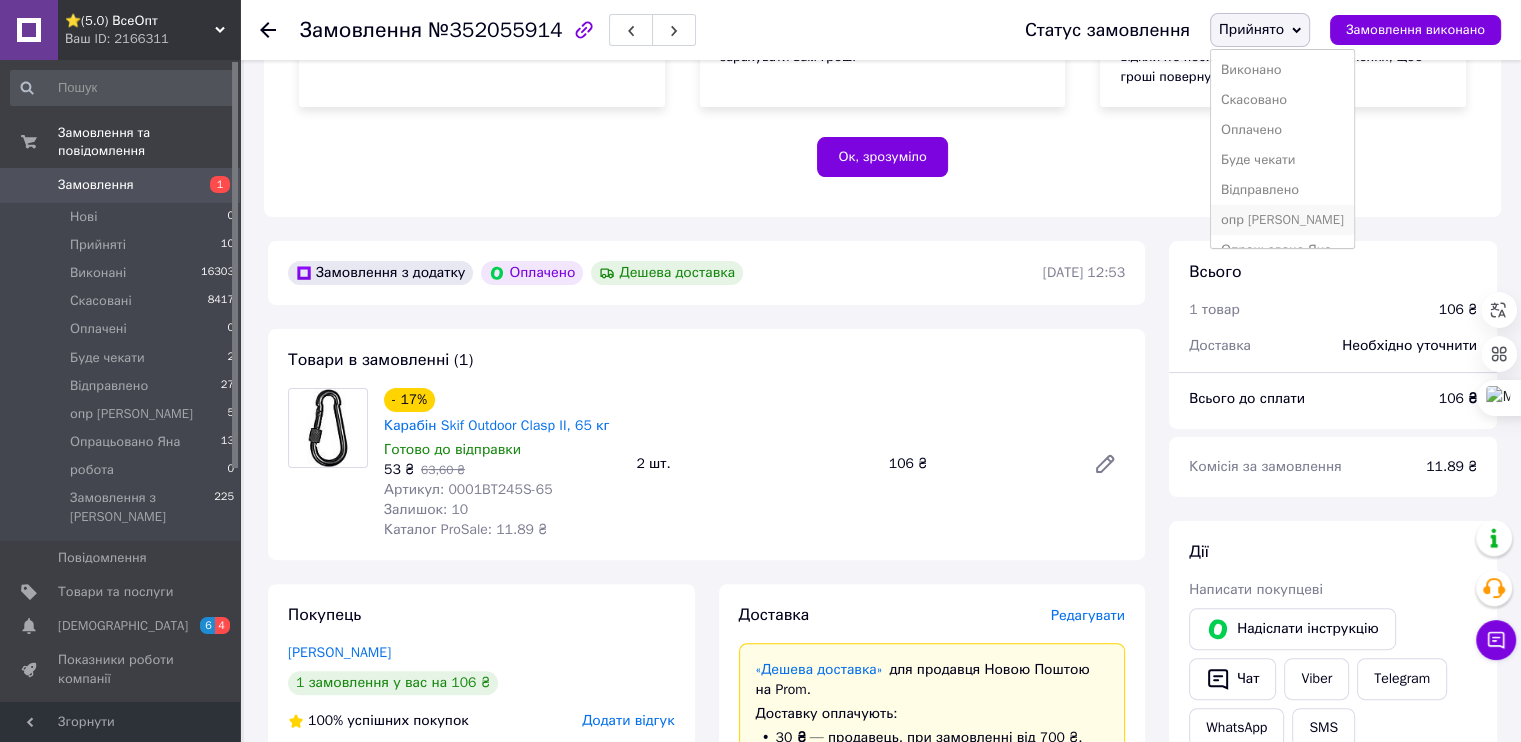 click on "опр [PERSON_NAME]" at bounding box center (1282, 220) 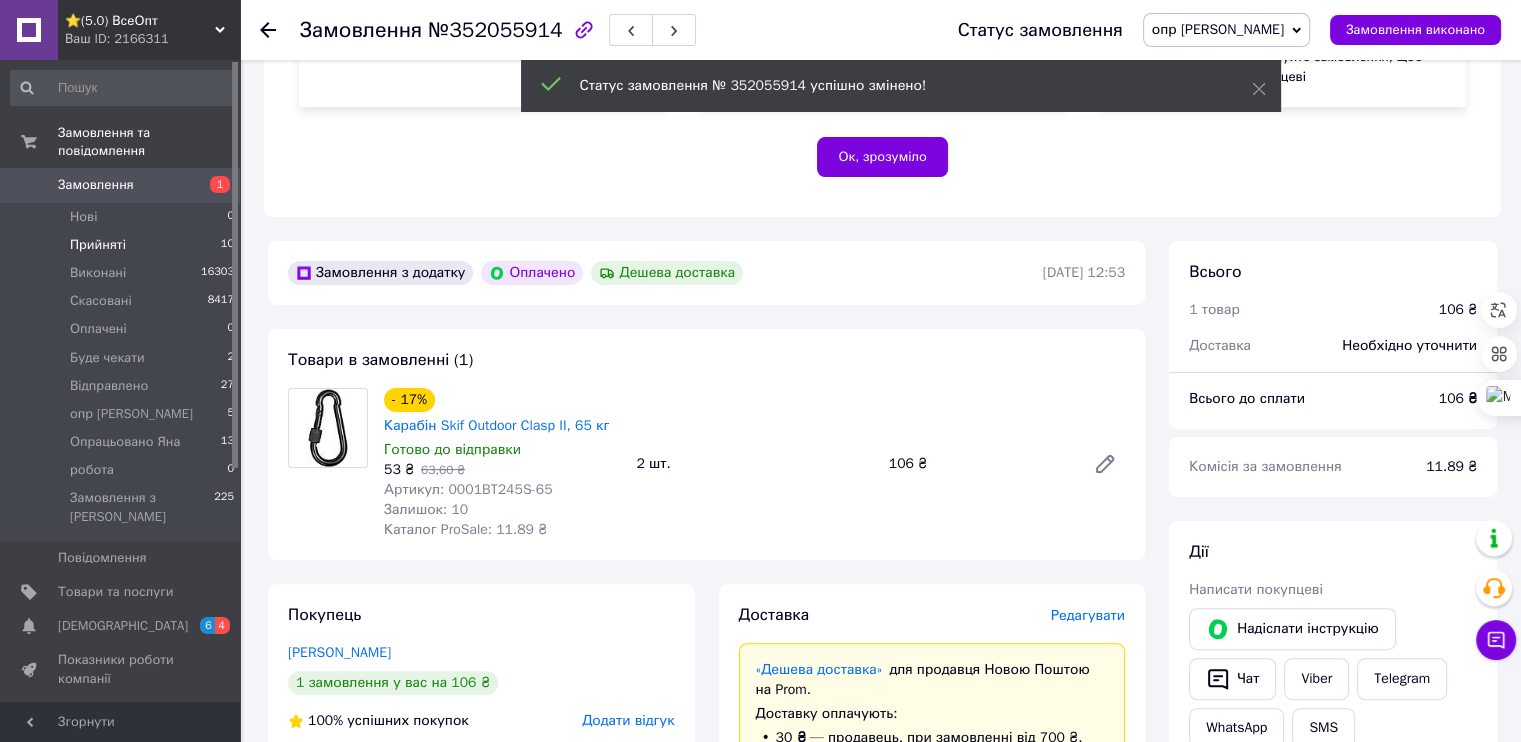 click on "Прийняті" at bounding box center (98, 245) 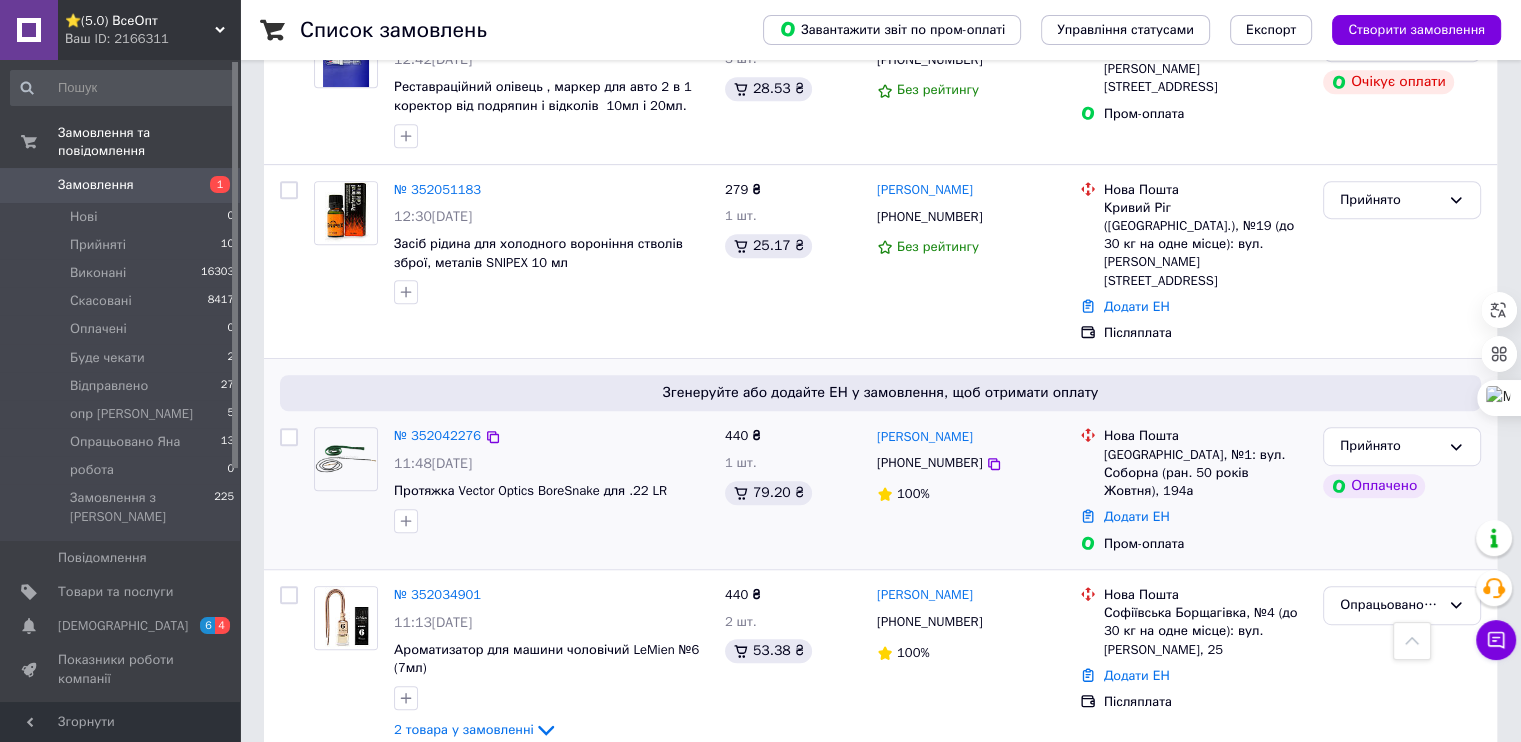 scroll, scrollTop: 1000, scrollLeft: 0, axis: vertical 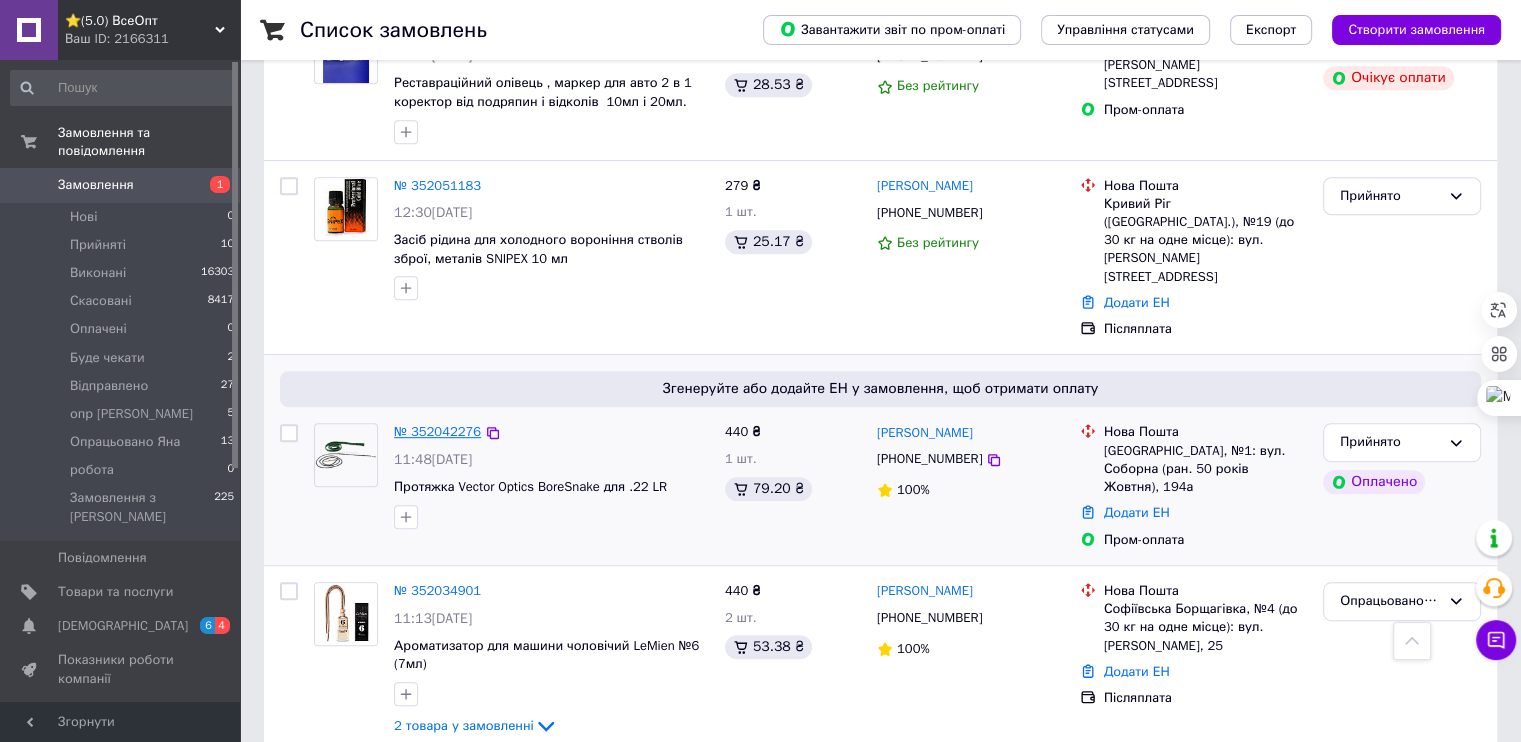 click on "№ 352042276" at bounding box center [437, 431] 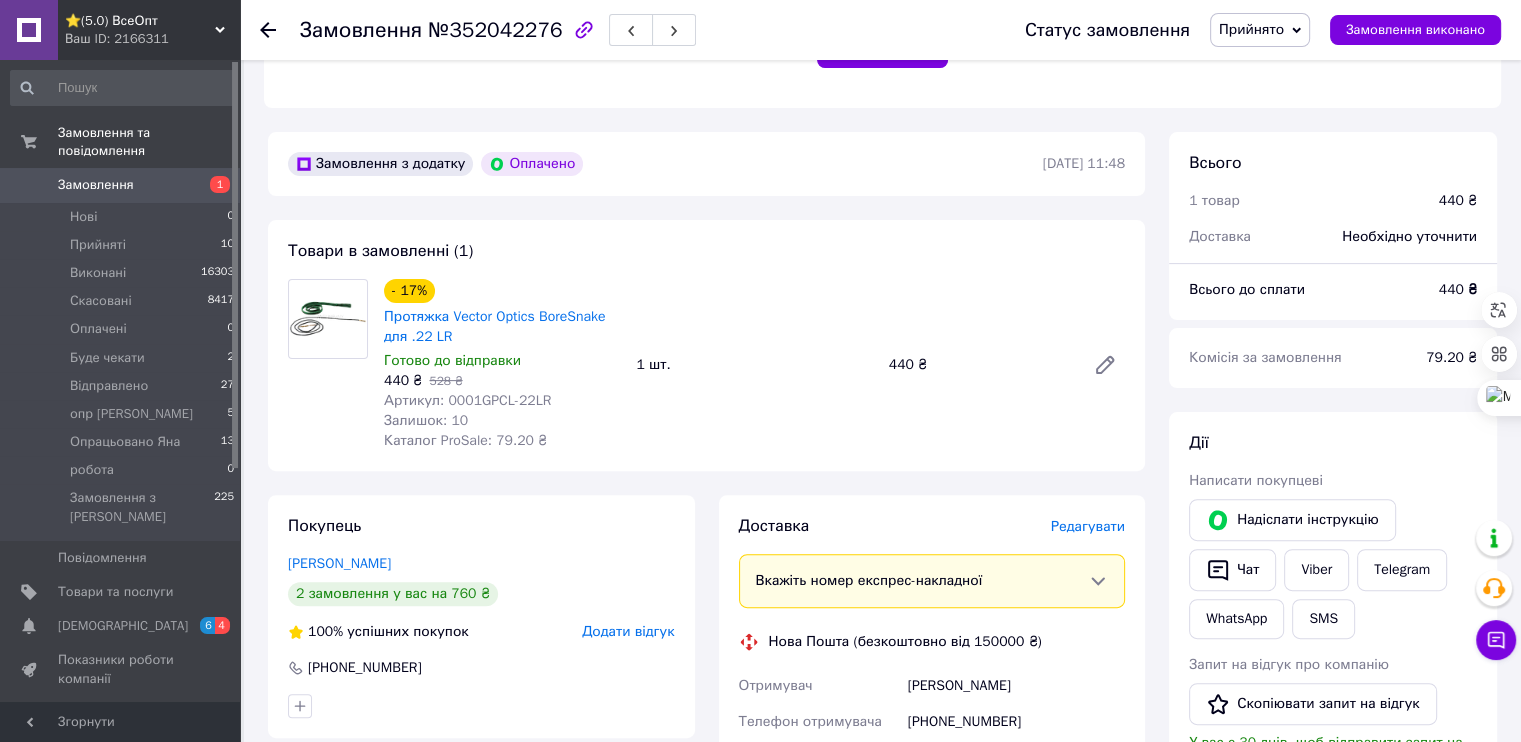 scroll, scrollTop: 400, scrollLeft: 0, axis: vertical 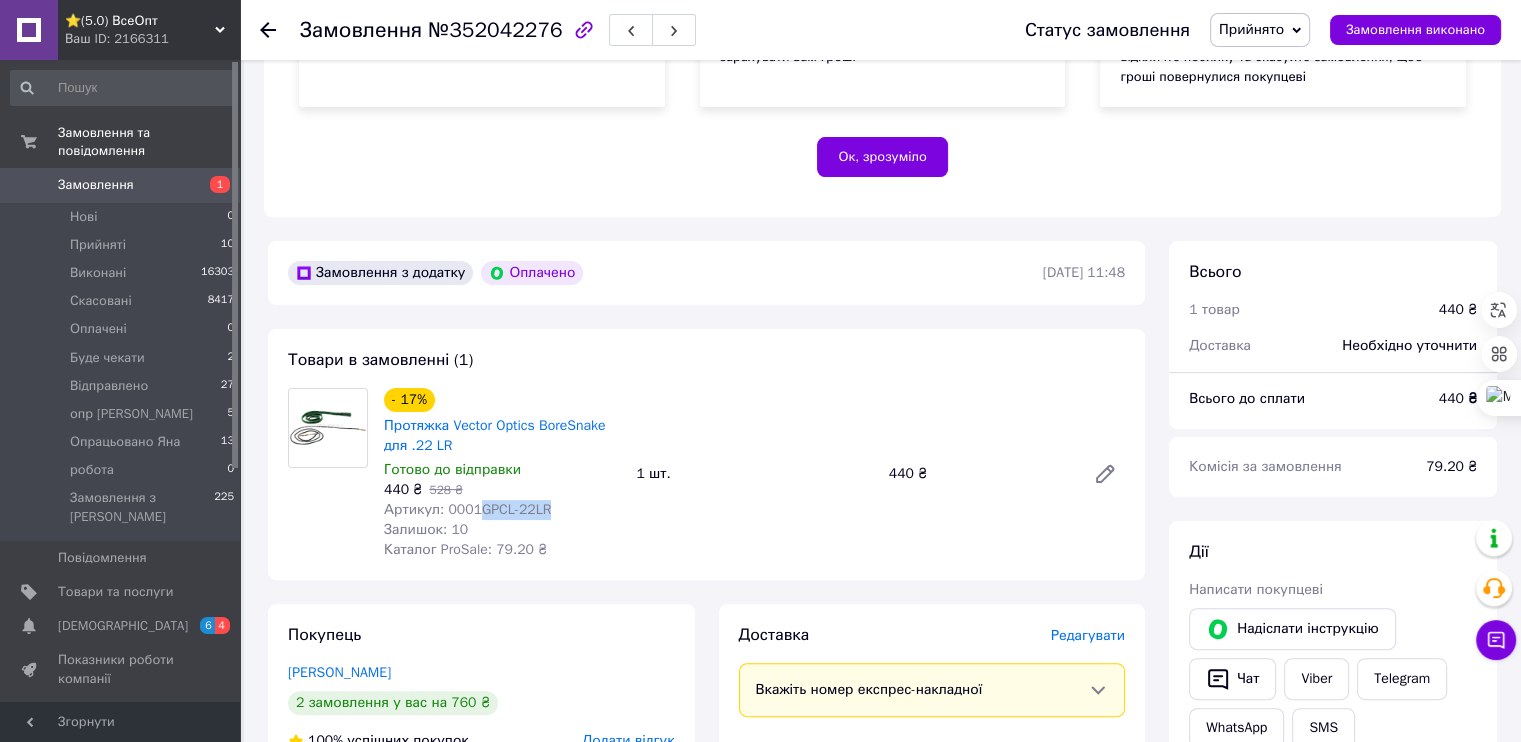 drag, startPoint x: 451, startPoint y: 415, endPoint x: 527, endPoint y: 412, distance: 76.05919 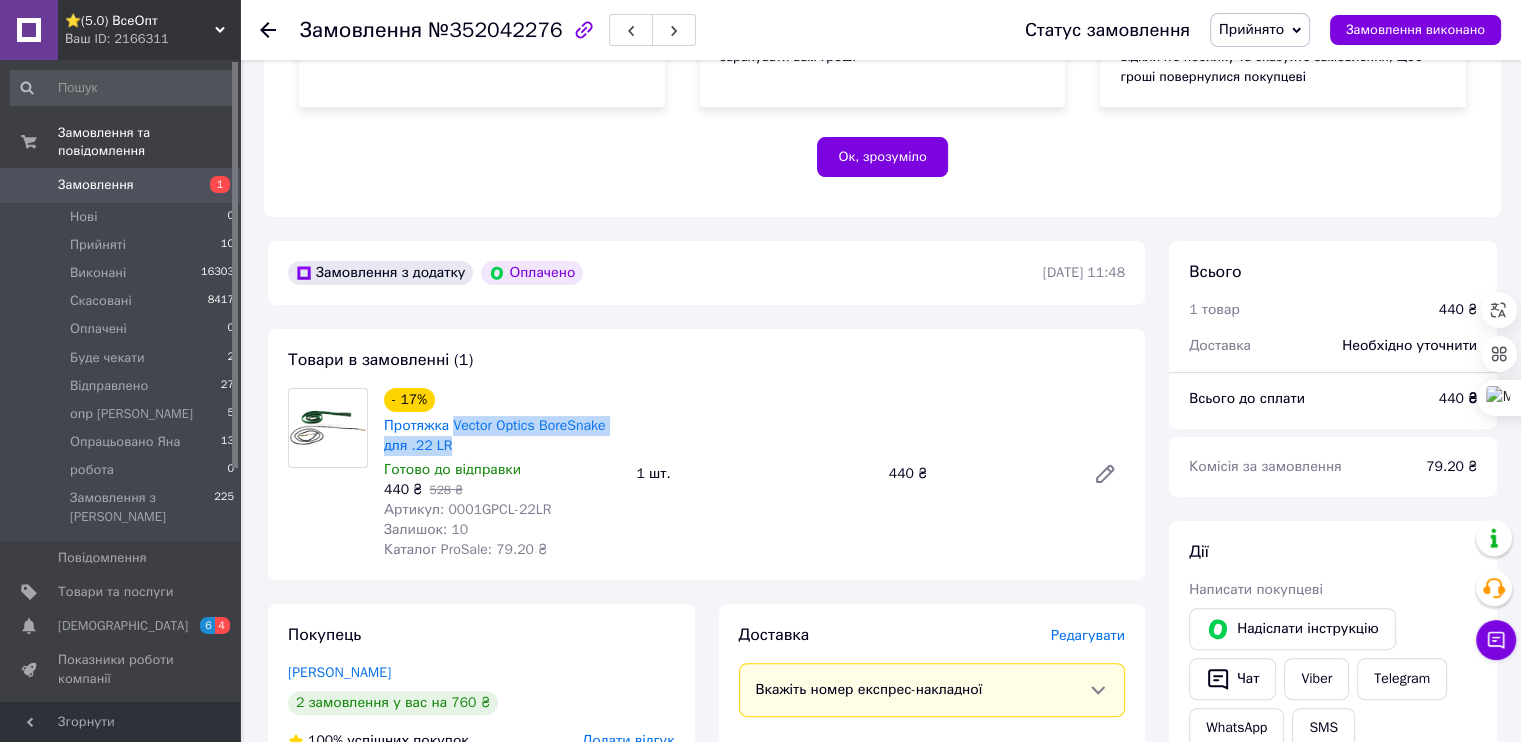 drag, startPoint x: 436, startPoint y: 355, endPoint x: 615, endPoint y: 357, distance: 179.01117 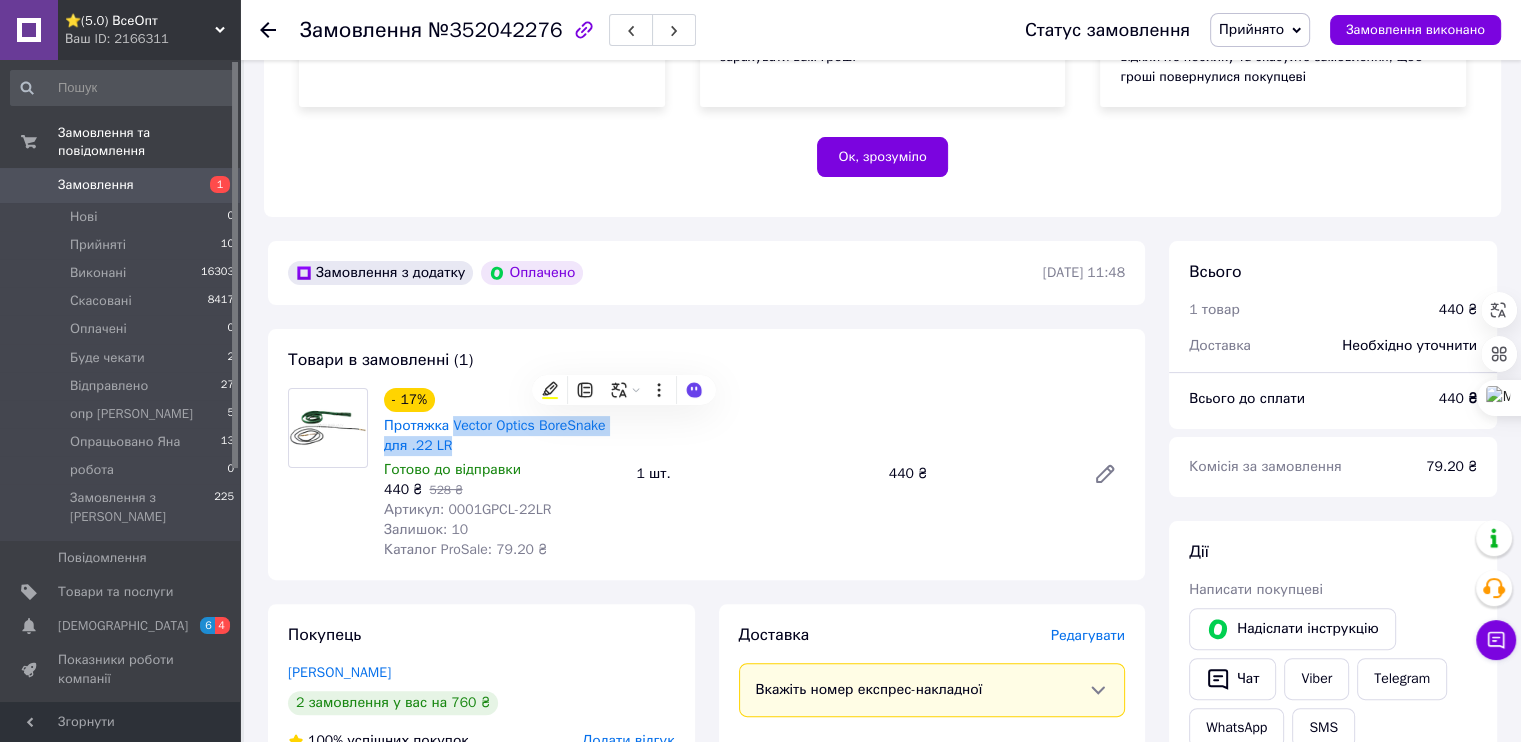 copy on "Vector Optics BoreSnake для .22 LR" 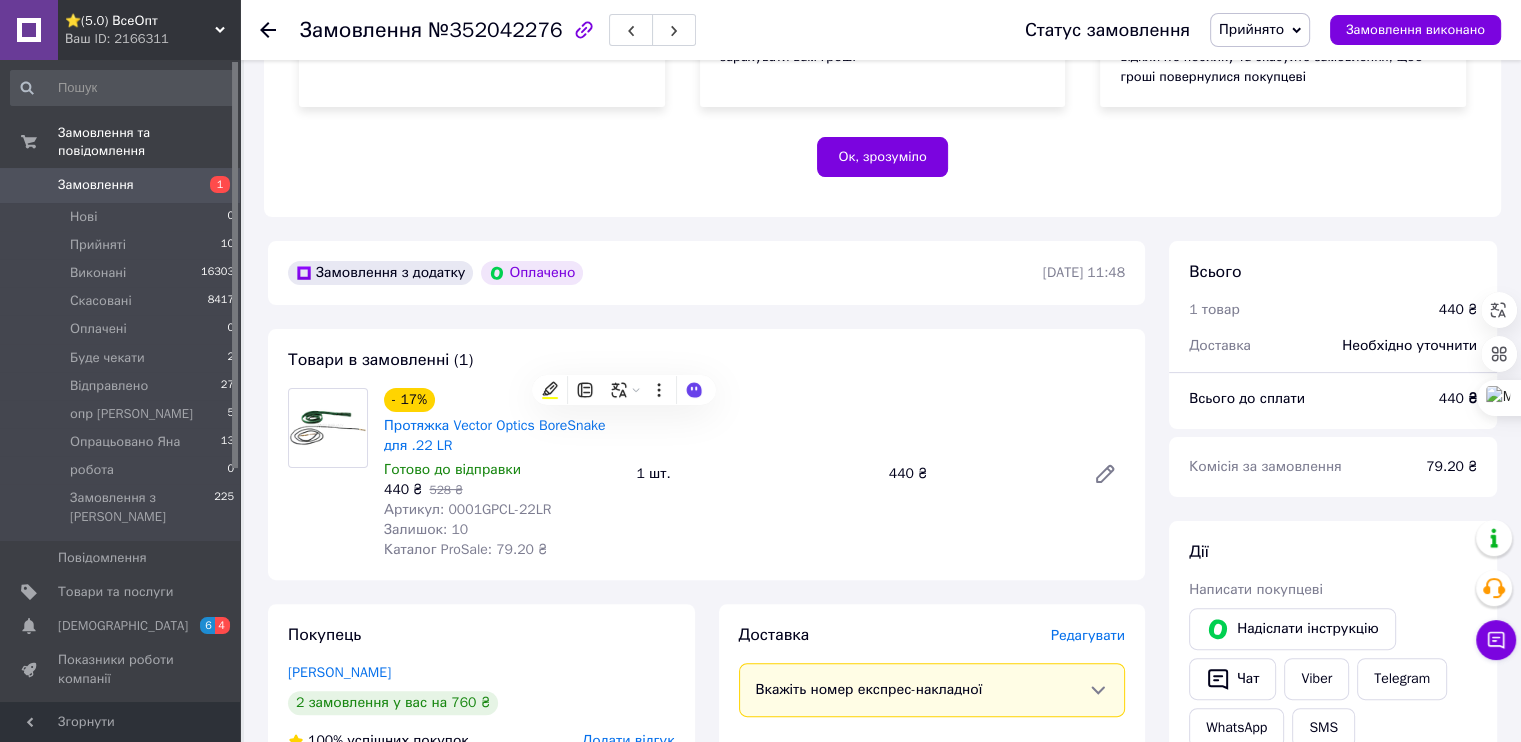 click on "- 17% Протяжка Vector Optics BoreSnake для .22 LR Готово до відправки 440 ₴   528 ₴ Артикул: 0001GPCL-22LR Залишок: 10 Каталог ProSale: 79.20 ₴  1 шт. 440 ₴" at bounding box center [754, 474] 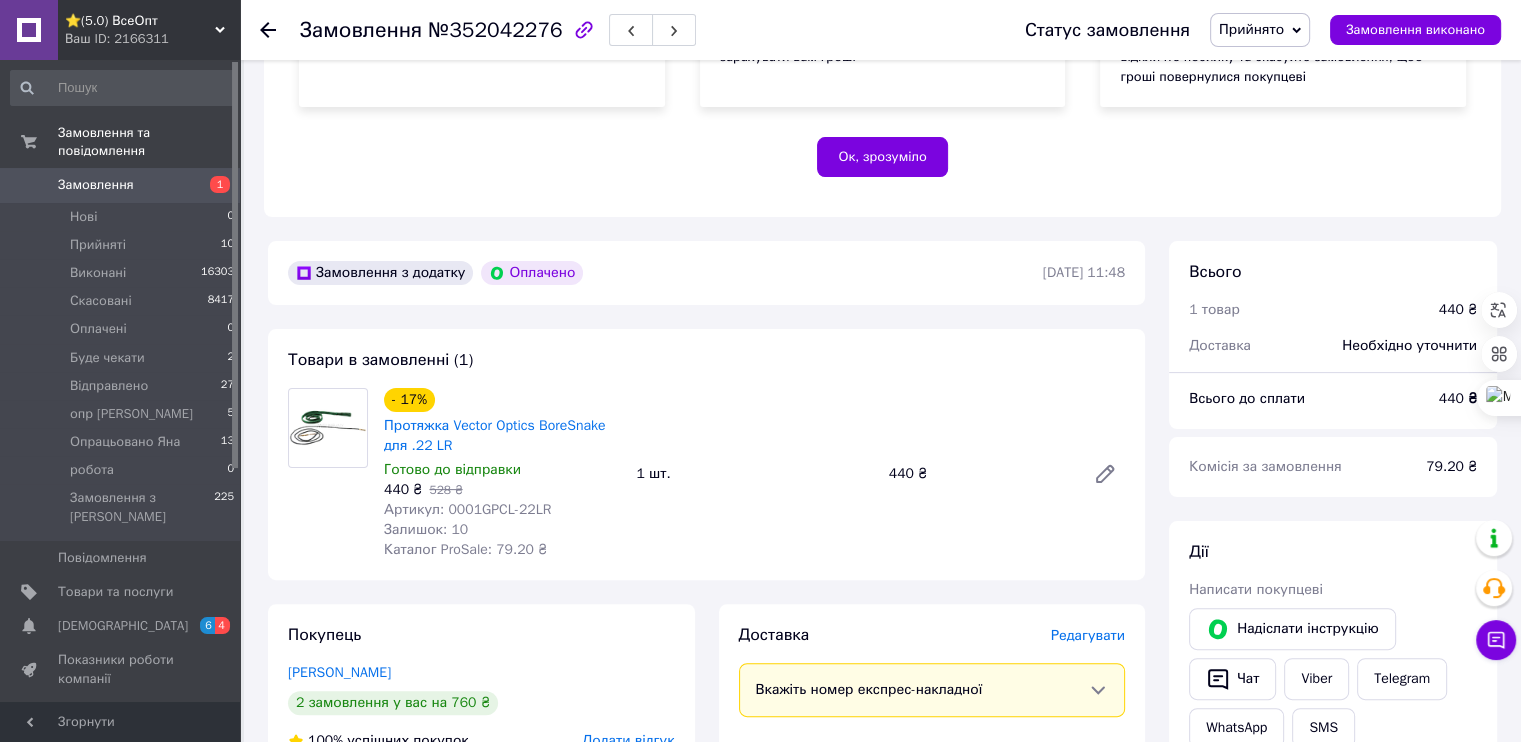 click 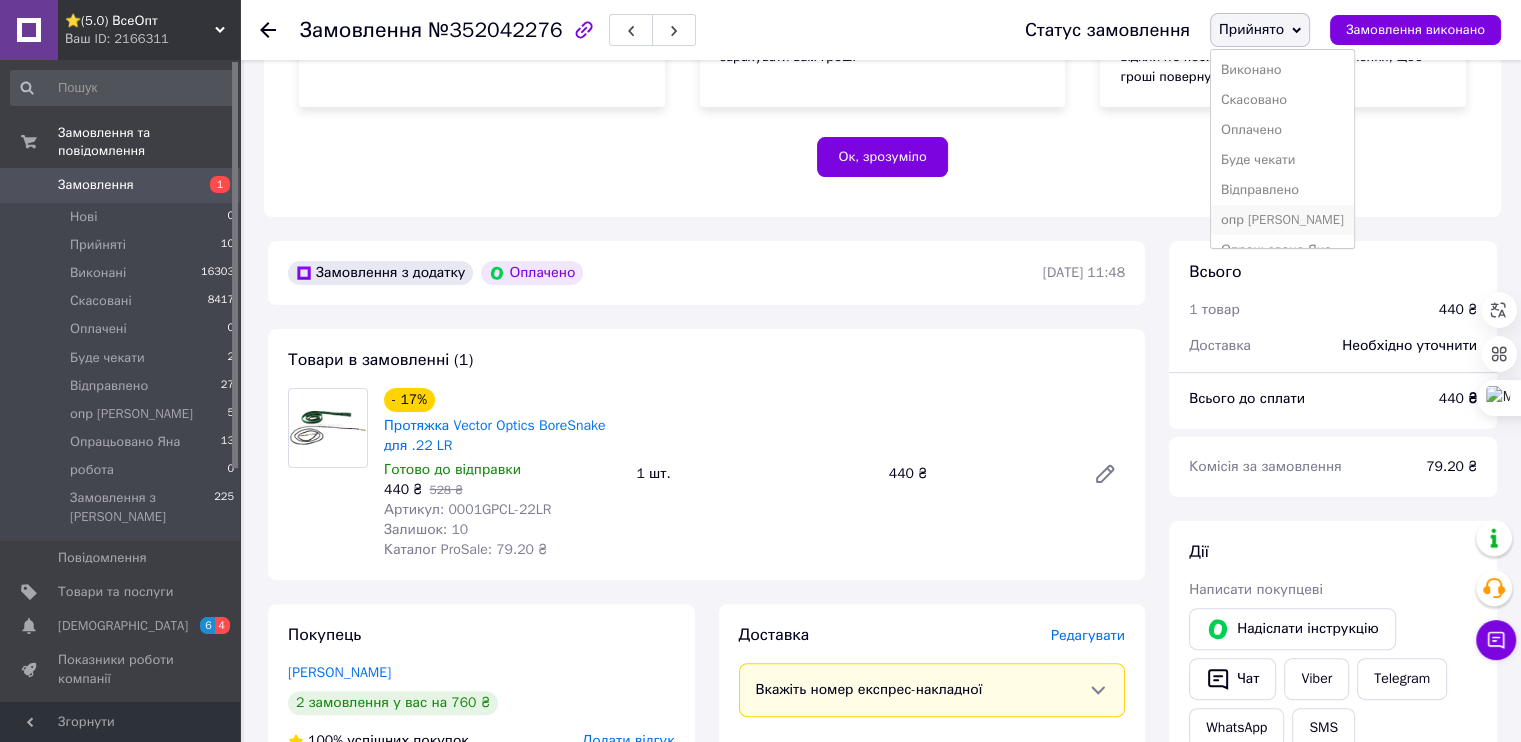 click on "опр [PERSON_NAME]" at bounding box center [1282, 220] 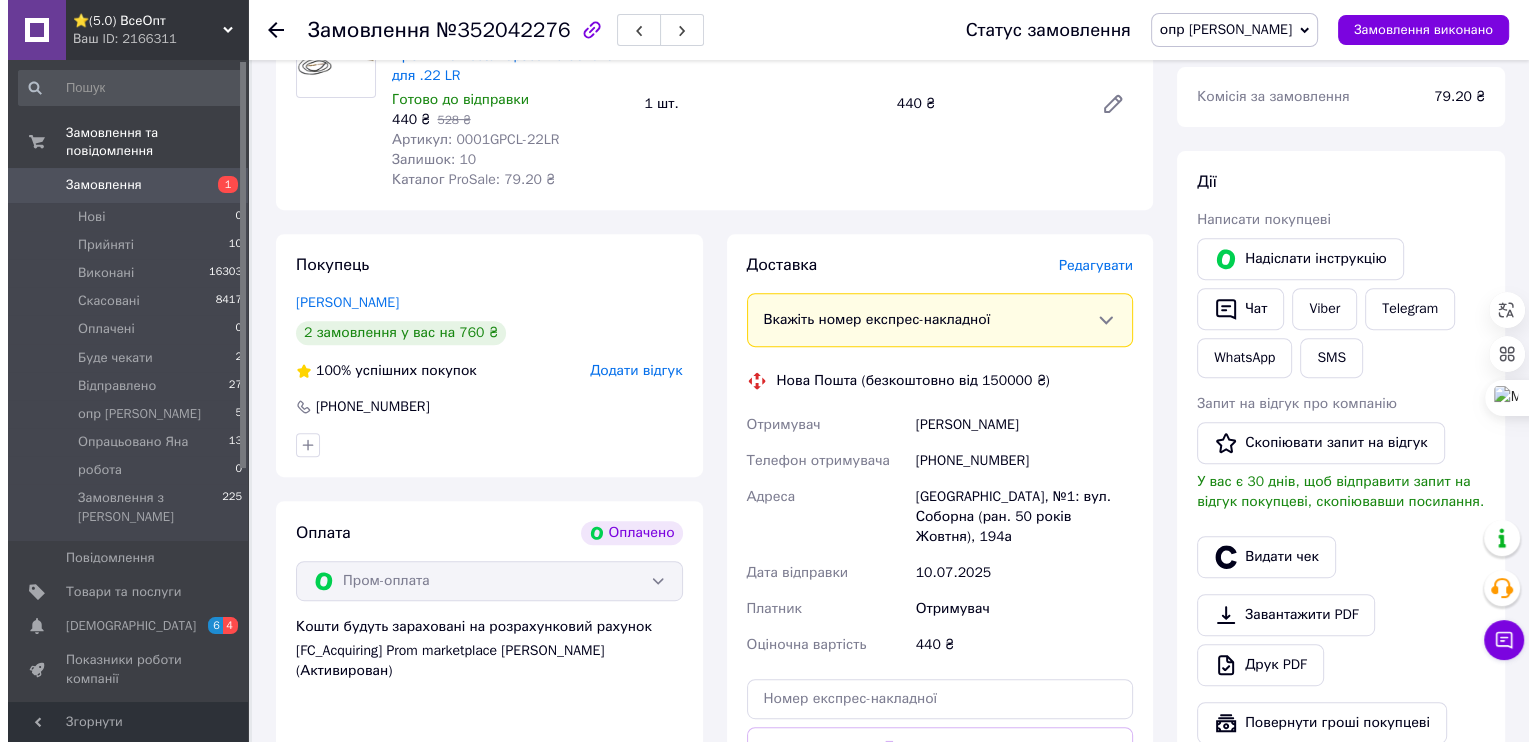 scroll, scrollTop: 800, scrollLeft: 0, axis: vertical 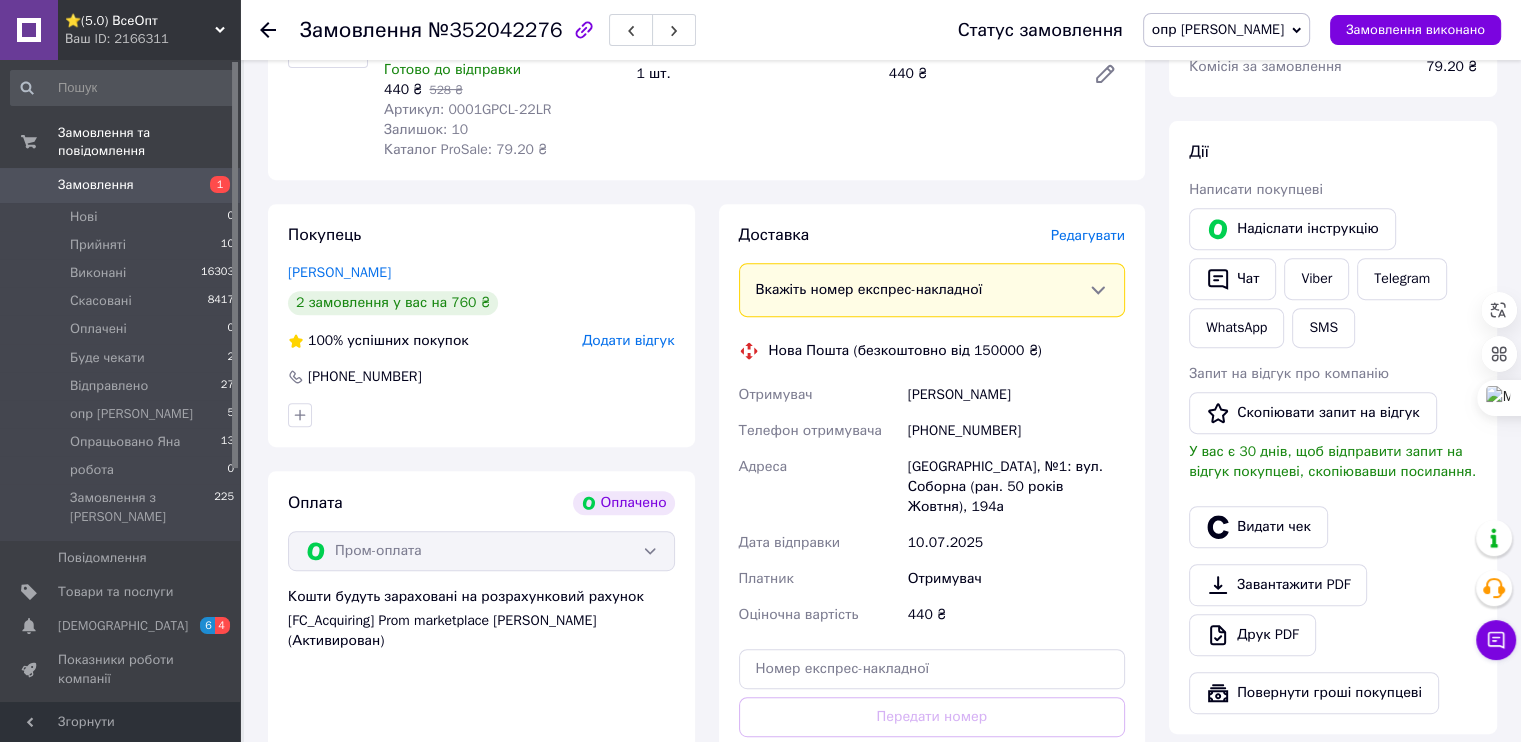 click on "Редагувати" at bounding box center (1088, 235) 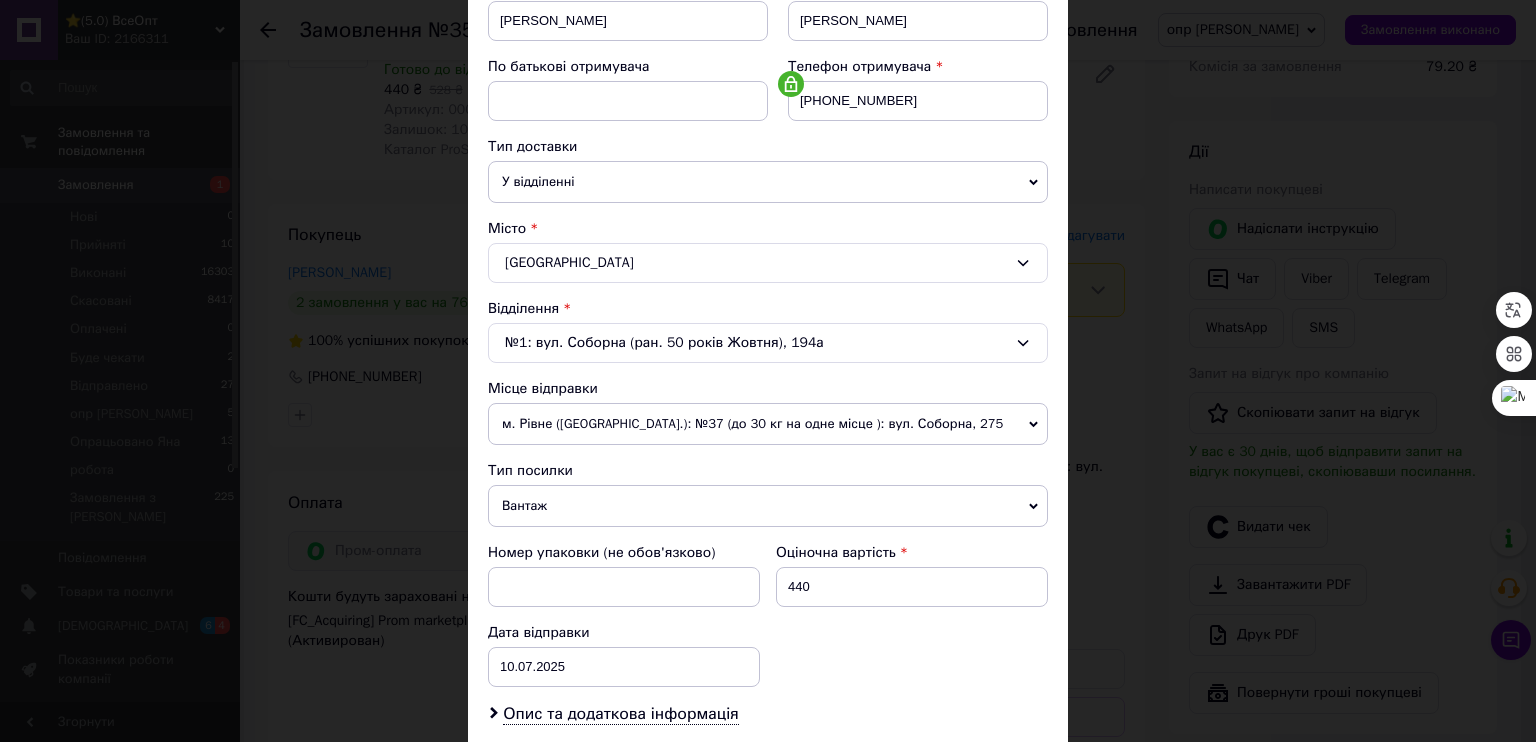 scroll, scrollTop: 467, scrollLeft: 0, axis: vertical 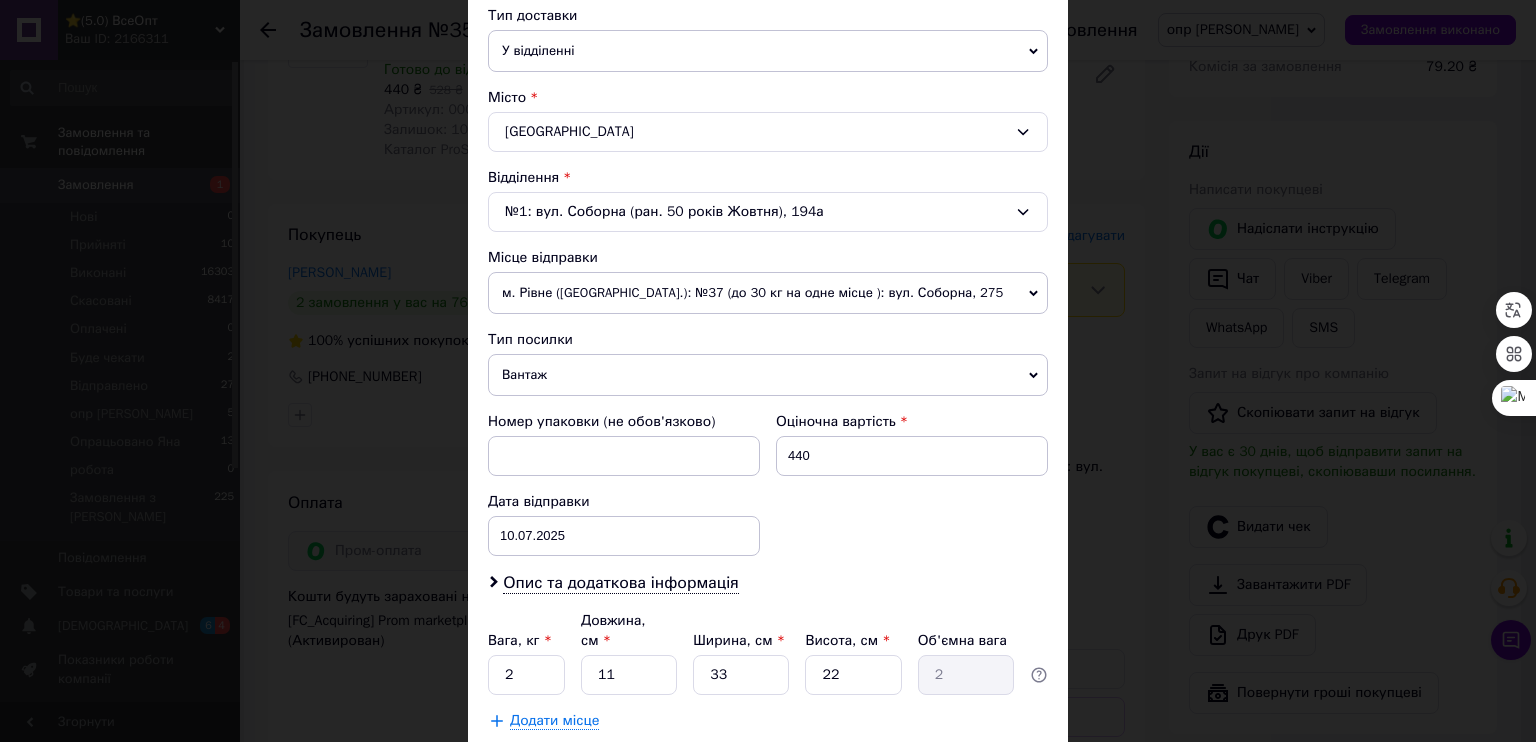 click on "м. Рівне (Рівненська обл.): №37 (до 30 кг на одне місце ): вул. Соборна, 275" at bounding box center [768, 293] 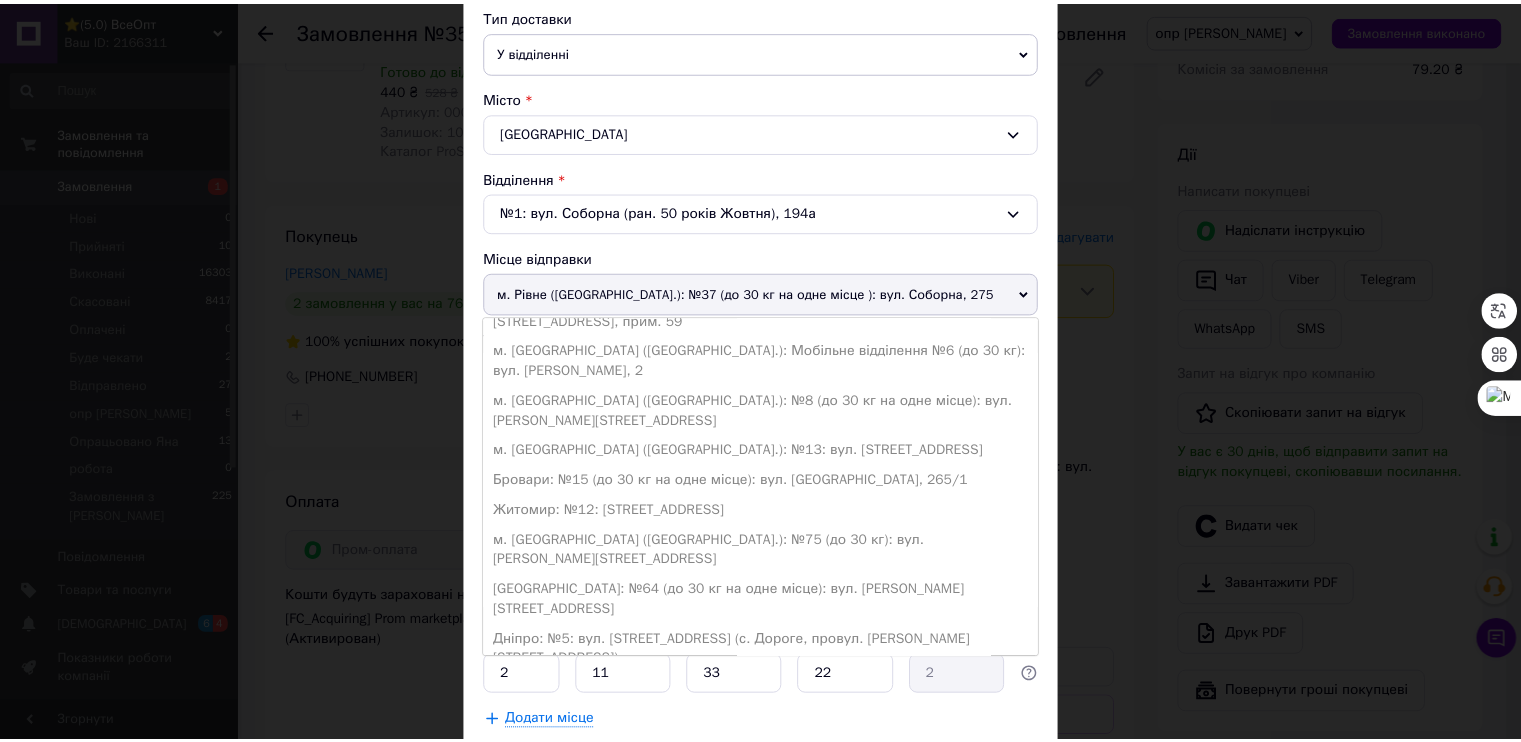 scroll, scrollTop: 224, scrollLeft: 0, axis: vertical 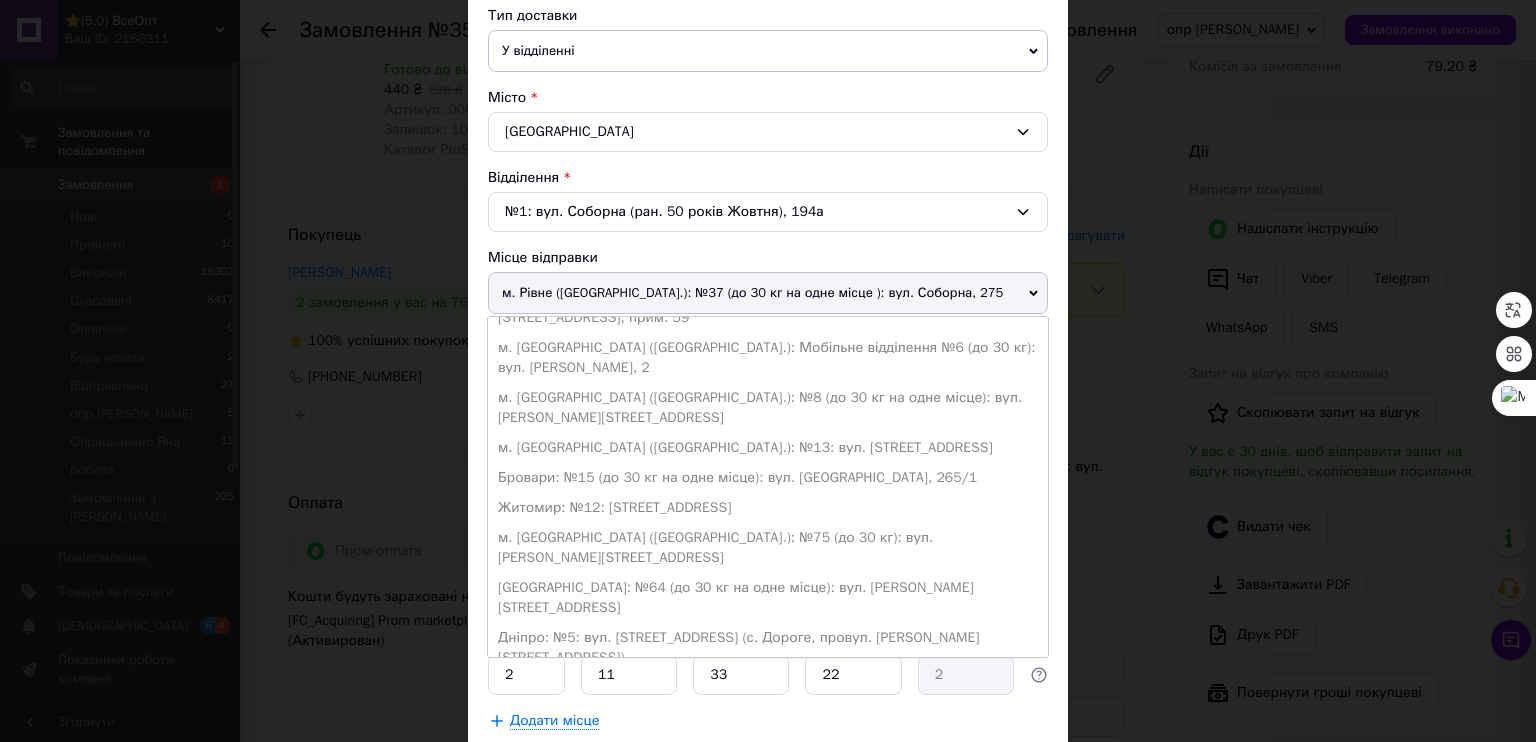 click on "Одеса: №125 (до 30 кг на одне місце): вул. Євгена Танцюри, 1" at bounding box center [768, 718] 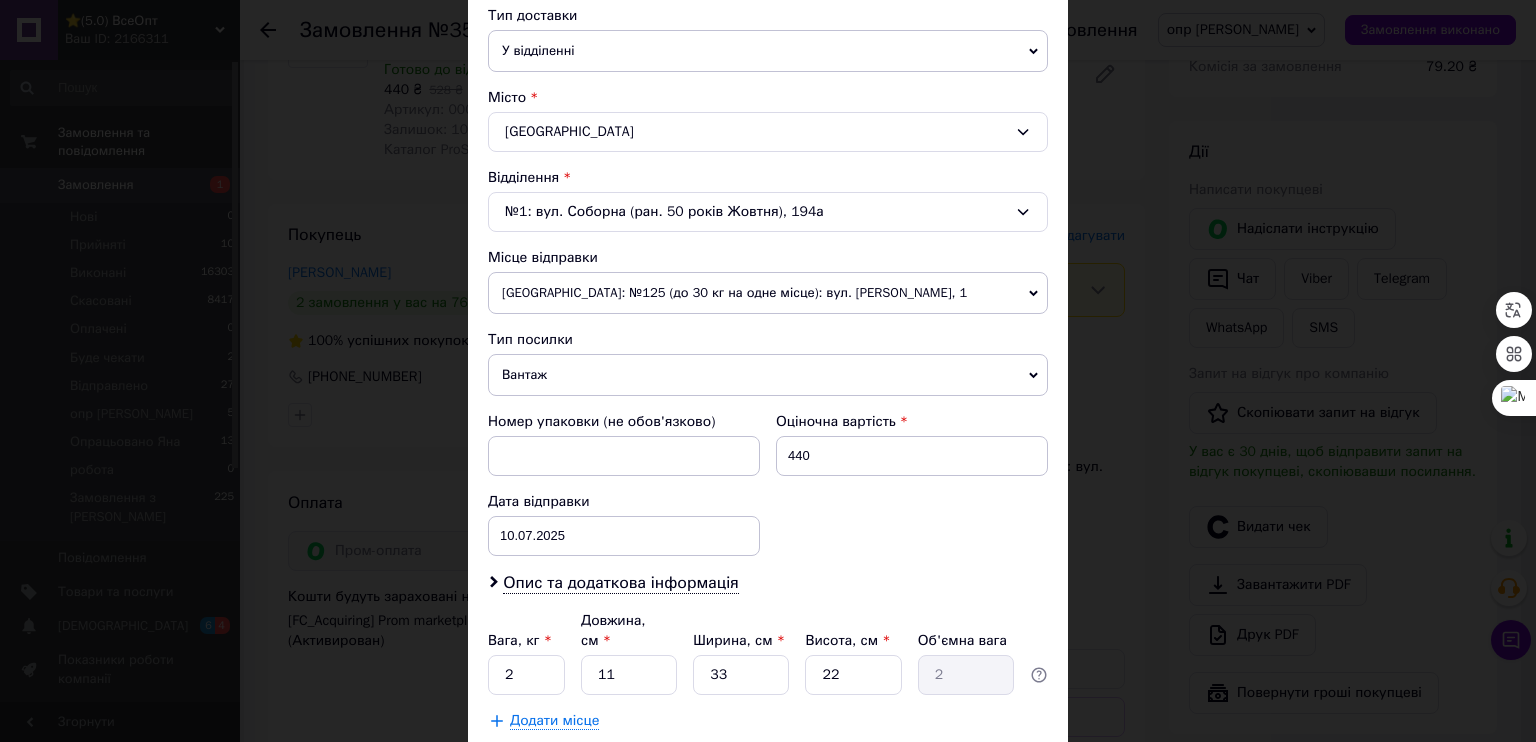 click on "Зберегти" at bounding box center (999, 771) 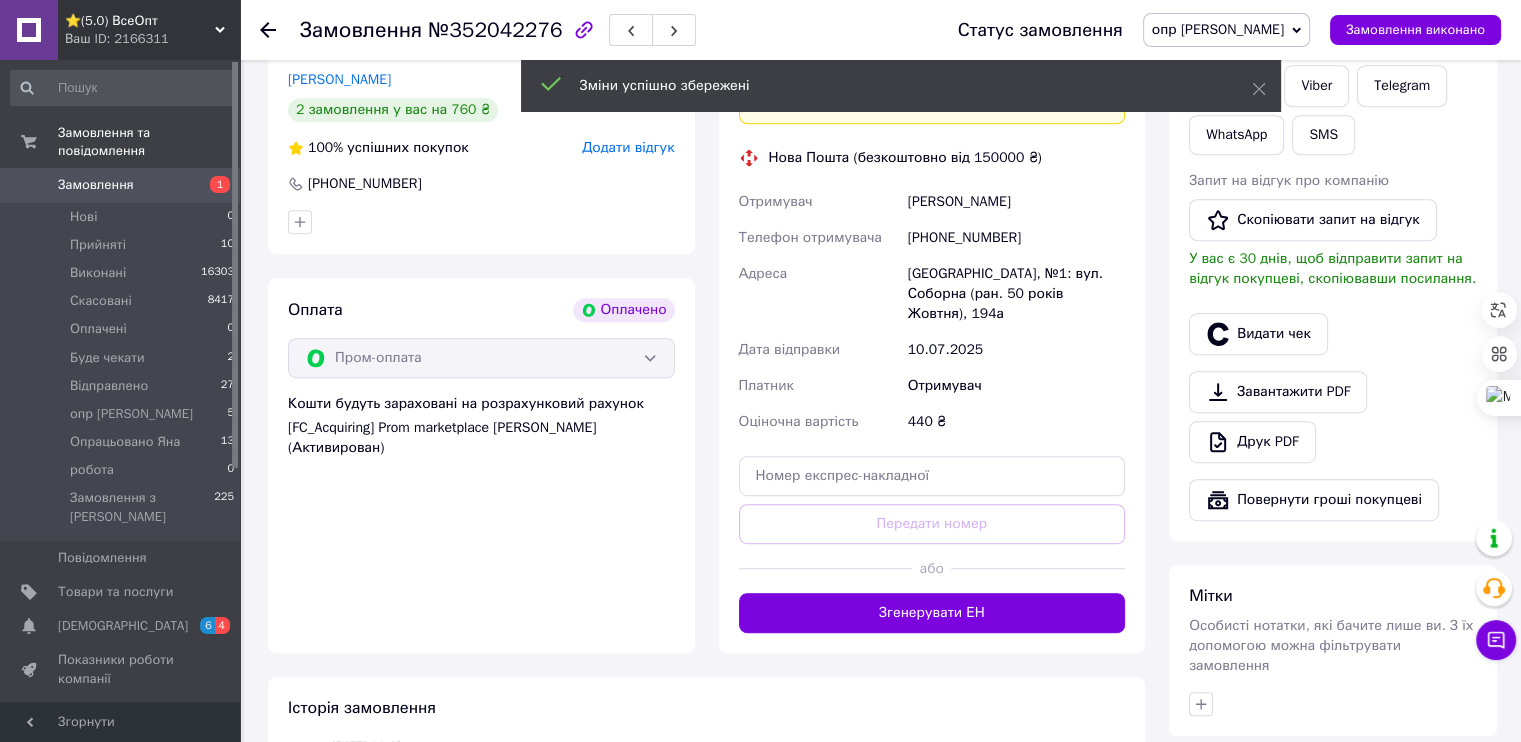 scroll, scrollTop: 1000, scrollLeft: 0, axis: vertical 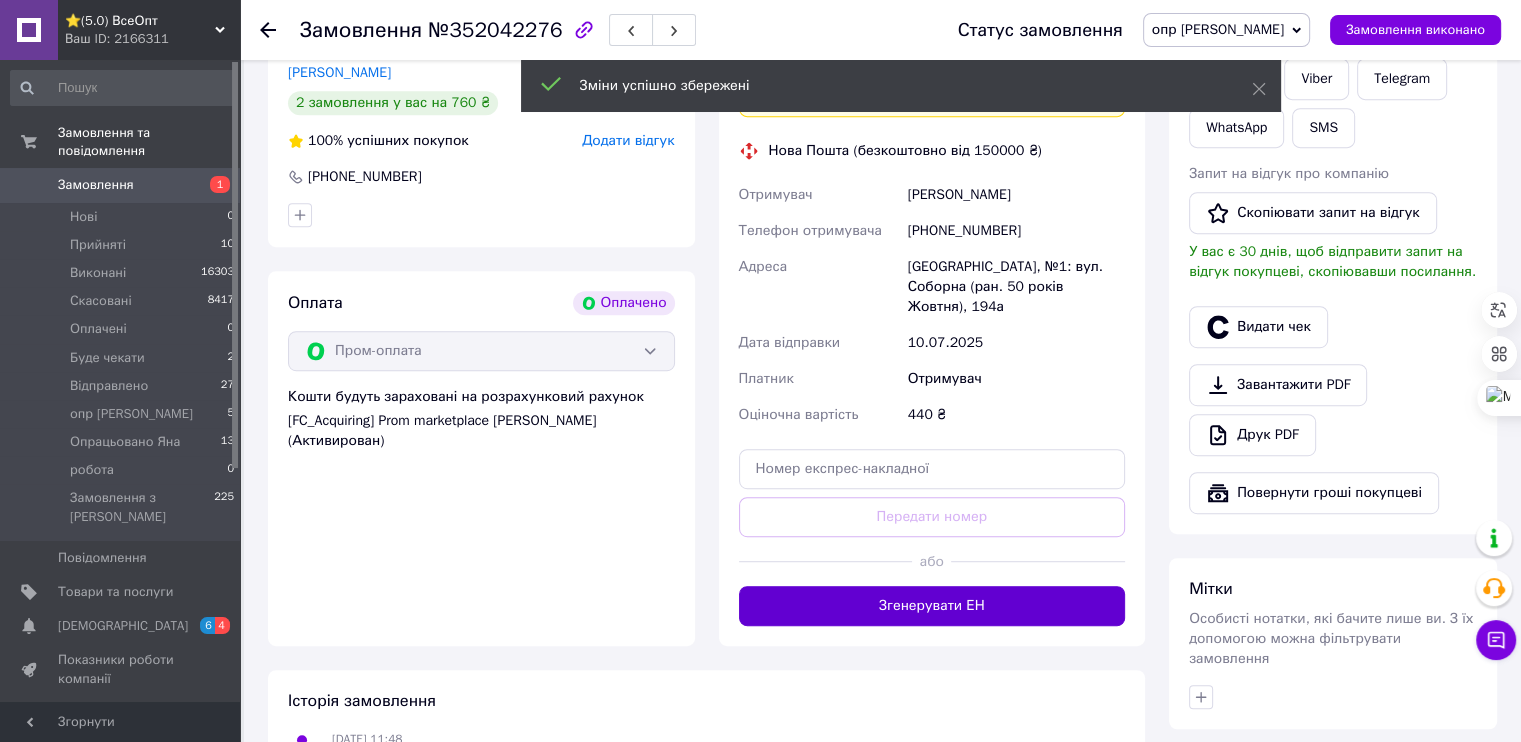 click on "Згенерувати ЕН" at bounding box center (932, 606) 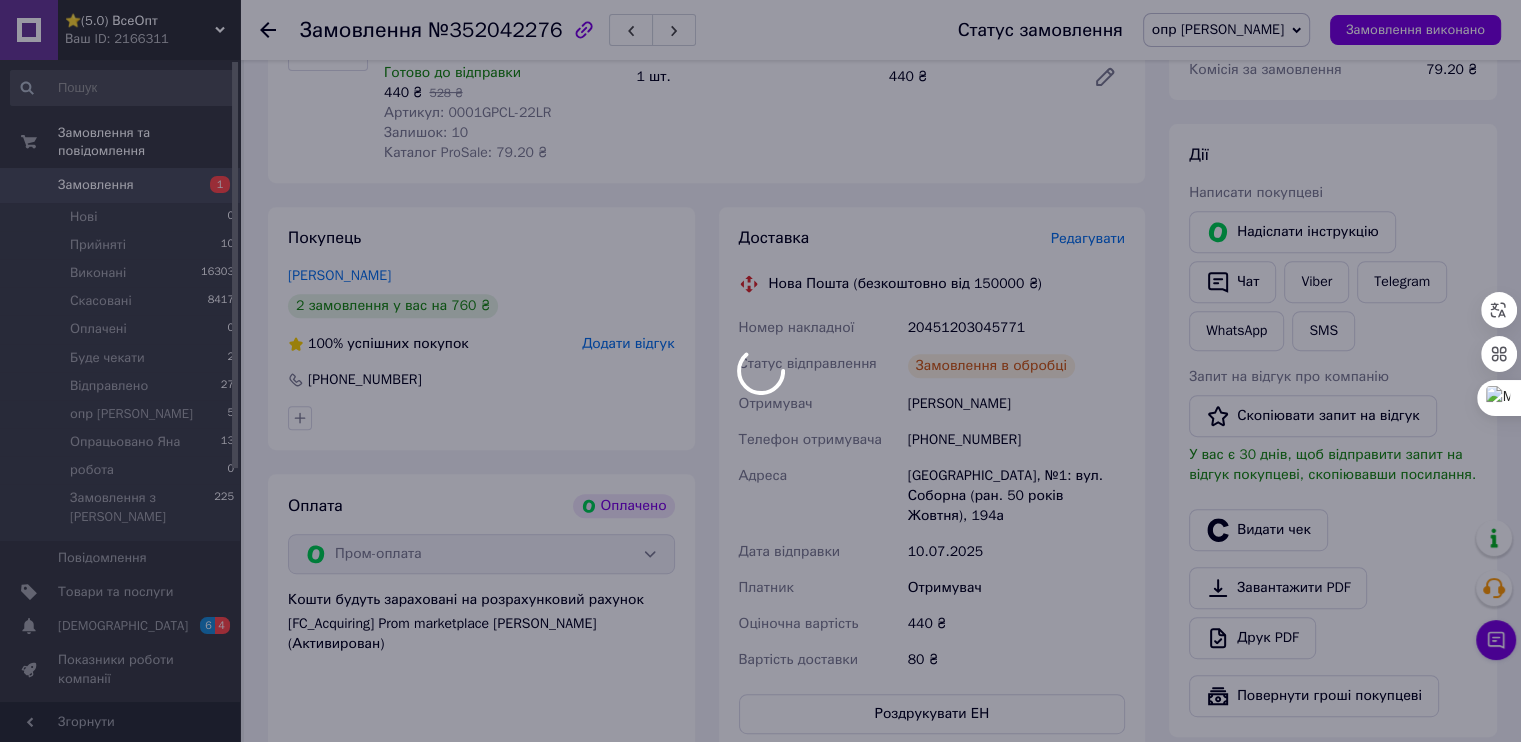 scroll, scrollTop: 800, scrollLeft: 0, axis: vertical 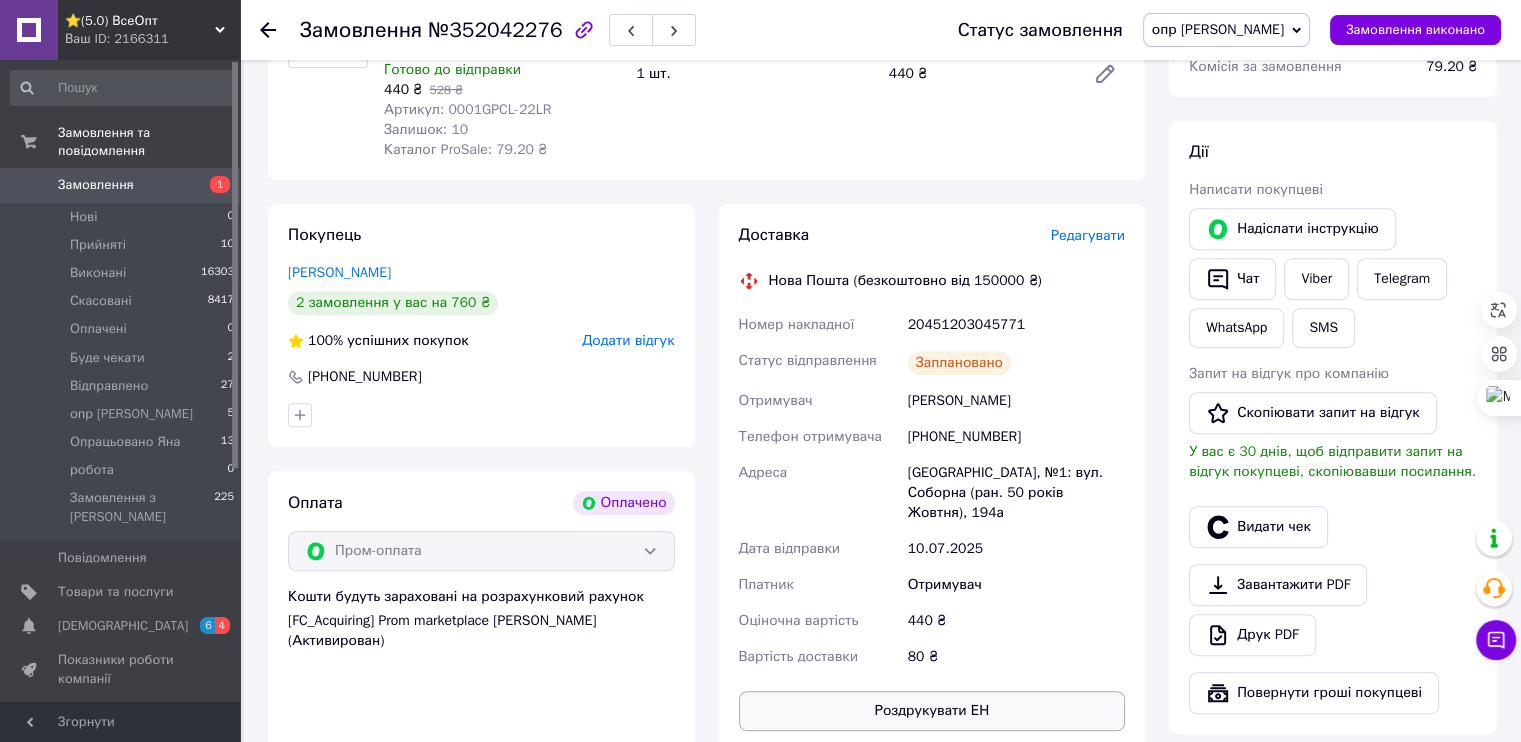 click on "Роздрукувати ЕН" at bounding box center (932, 711) 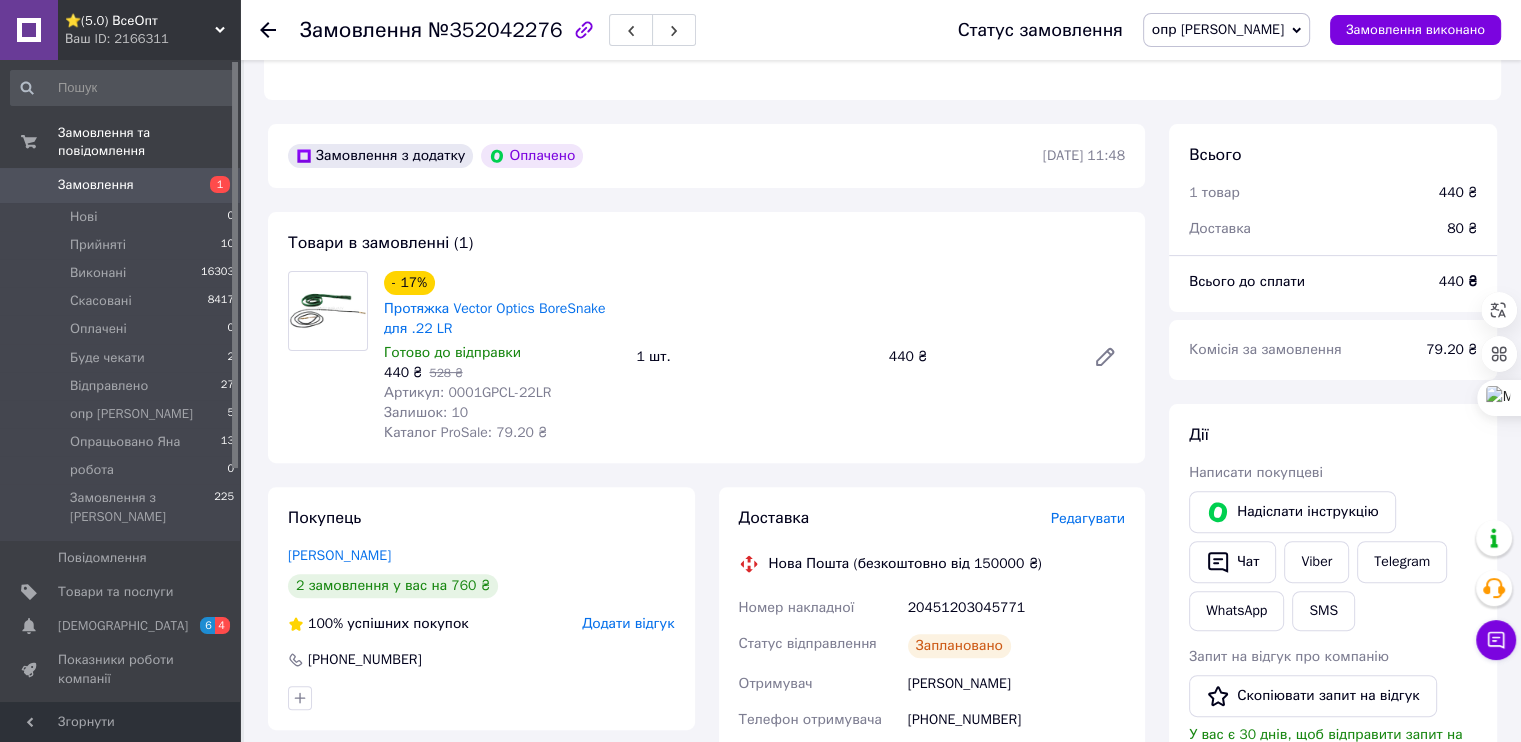 scroll, scrollTop: 300, scrollLeft: 0, axis: vertical 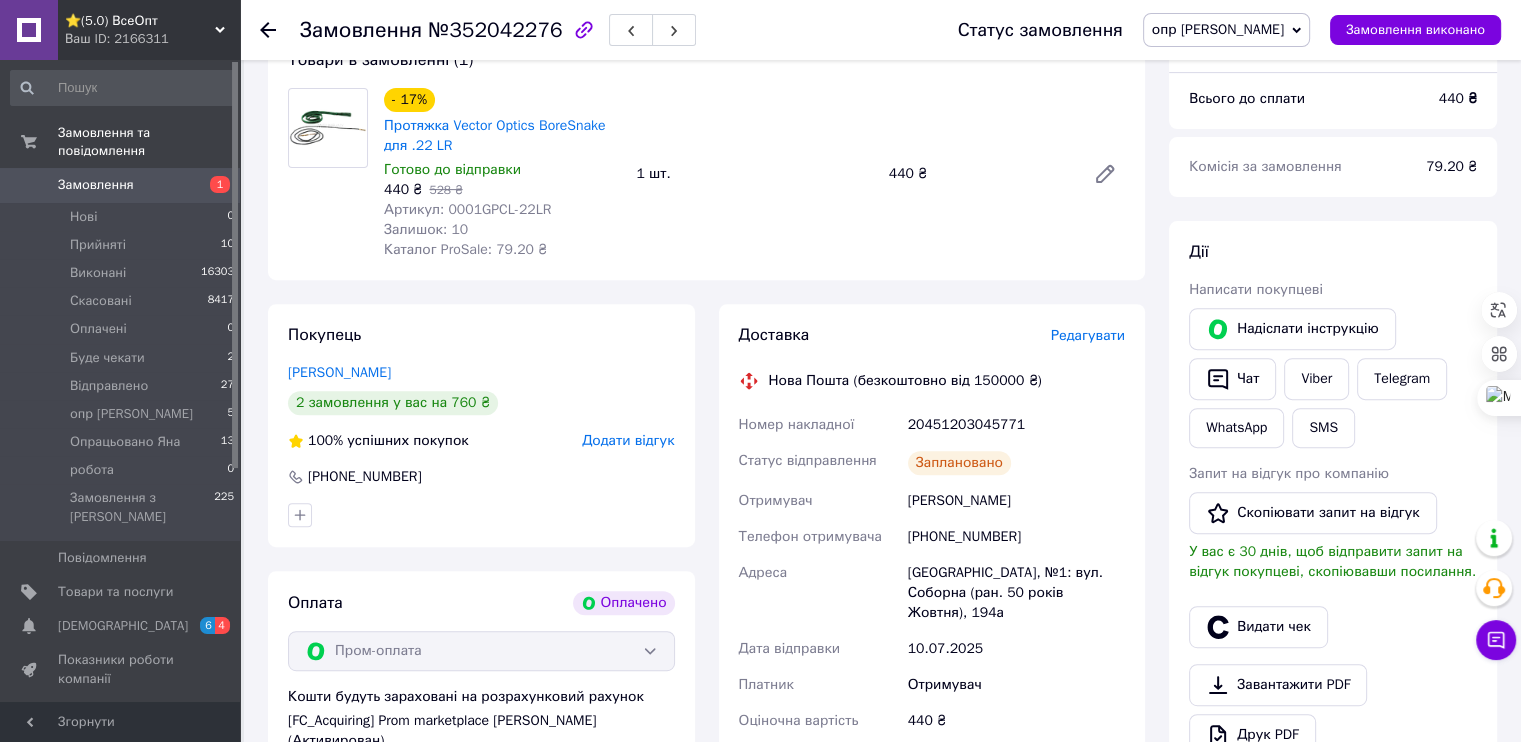 click on "2 замовлення у вас на 760 ₴" at bounding box center (393, 403) 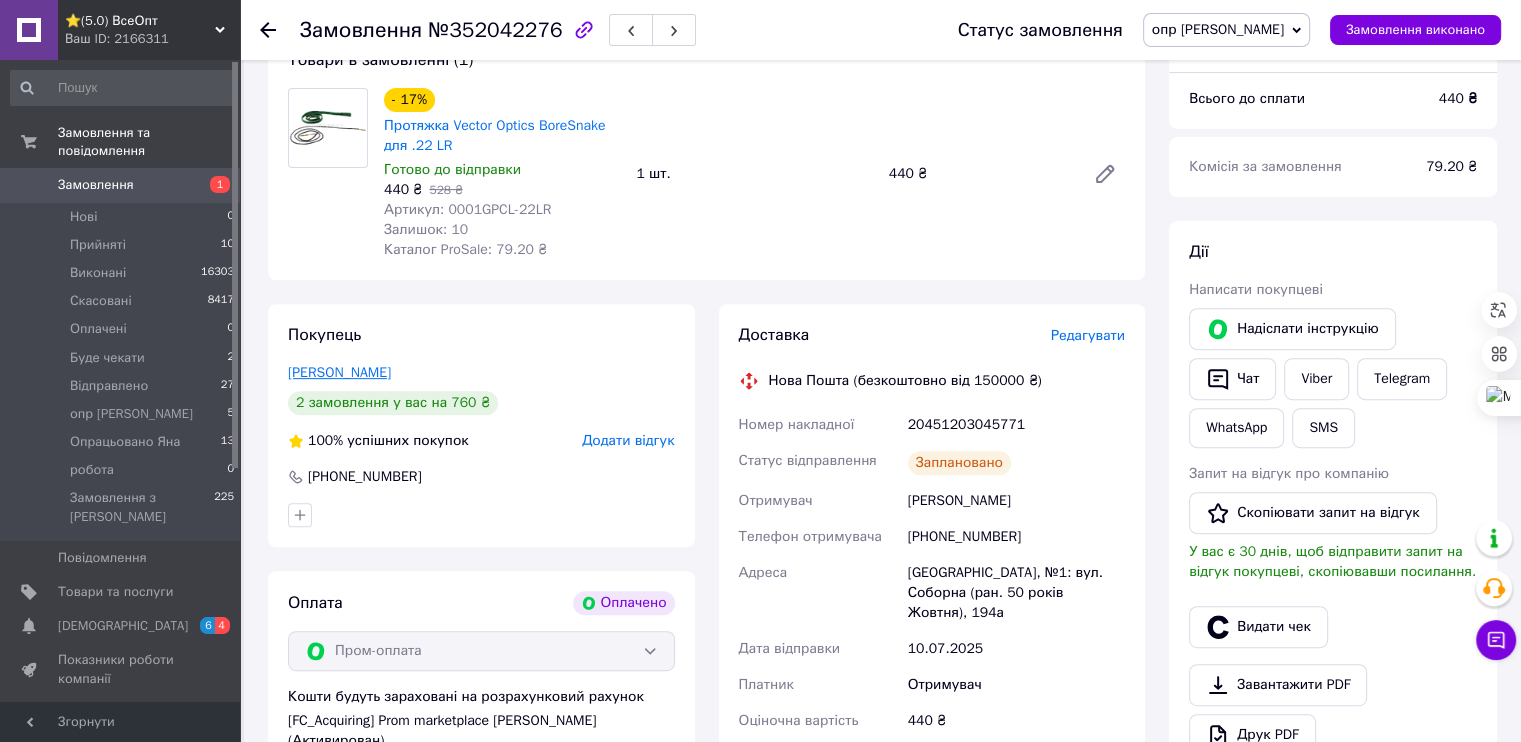 click on "Марченко Сергій" at bounding box center (339, 372) 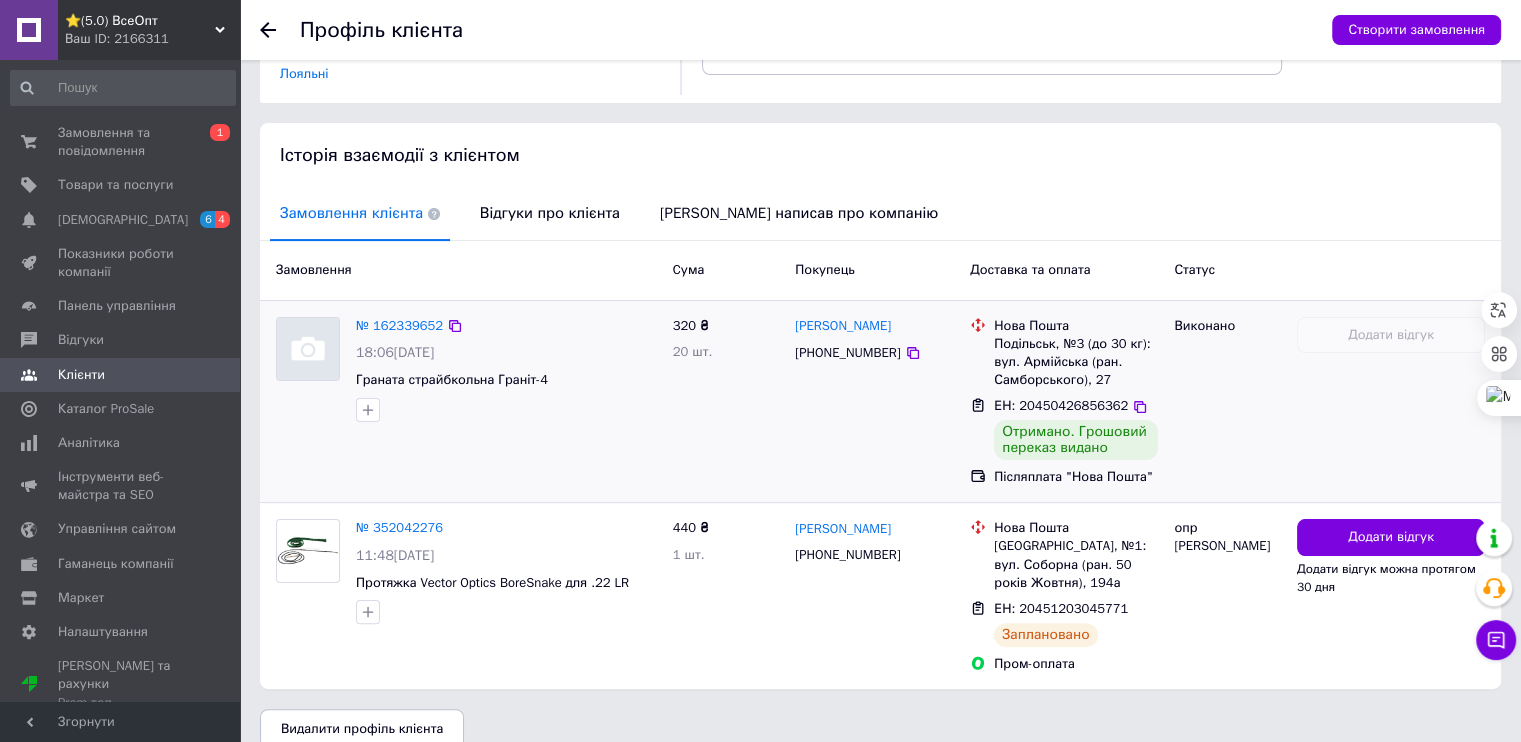 scroll, scrollTop: 350, scrollLeft: 0, axis: vertical 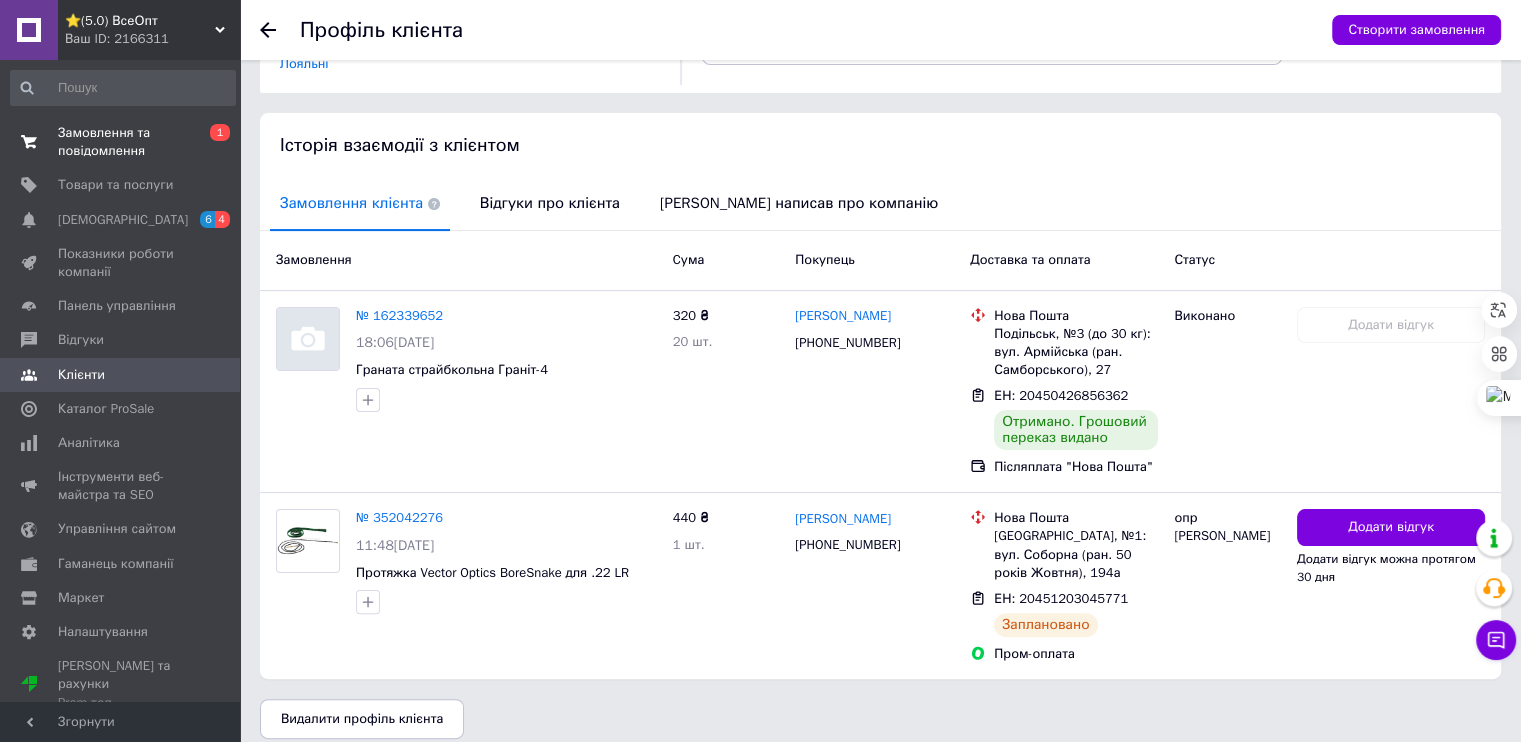 click on "Замовлення та повідомлення" at bounding box center (121, 142) 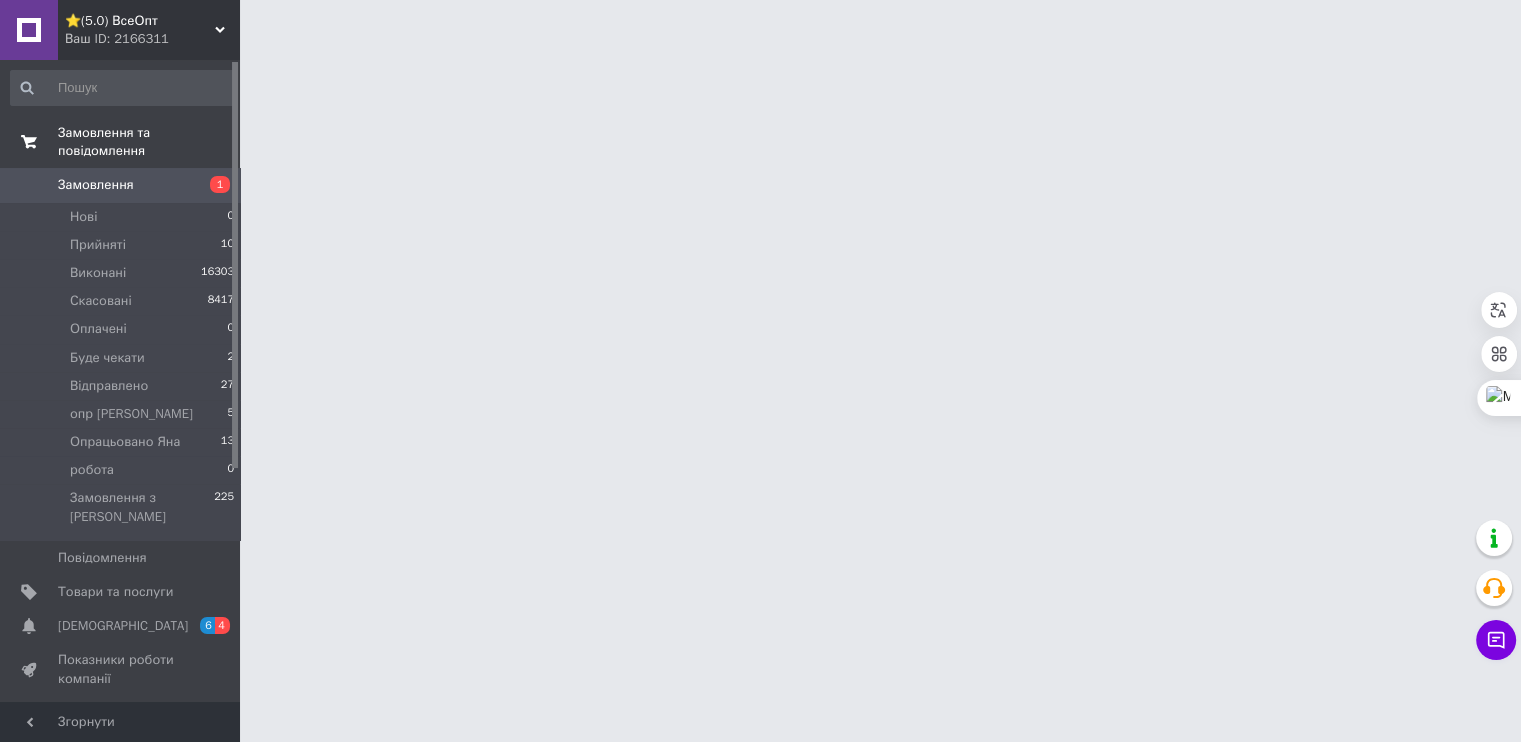 scroll, scrollTop: 0, scrollLeft: 0, axis: both 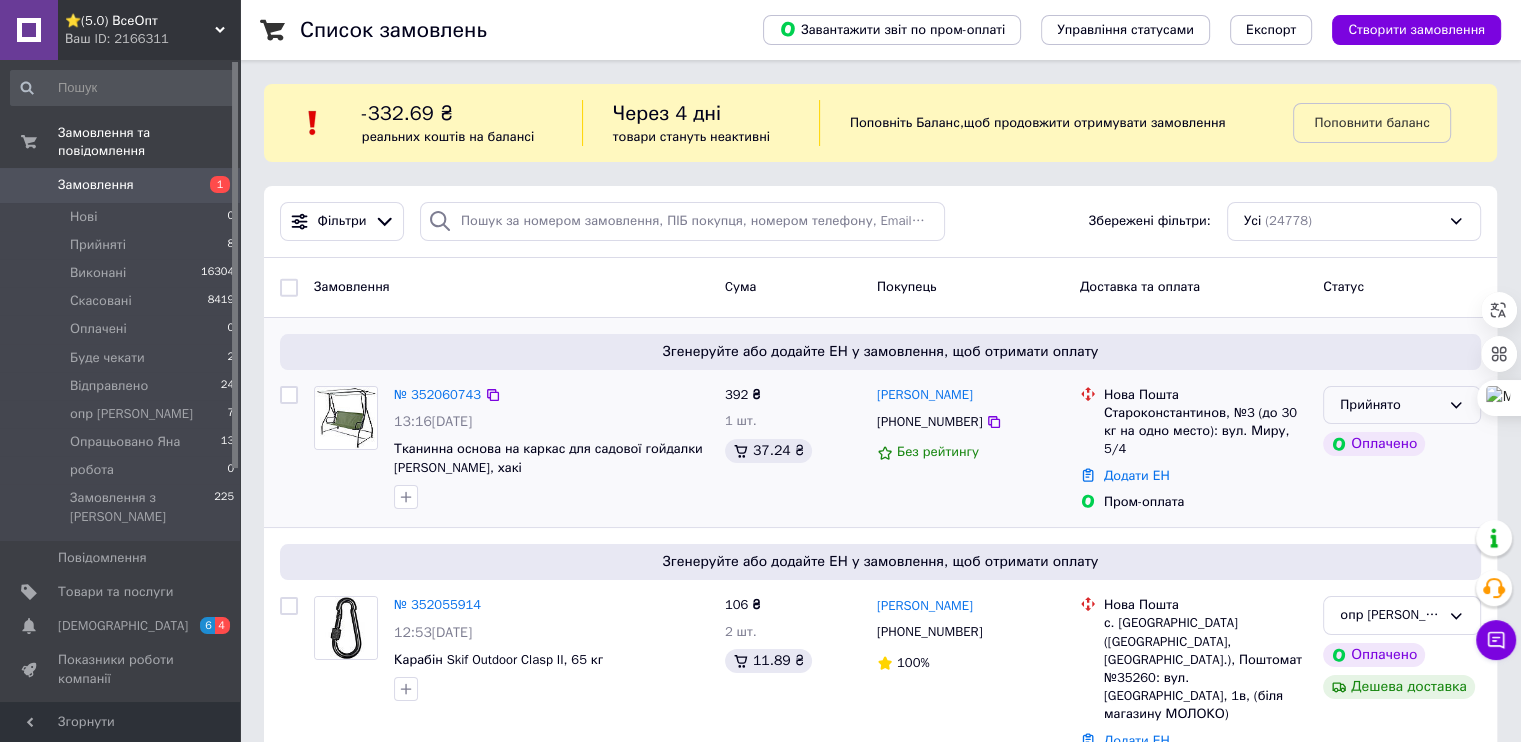 click on "Прийнято" at bounding box center [1390, 405] 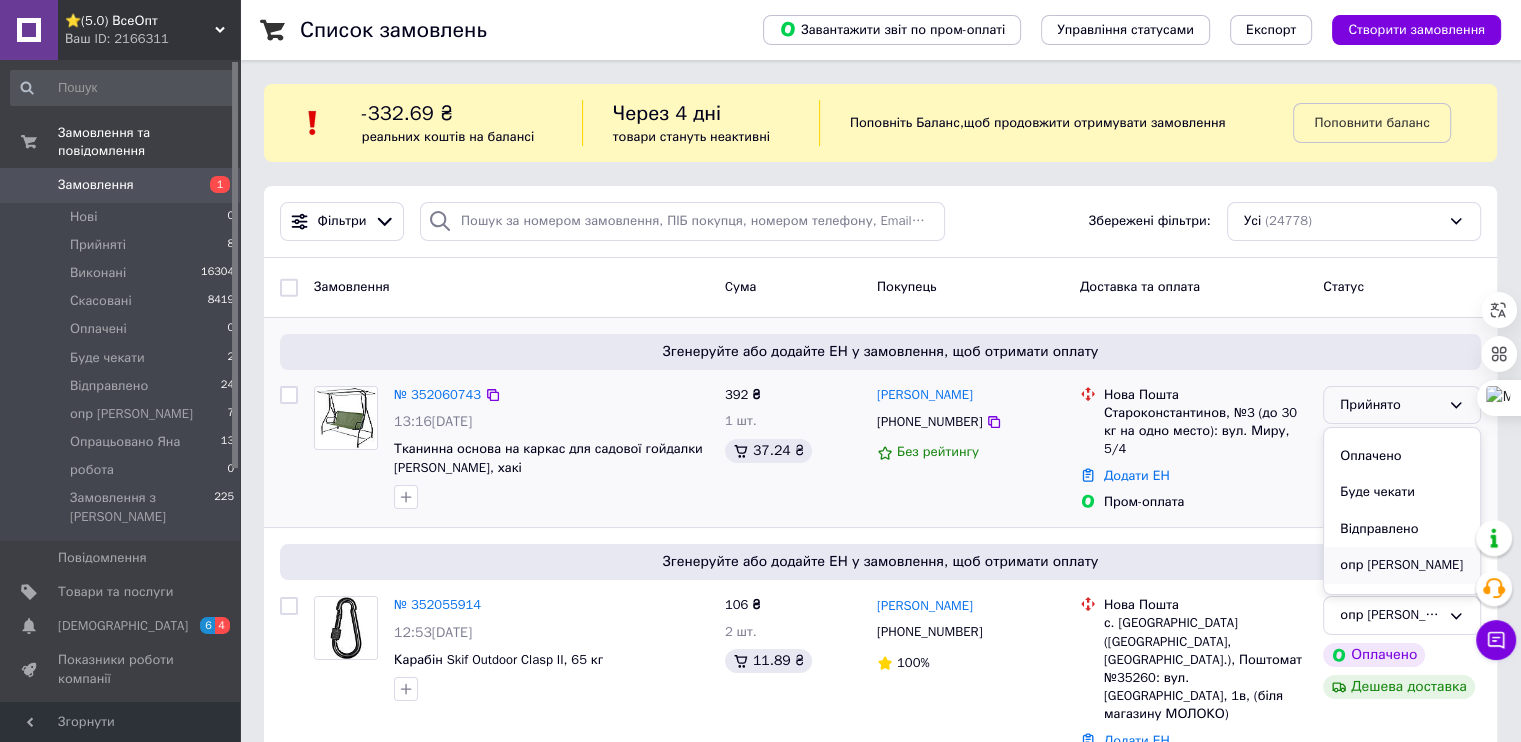 scroll, scrollTop: 100, scrollLeft: 0, axis: vertical 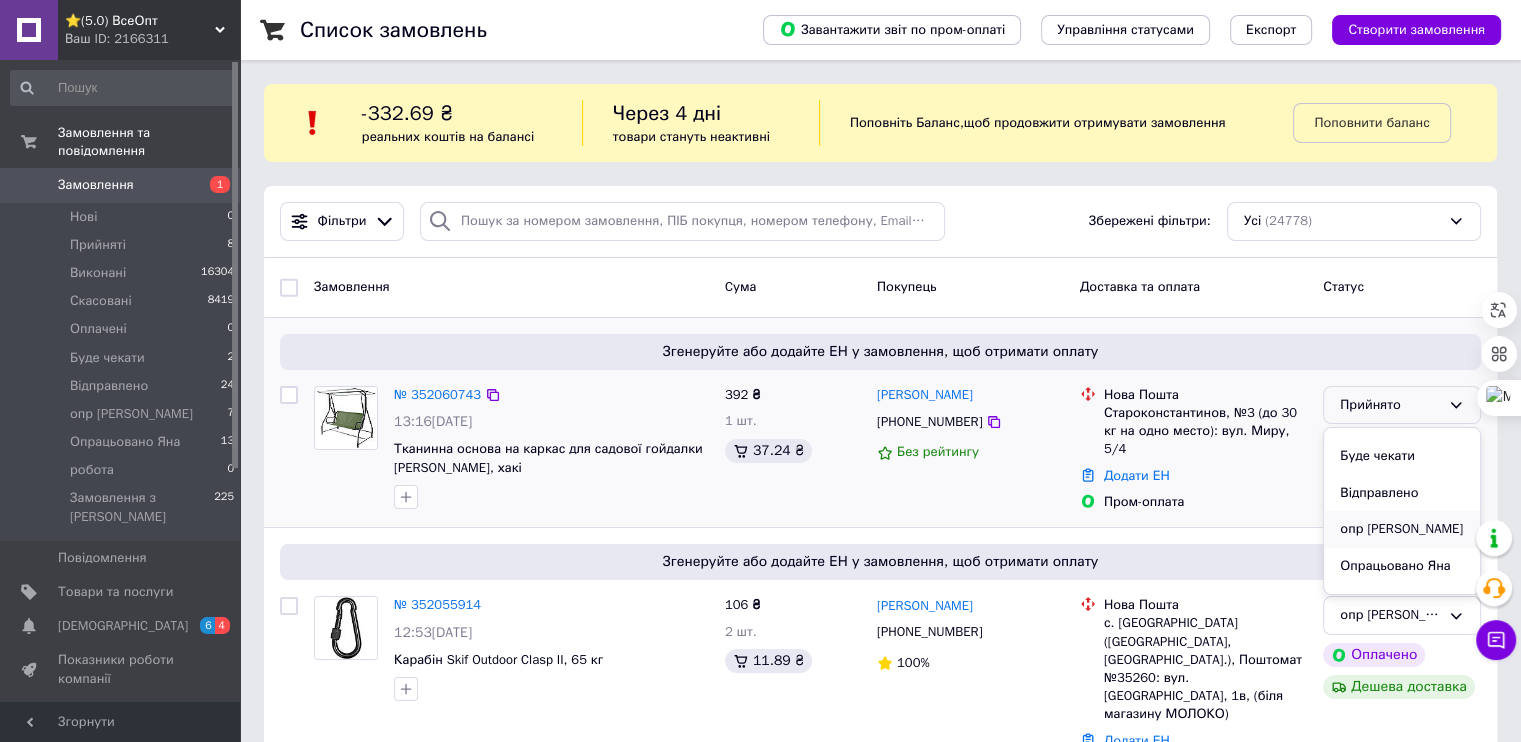 click on "опр [PERSON_NAME]" at bounding box center [1402, 529] 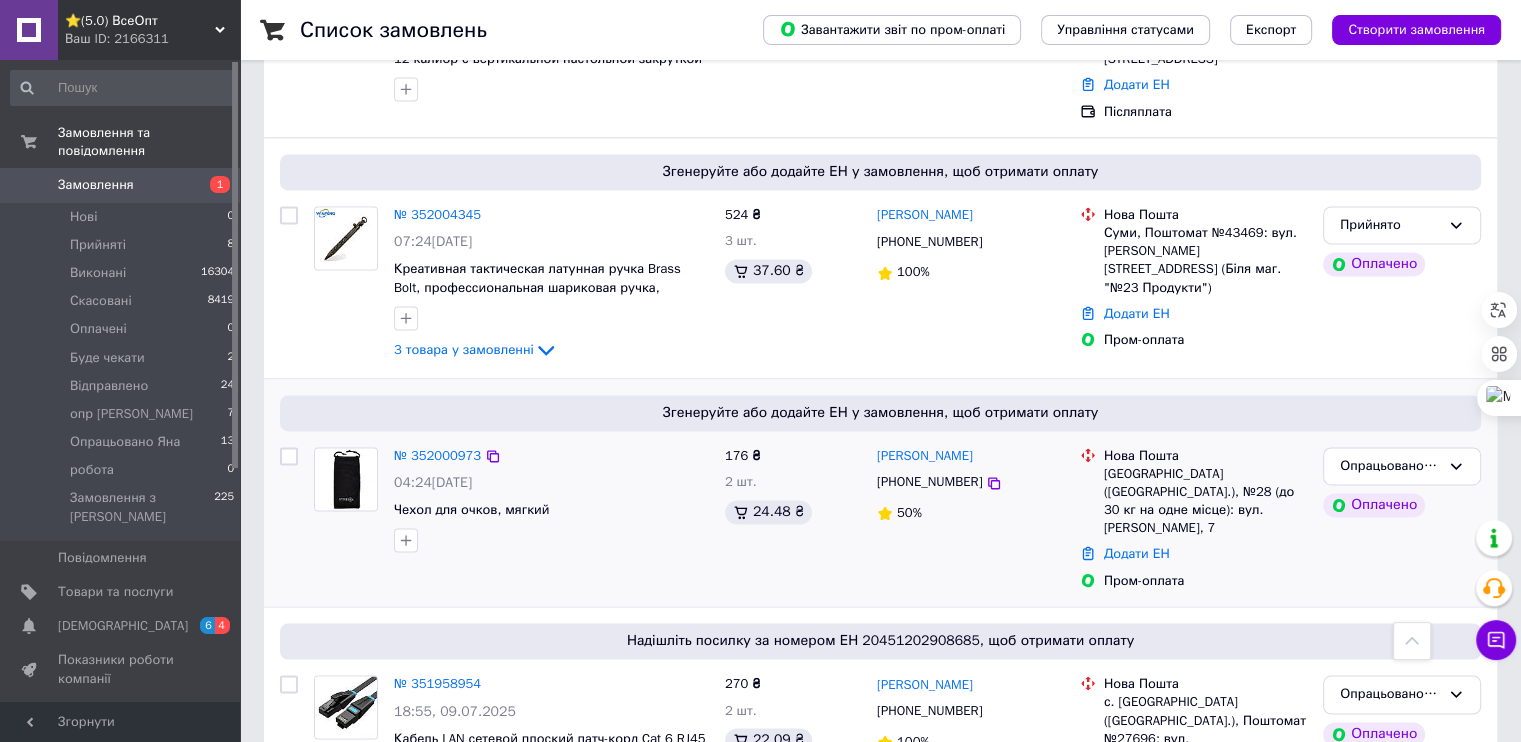 scroll, scrollTop: 2800, scrollLeft: 0, axis: vertical 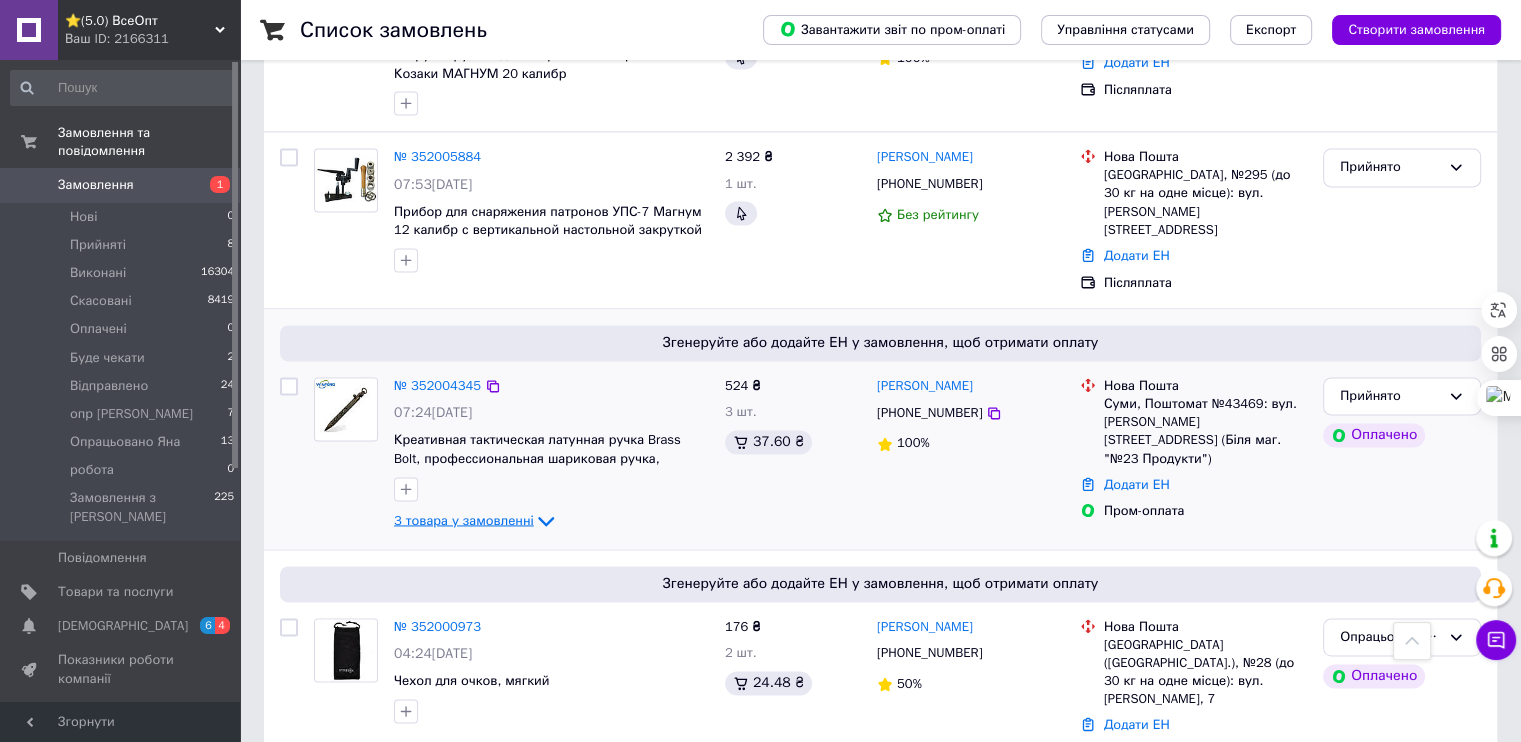 click on "3 товара у замовленні" at bounding box center [464, 519] 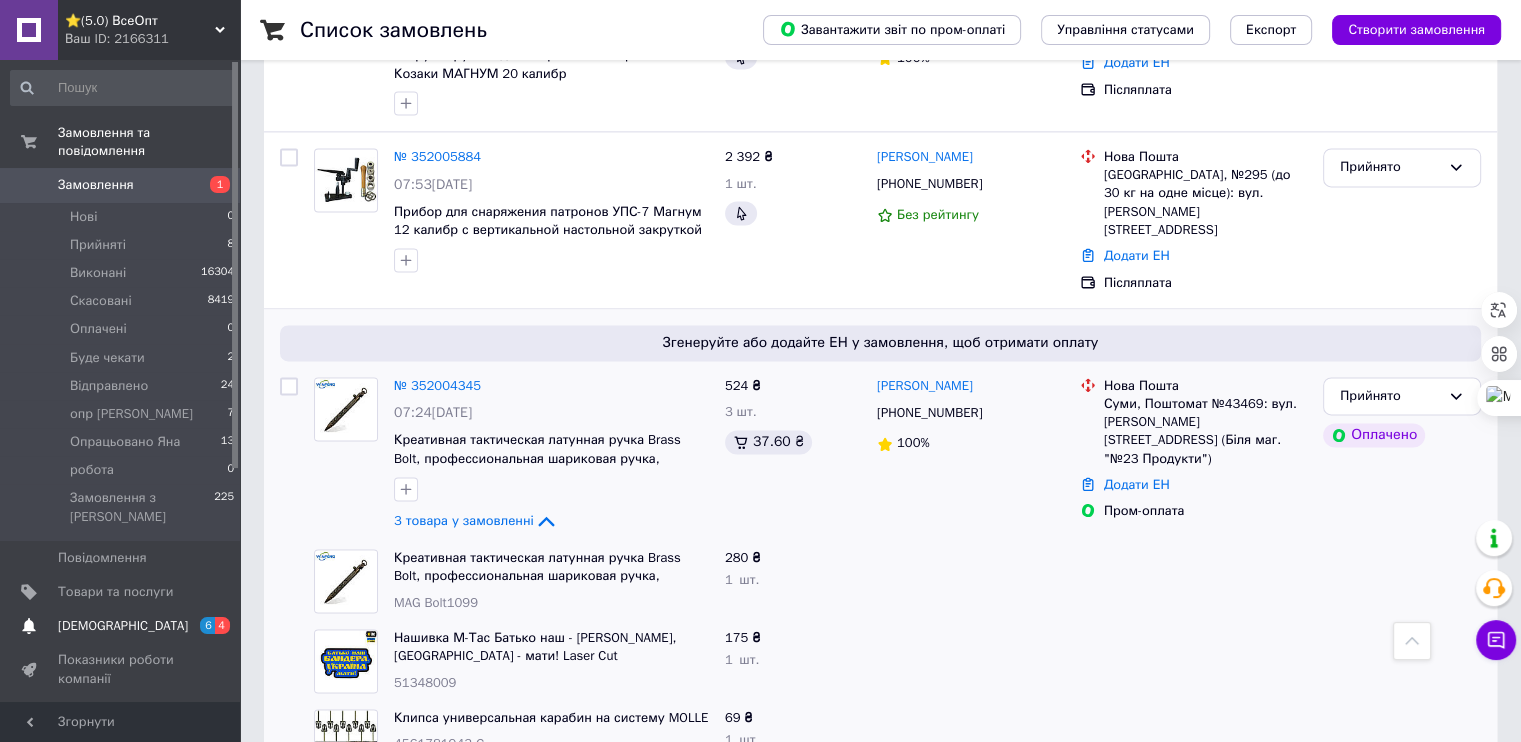 click on "С[DEMOGRAPHIC_DATA]" at bounding box center (123, 626) 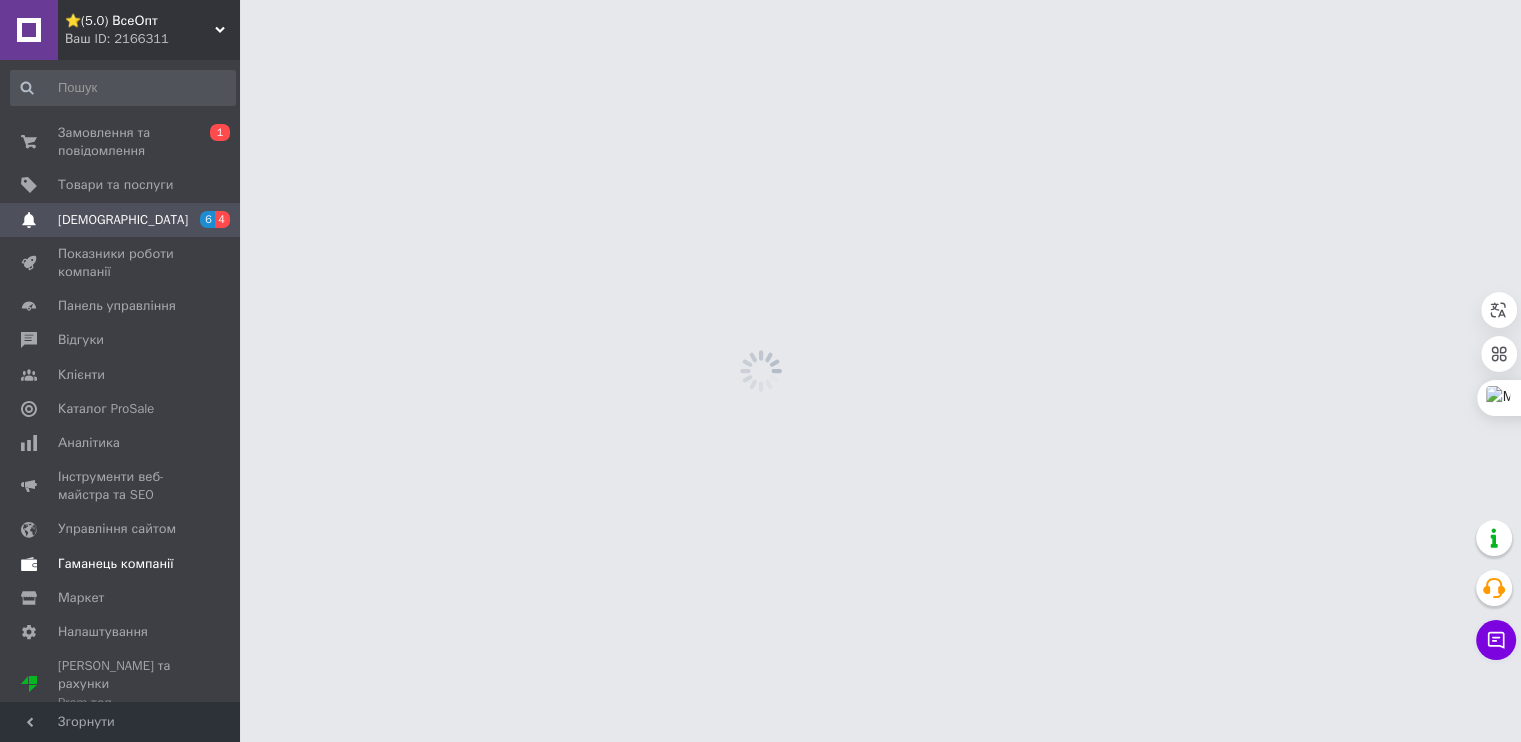 scroll, scrollTop: 0, scrollLeft: 0, axis: both 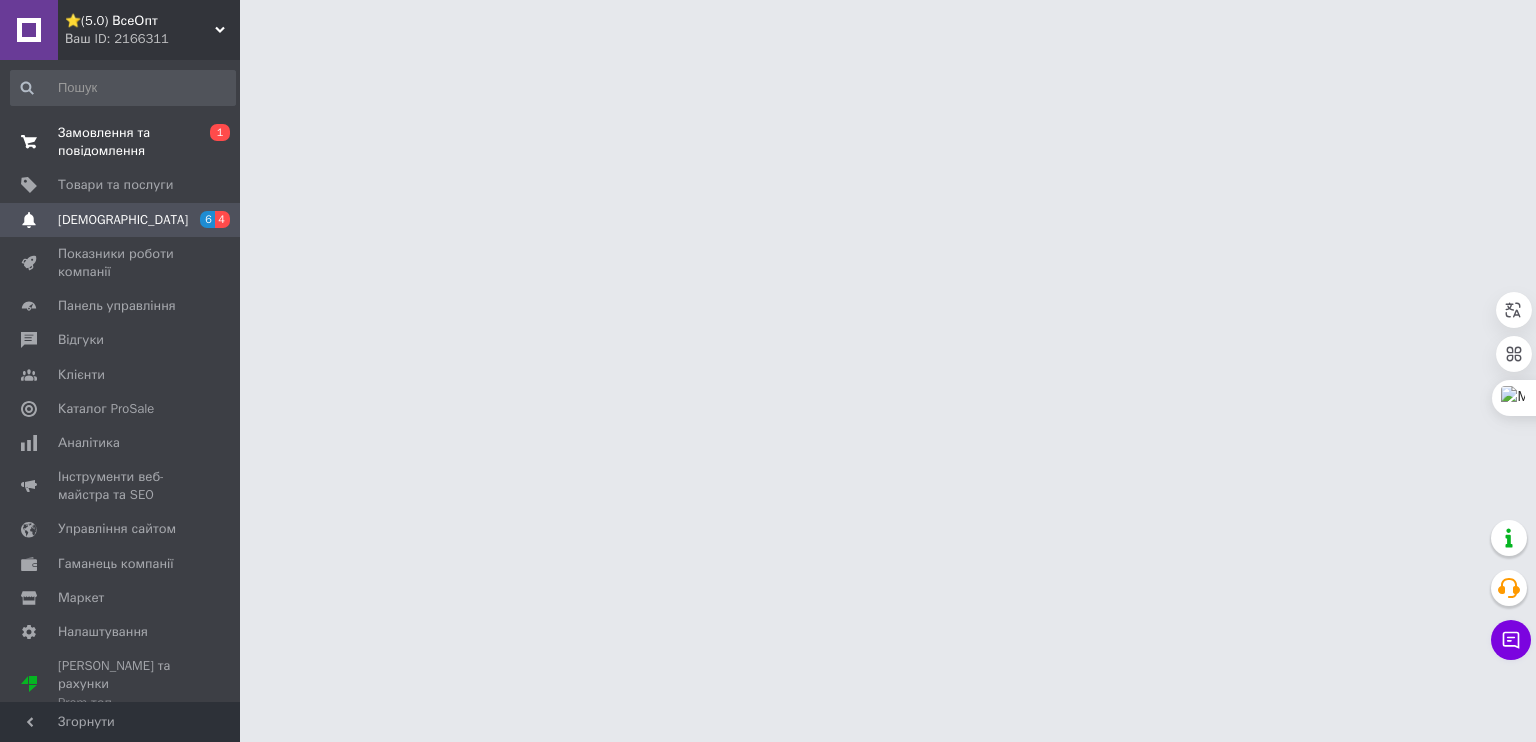click on "Замовлення та повідомлення" at bounding box center [121, 142] 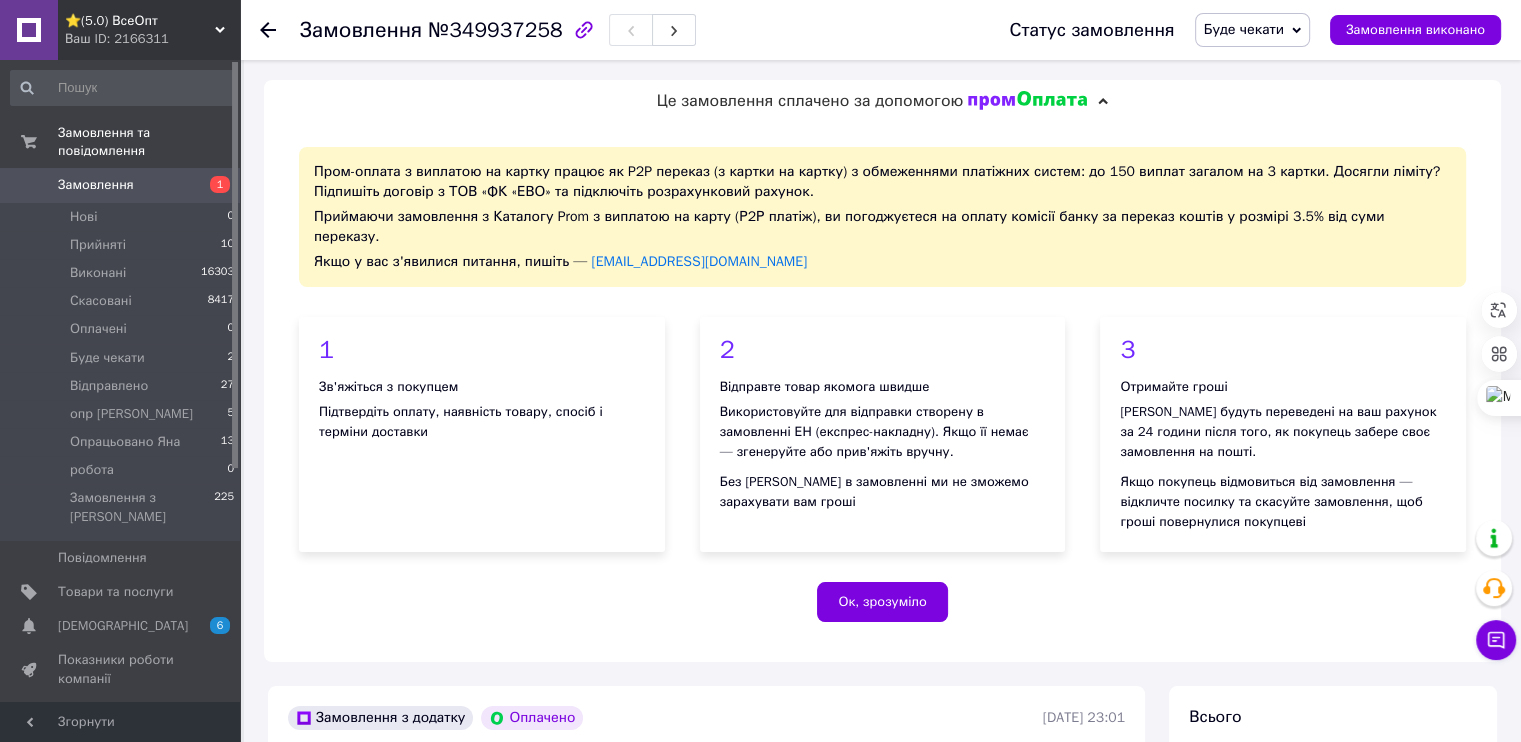 scroll, scrollTop: 500, scrollLeft: 0, axis: vertical 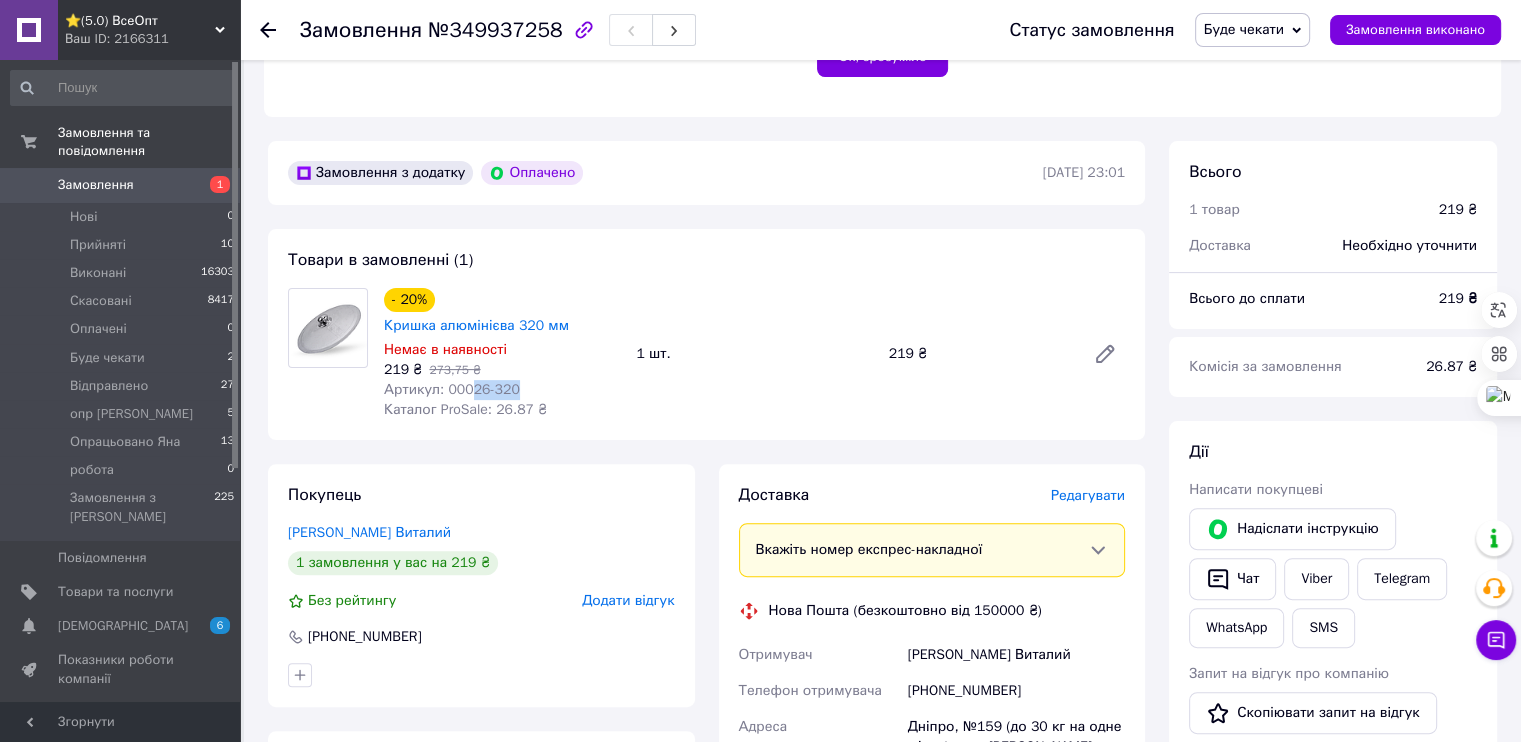 drag, startPoint x: 448, startPoint y: 295, endPoint x: 501, endPoint y: 293, distance: 53.037724 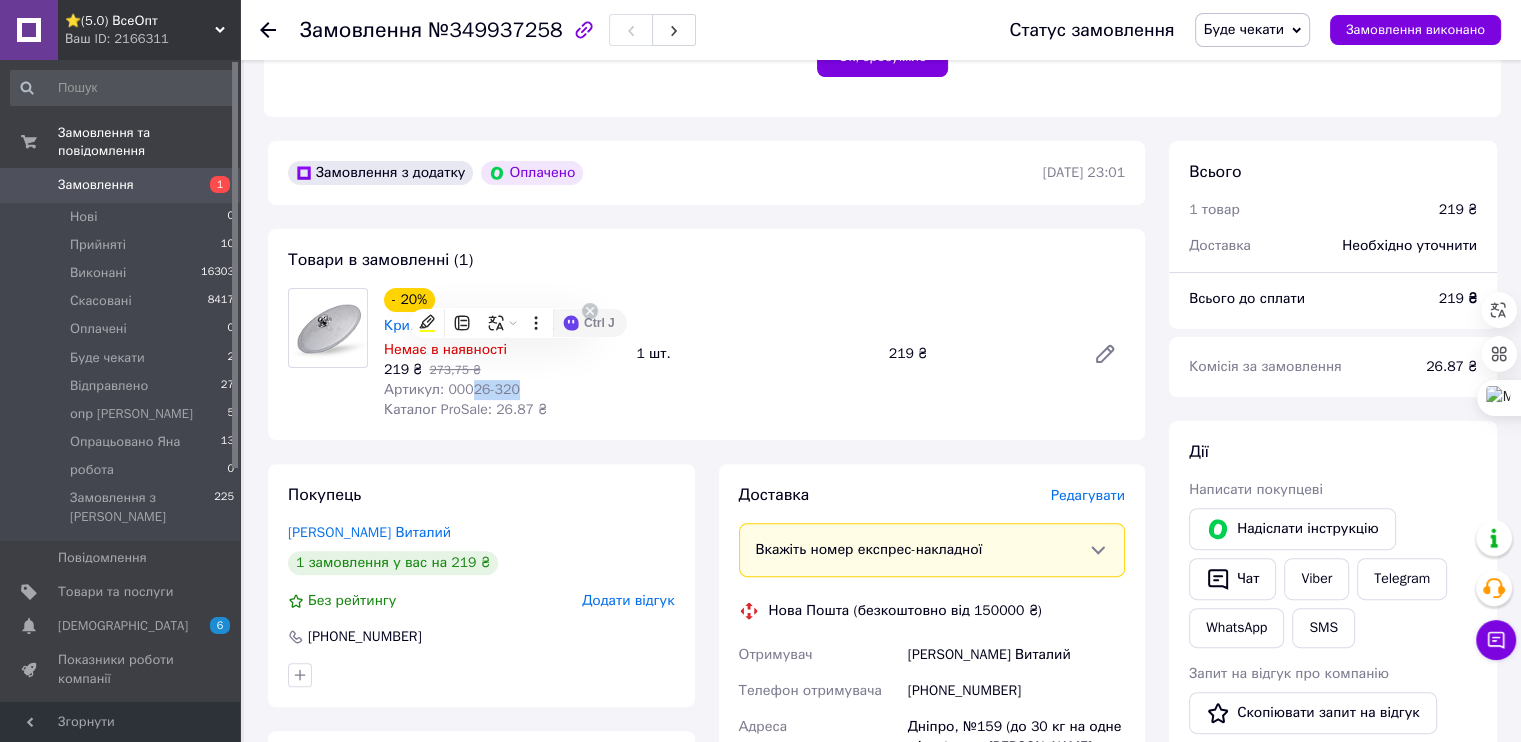 copy on "26-320" 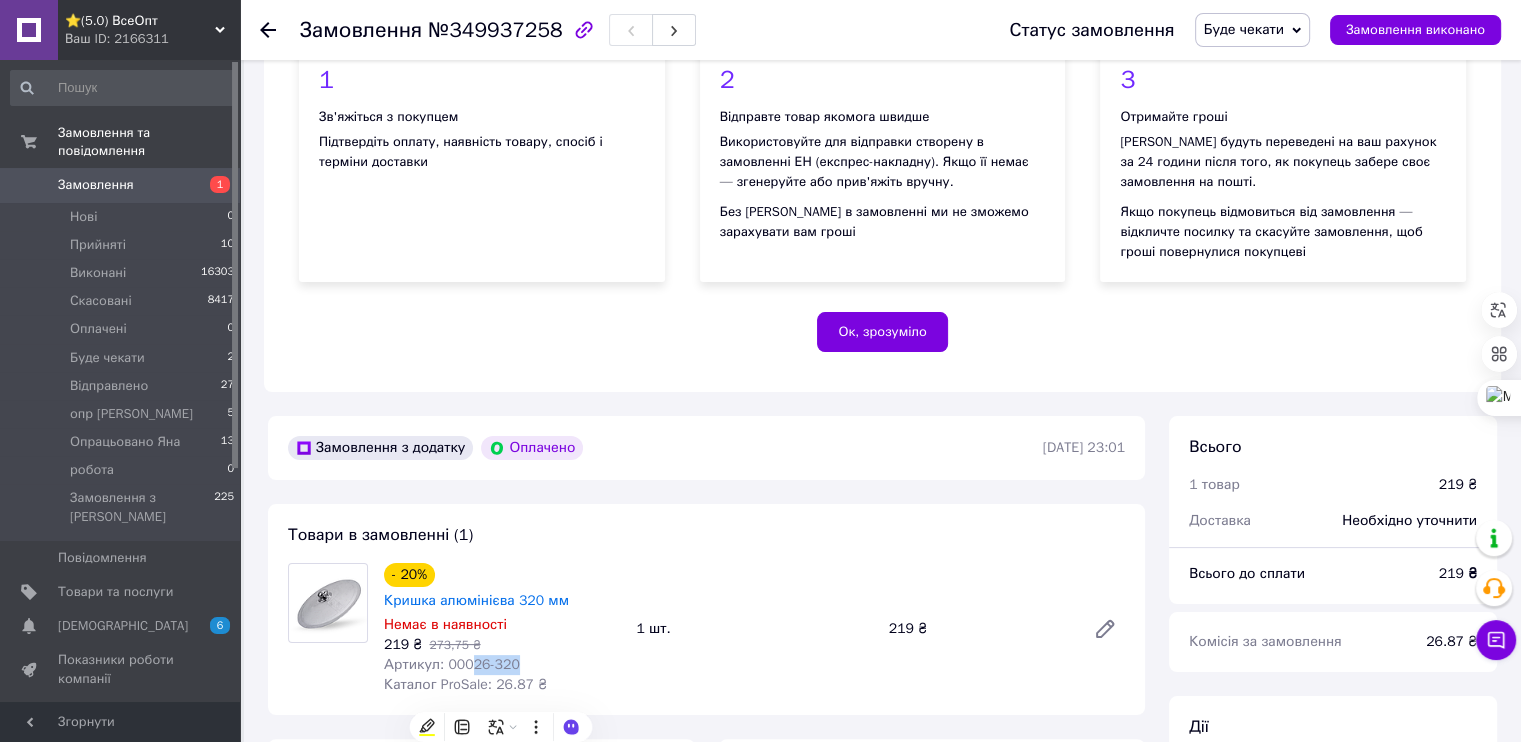 scroll, scrollTop: 500, scrollLeft: 0, axis: vertical 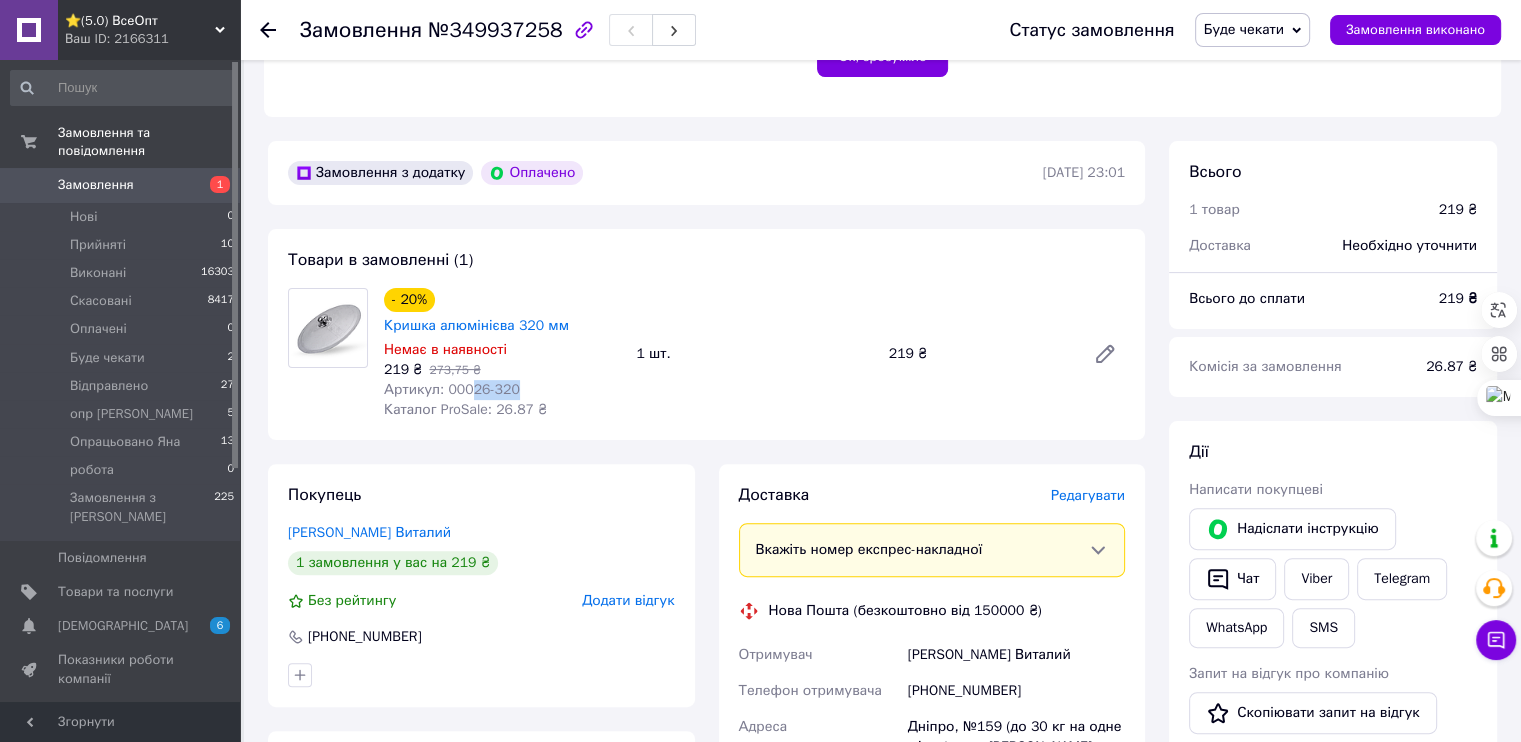 click on "Буде чекати" at bounding box center [1244, 29] 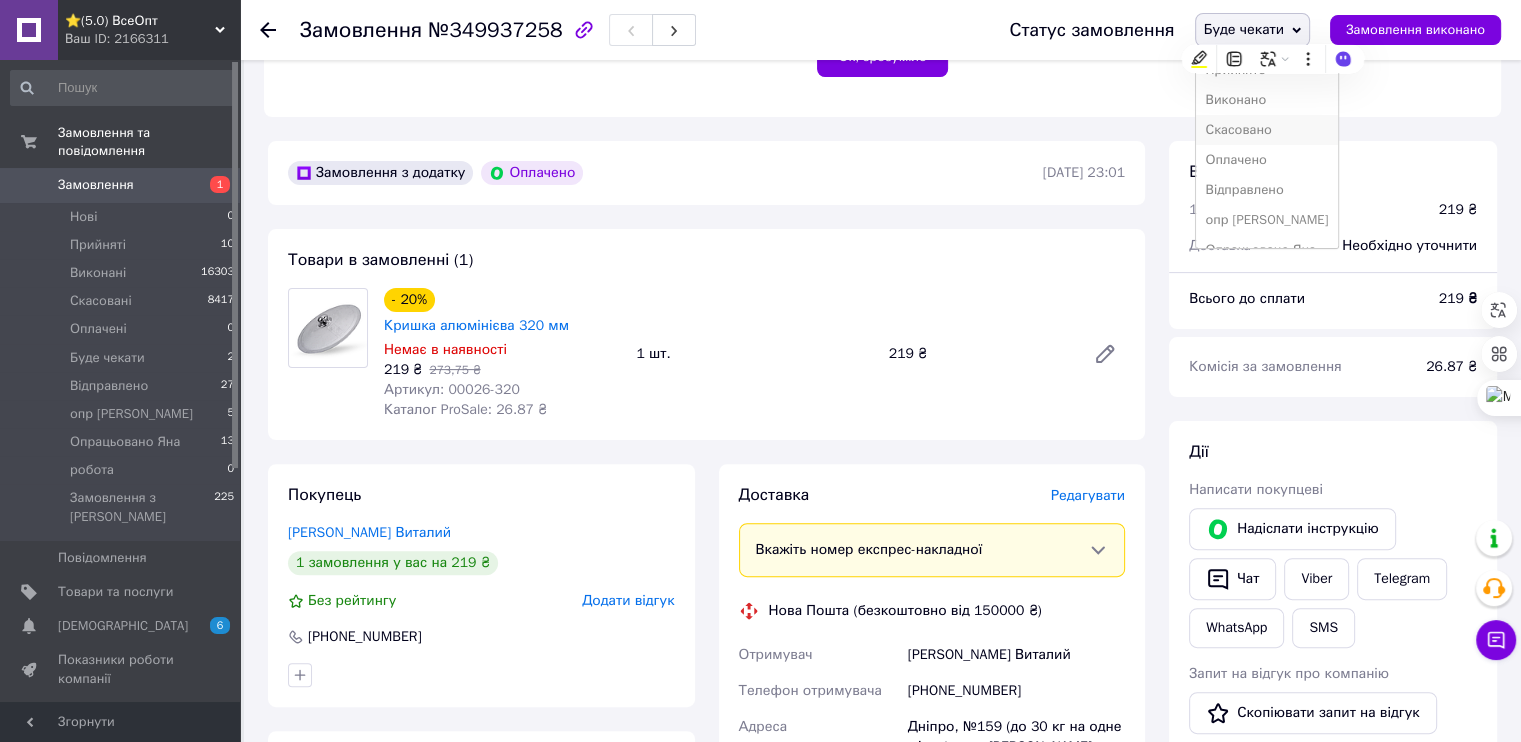 click on "Скасовано" at bounding box center [1267, 130] 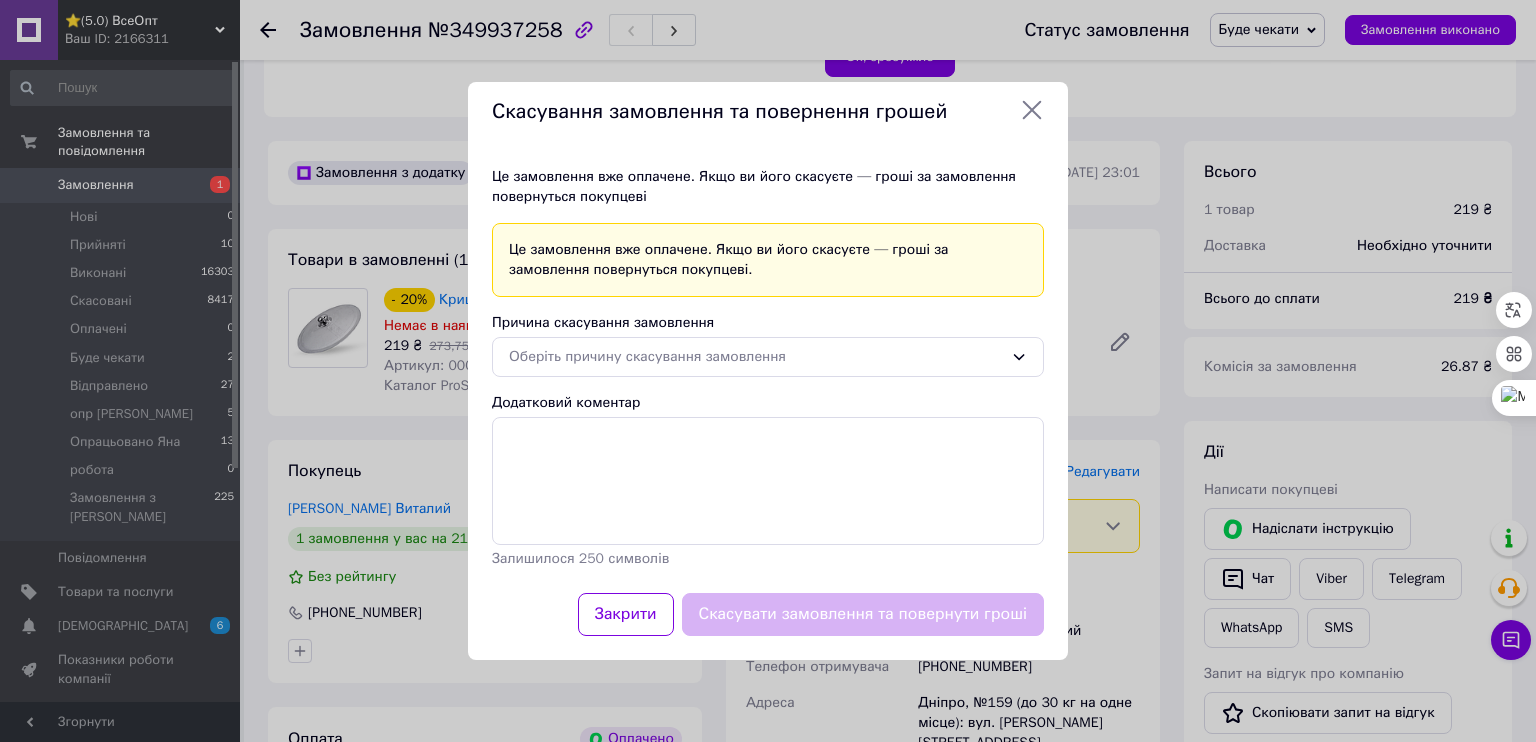 click on "Це замовлення вже оплачене. Якщо ви його скасуєте — гроші за замовлення повернуться покупцеві." at bounding box center (768, 260) 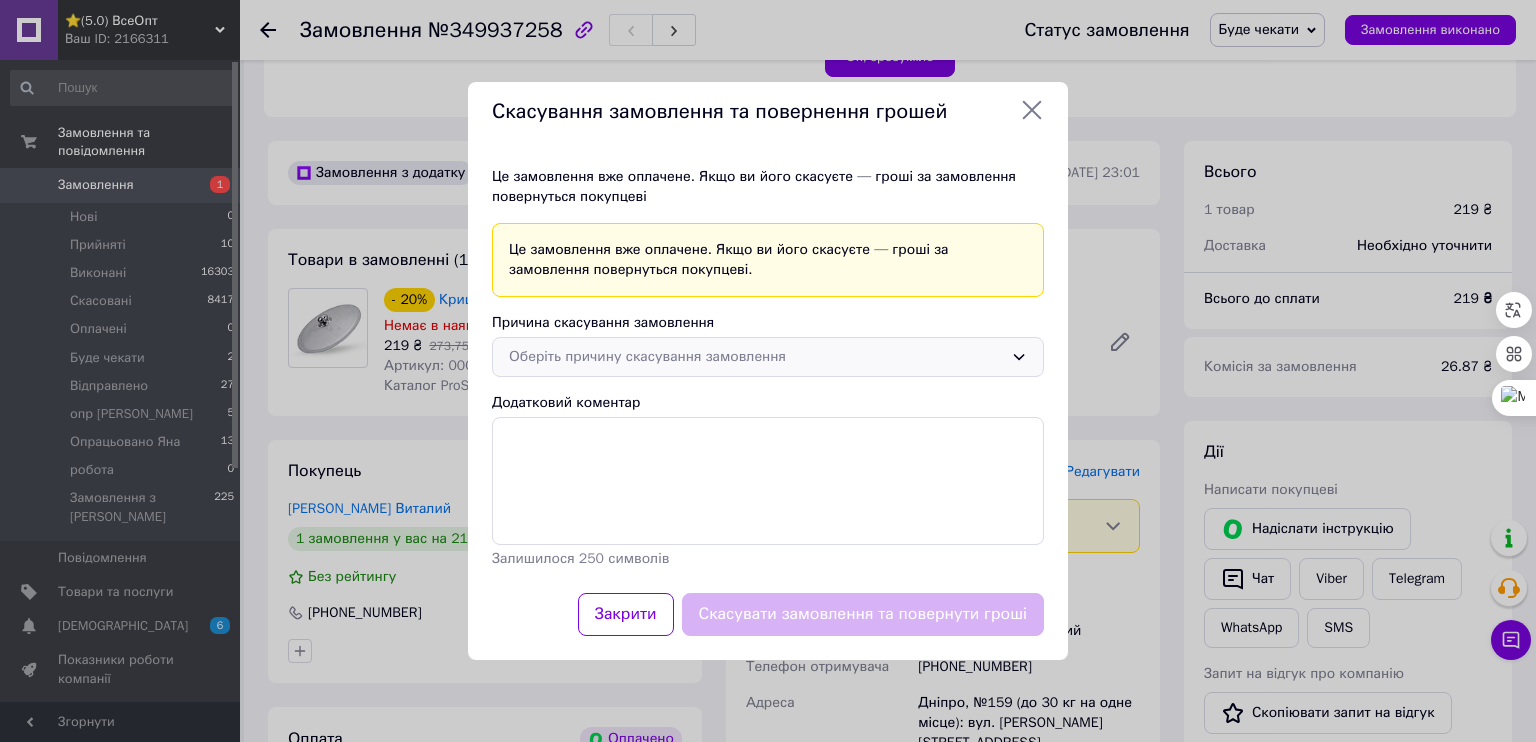 click on "Оберіть причину скасування замовлення" at bounding box center (756, 357) 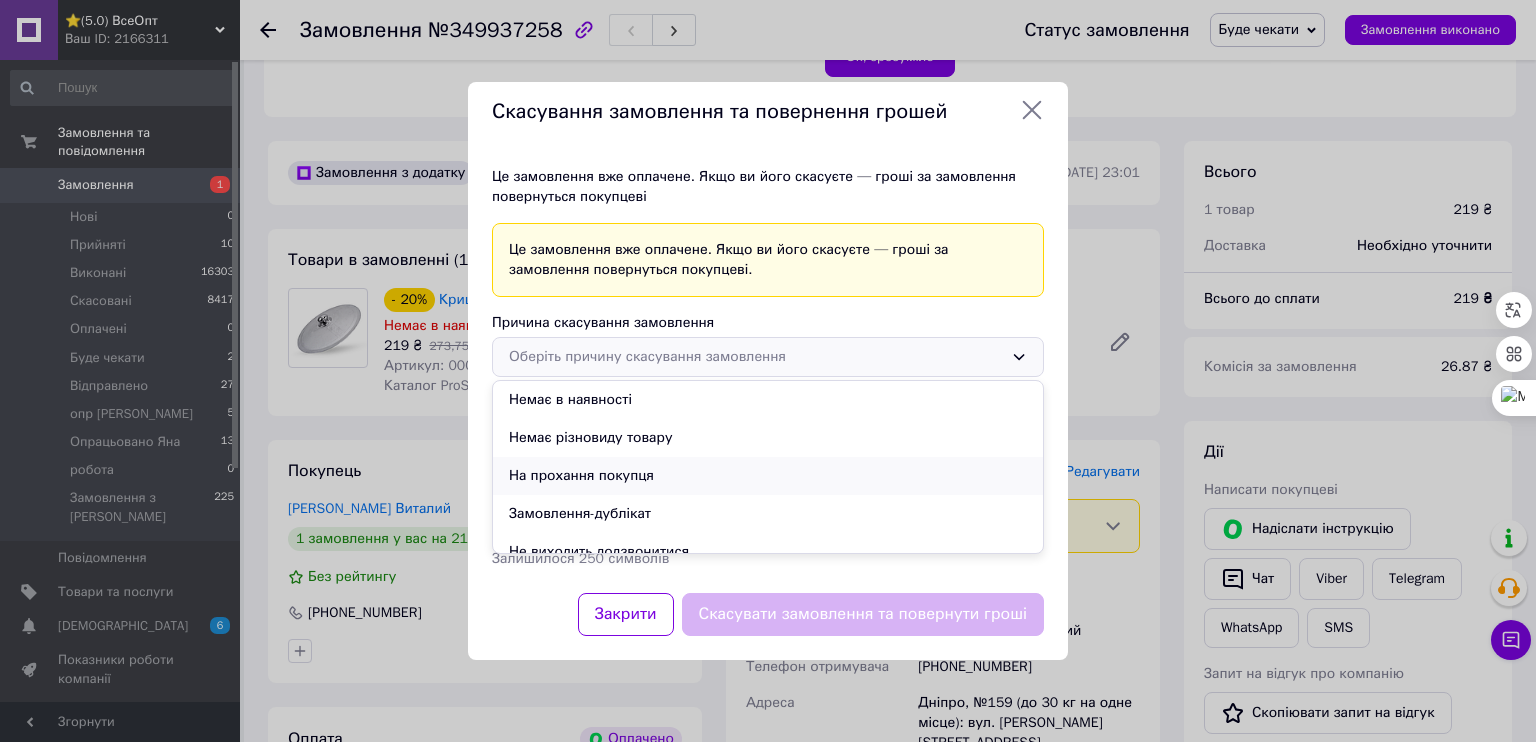 click on "На прохання покупця" at bounding box center [768, 476] 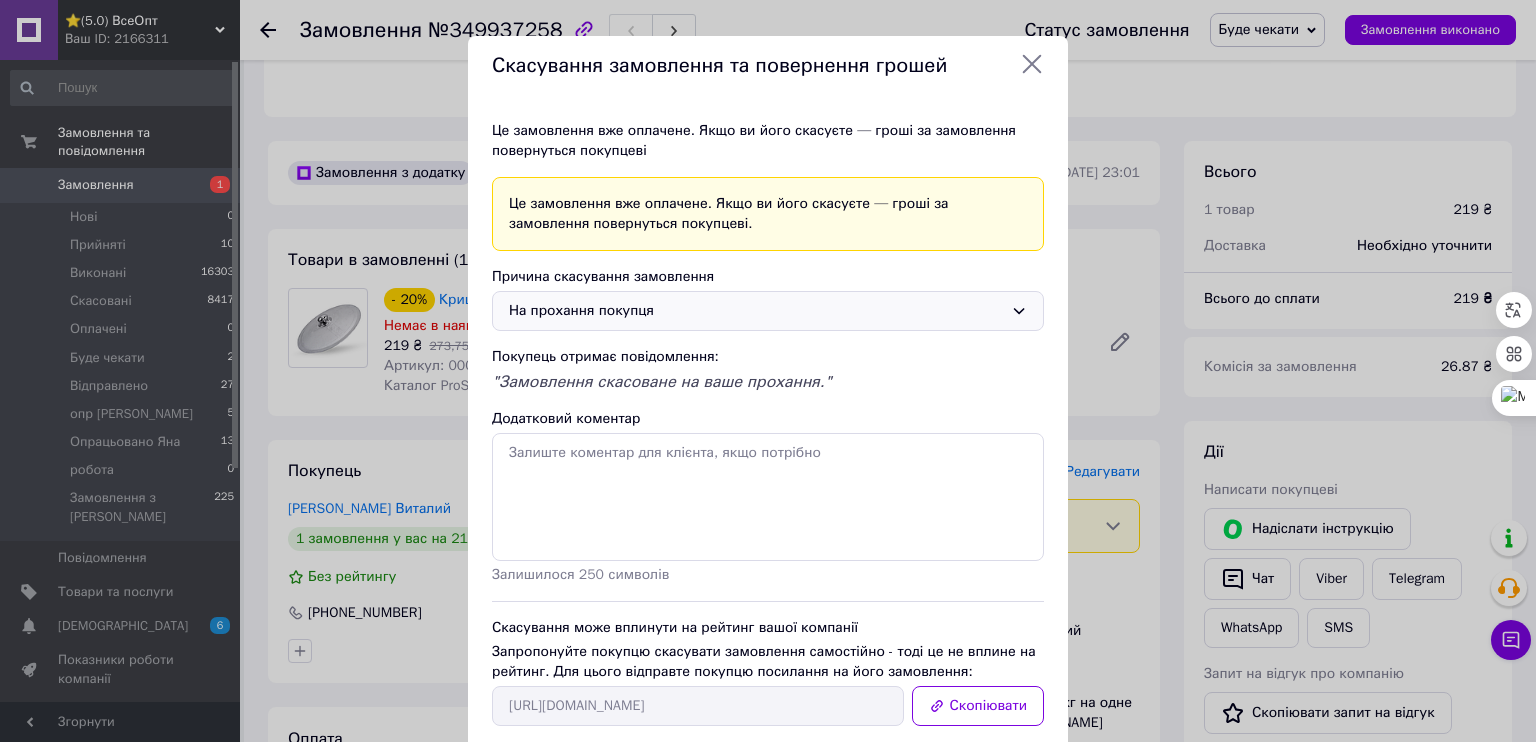click on "Скасування замовлення та повернення грошей Це замовлення вже оплачене. Якщо ви його скасуєте — гроші за замовлення повернуться покупцеві Це замовлення вже оплачене. Якщо ви його скасуєте — гроші за замовлення повернуться покупцеві. Причина скасування замовлення На прохання покупця Покупець отримає повідомлення: "Замовлення скасоване на ваше прохання." Додатковий коментар Залишилося 250 символів Скасування може вплинути на рейтинг вашої компанії [URL][DOMAIN_NAME]   Скопіювати Закрити Скасувати замовлення та повернути гроші" at bounding box center (768, 426) 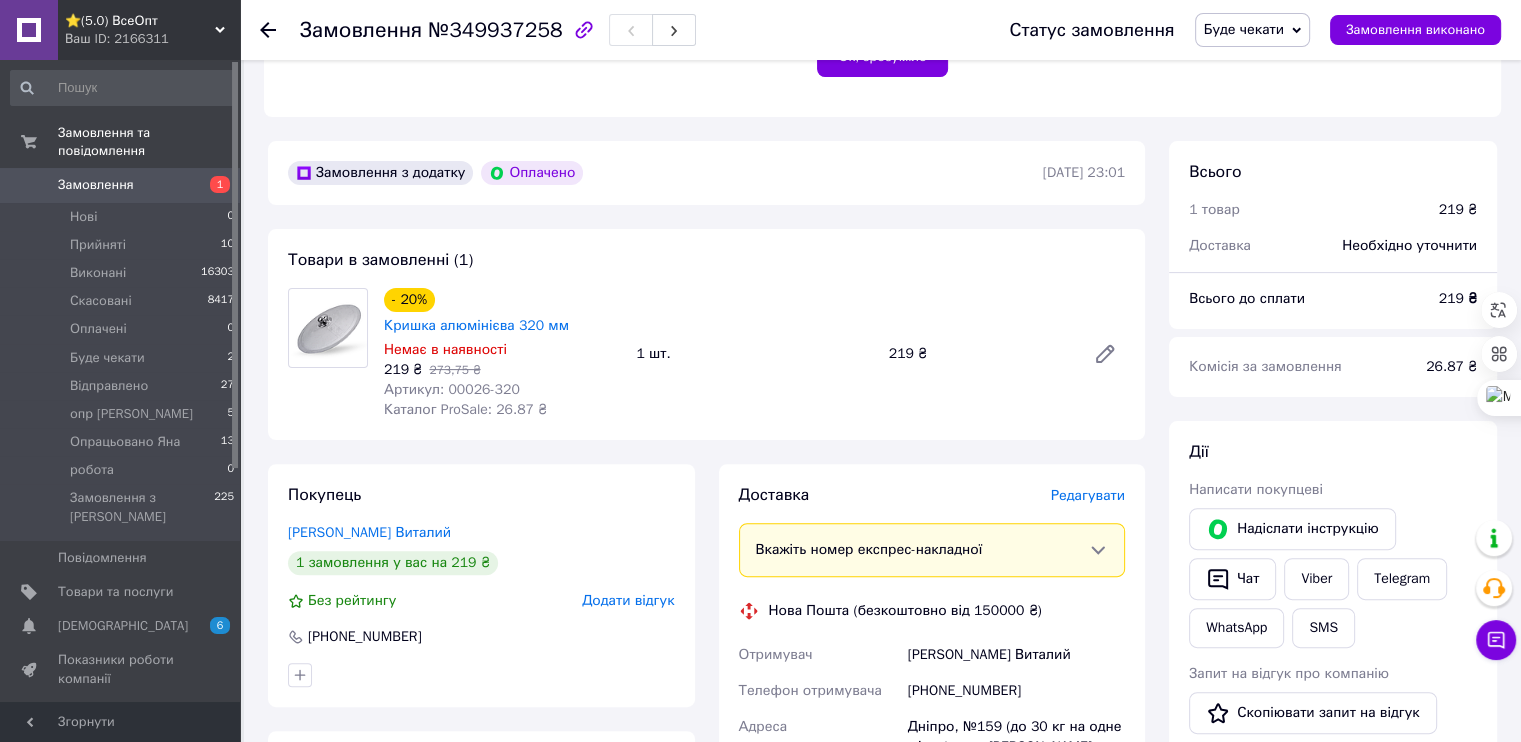 click on "Дії Написати покупцеві   Надіслати інструкцію   Чат Viber Telegram WhatsApp SMS Запит на відгук про компанію   Скопіювати запит на відгук У вас є 15 днів, щоб відправити запит на відгук покупцеві, скопіювавши посилання.   Видати чек   Завантажити PDF   Друк PDF   Повернути гроші покупцеві" at bounding box center (1333, 727) 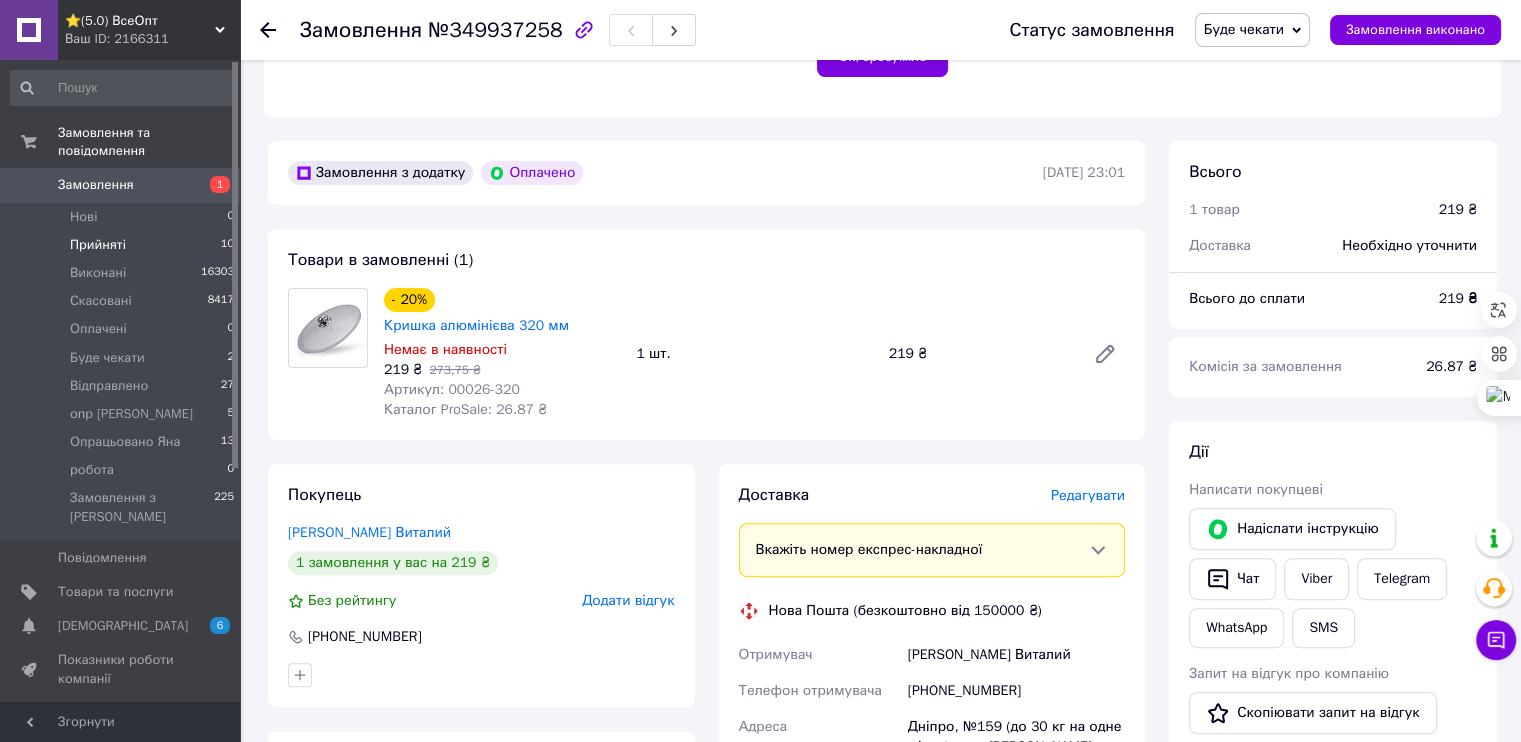 click on "Прийняті" at bounding box center [98, 245] 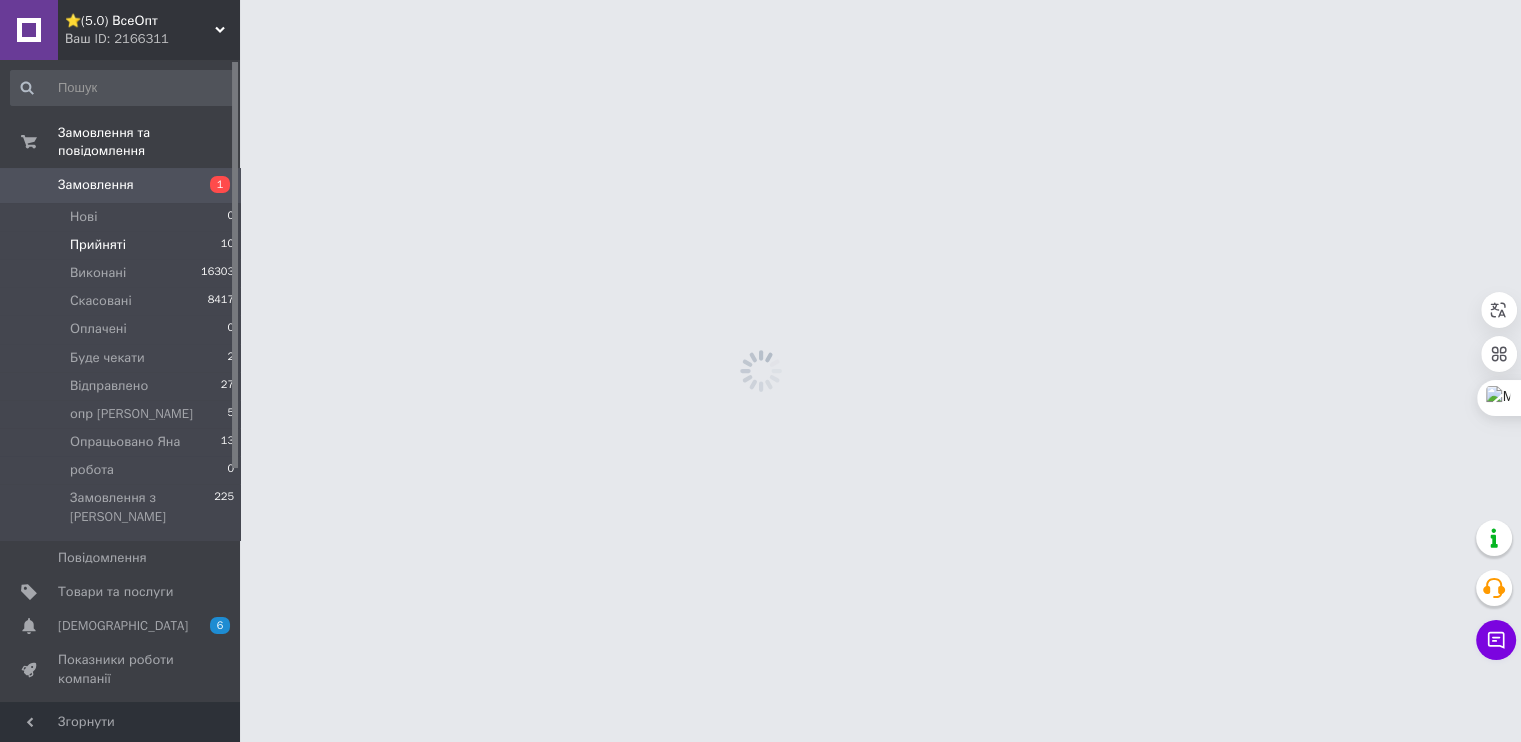 scroll, scrollTop: 0, scrollLeft: 0, axis: both 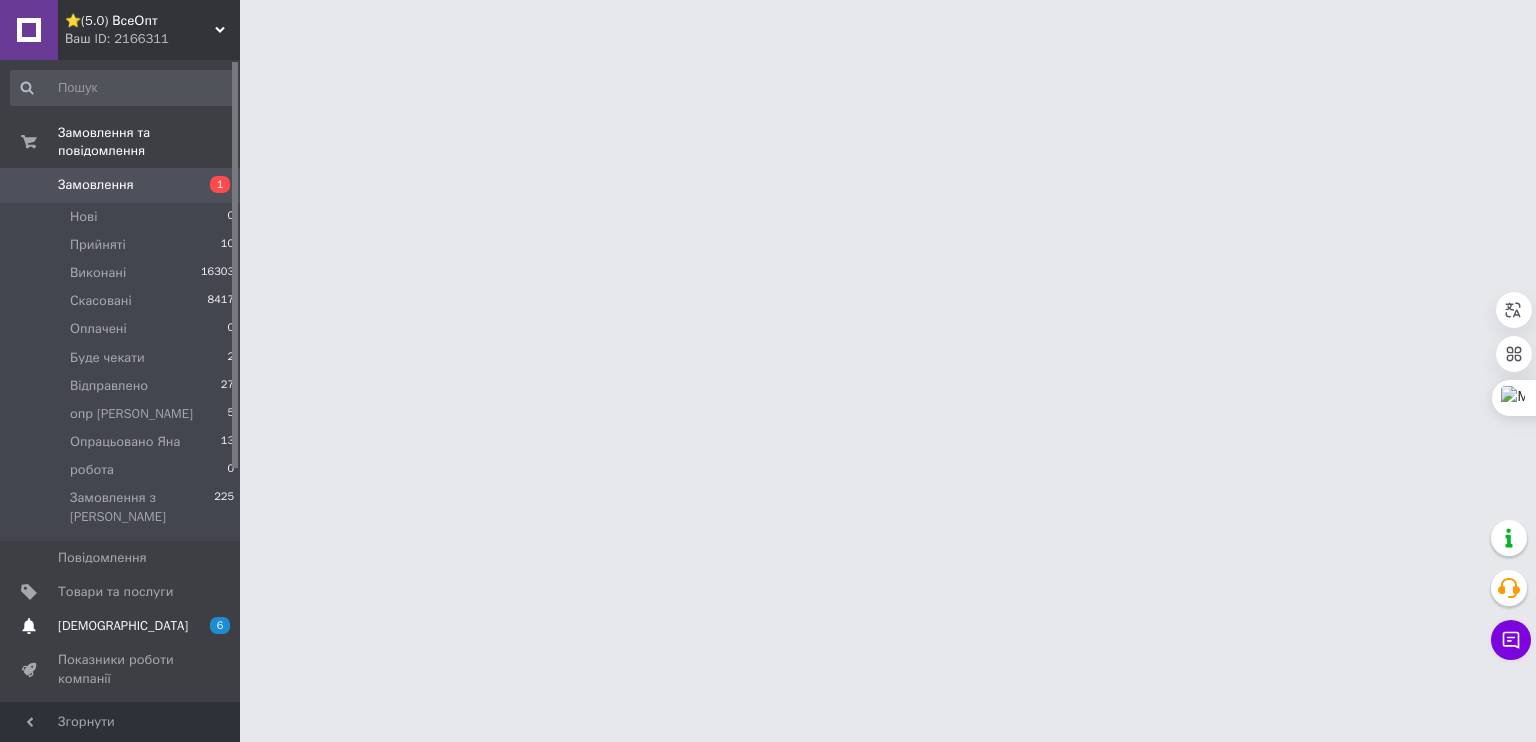 click on "[DEMOGRAPHIC_DATA]" at bounding box center [123, 626] 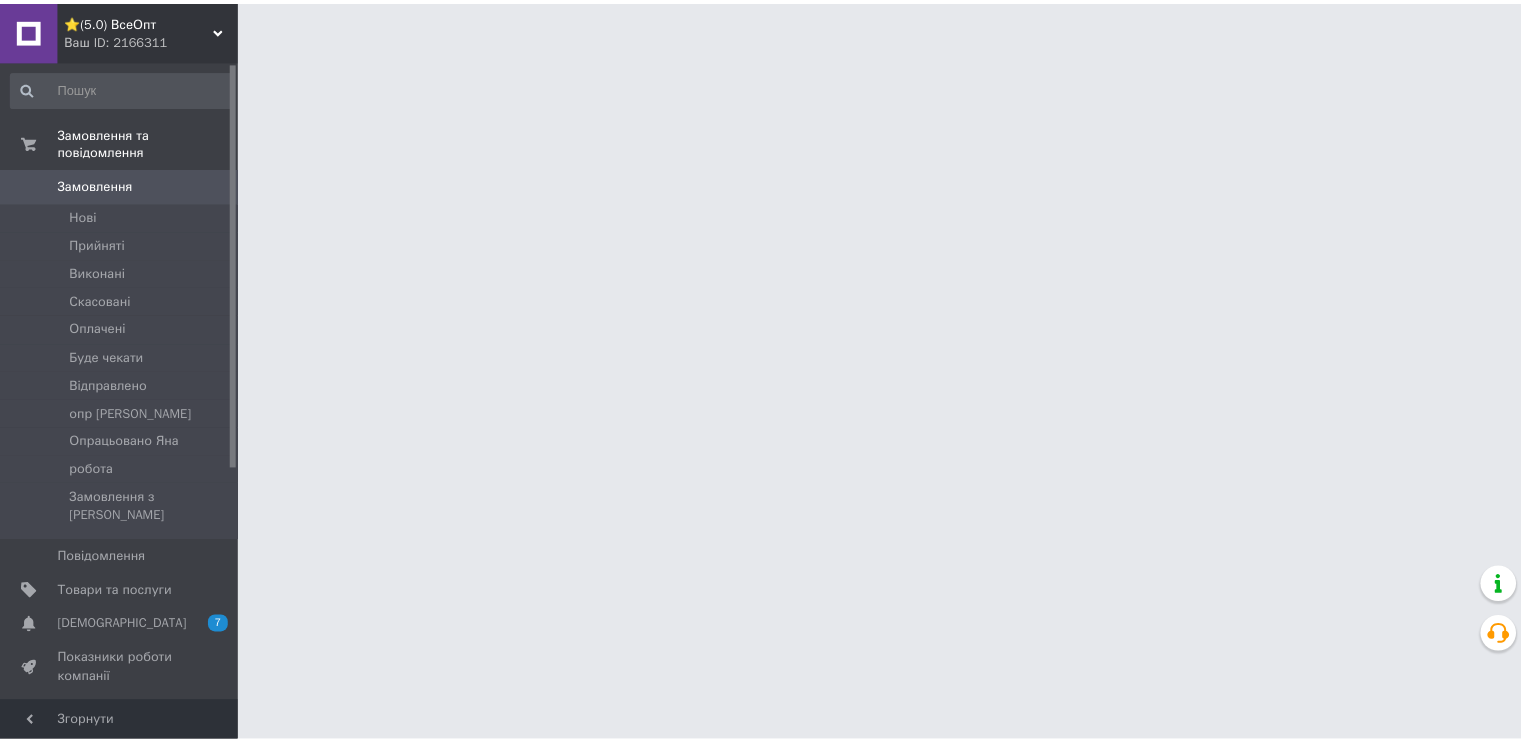 scroll, scrollTop: 0, scrollLeft: 0, axis: both 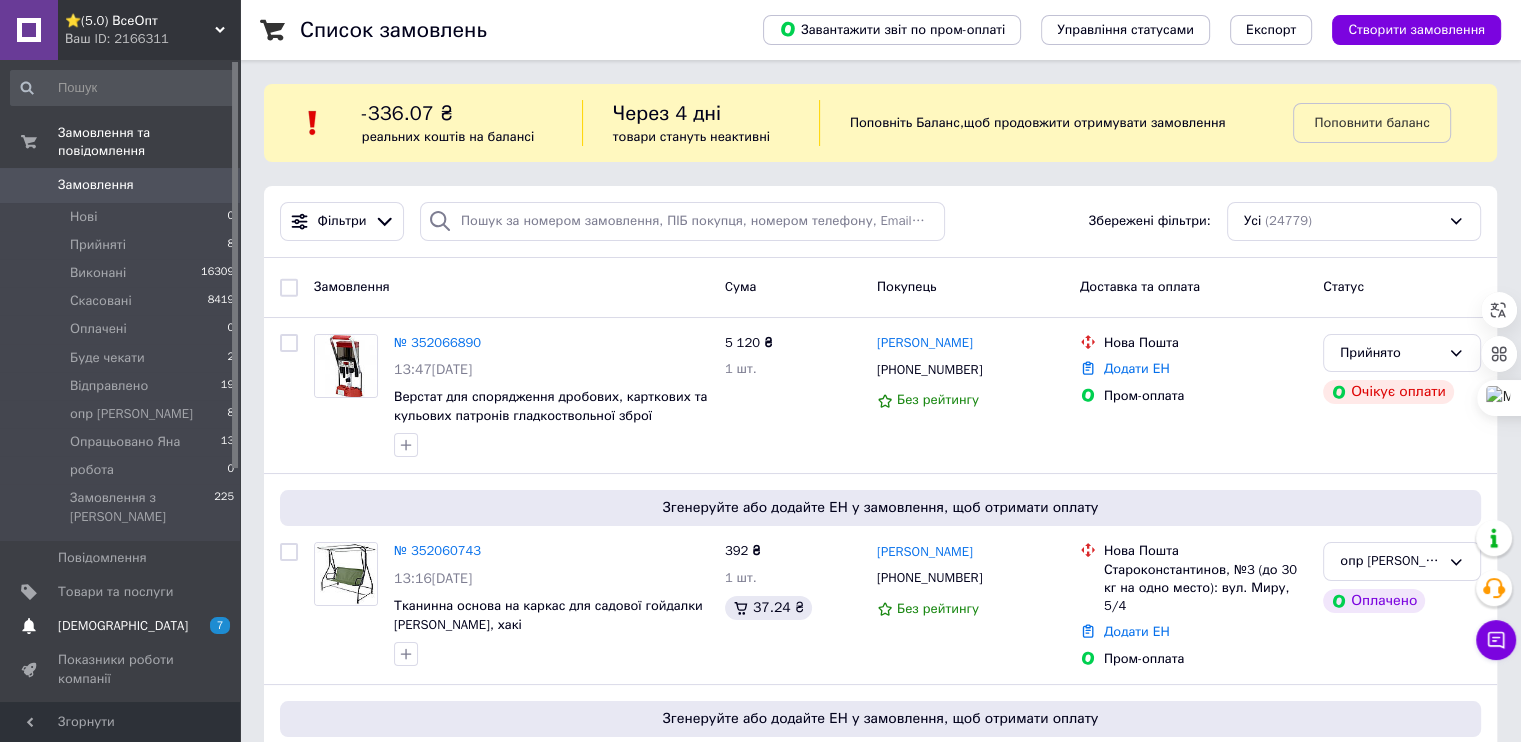 click on "[DEMOGRAPHIC_DATA]" at bounding box center (123, 626) 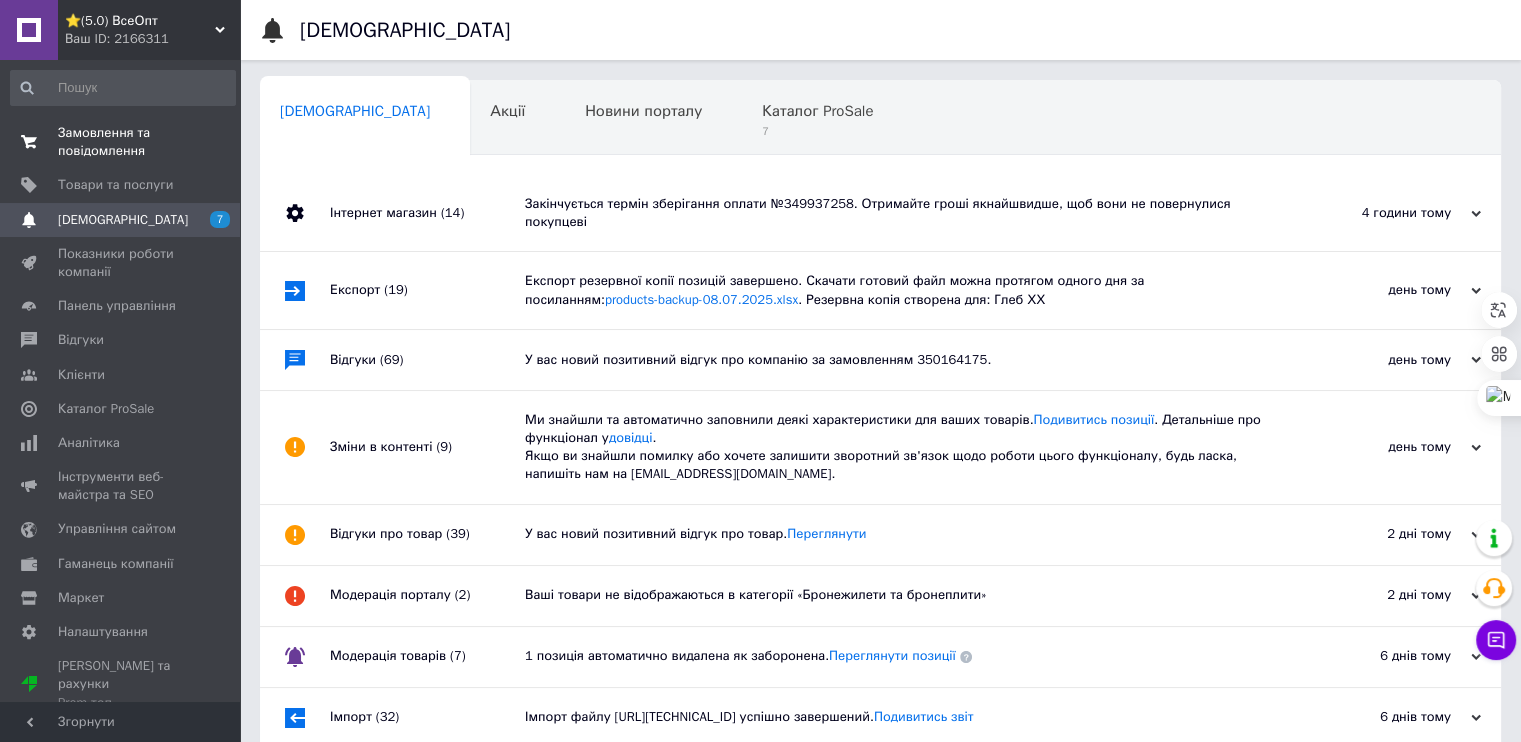 click on "Замовлення та повідомлення" at bounding box center [121, 142] 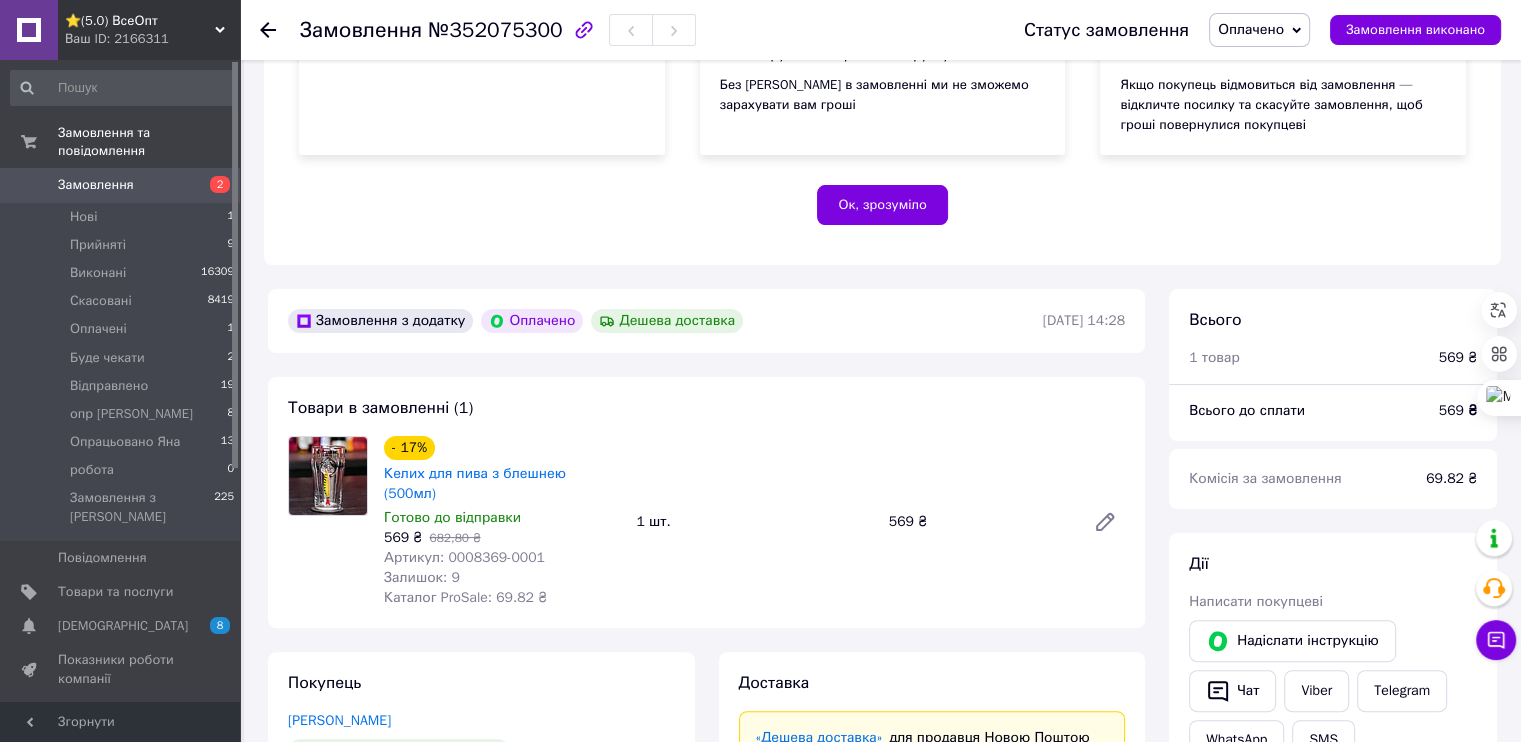 scroll, scrollTop: 400, scrollLeft: 0, axis: vertical 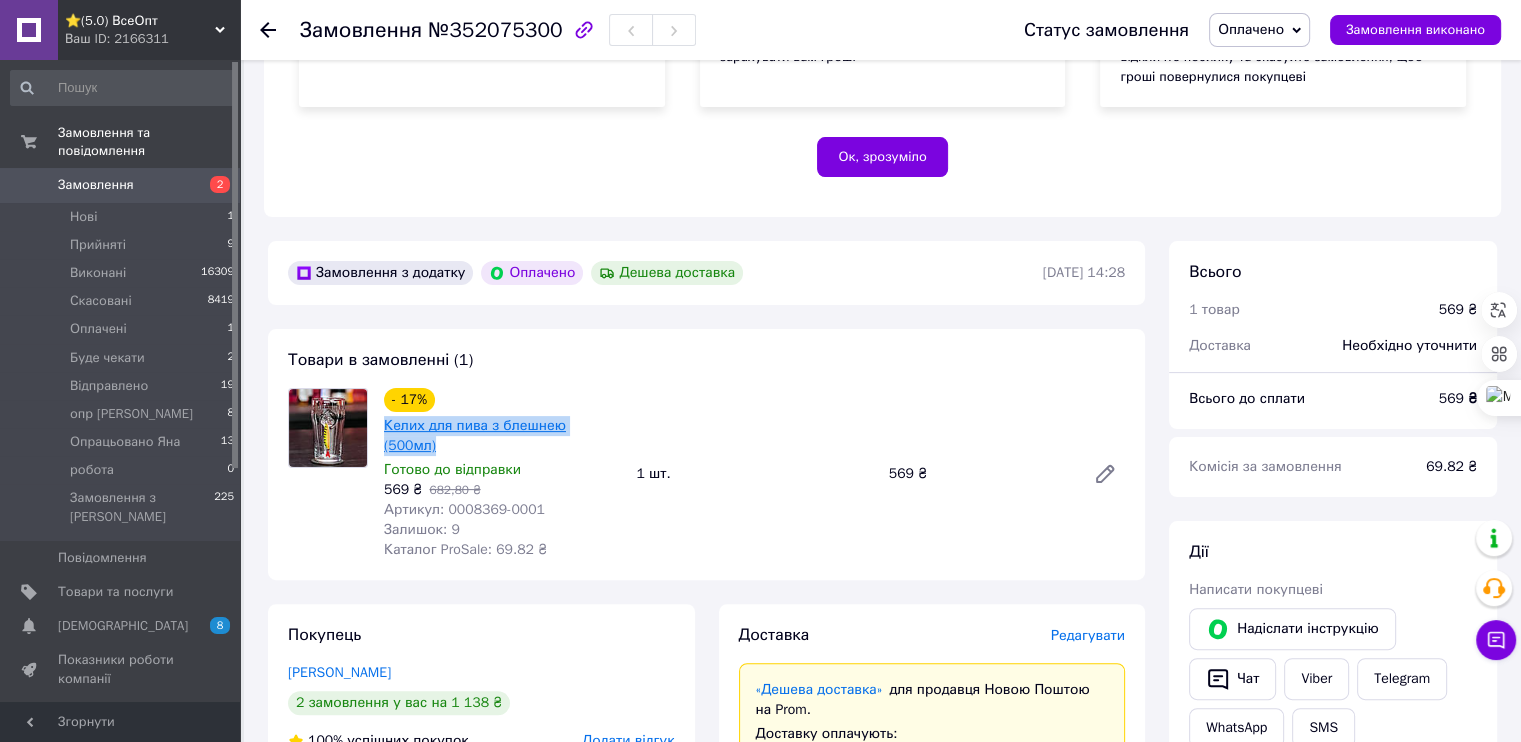 drag, startPoint x: 571, startPoint y: 343, endPoint x: 433, endPoint y: 336, distance: 138.17743 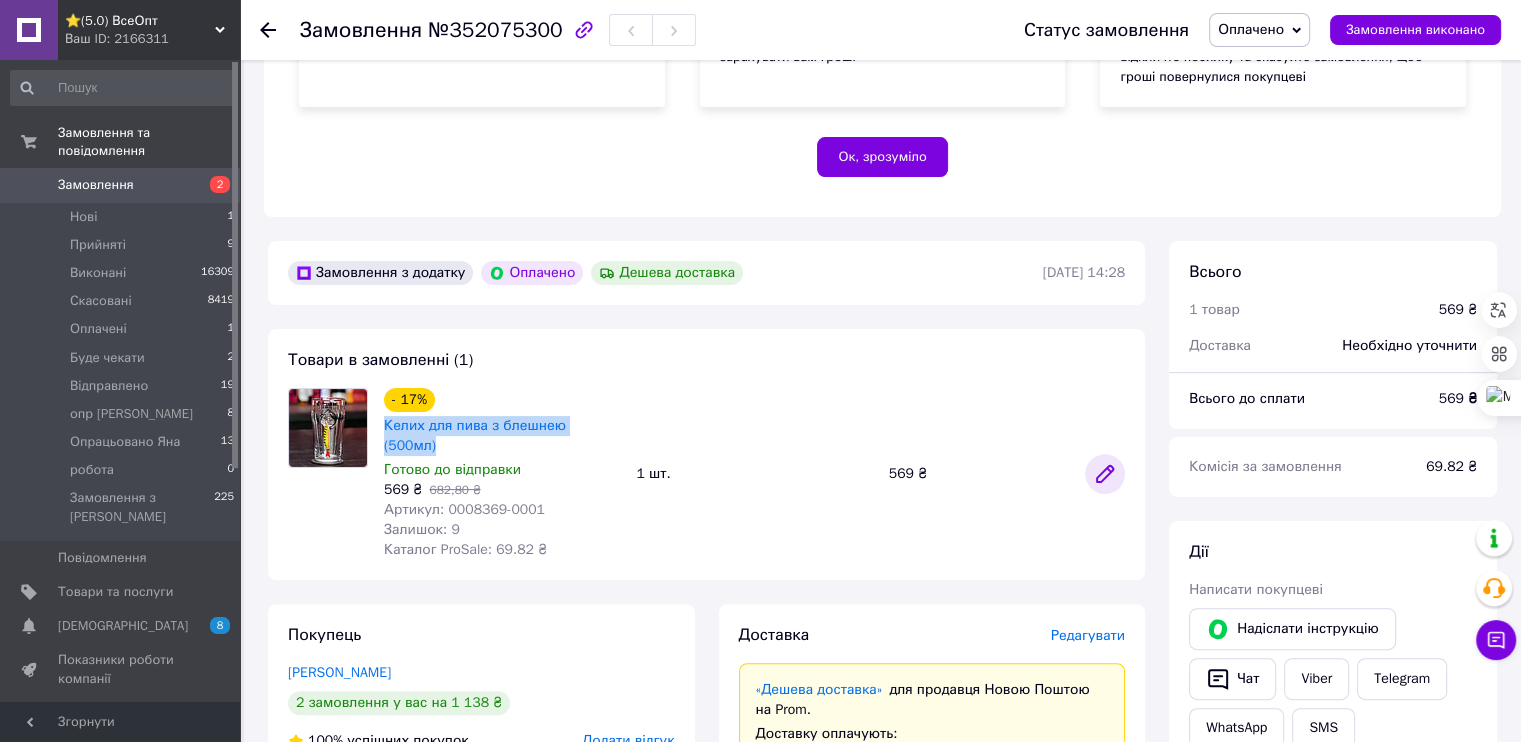 click 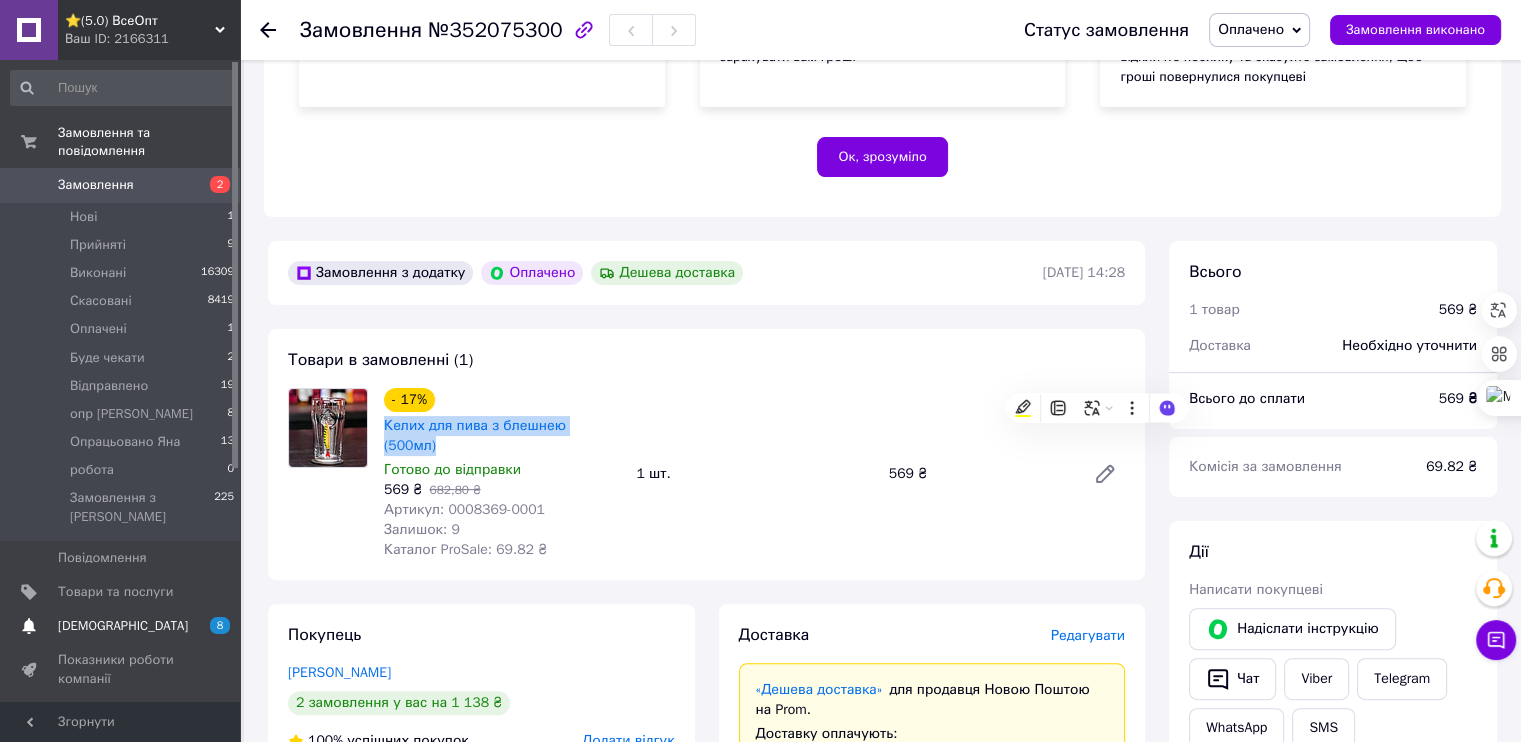 click on "[DEMOGRAPHIC_DATA]" at bounding box center (123, 626) 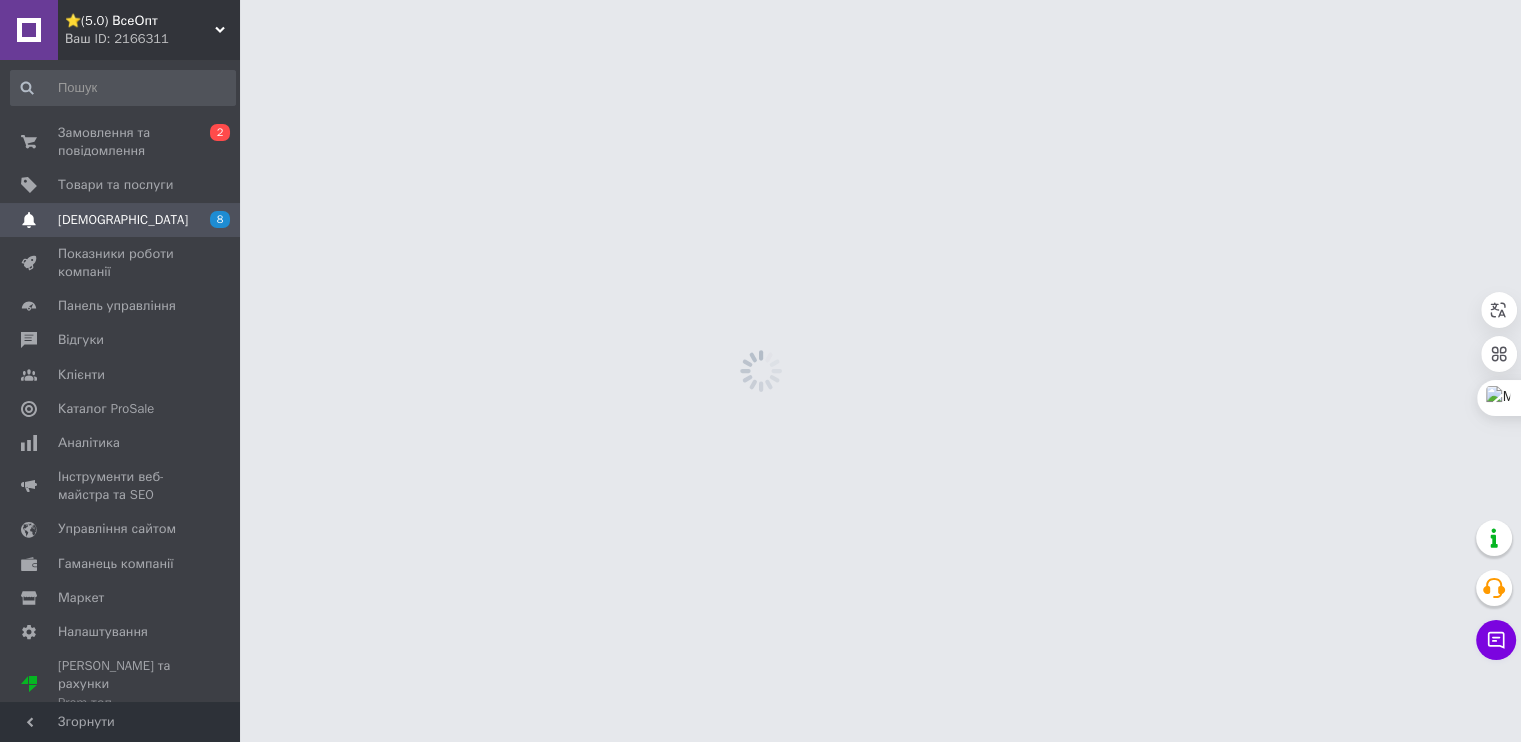 scroll, scrollTop: 0, scrollLeft: 0, axis: both 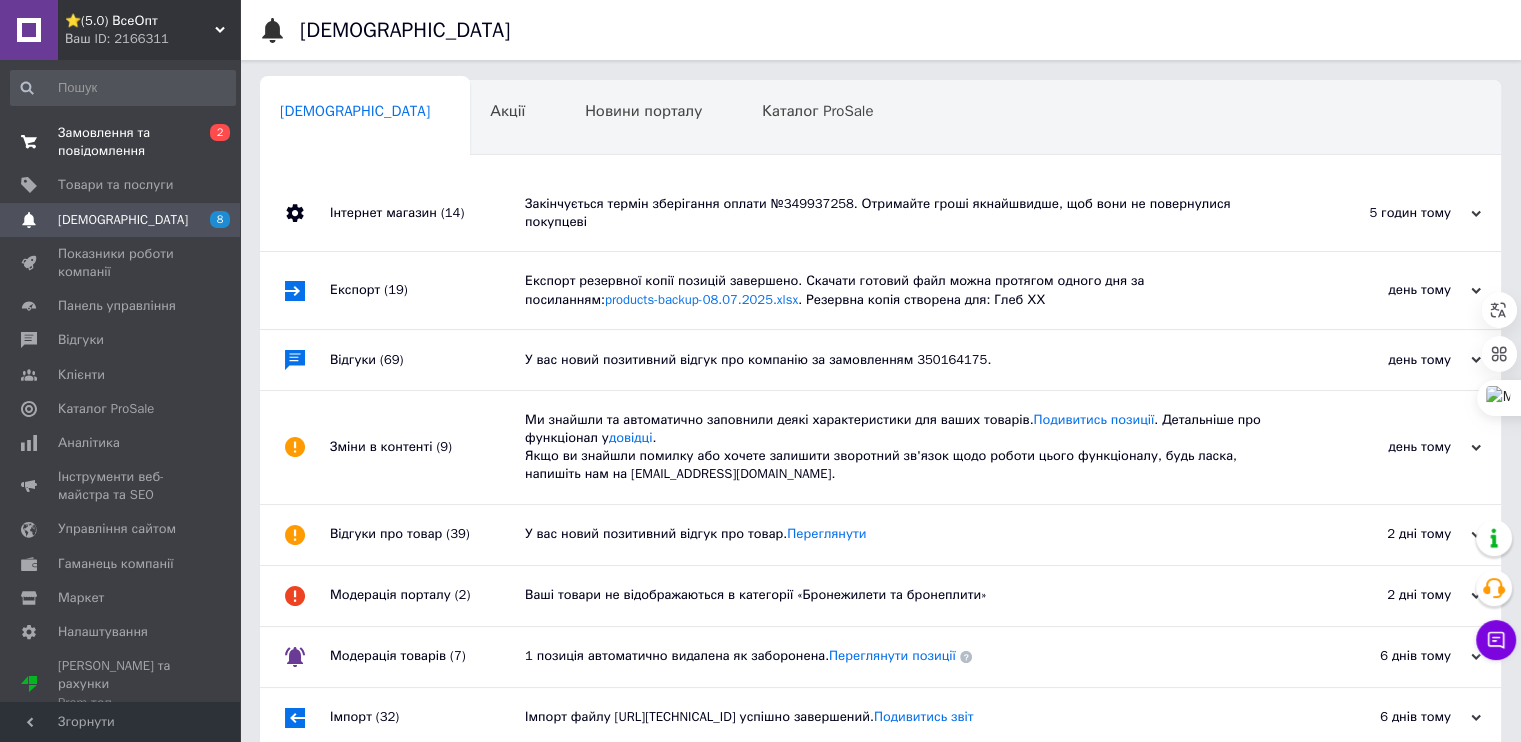 click on "Замовлення та повідомлення" at bounding box center (121, 142) 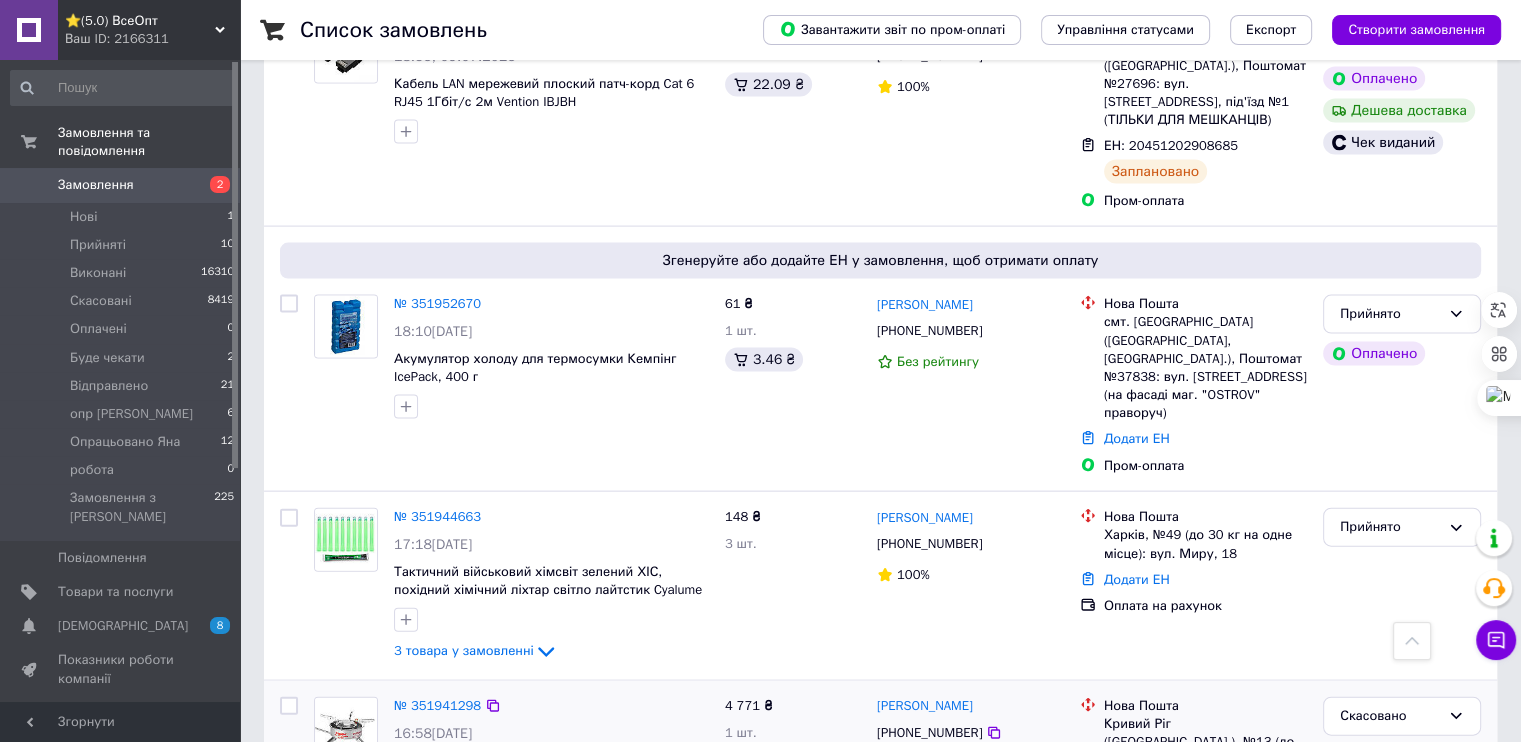 scroll, scrollTop: 4300, scrollLeft: 0, axis: vertical 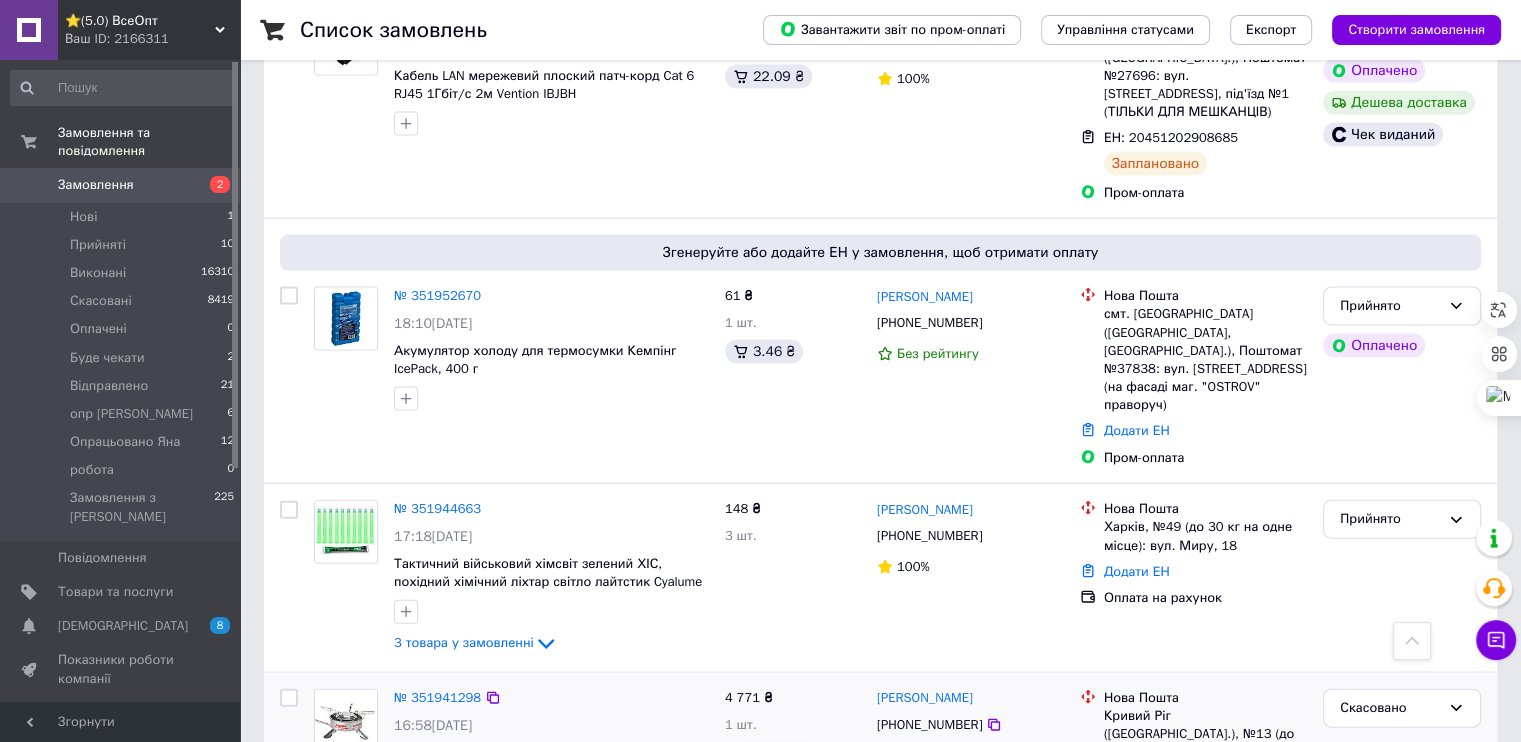 drag, startPoint x: 572, startPoint y: 374, endPoint x: 591, endPoint y: 409, distance: 39.824615 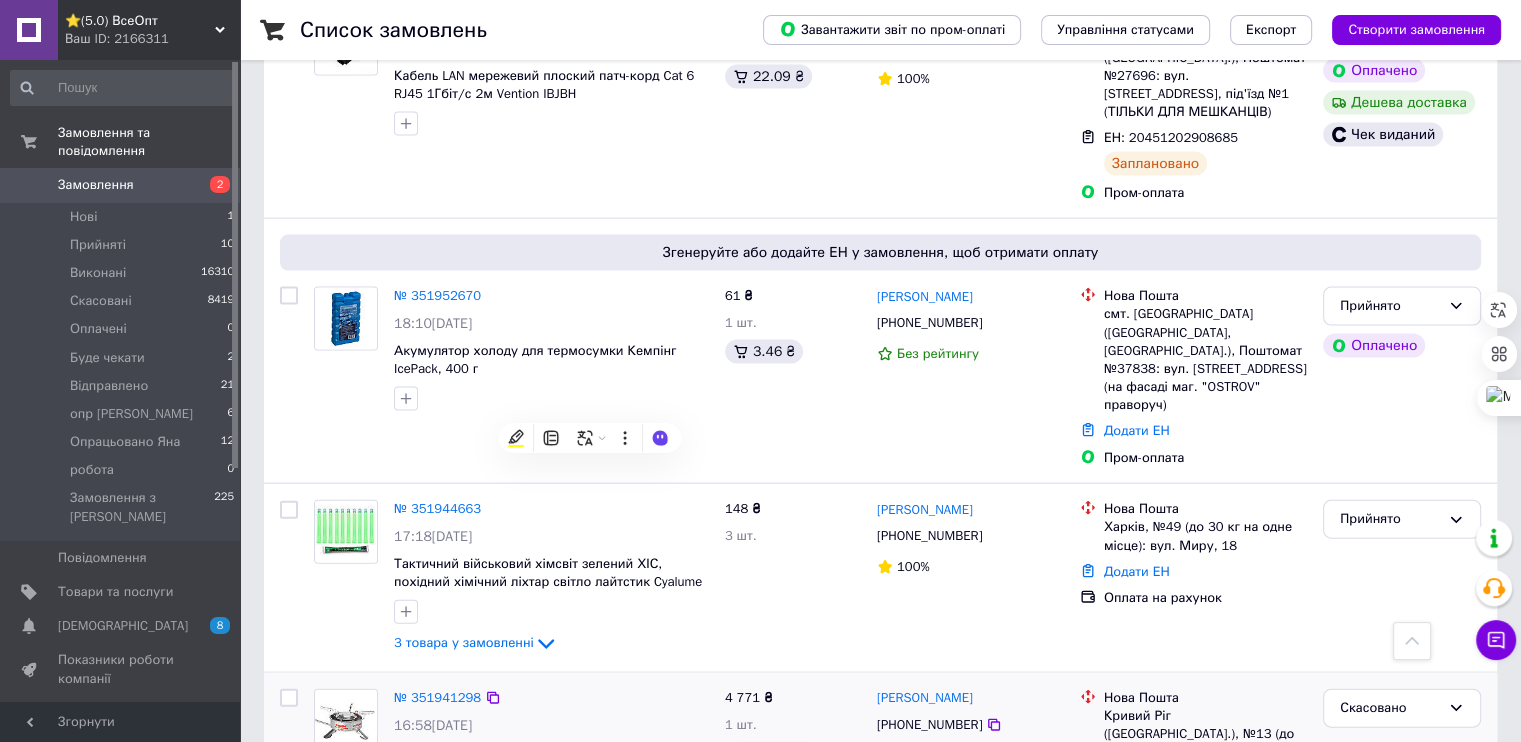 copy on "Kovea CAMP-1 Plus KB-1608" 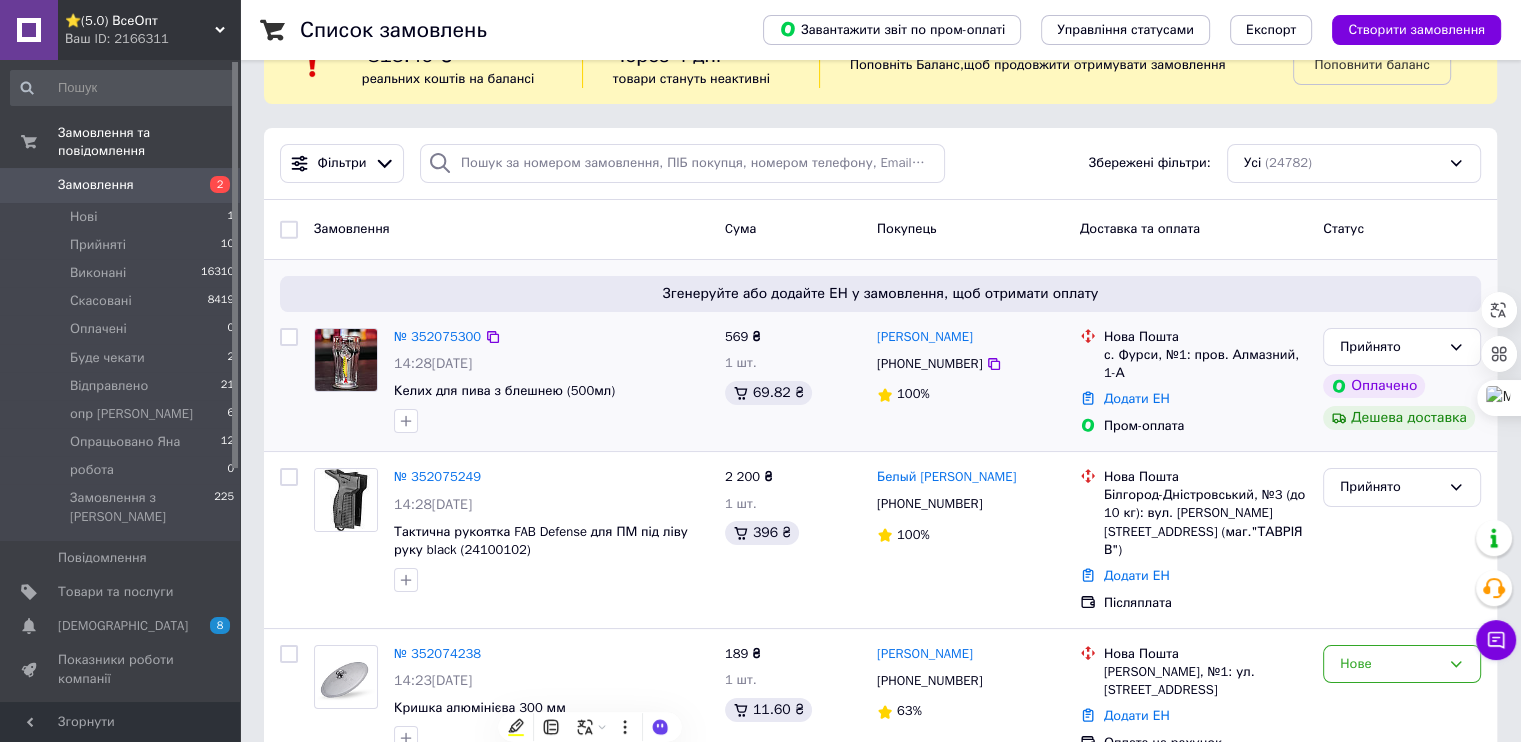 scroll, scrollTop: 0, scrollLeft: 0, axis: both 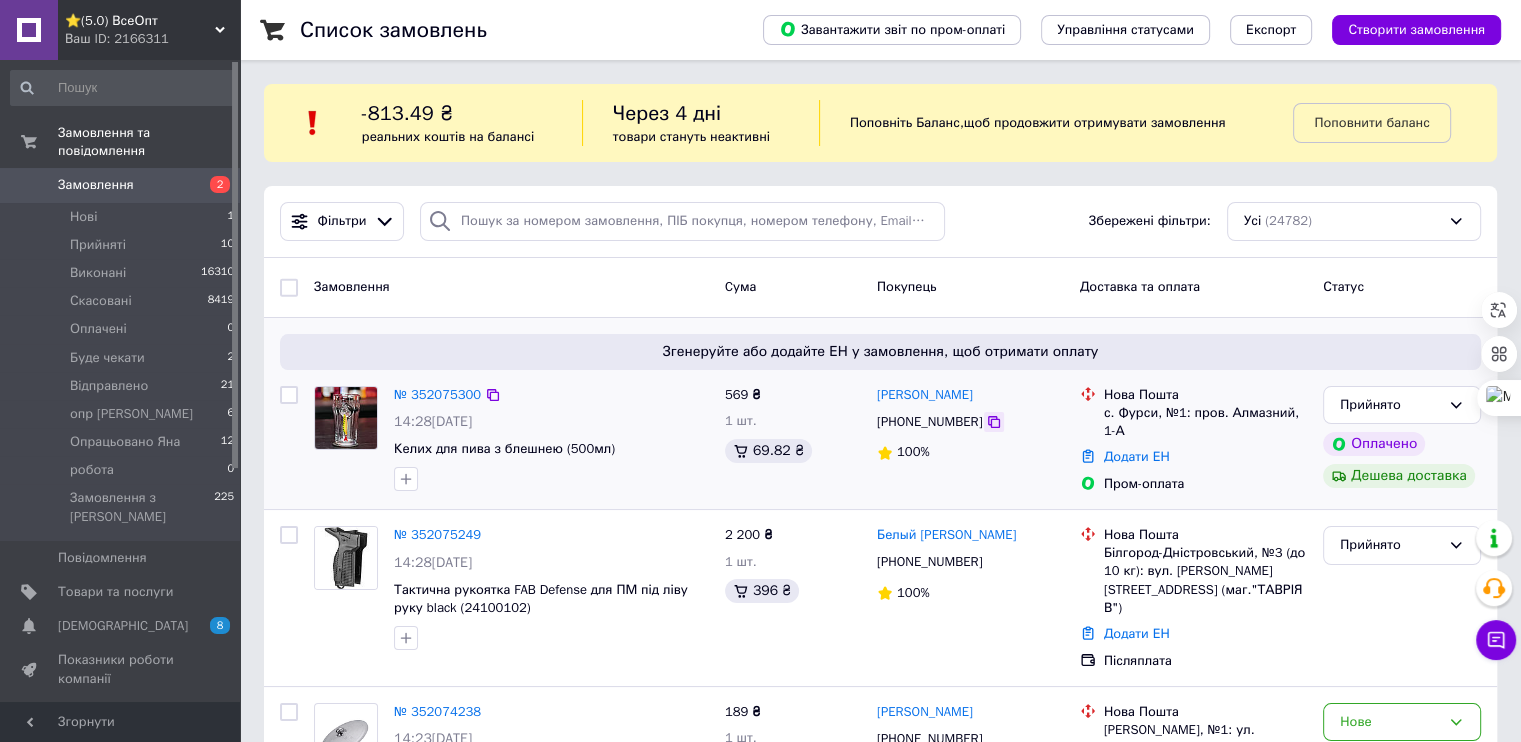 click 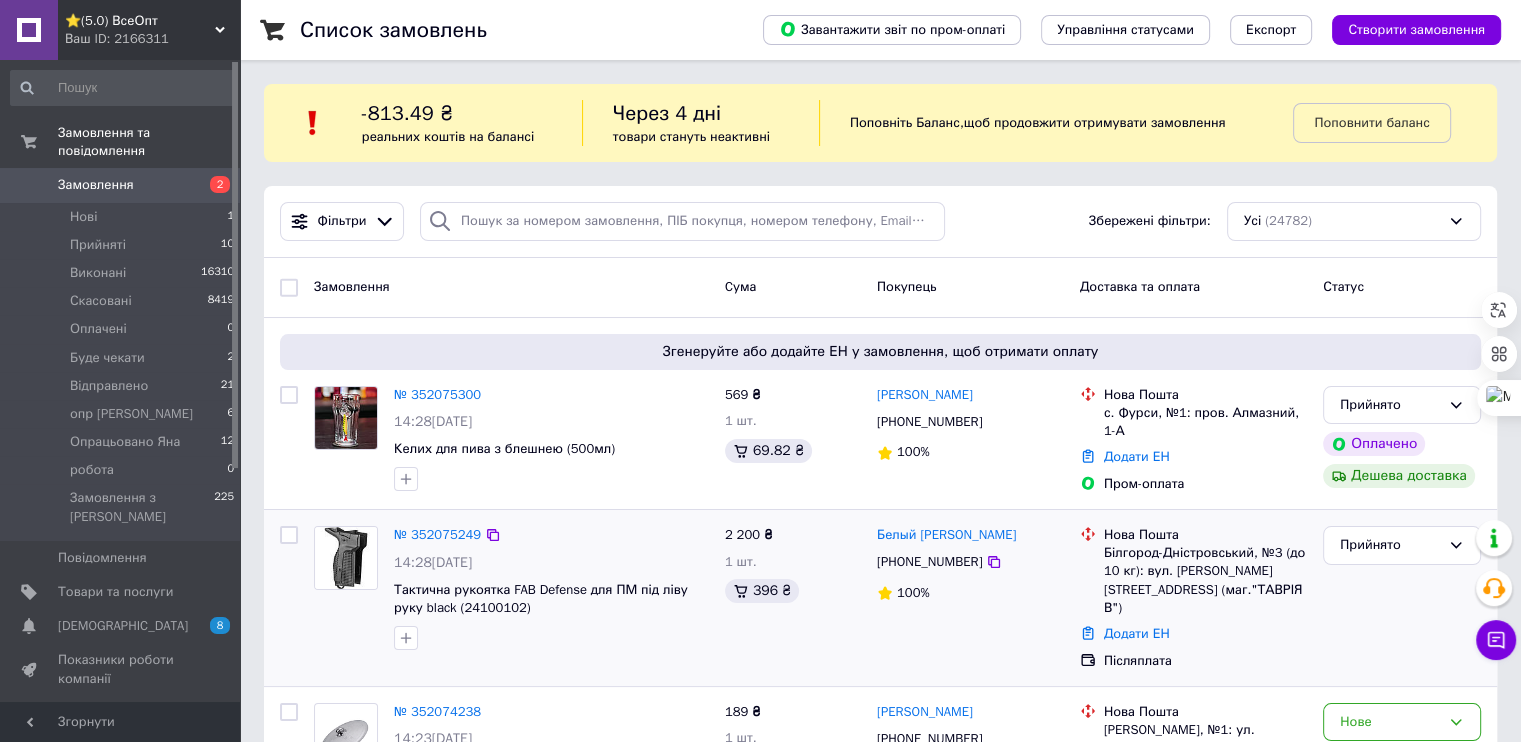 drag, startPoint x: 692, startPoint y: 639, endPoint x: 684, endPoint y: 620, distance: 20.615528 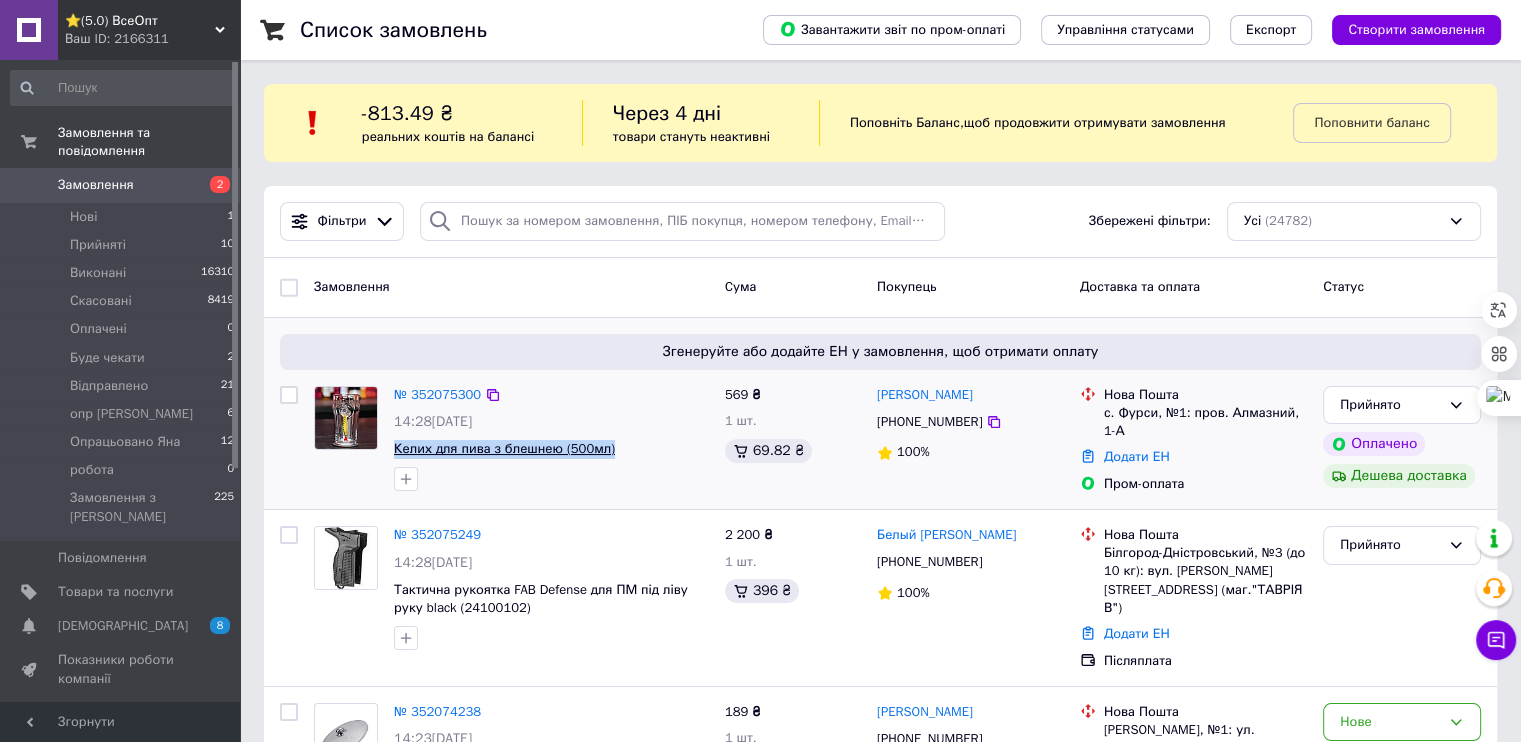drag, startPoint x: 541, startPoint y: 439, endPoint x: 394, endPoint y: 437, distance: 147.01361 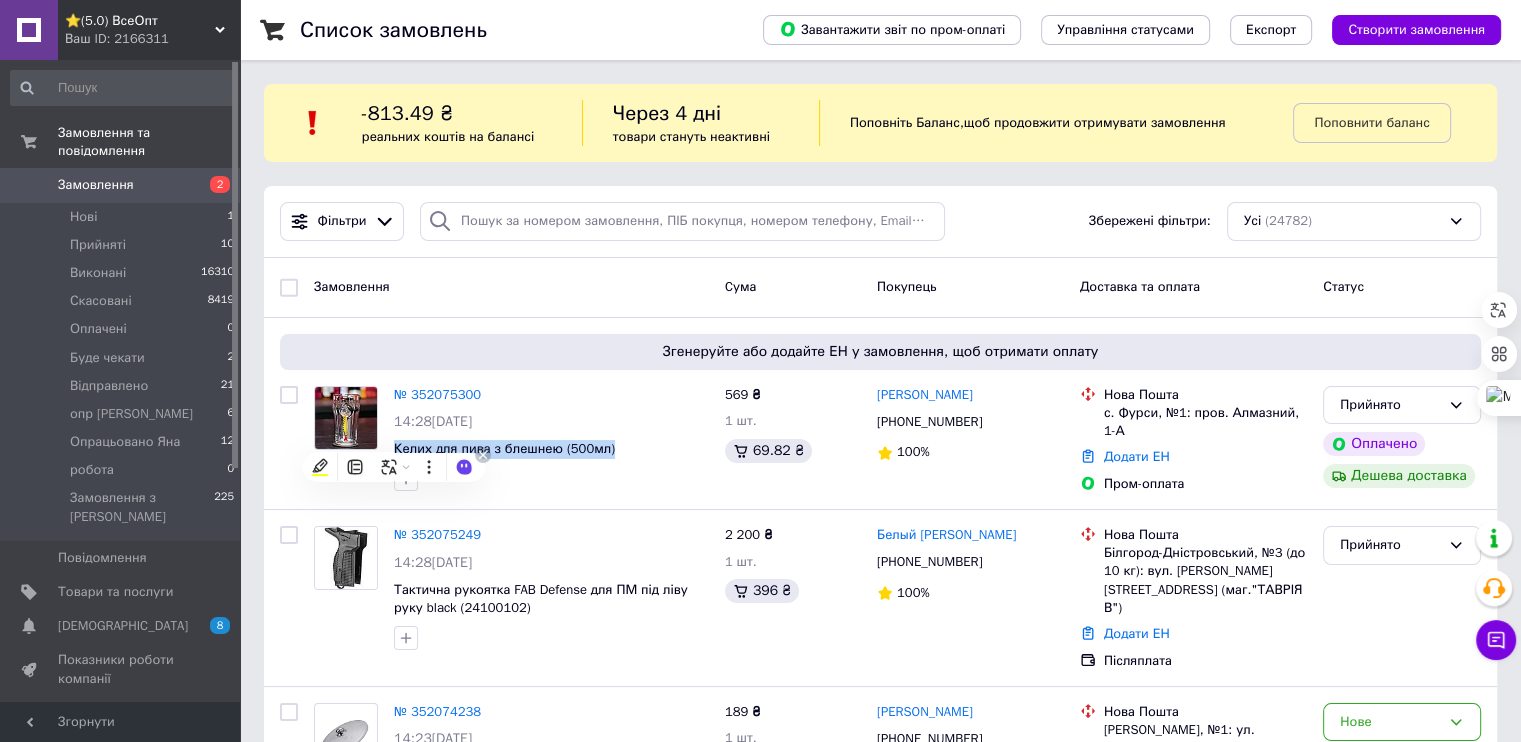 copy on "Келих для пива з блешнею (500мл)" 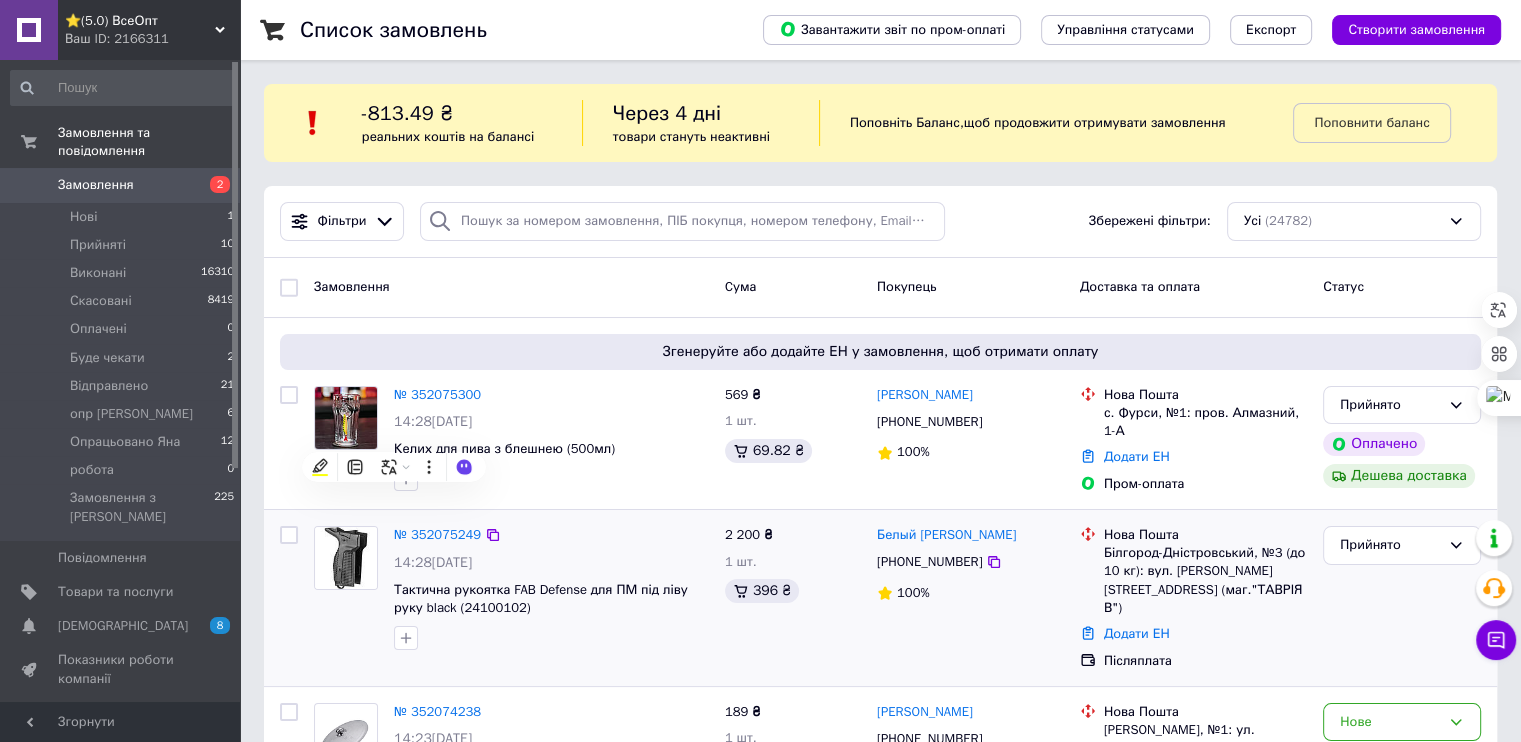 click on "№ 352075249 14:28, 10.07.2025 Тактична рукоятка FAB Defense для ПМ під ліву руку black (24100102)" at bounding box center (551, 588) 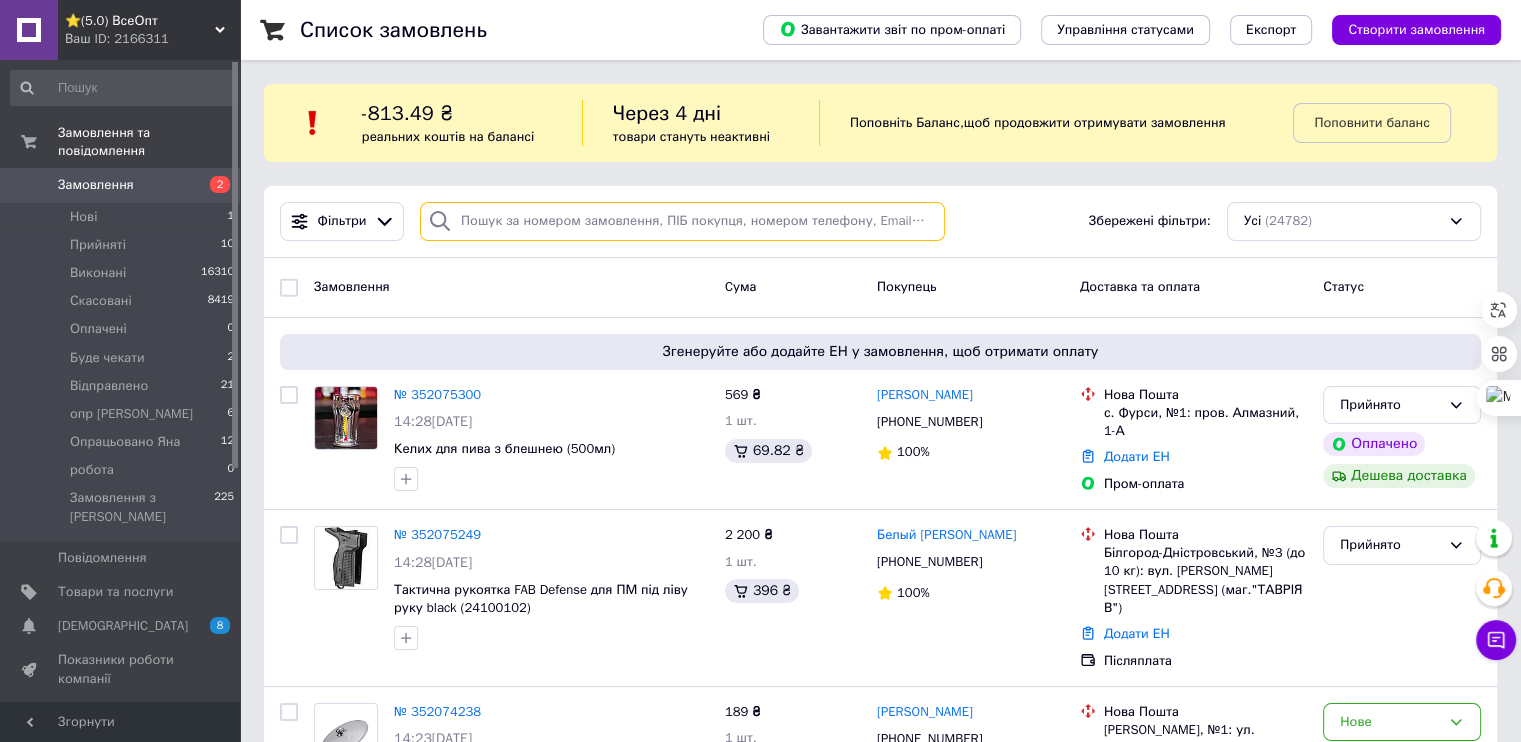 click at bounding box center [682, 221] 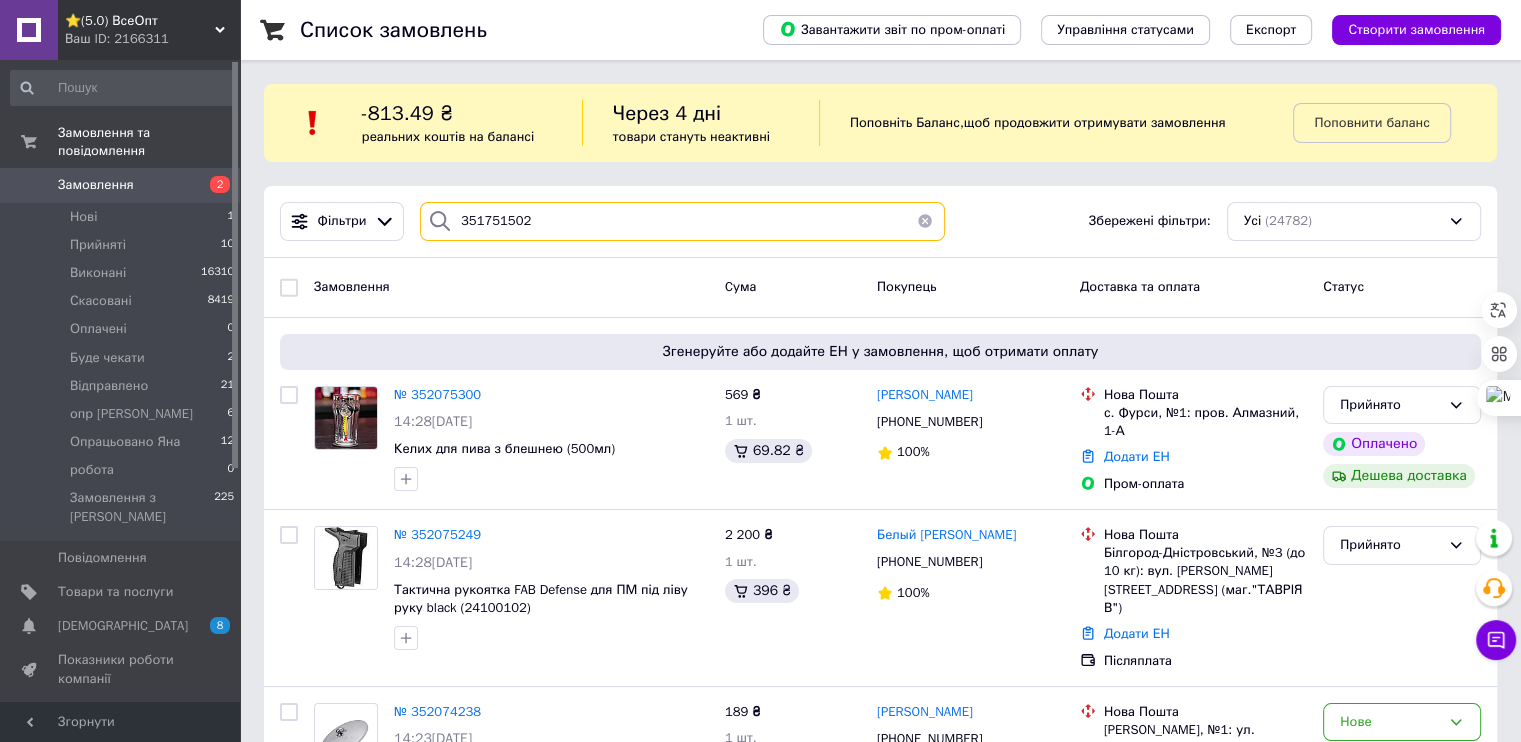 type on "351751502" 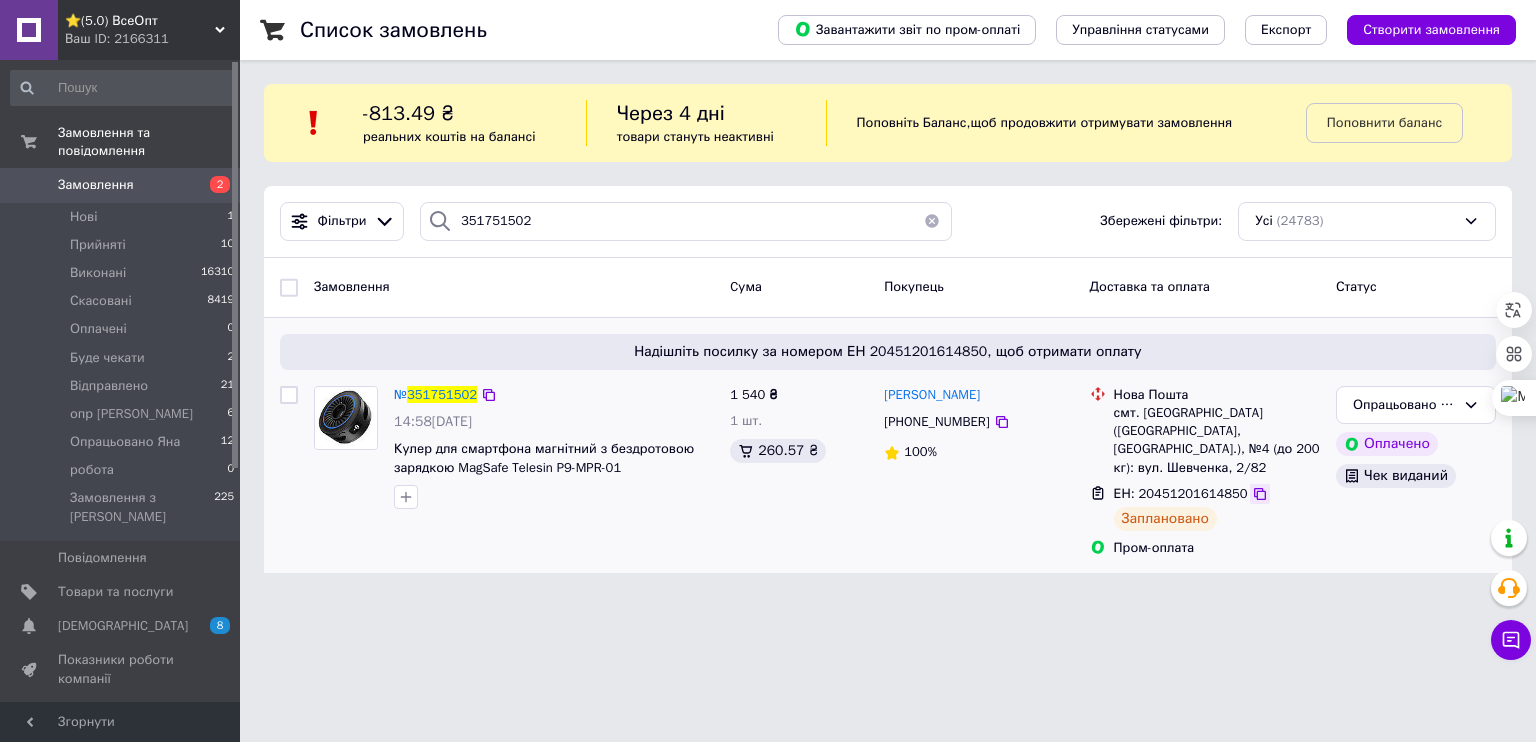 click 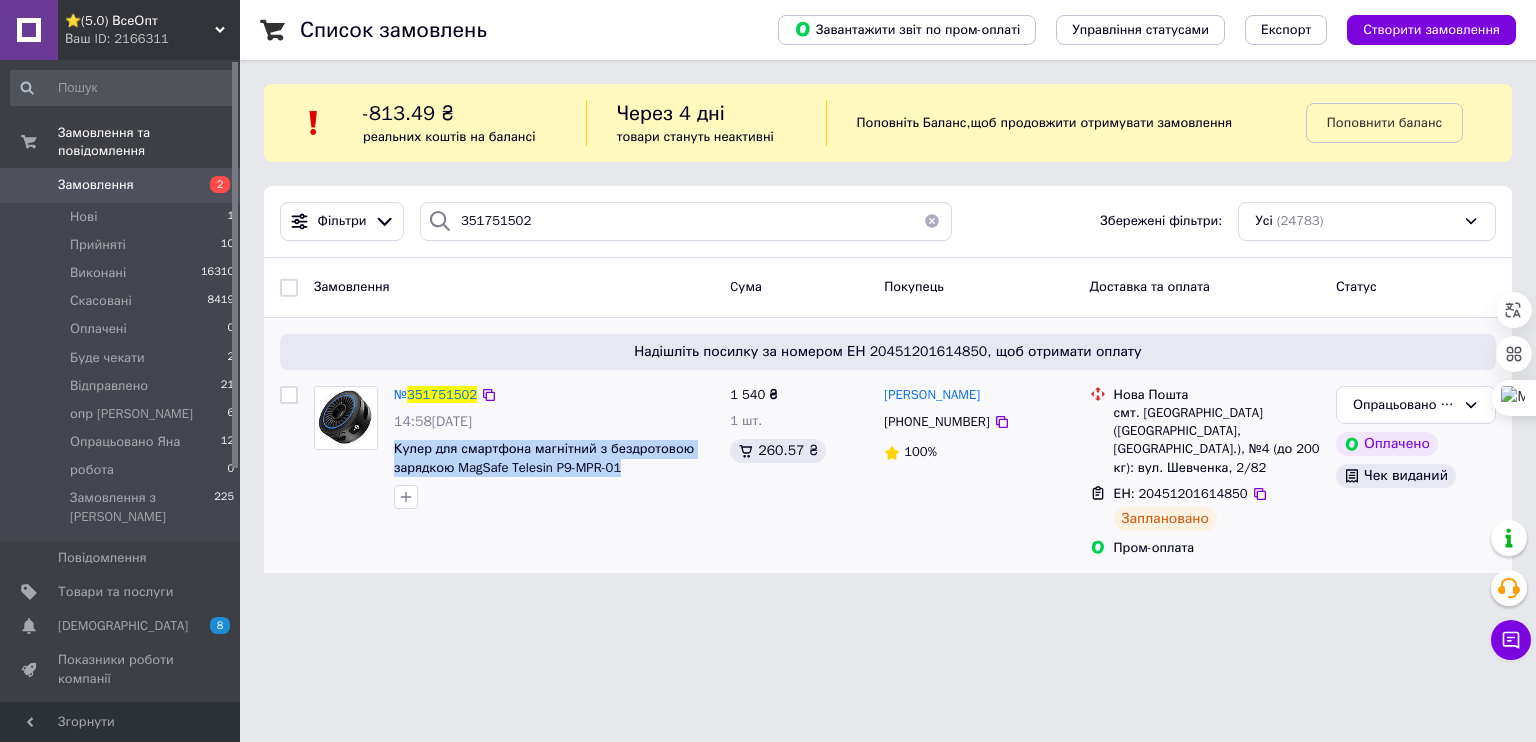 drag, startPoint x: 388, startPoint y: 434, endPoint x: 635, endPoint y: 463, distance: 248.69661 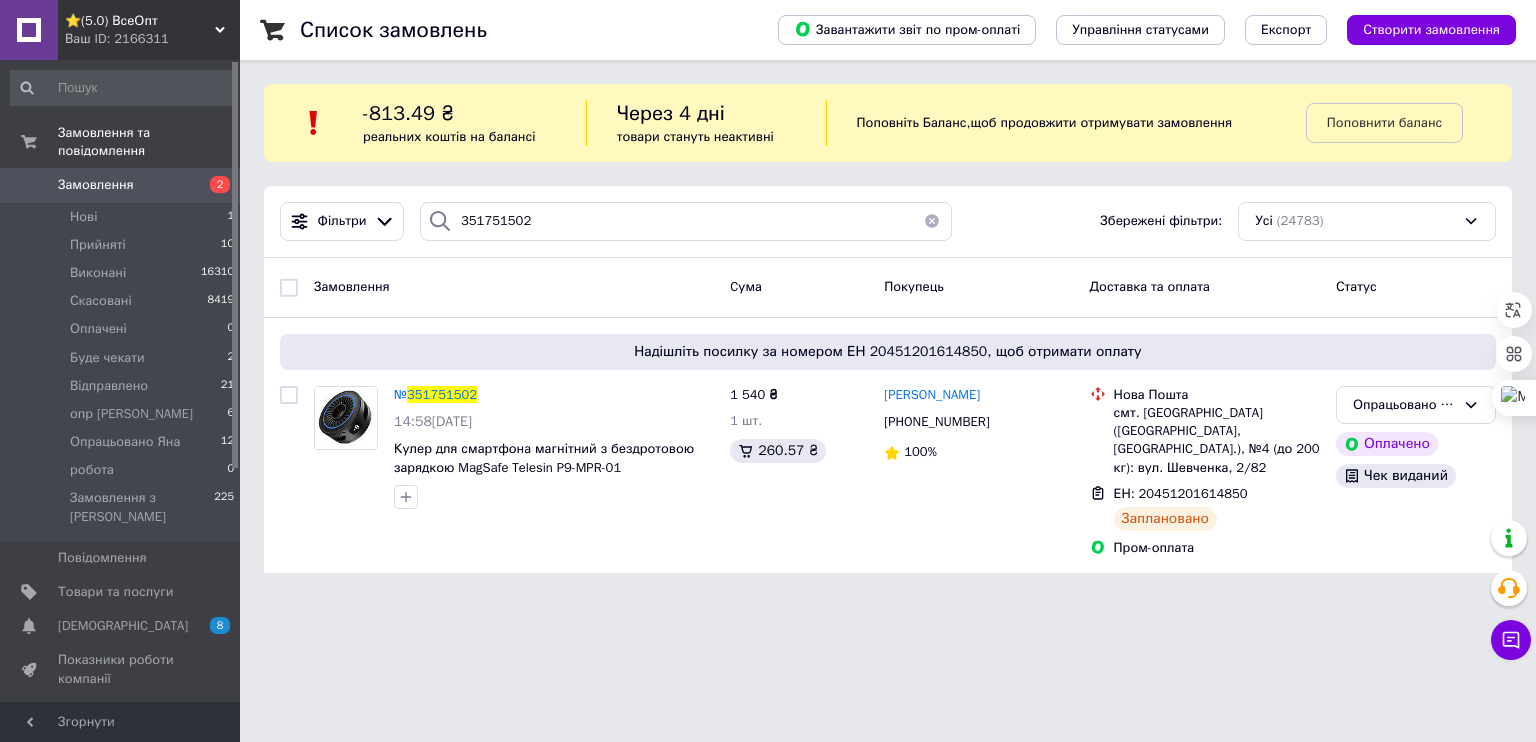 click on "Список замовлень   Завантажити звіт по пром-оплаті Управління статусами Експорт Створити замовлення -813.49 ₴ реальних коштів на балансі Через 4 дні товари стануть неактивні Поповніть Баланс ,  щоб продовжити отримувати замовлення Поповнити баланс Фільтри 351751502 Збережені фільтри: Усі (24783) Замовлення Cума Покупець Доставка та оплата Статус Надішліть посилку за номером ЕН 20451201614850, щоб отримати оплату №  351751502 14:58, 08.07.2025 Кулер для смартфона магнітний з бездротовою зарядкою MagSafe Telesin P9-MPR-01 1 540 ₴ 1 шт. 260.57 ₴ Дмитрий Ивасенко +380973183958 100% Нова Пошта ЕН: 20451201614850" at bounding box center (888, 298) 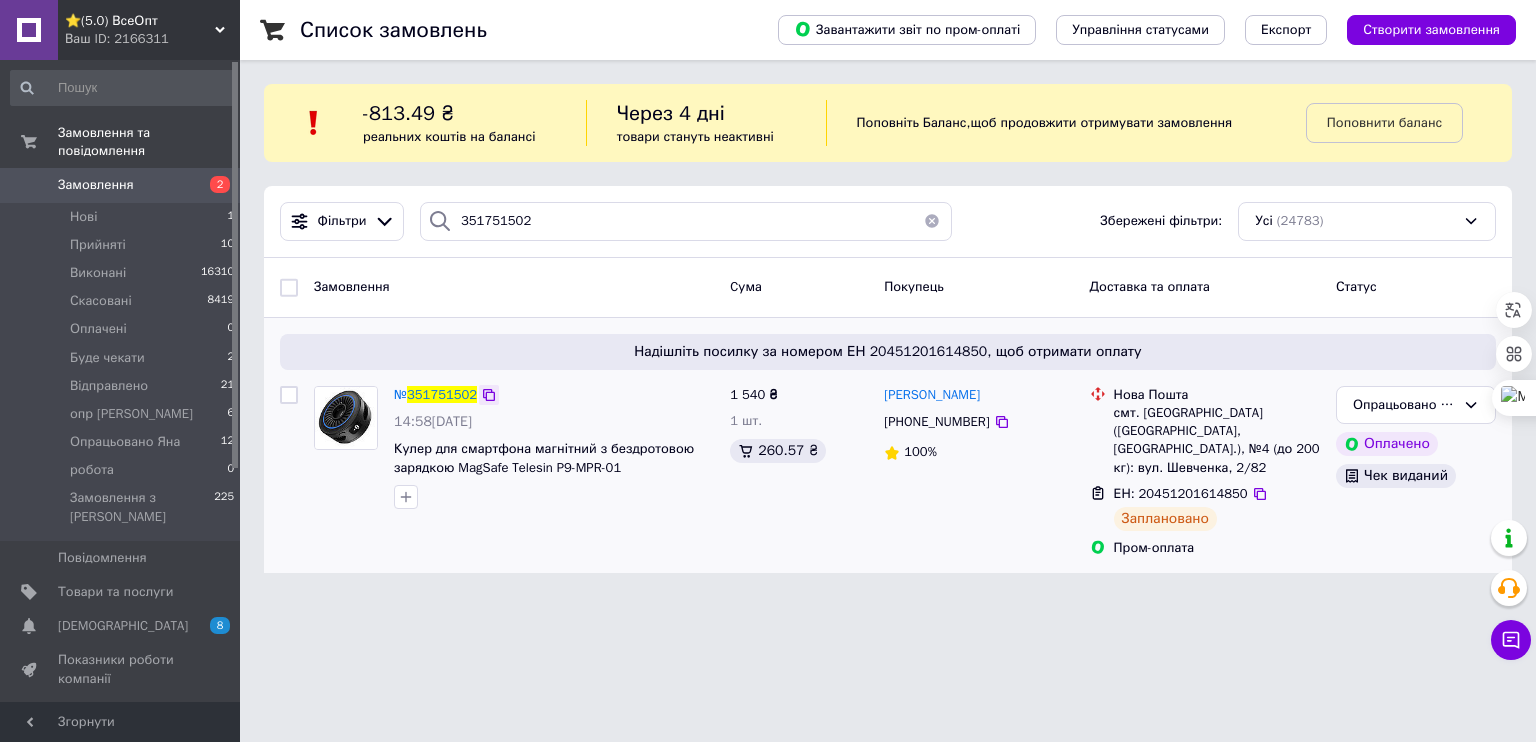 click 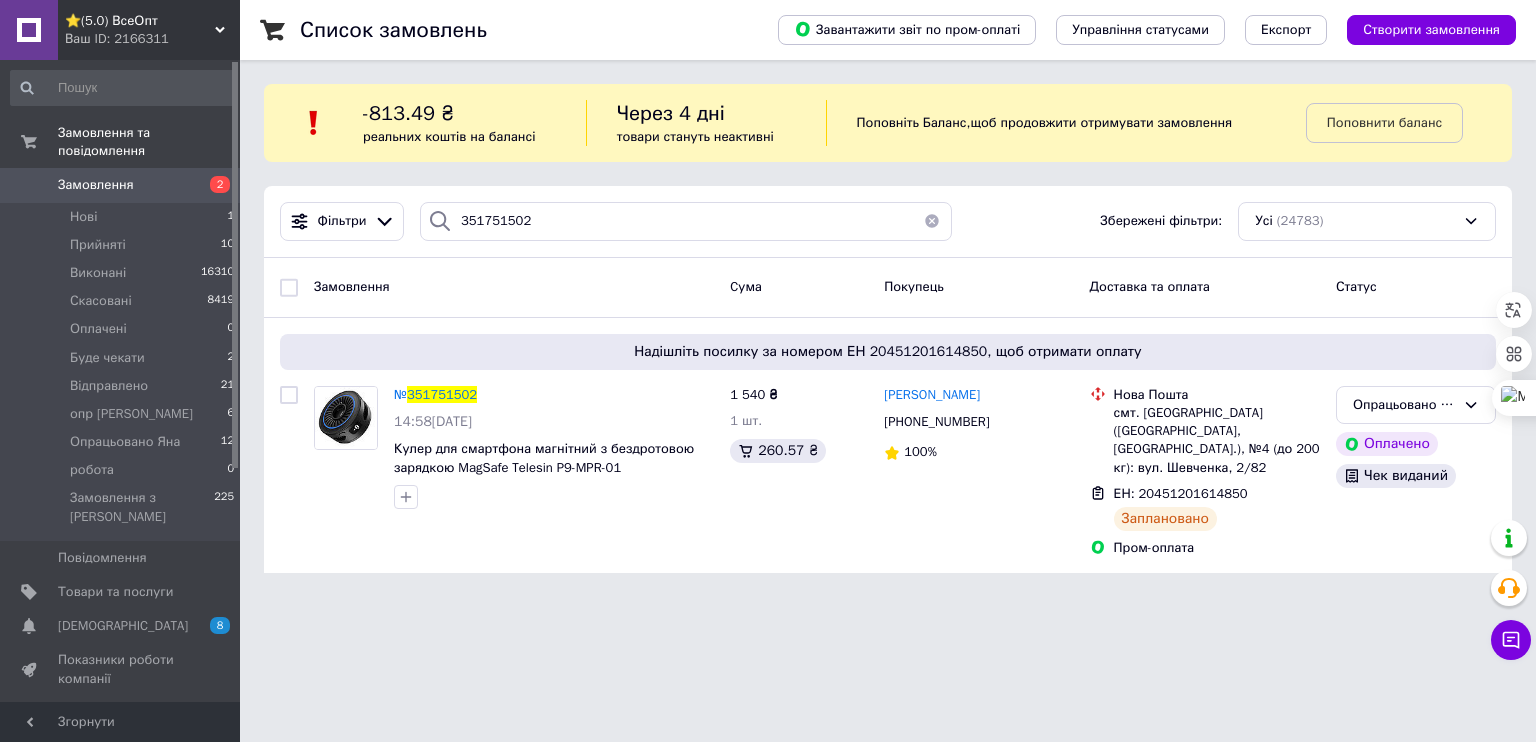 click on "⭐️(5.0) ВсеОпт Ваш ID: 2166311 Сайт ⭐️(5.0) ВсеОпт Кабінет покупця Перевірити стан системи Сторінка на порталі Яна Єфімчук Довідка Вийти Замовлення та повідомлення Замовлення 2 Нові 1 Прийняті 10 Виконані 16310 Скасовані 8419 Оплачені 0 Буде чекати 2 Відправлено 21 опр Андрій 6 Опрацьовано  Яна 12 робота 0 Замовлення з Розетки 225 Повідомлення 0 Товари та послуги Сповіщення 8 0 Показники роботи компанії Панель управління Відгуки Клієнти Каталог ProSale Аналітика Інструменти веб-майстра та SEO Управління сайтом Маркет Prom топ" at bounding box center (768, 298) 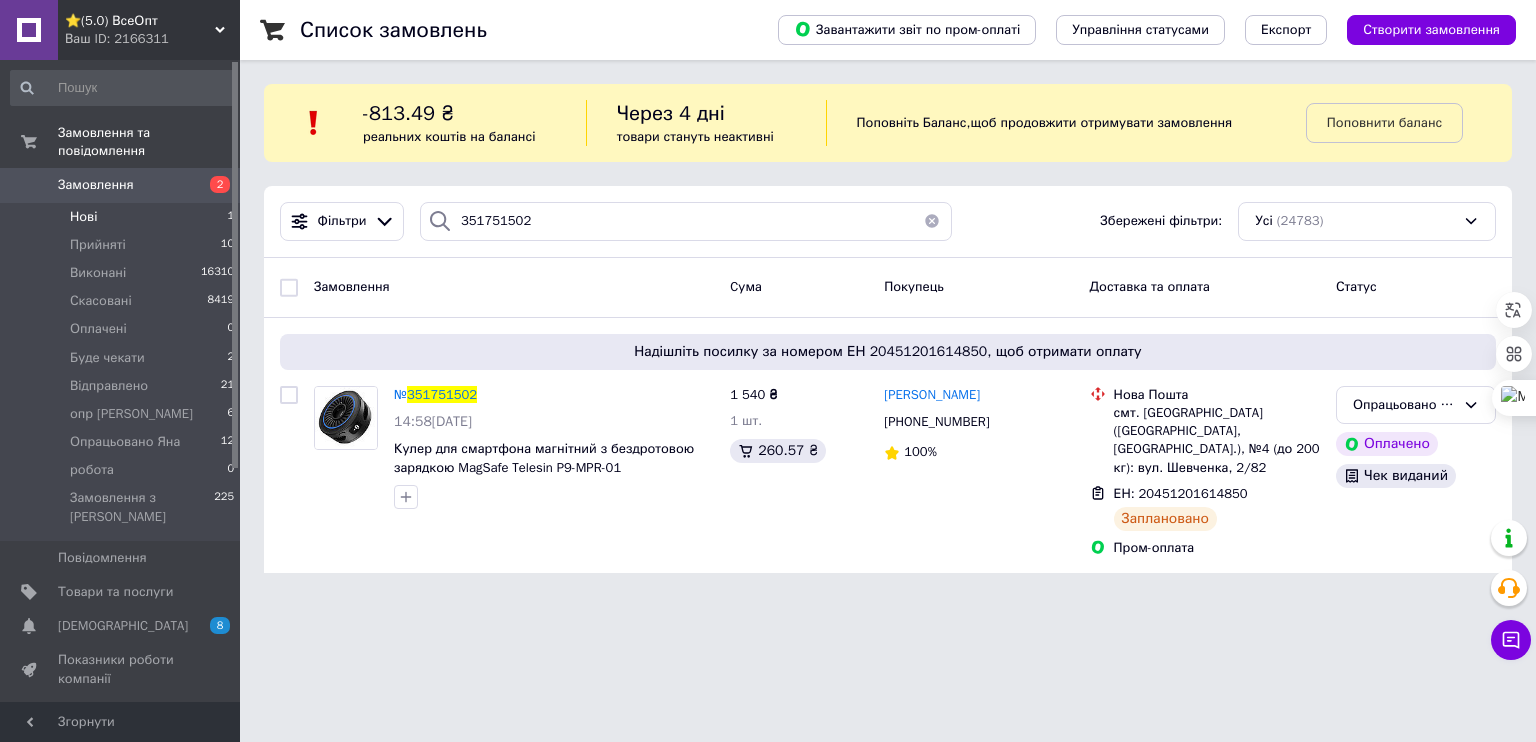 click on "Нові" at bounding box center (83, 217) 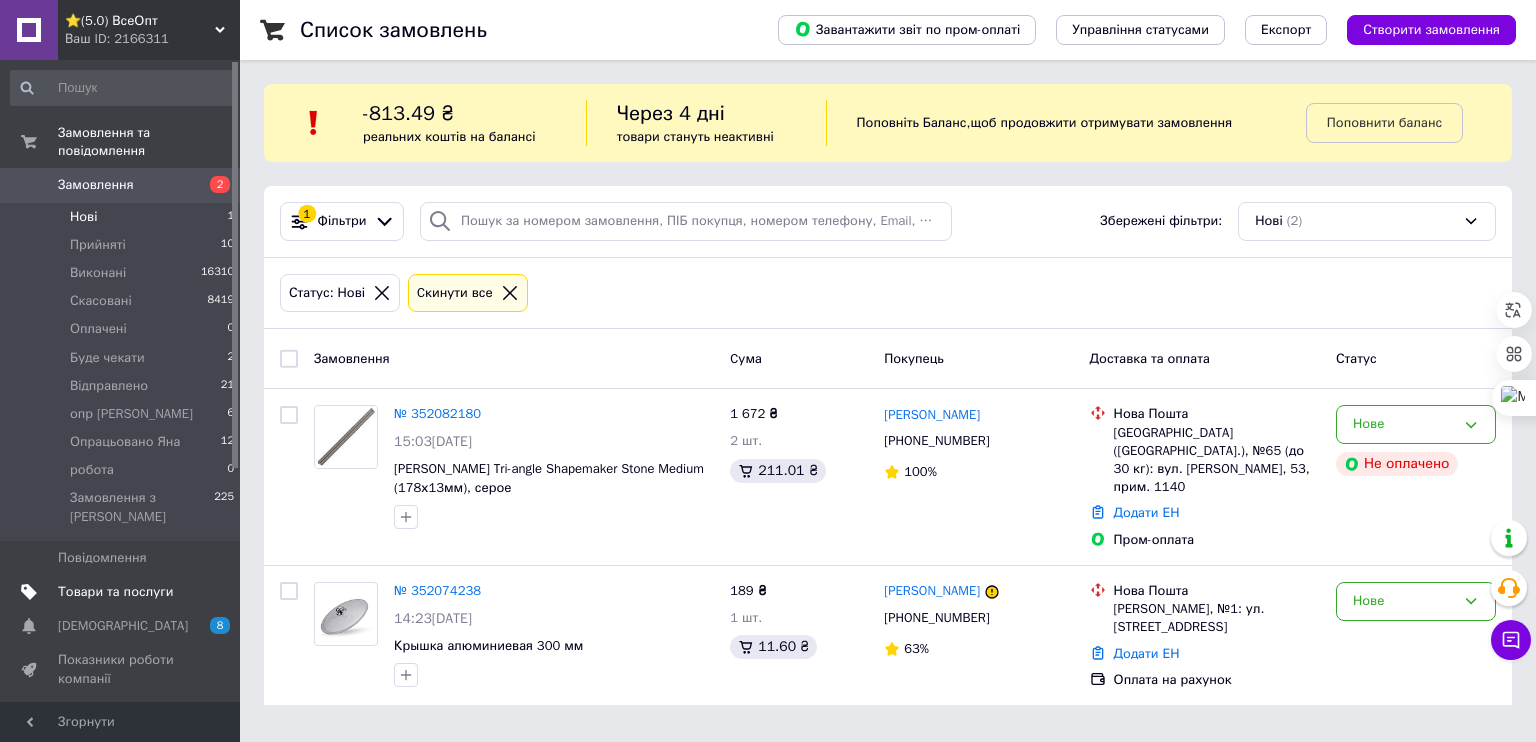 click on "Товари та послуги" at bounding box center (115, 592) 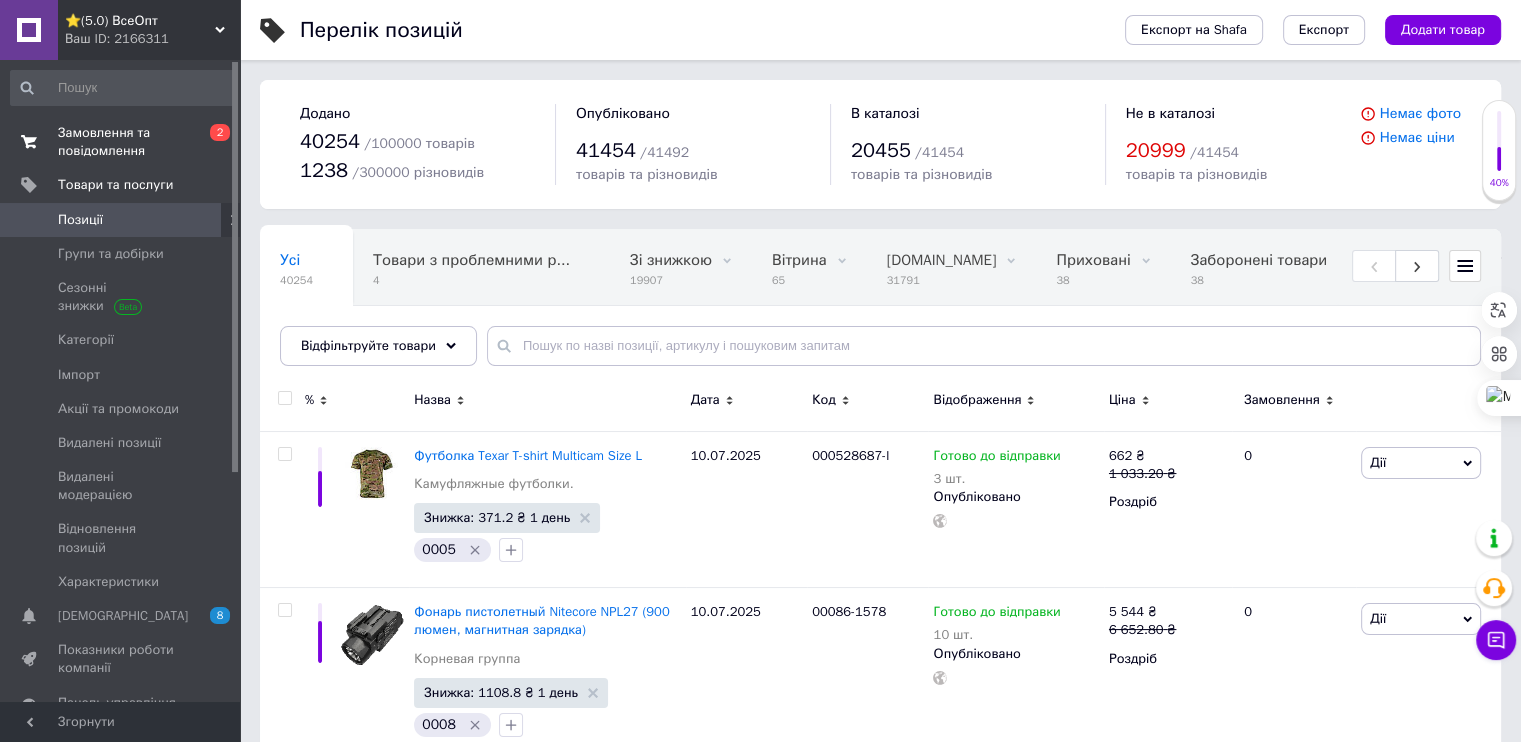 click on "Замовлення та повідомлення" at bounding box center (121, 142) 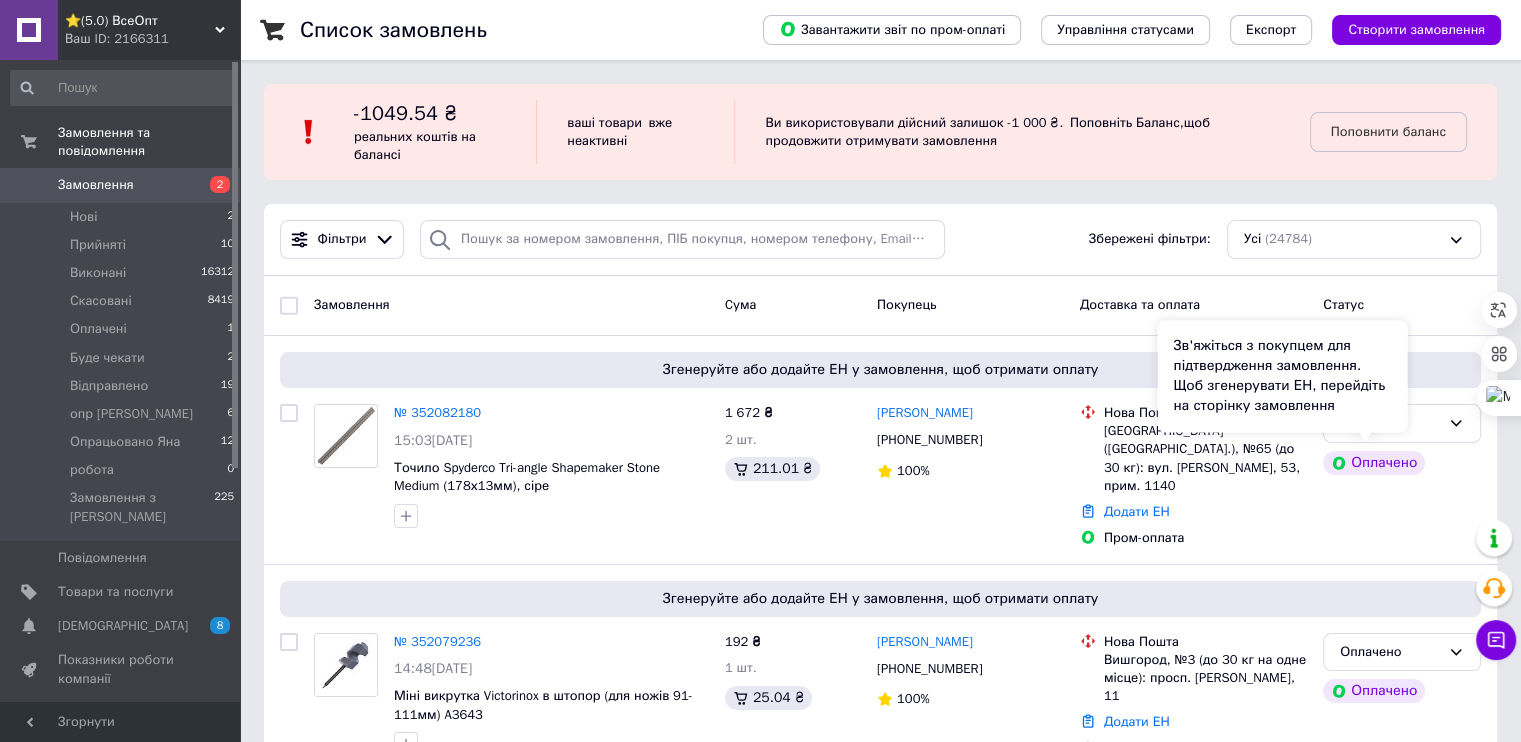 click on "Зв'яжіться з покупцем для підтвердження замовлення.
Щоб згенерувати ЕН, перейдіть на сторінку замовлення" at bounding box center [1282, 376] 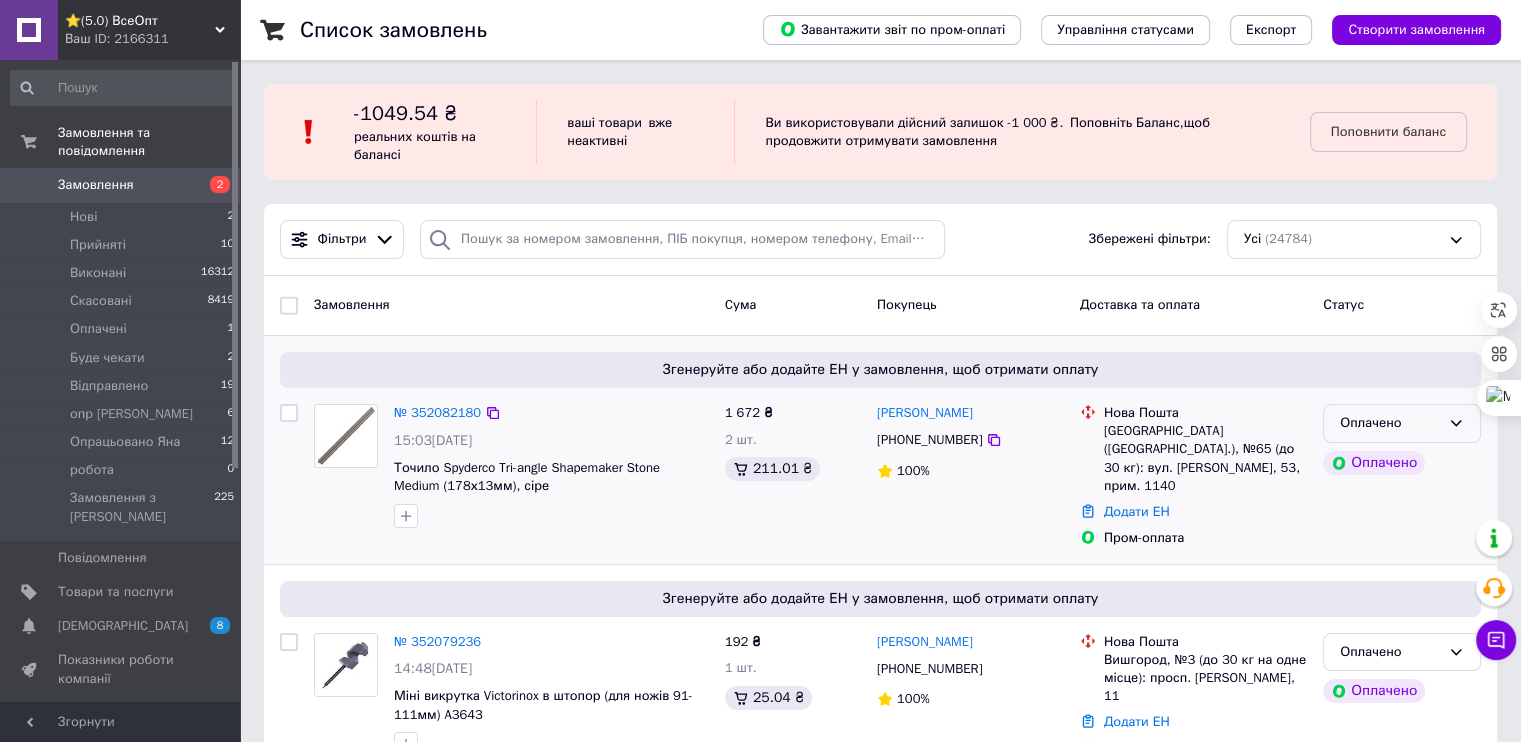 click on "Оплачено" at bounding box center (1390, 423) 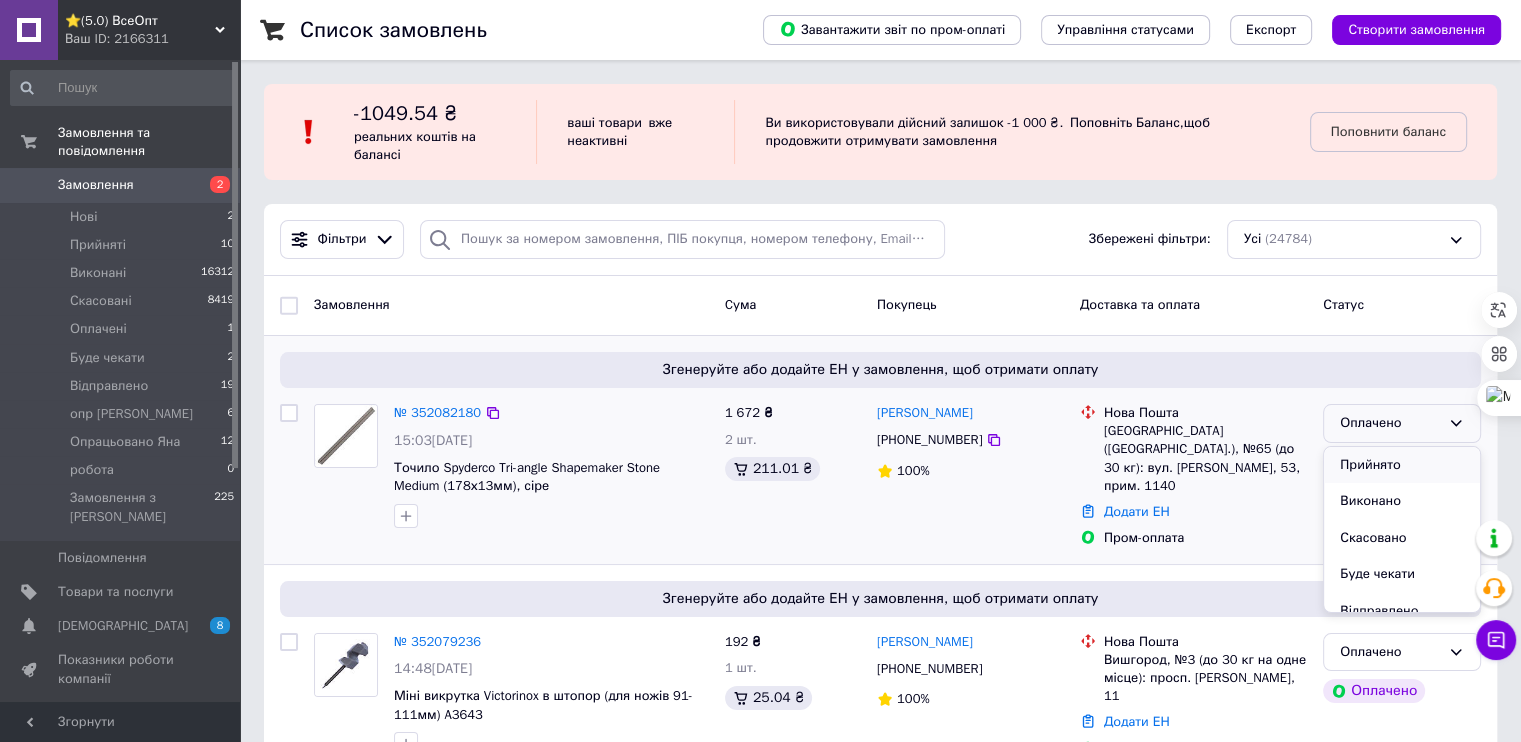 click on "Прийнято" at bounding box center (1402, 465) 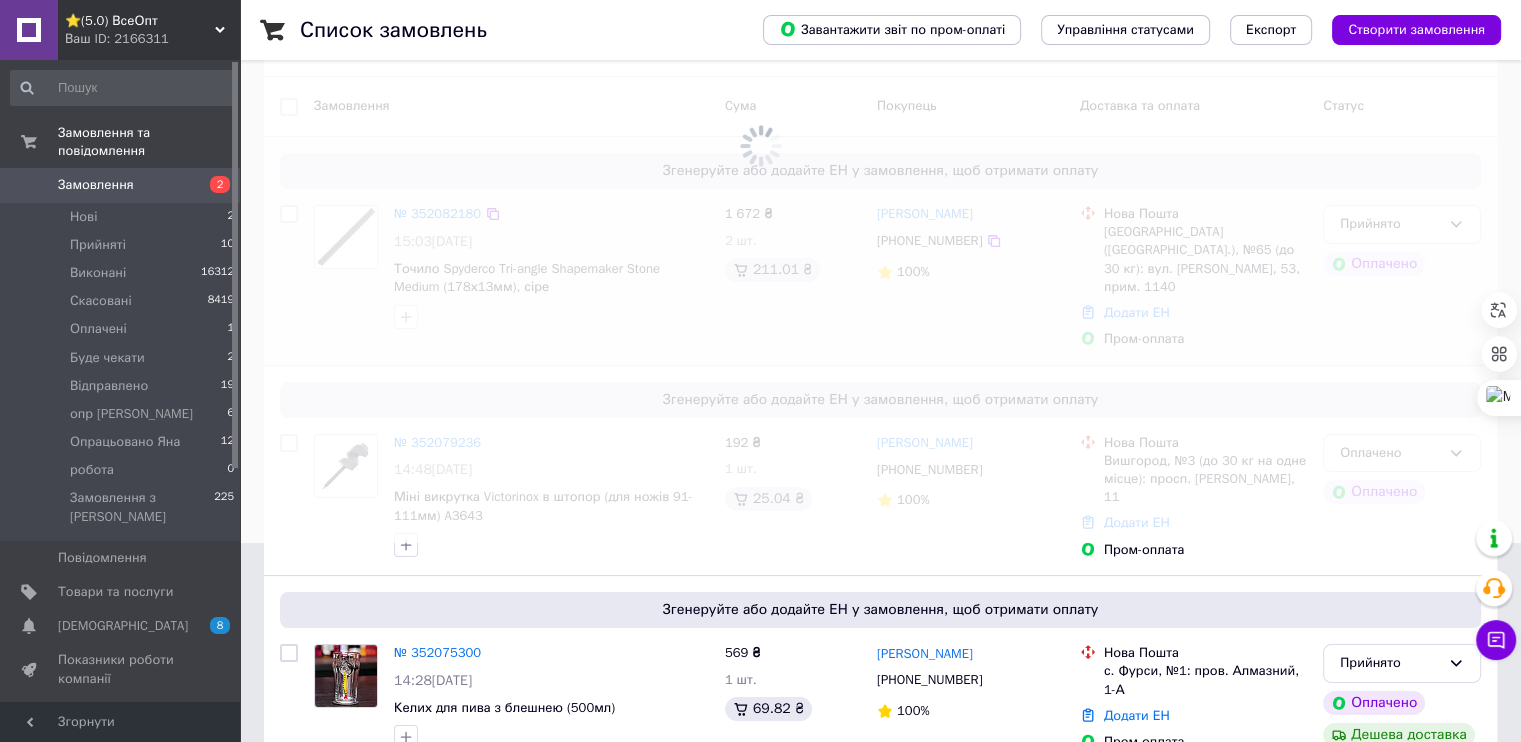 scroll, scrollTop: 200, scrollLeft: 0, axis: vertical 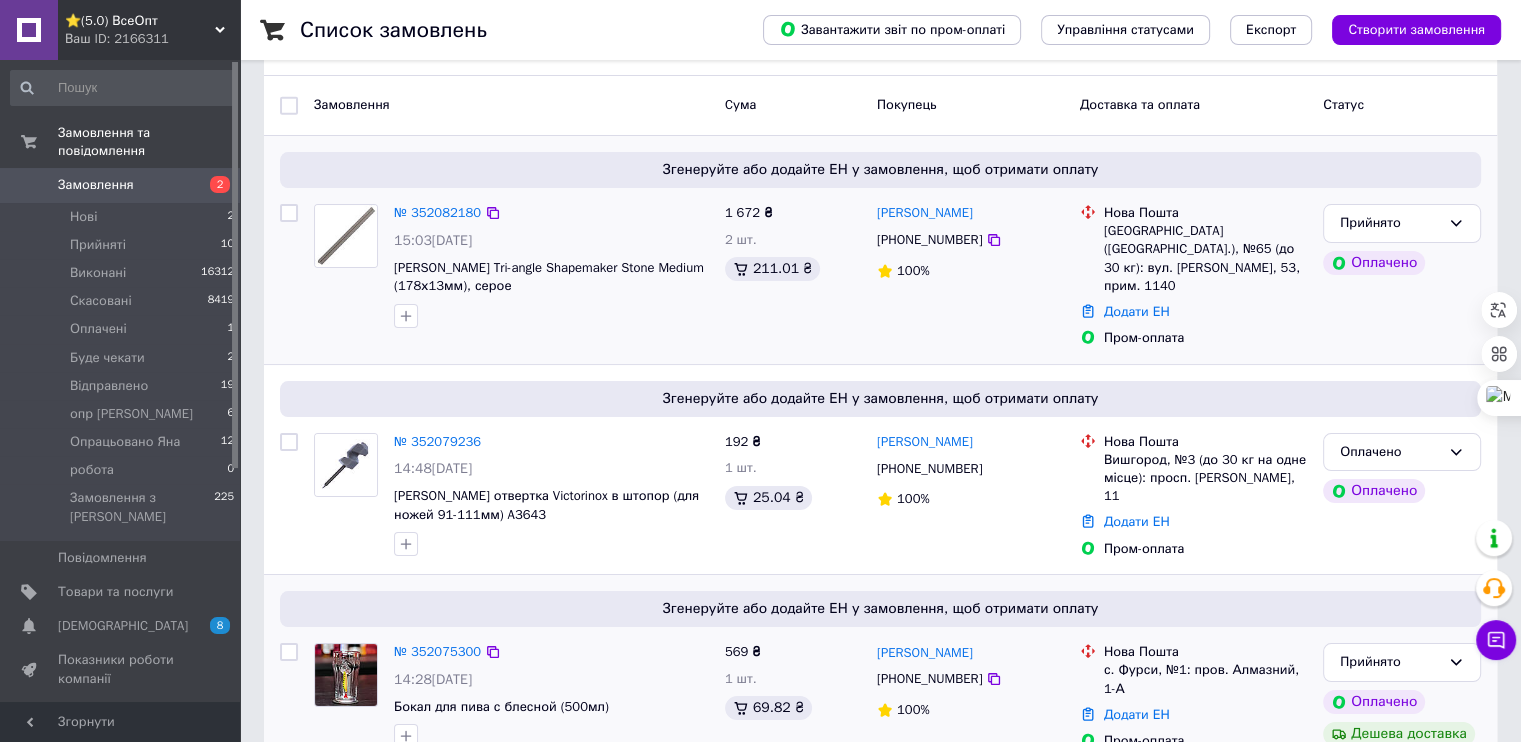 click on "14:28, 10.07.2025" at bounding box center (551, 680) 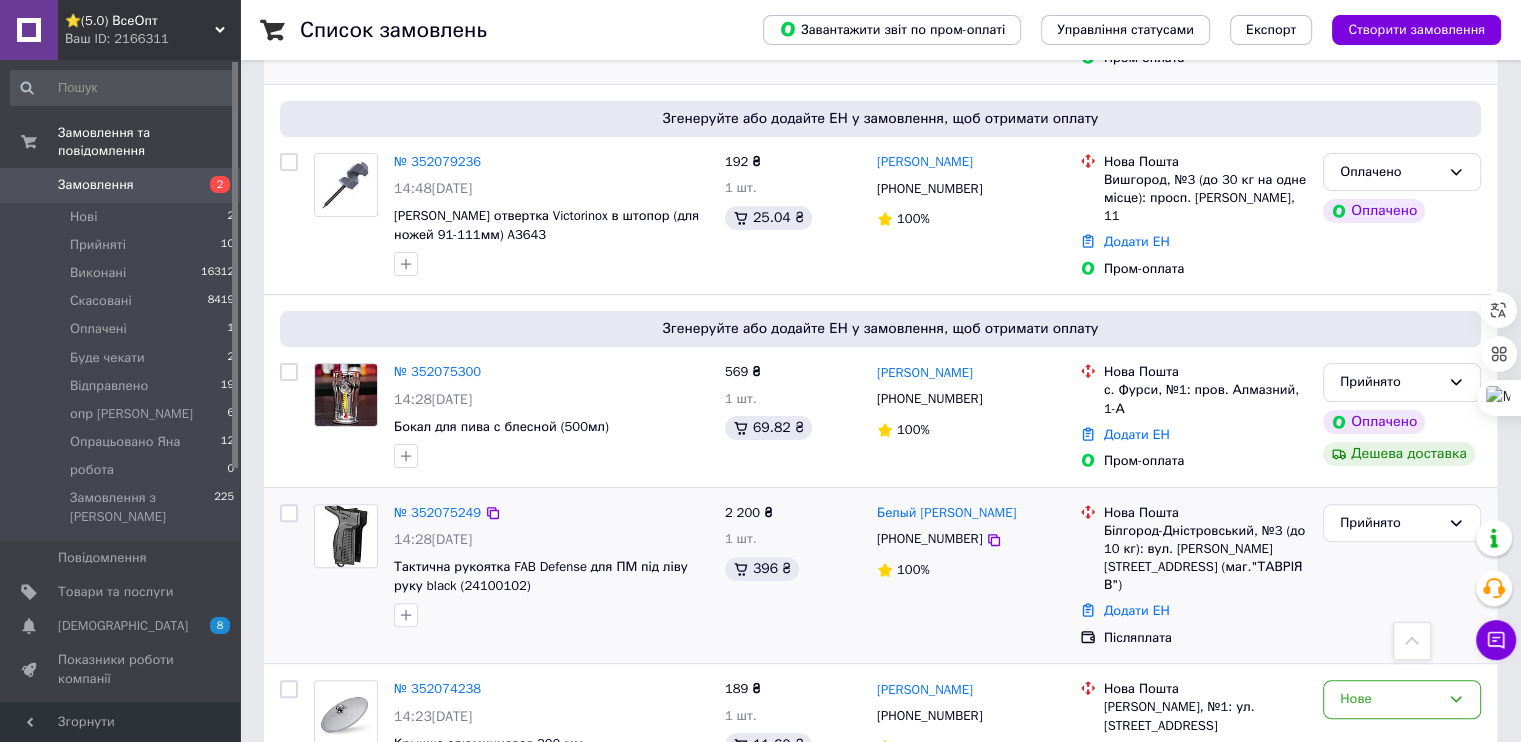 scroll, scrollTop: 600, scrollLeft: 0, axis: vertical 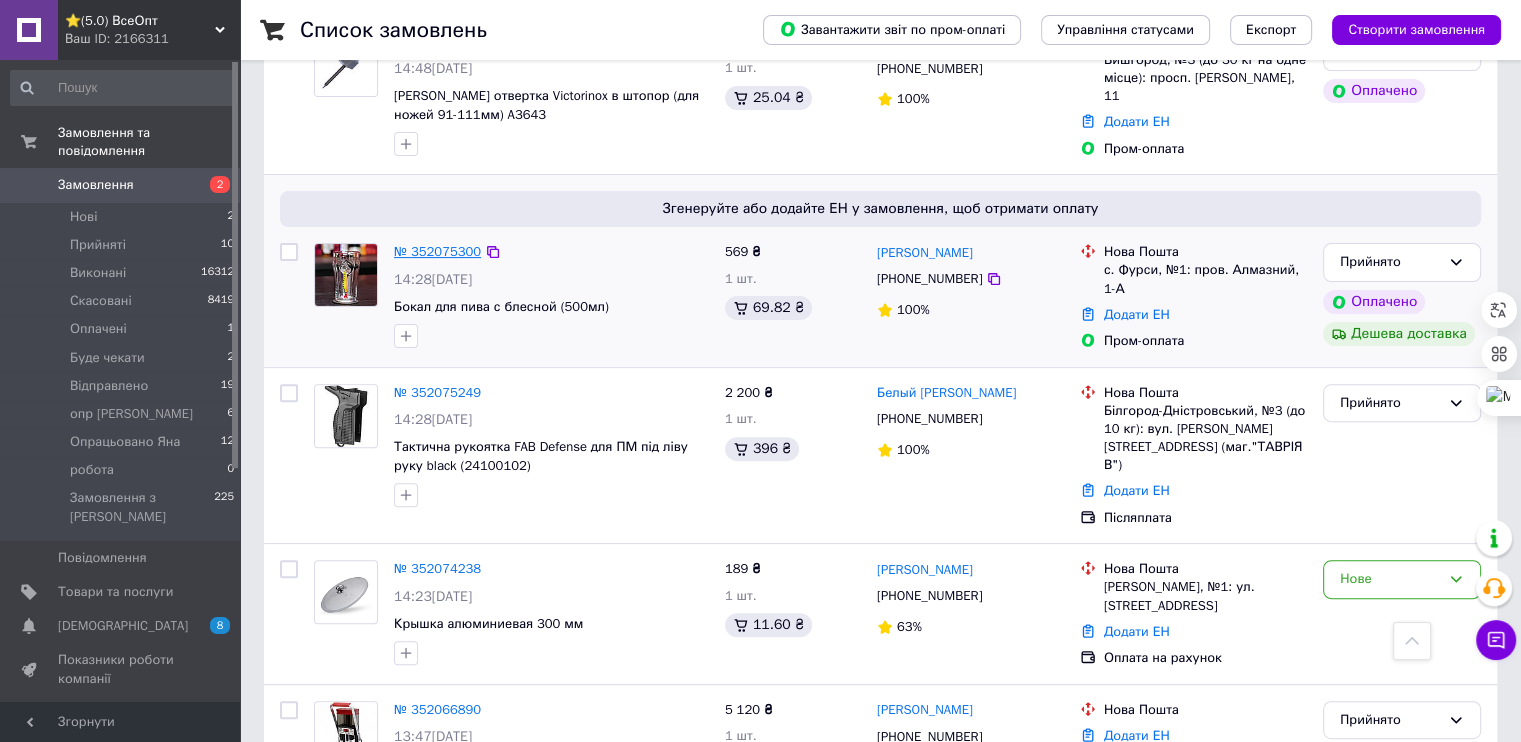 click on "№ 352075300" at bounding box center [437, 251] 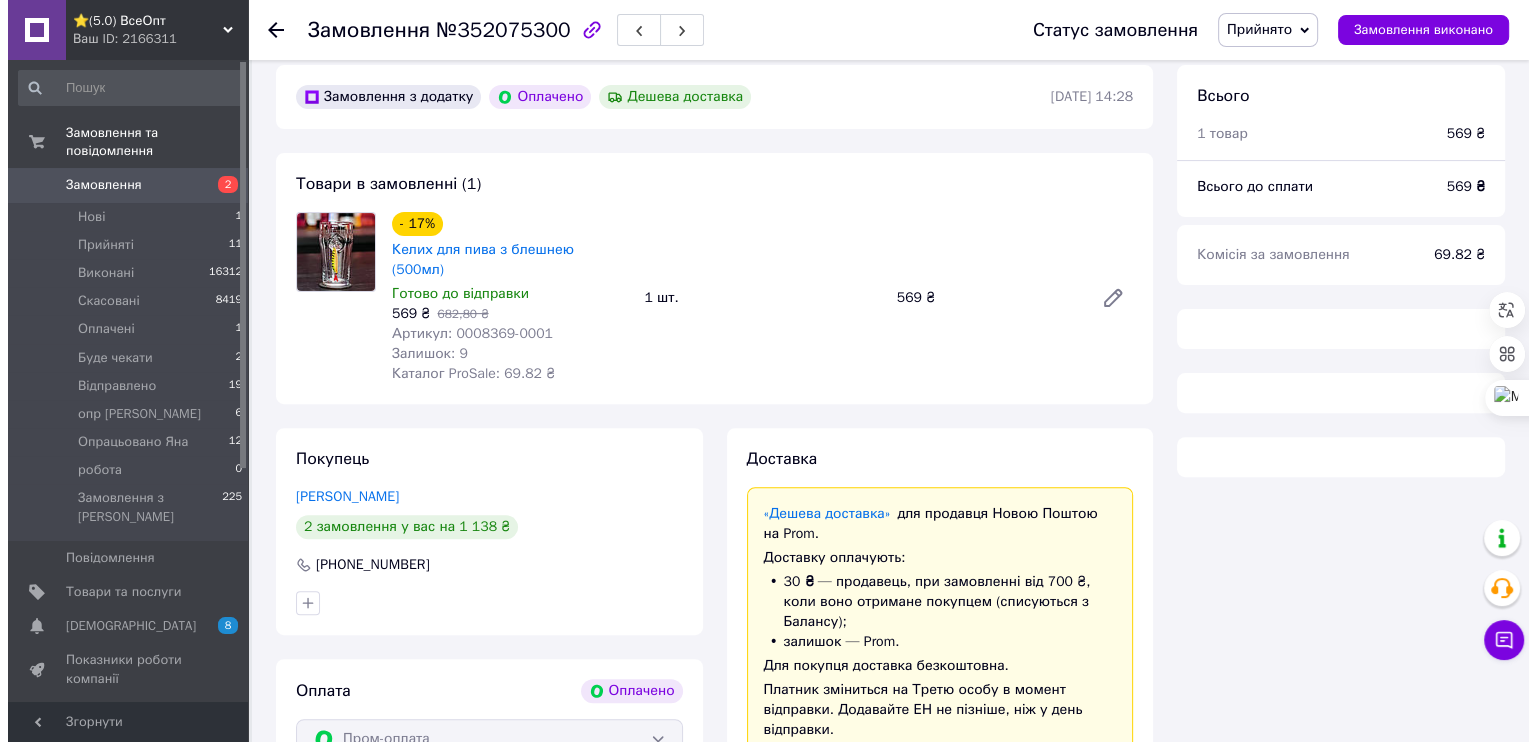 scroll, scrollTop: 600, scrollLeft: 0, axis: vertical 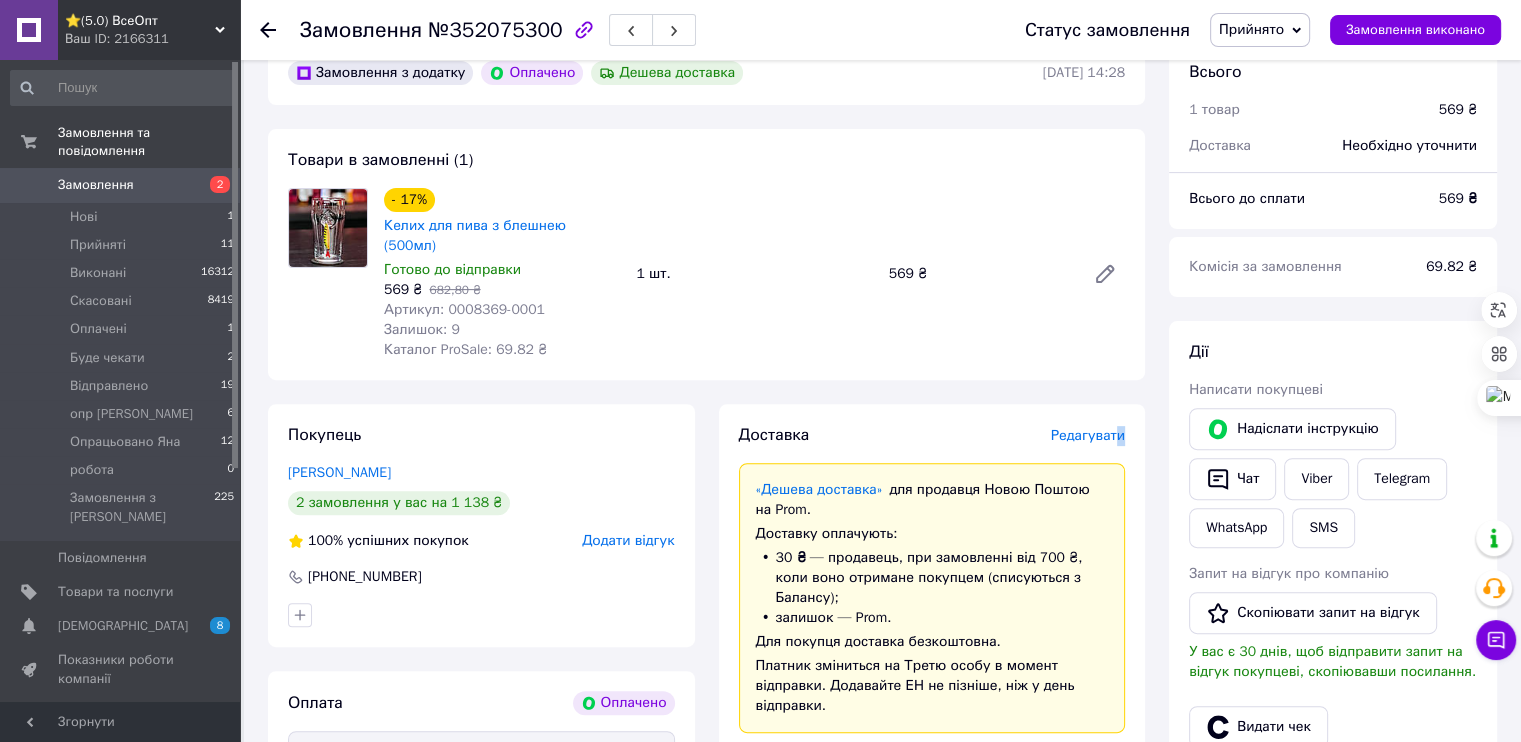 click on "Редагувати" at bounding box center (1088, 435) 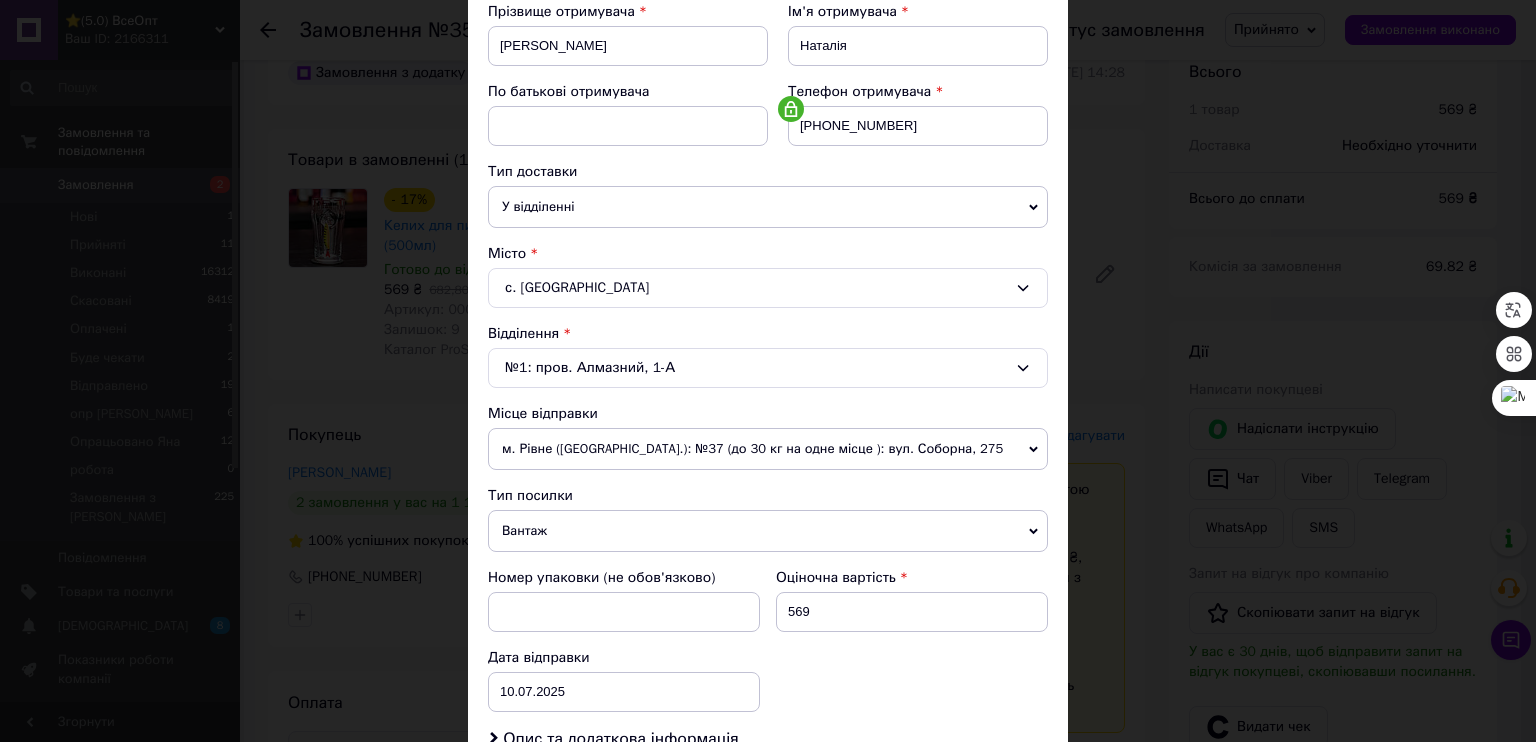 scroll, scrollTop: 467, scrollLeft: 0, axis: vertical 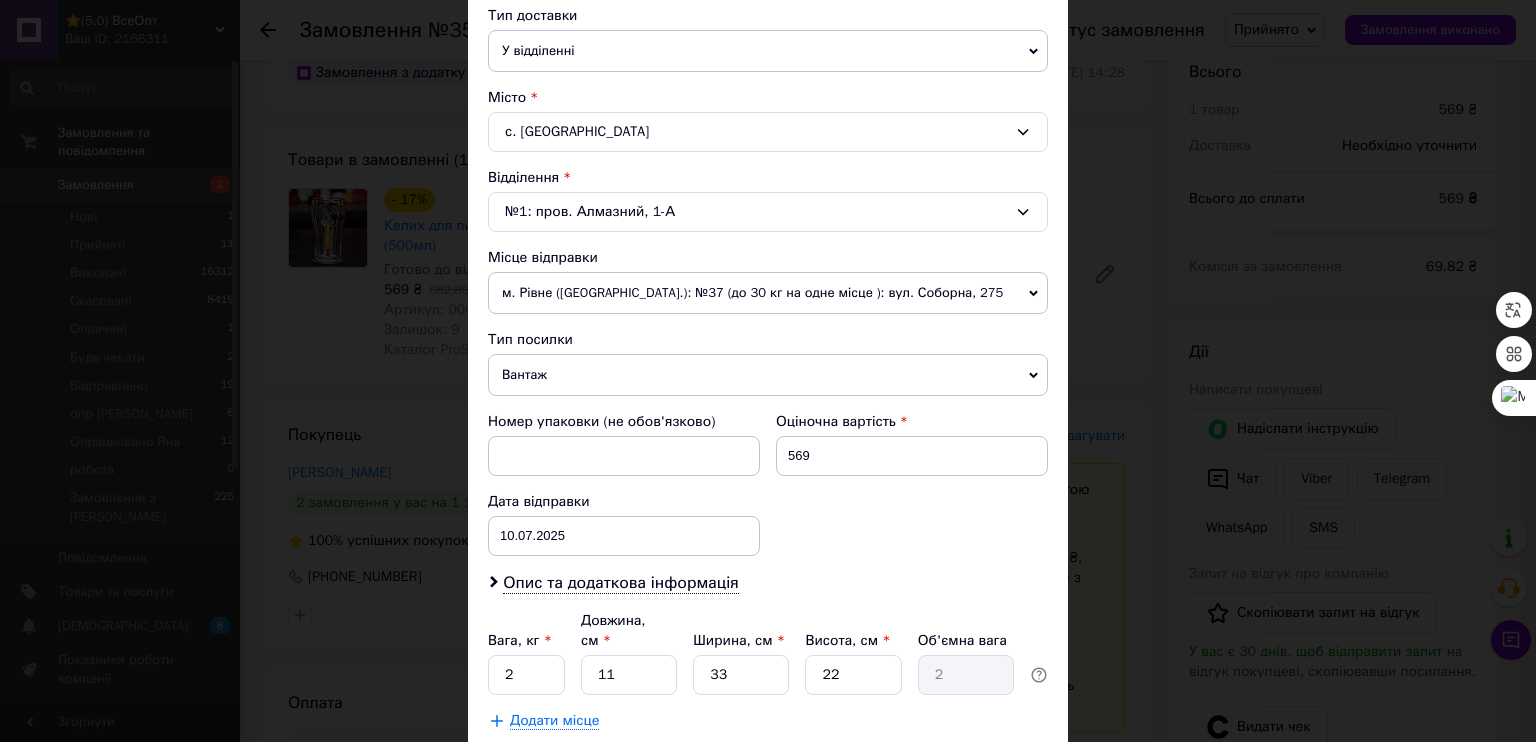 click on "м. Рівне (Рівненська обл.): №37 (до 30 кг на одне місце ): вул. Соборна, 275" at bounding box center (768, 293) 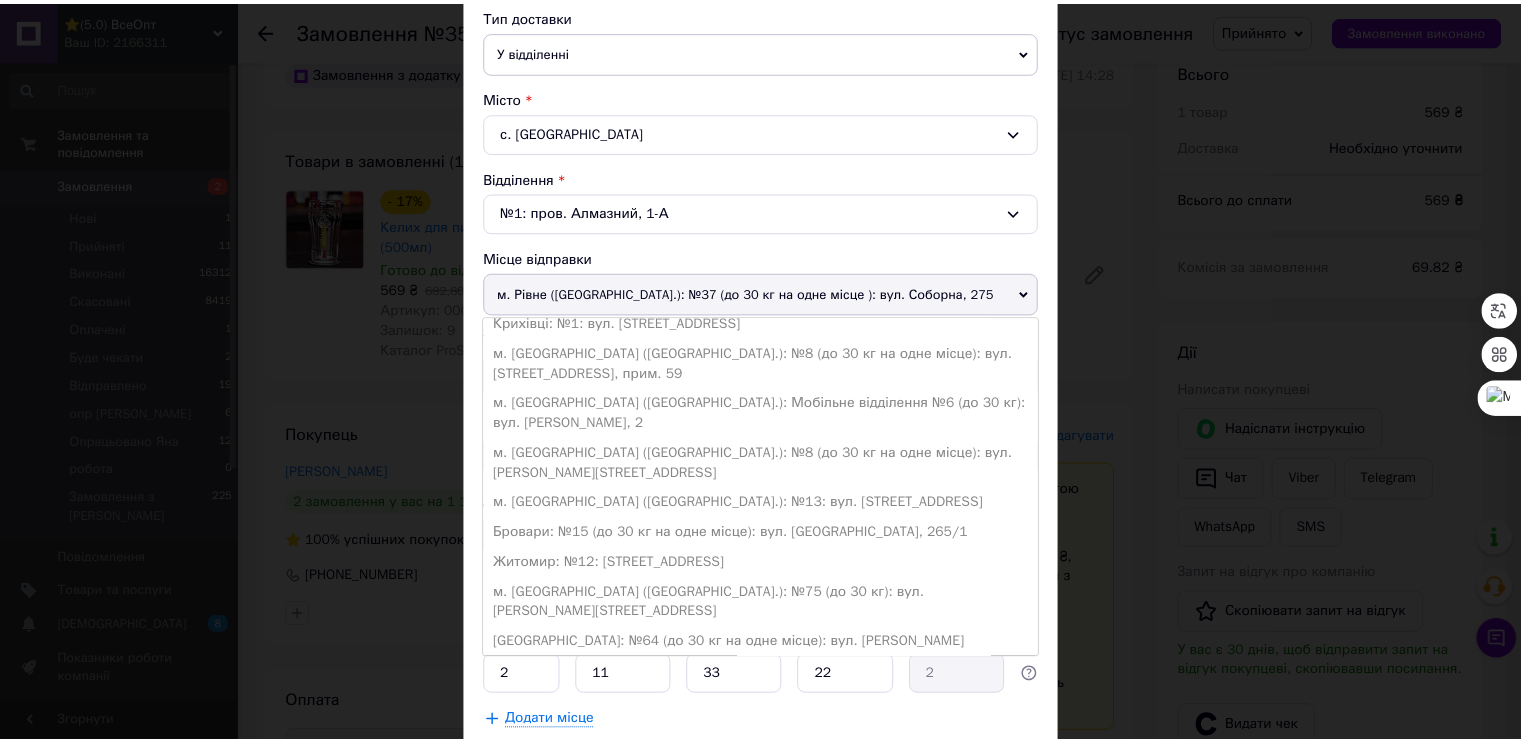 scroll, scrollTop: 200, scrollLeft: 0, axis: vertical 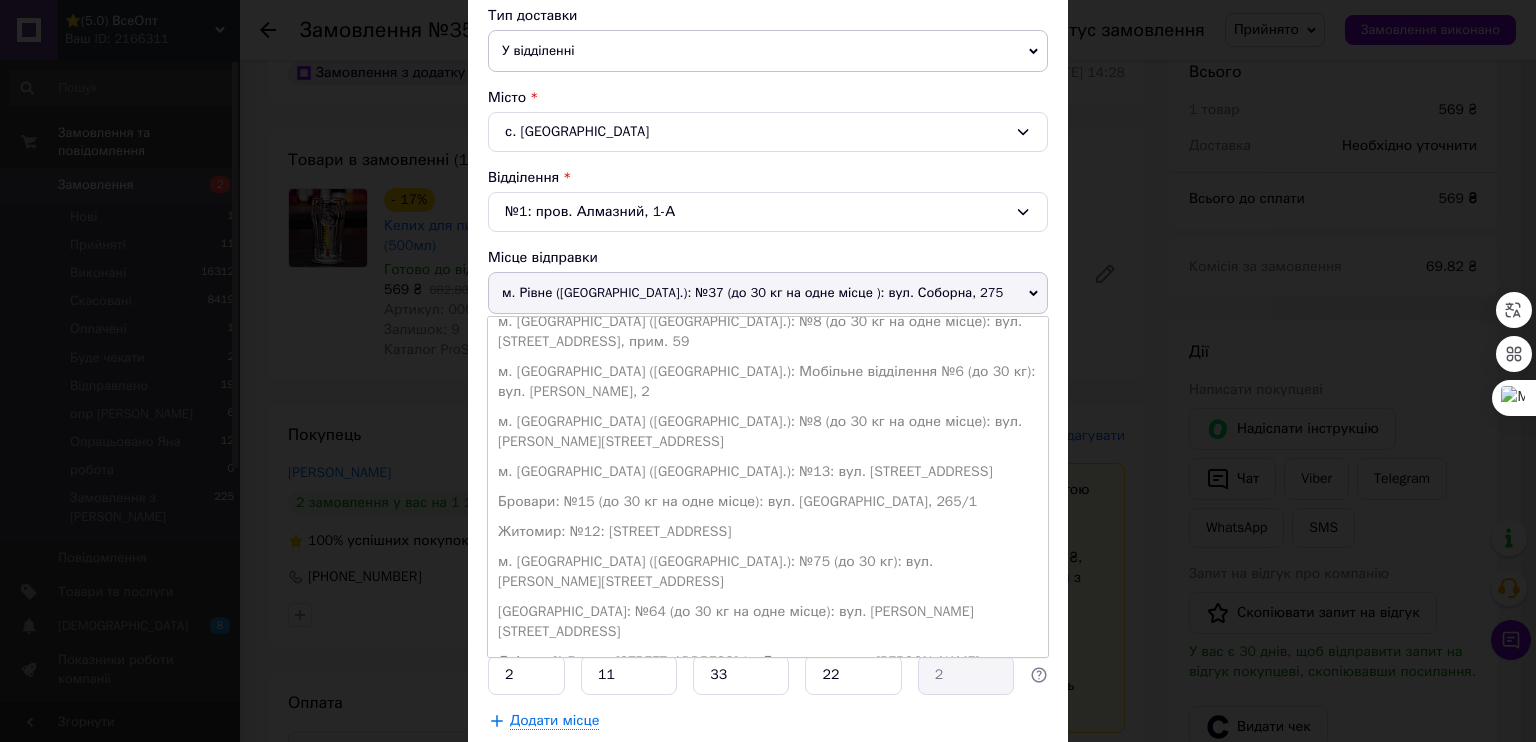 click on "Одеса: №125 (до 30 кг на одне місце): вул. Євгена Танцюри, 1" at bounding box center (768, 742) 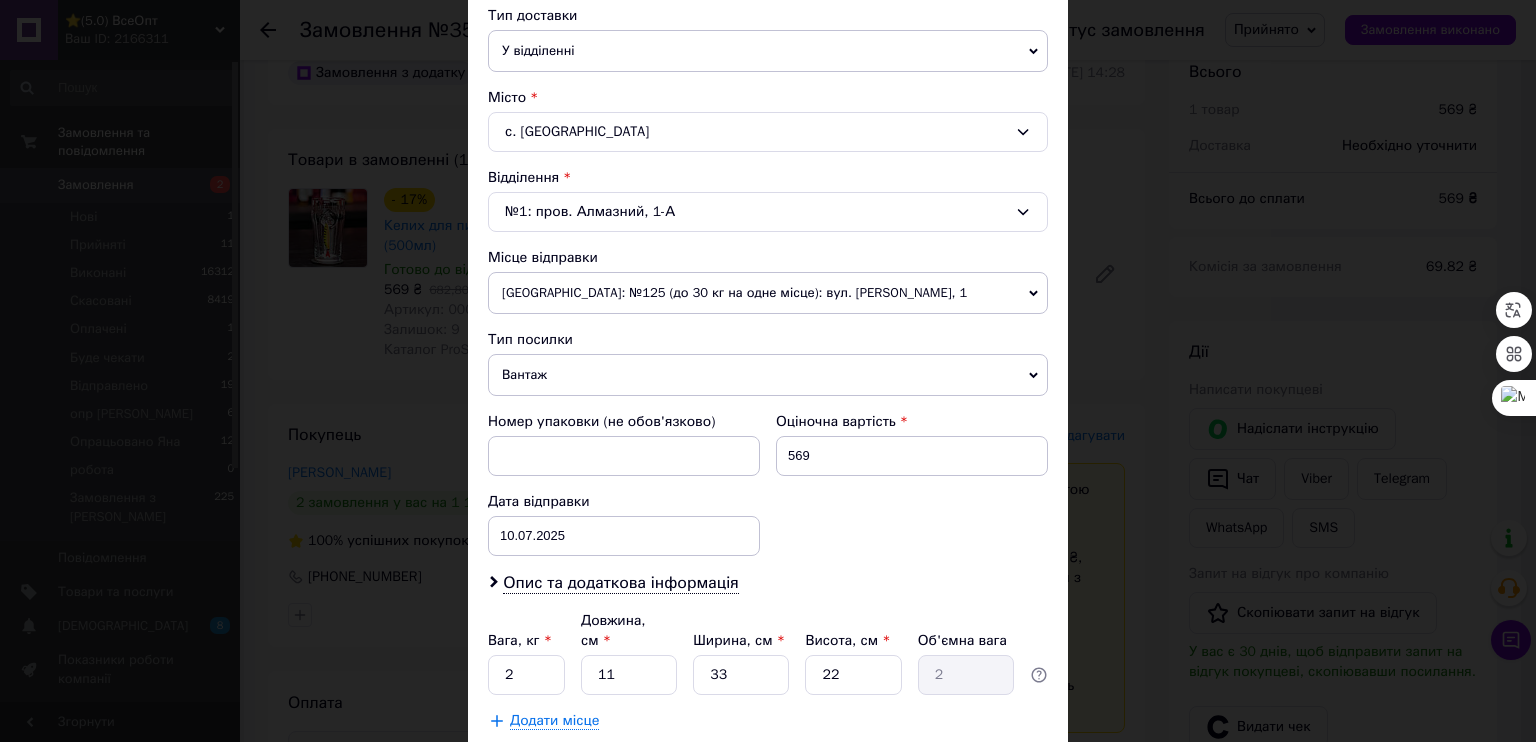 click on "Зберегти" at bounding box center (999, 771) 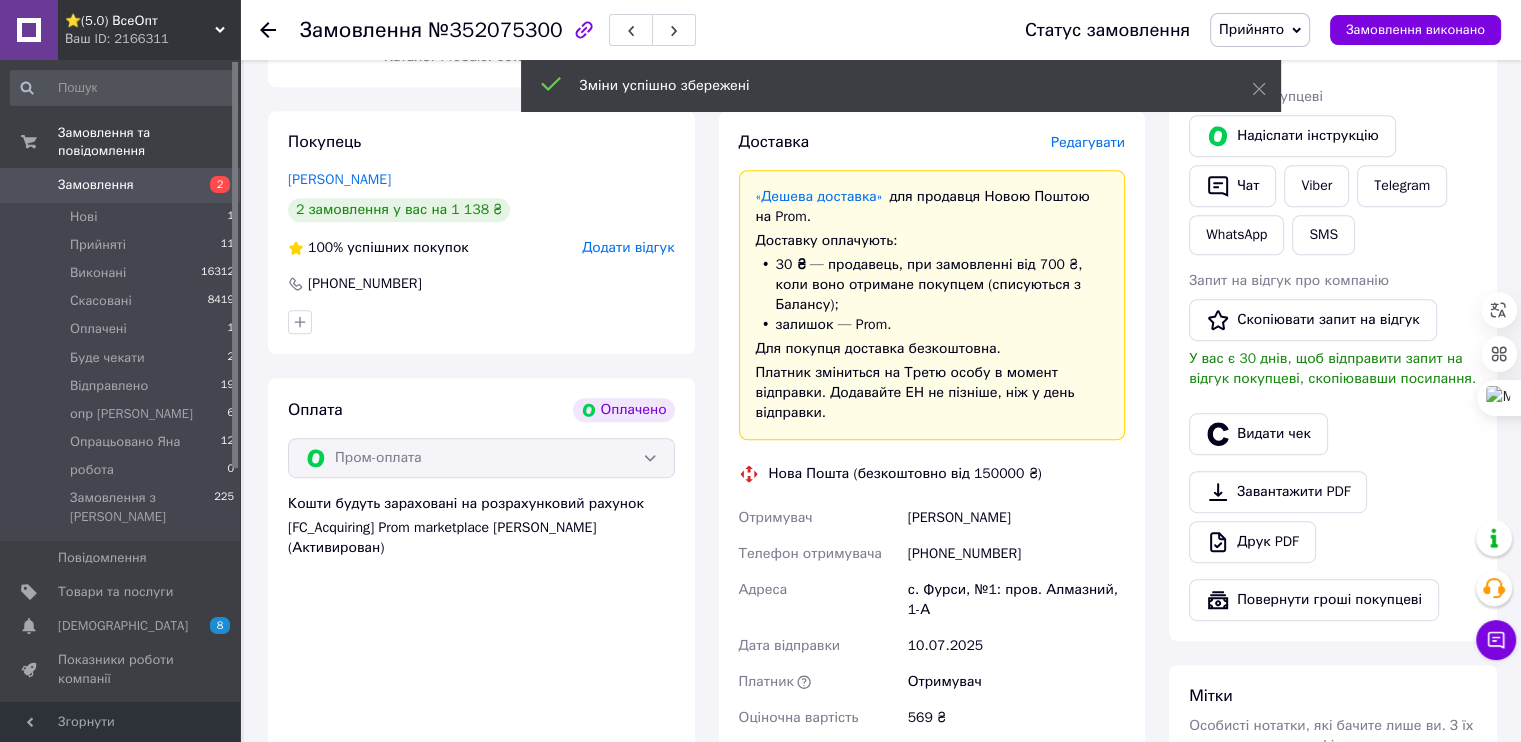 scroll, scrollTop: 900, scrollLeft: 0, axis: vertical 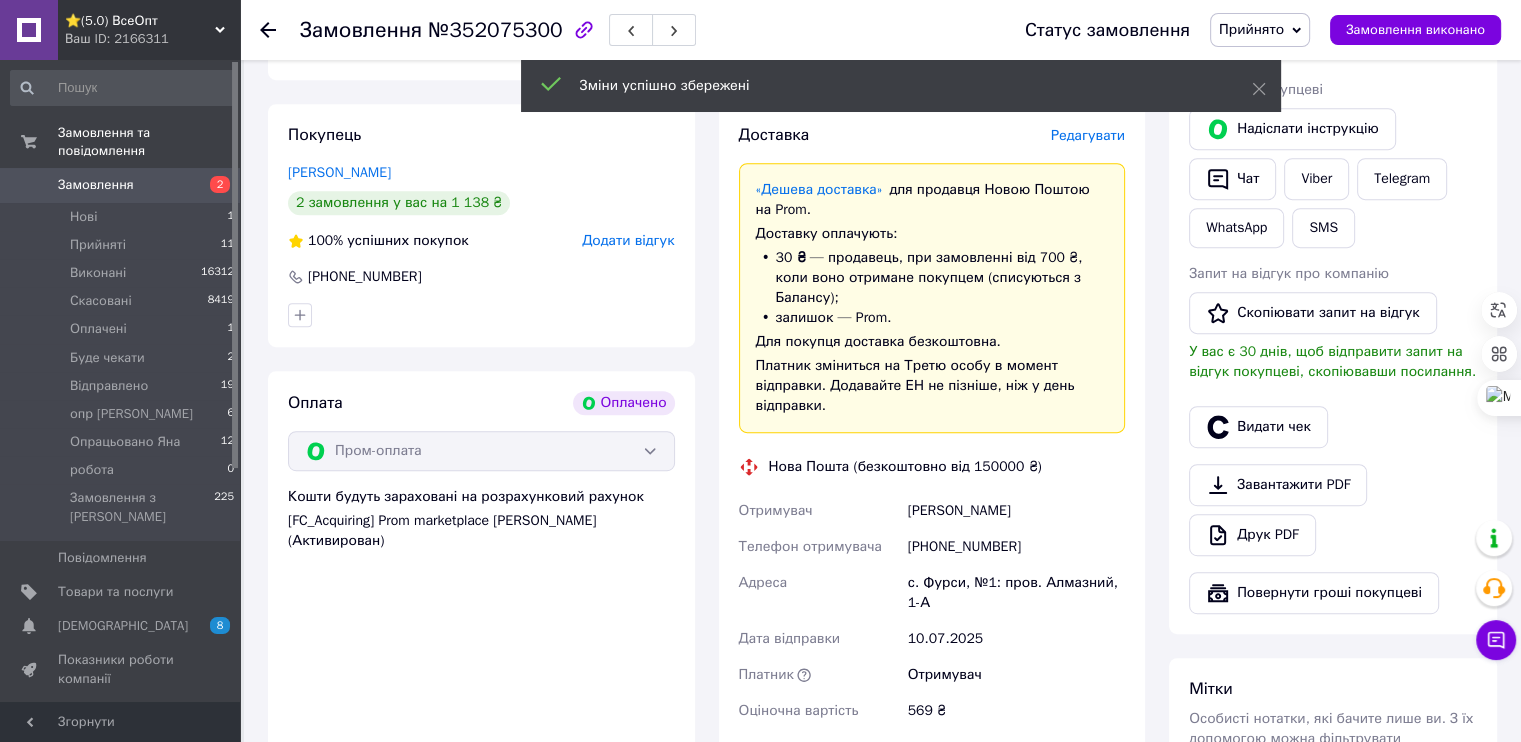 click on "Згенерувати ЕН" at bounding box center (932, 902) 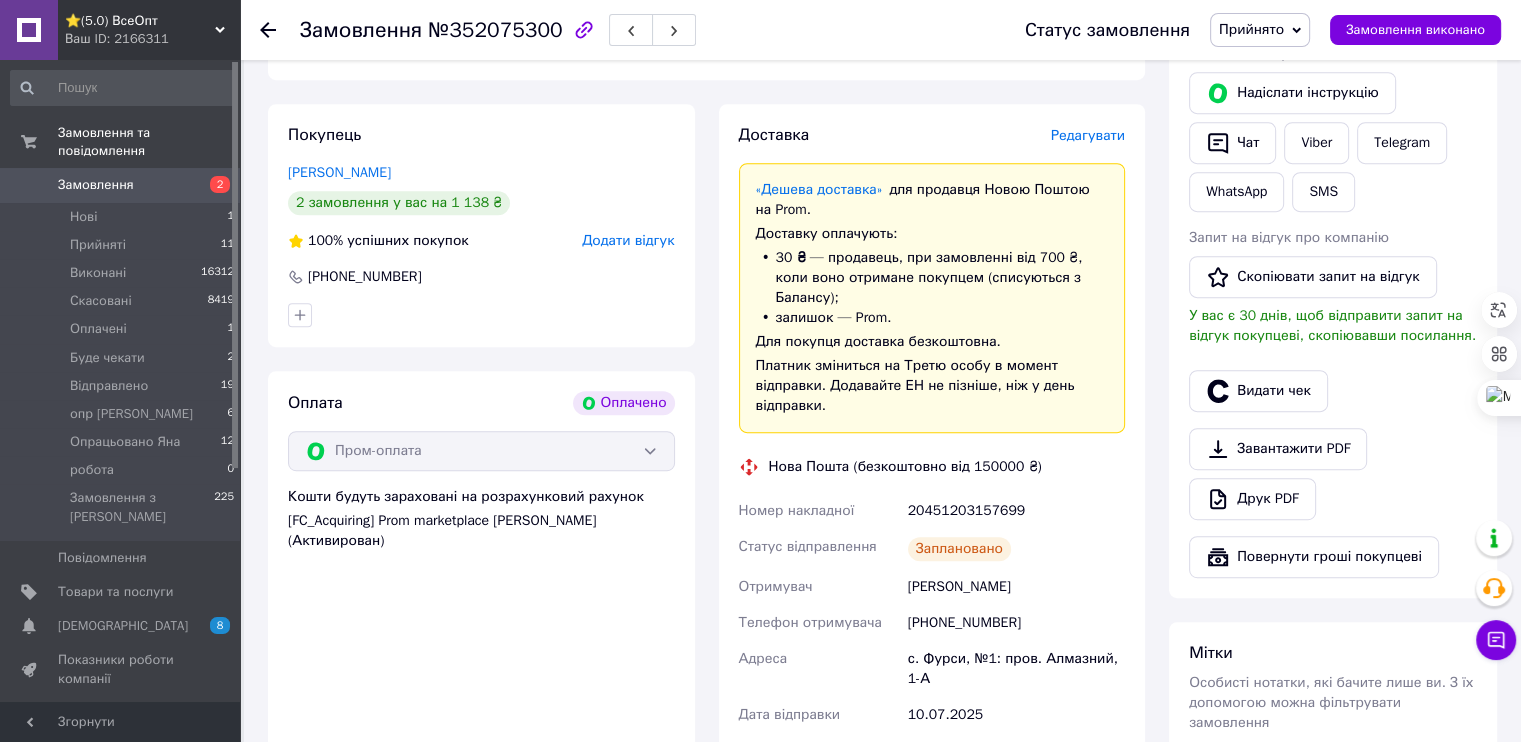 click on "Роздрукувати ЕН" at bounding box center [932, 841] 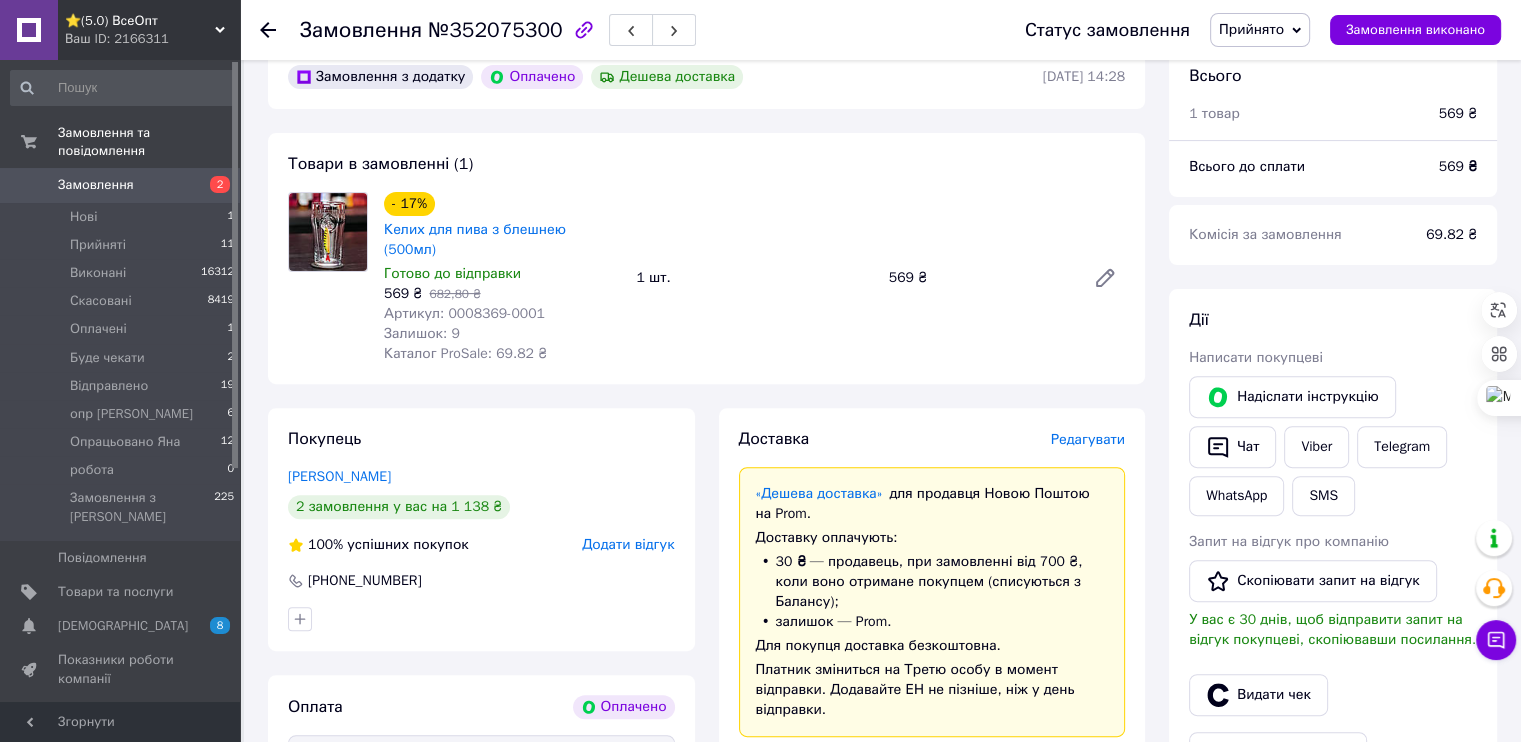 scroll, scrollTop: 400, scrollLeft: 0, axis: vertical 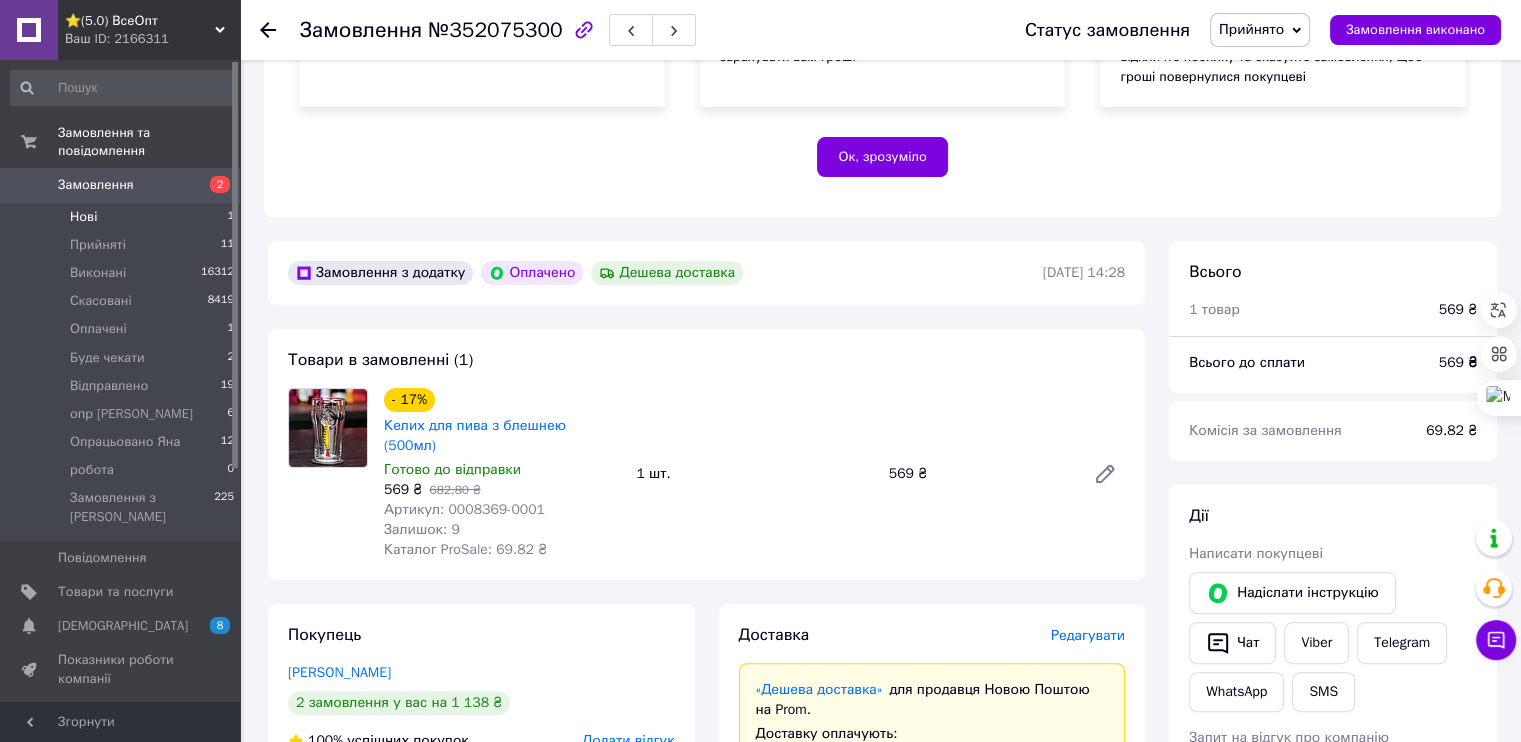 click on "Нові 1" at bounding box center [123, 217] 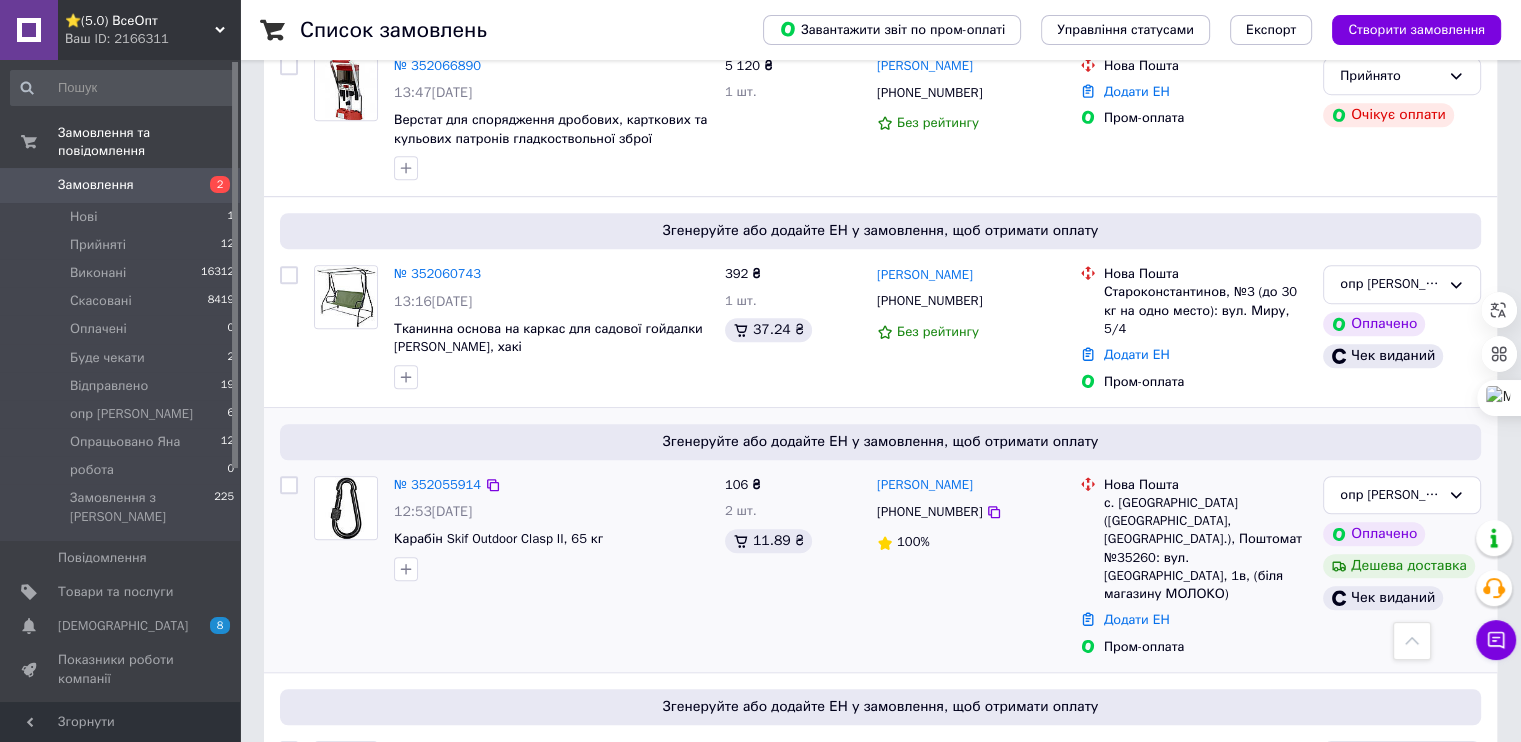 scroll, scrollTop: 1400, scrollLeft: 0, axis: vertical 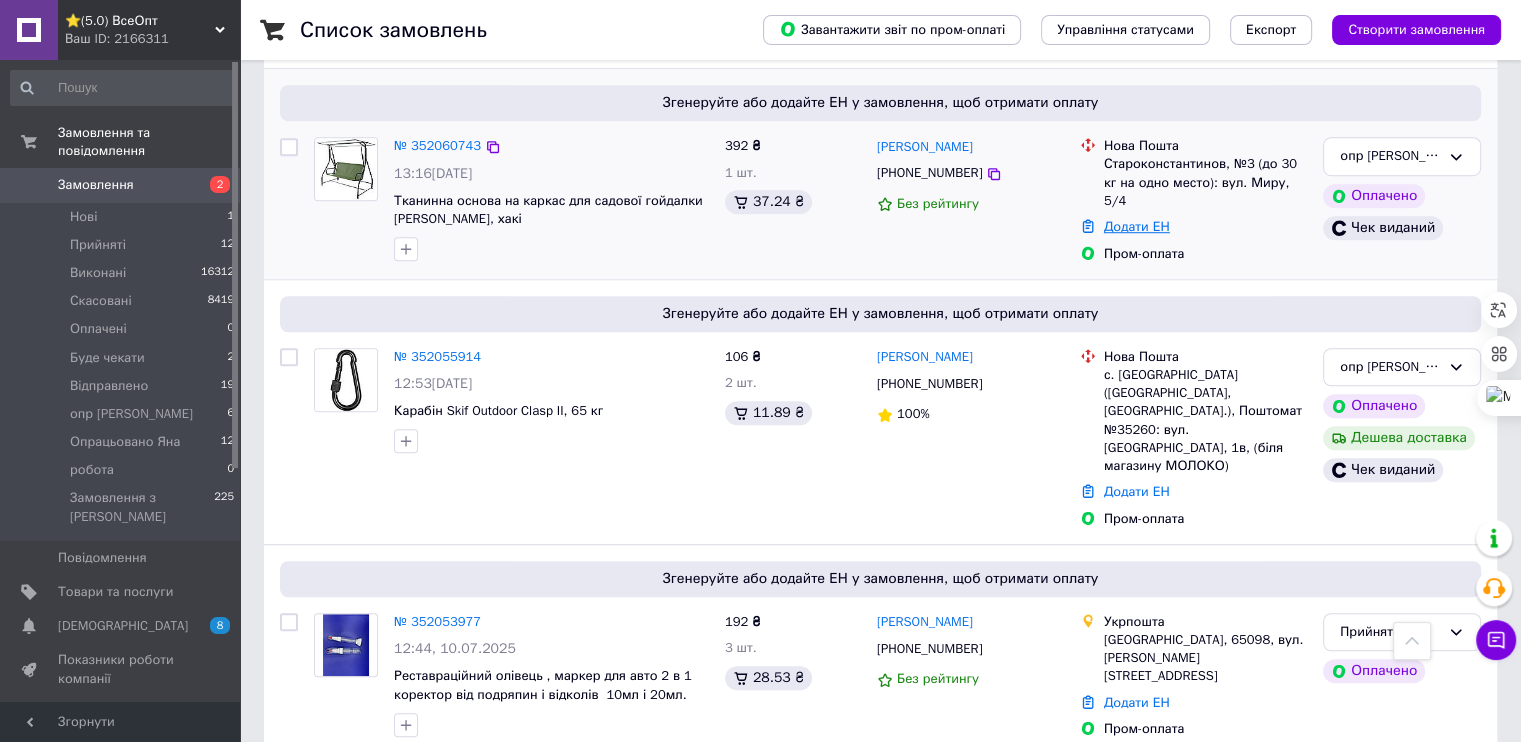 click on "Додати ЕН" at bounding box center (1137, 226) 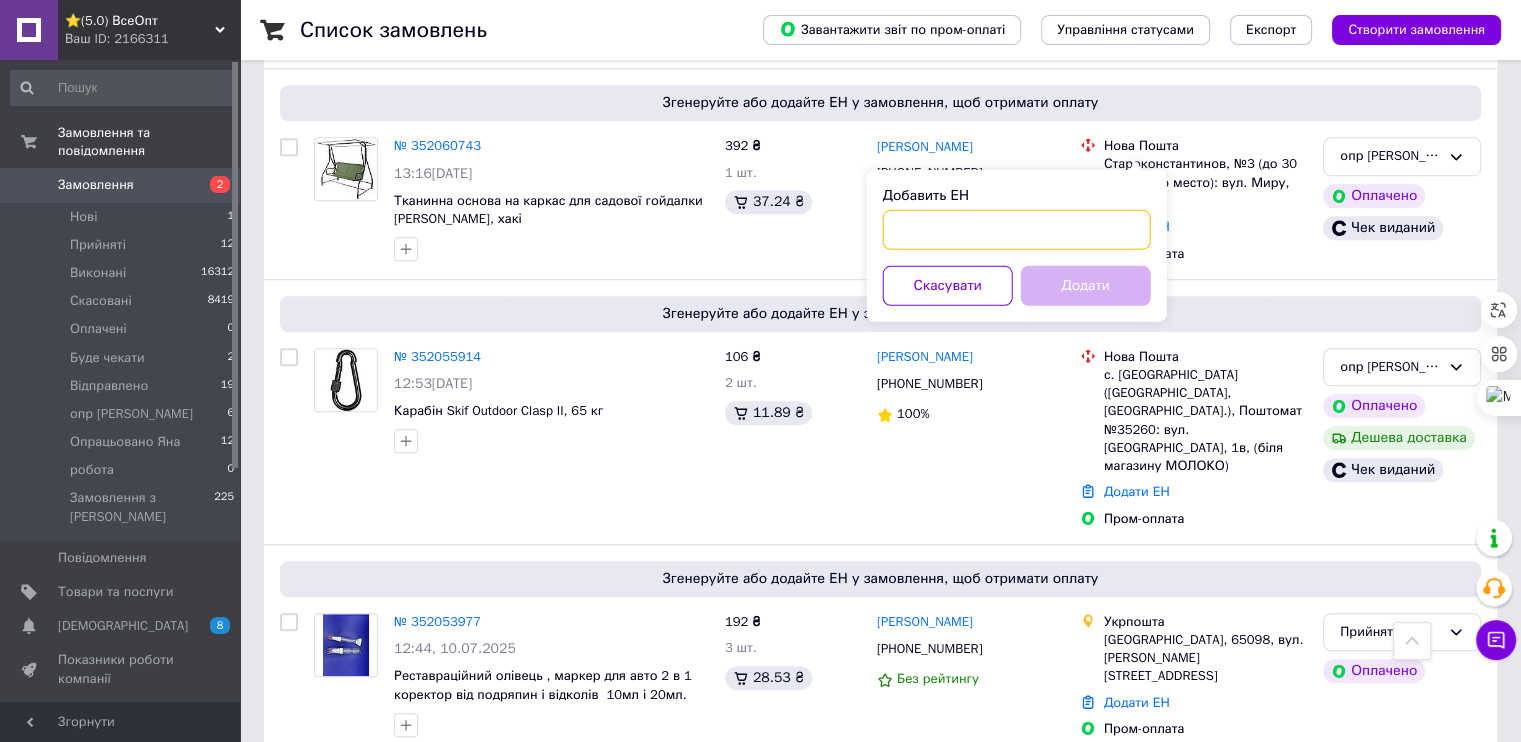 click on "Добавить ЕН" at bounding box center [1017, 230] 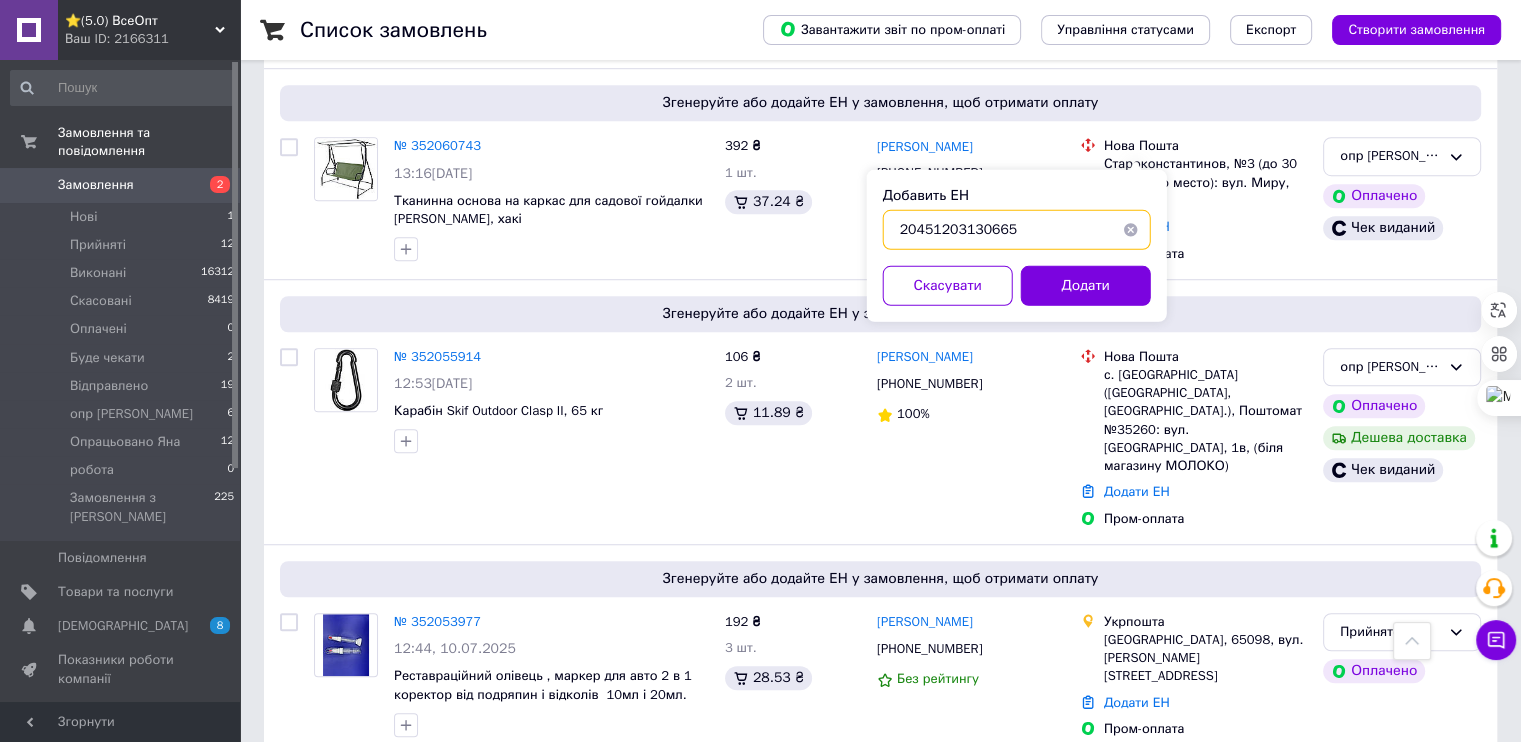 type on "20451203130665" 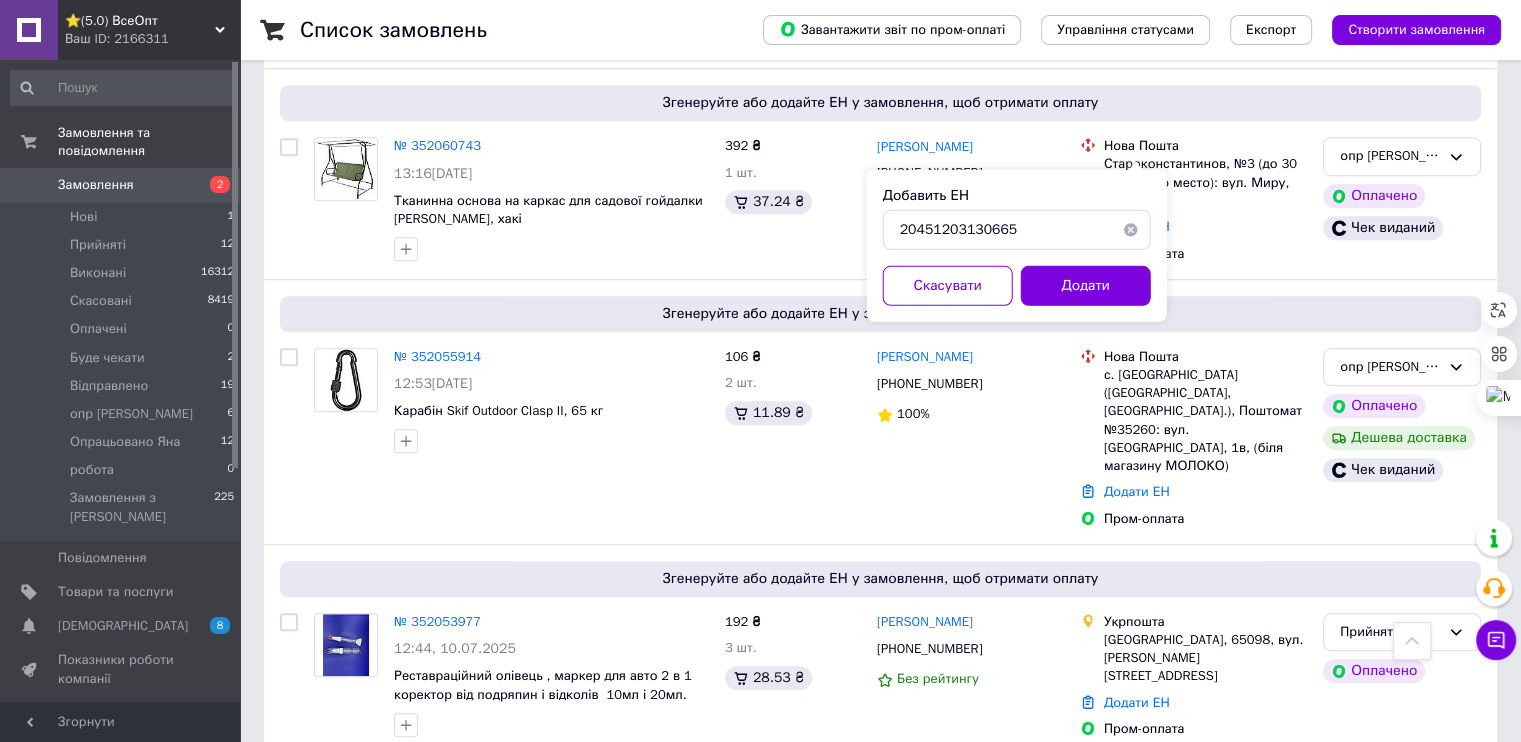 click on "Додати" at bounding box center [1086, 286] 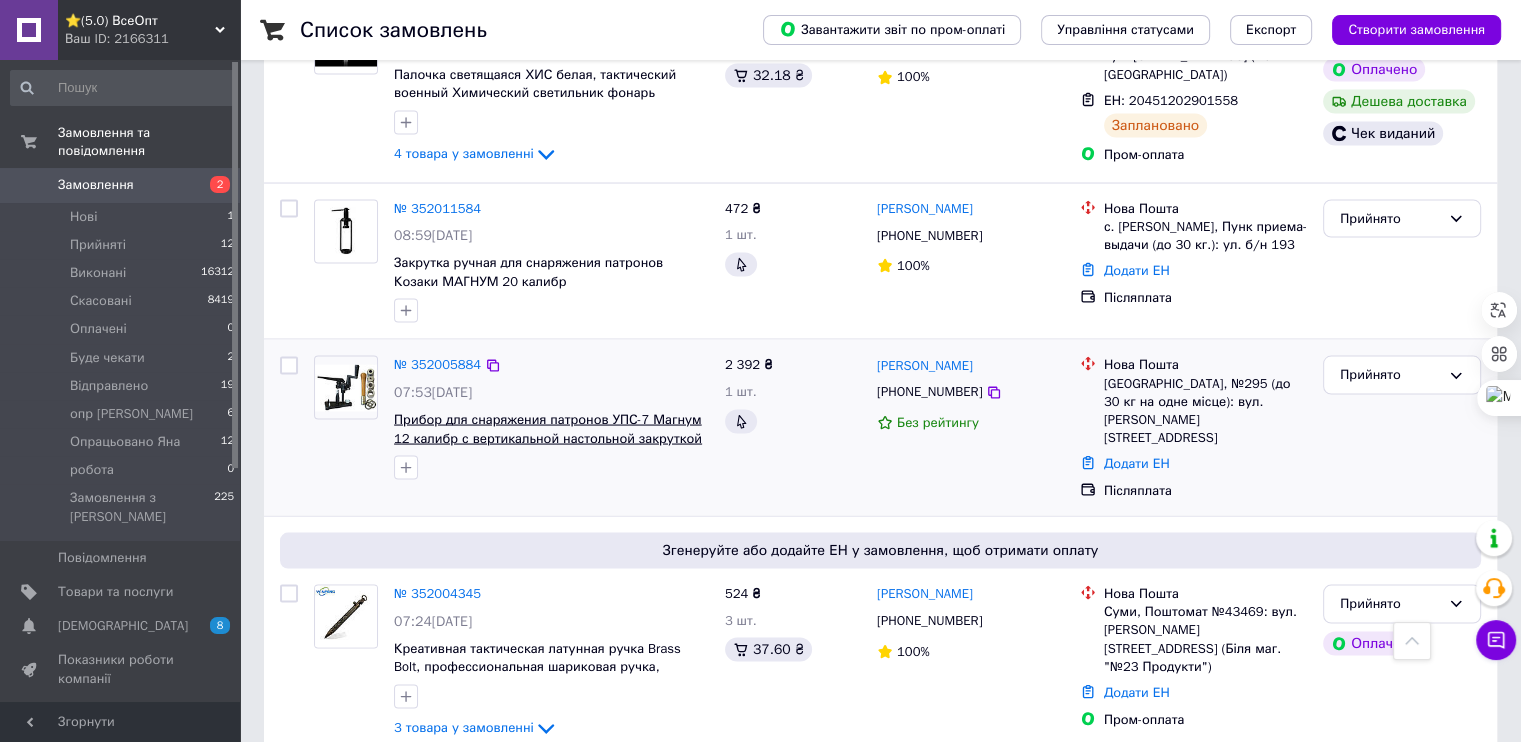 scroll, scrollTop: 3822, scrollLeft: 0, axis: vertical 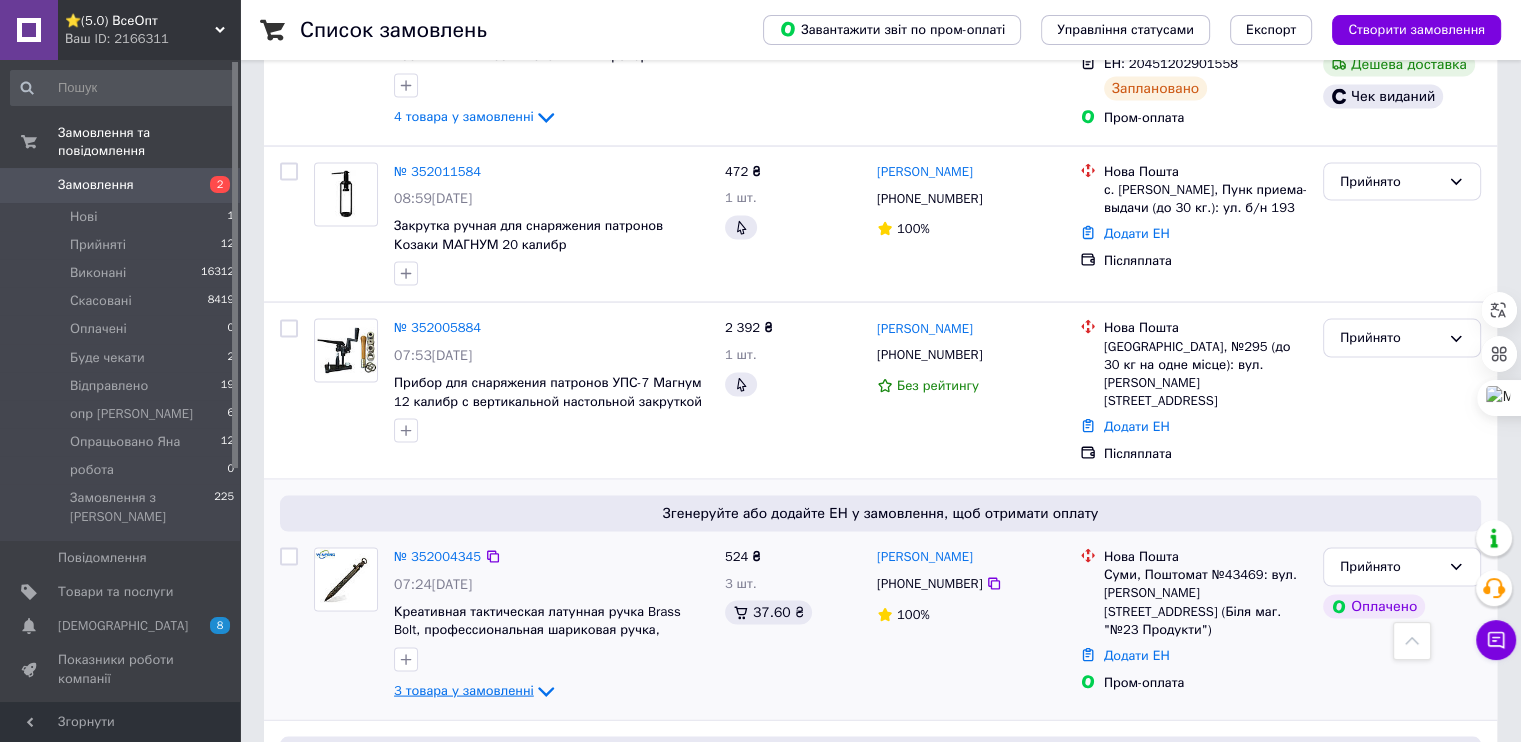 click on "3 товара у замовленні" at bounding box center (464, 691) 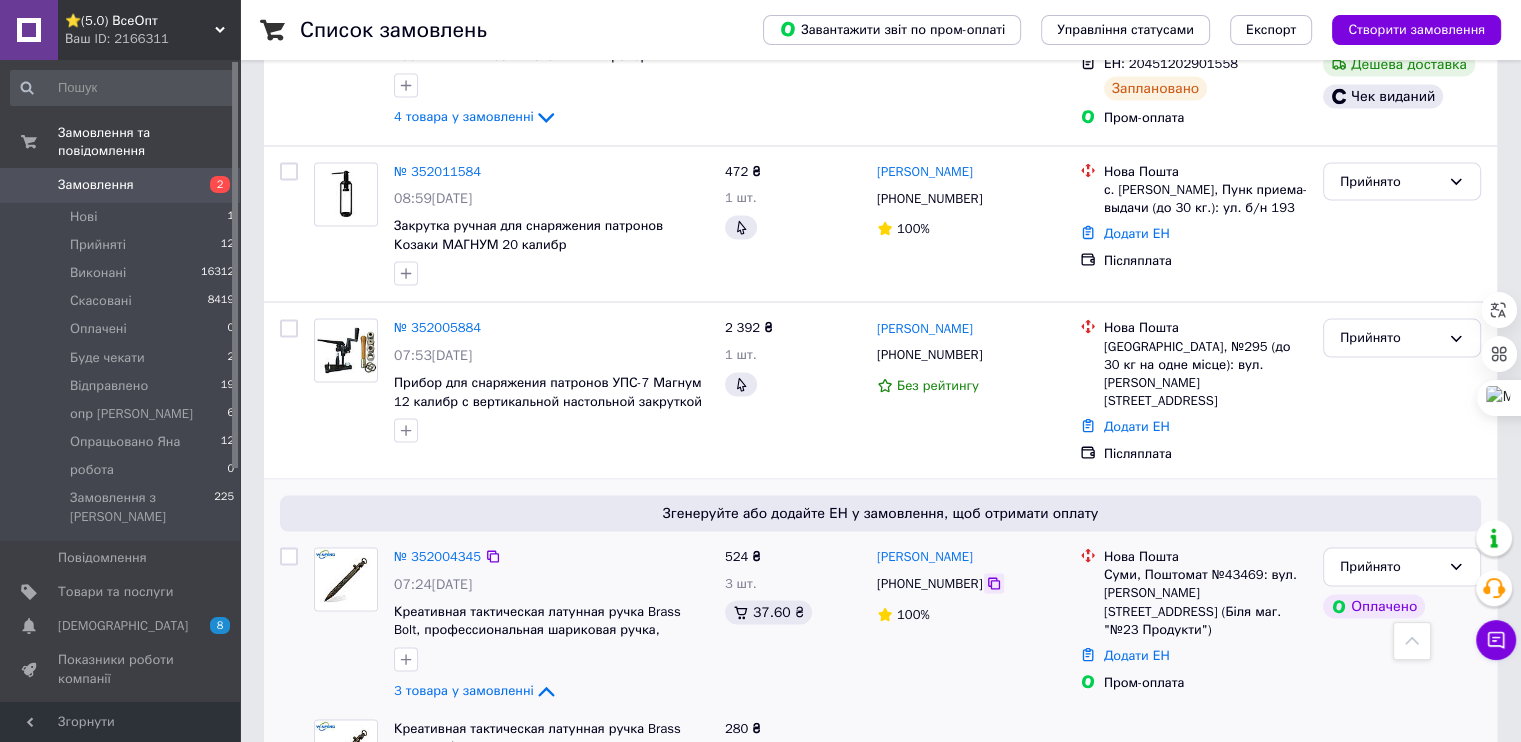 click 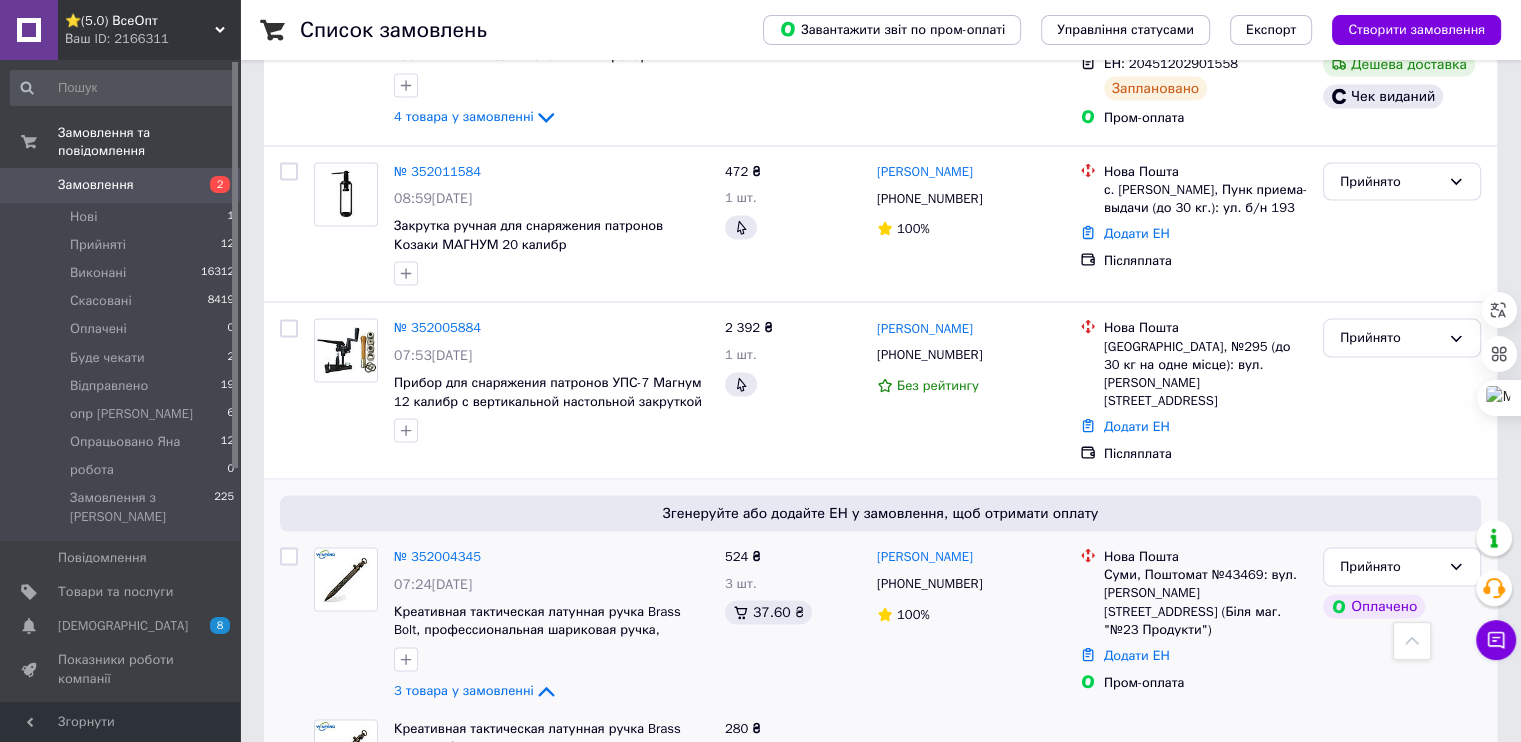 click on "Згенеруйте або додайте ЕН у замовлення, щоб отримати оплату № 352000973 04:24, 10.07.2025 Чехол для очков, мягкий 176 ₴ 2 шт. 24.48 ₴ Анастасия РОбулец +380987227785 50% Нова Пошта Київ (Київська обл.), №28 (до 30 кг на одне місце): вул. Івана Дзюби, 7 Додати ЕН Пром-оплата Опрацьовано  Яна Оплачено" at bounding box center [880, 1075] 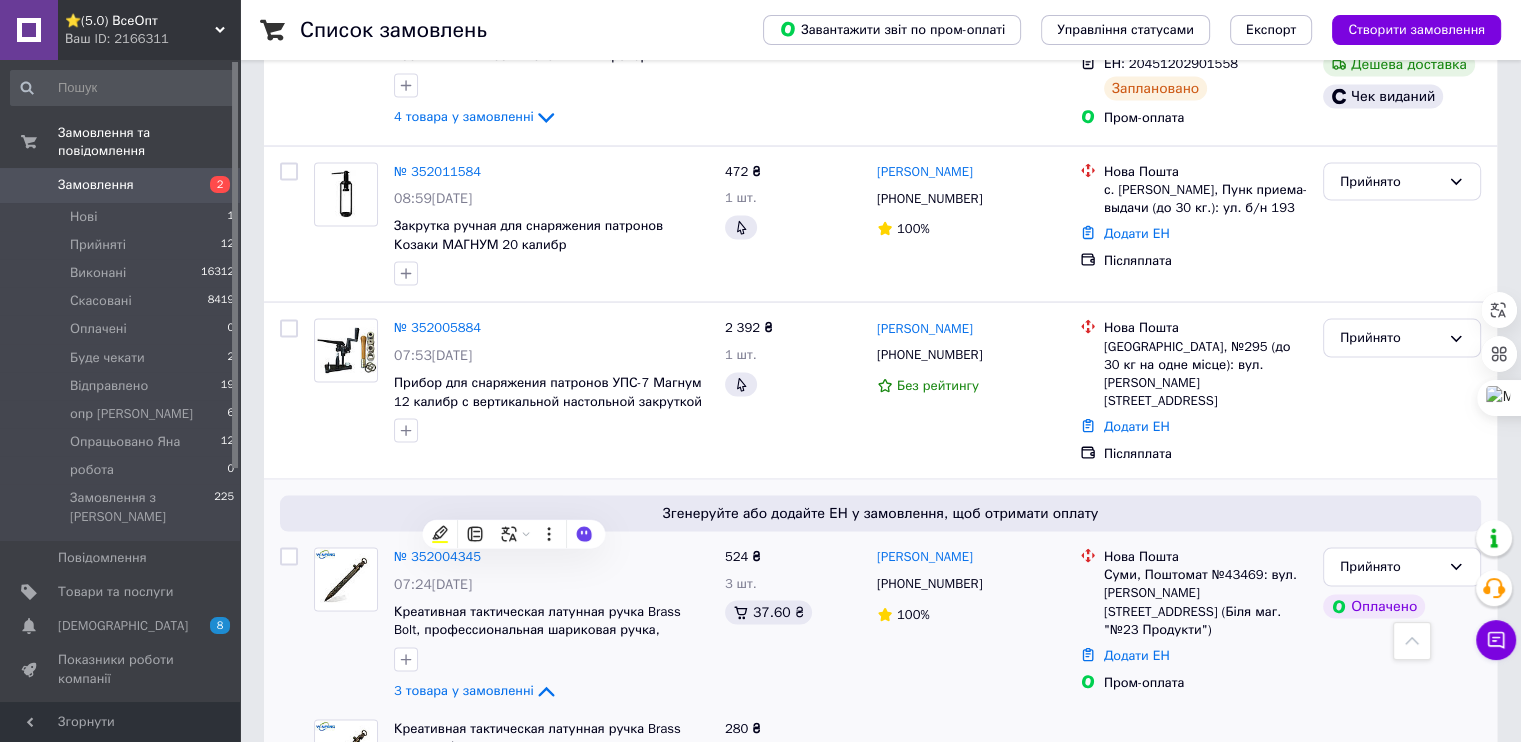 copy on "Нашивка М-Тас Батько наш - Бандера, Україна - мати! Laser Cut" 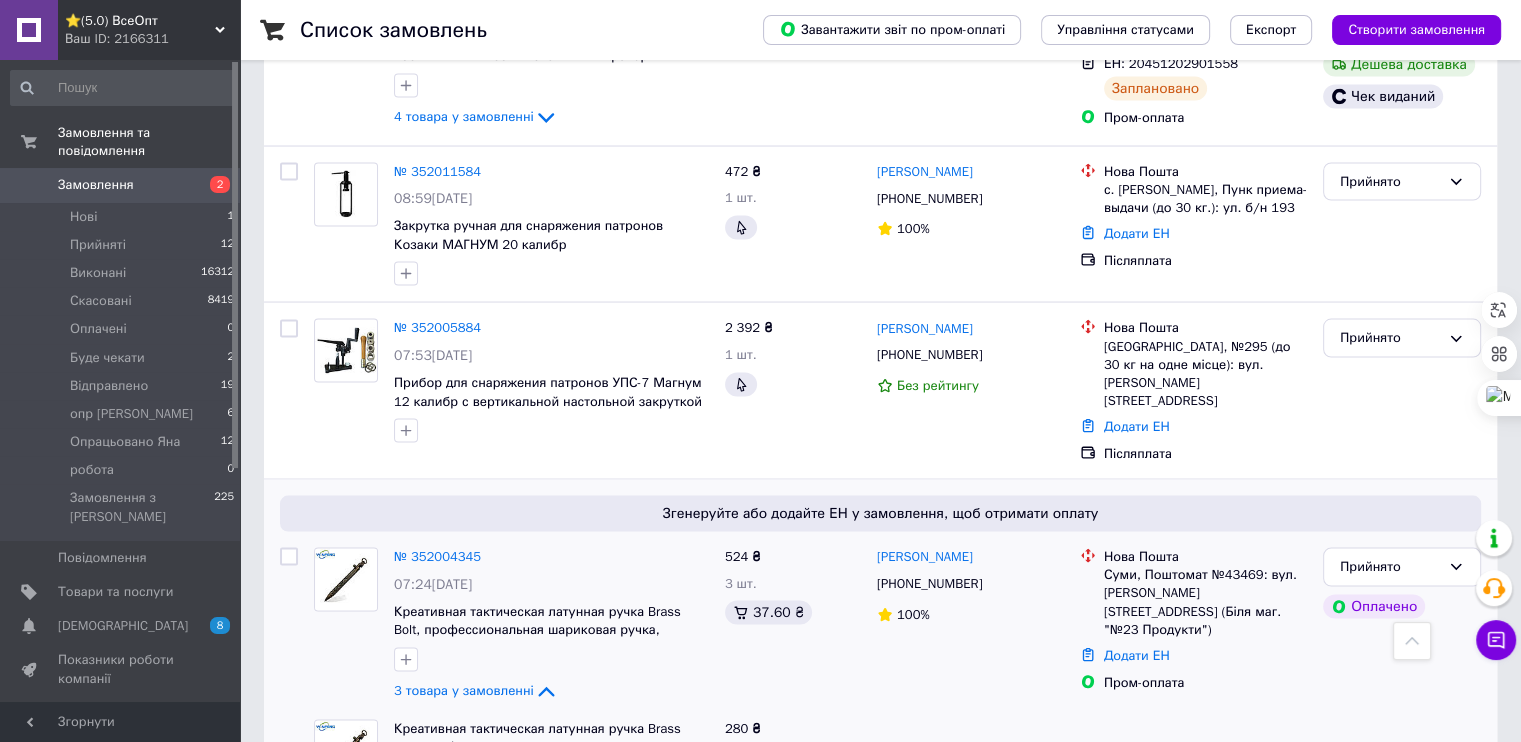 click on "Згенеруйте або додайте ЕН у замовлення, щоб отримати оплату" at bounding box center (880, 995) 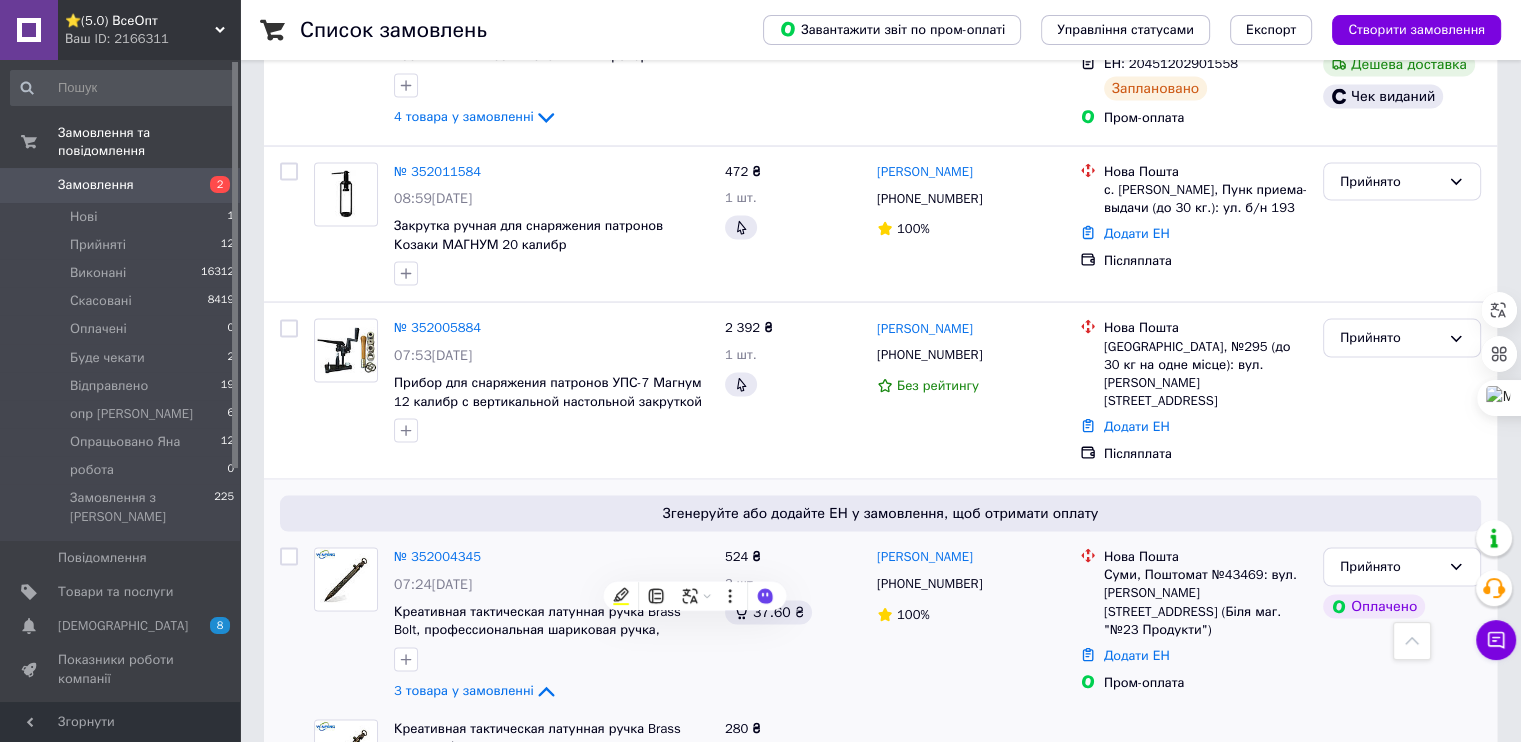 copy on "Клипса универсальная карабин на систему MOLLE" 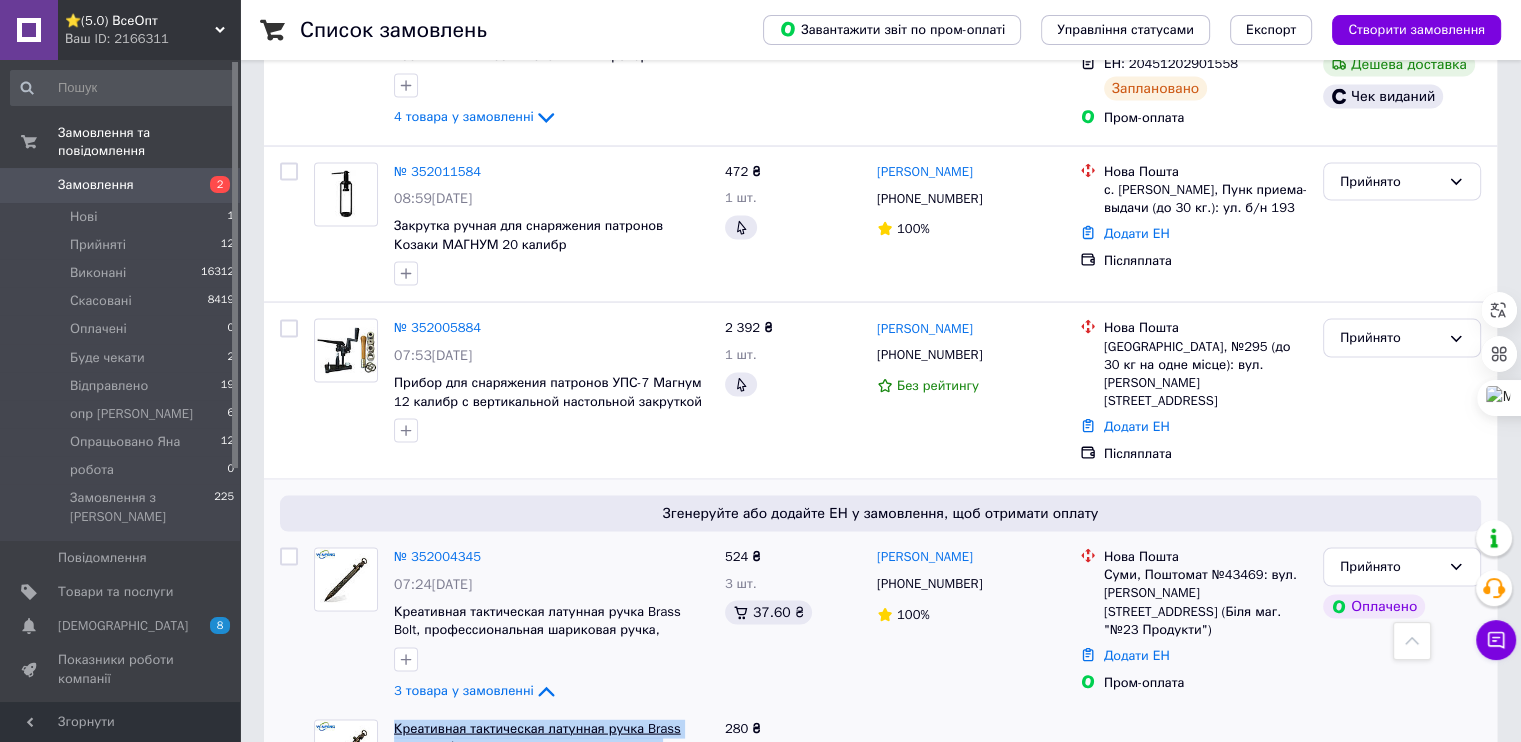 drag, startPoint x: 680, startPoint y: 430, endPoint x: 395, endPoint y: 402, distance: 286.37213 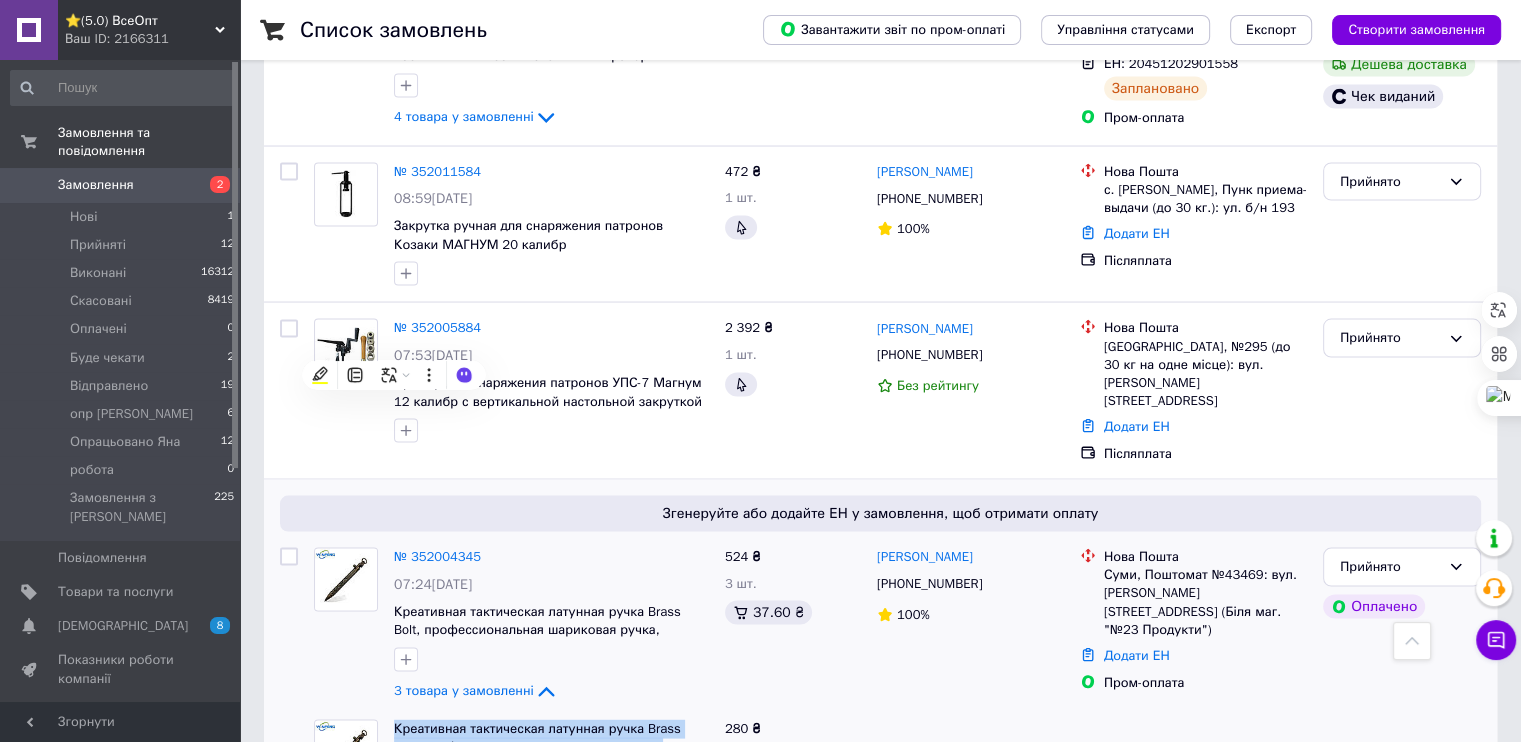 copy on "Креативная тактическая латунная ручка Brass Bolt, профессиональная шариковая ручка, военная" 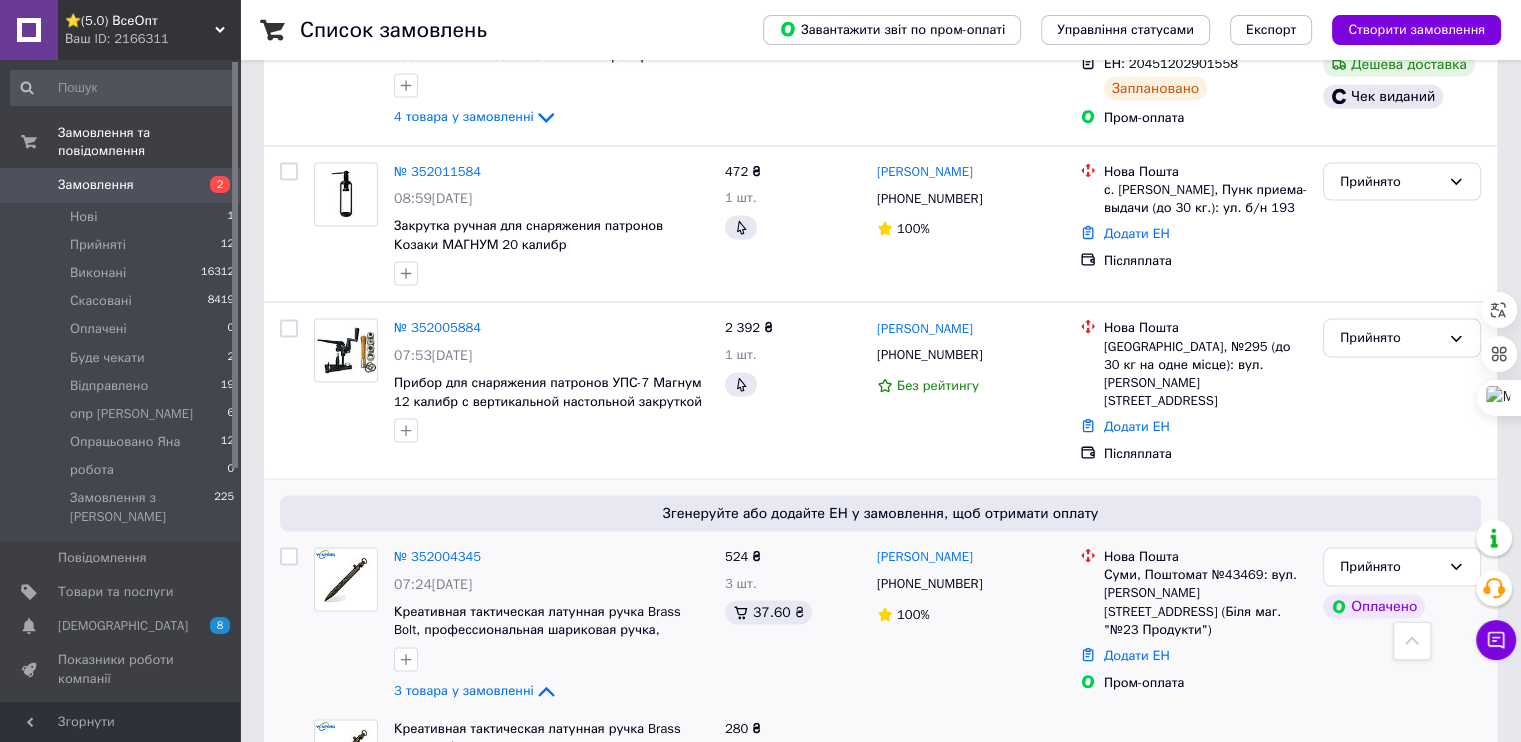 click on "Згенеруйте або додайте ЕН у замовлення, щоб отримати оплату" at bounding box center (880, 995) 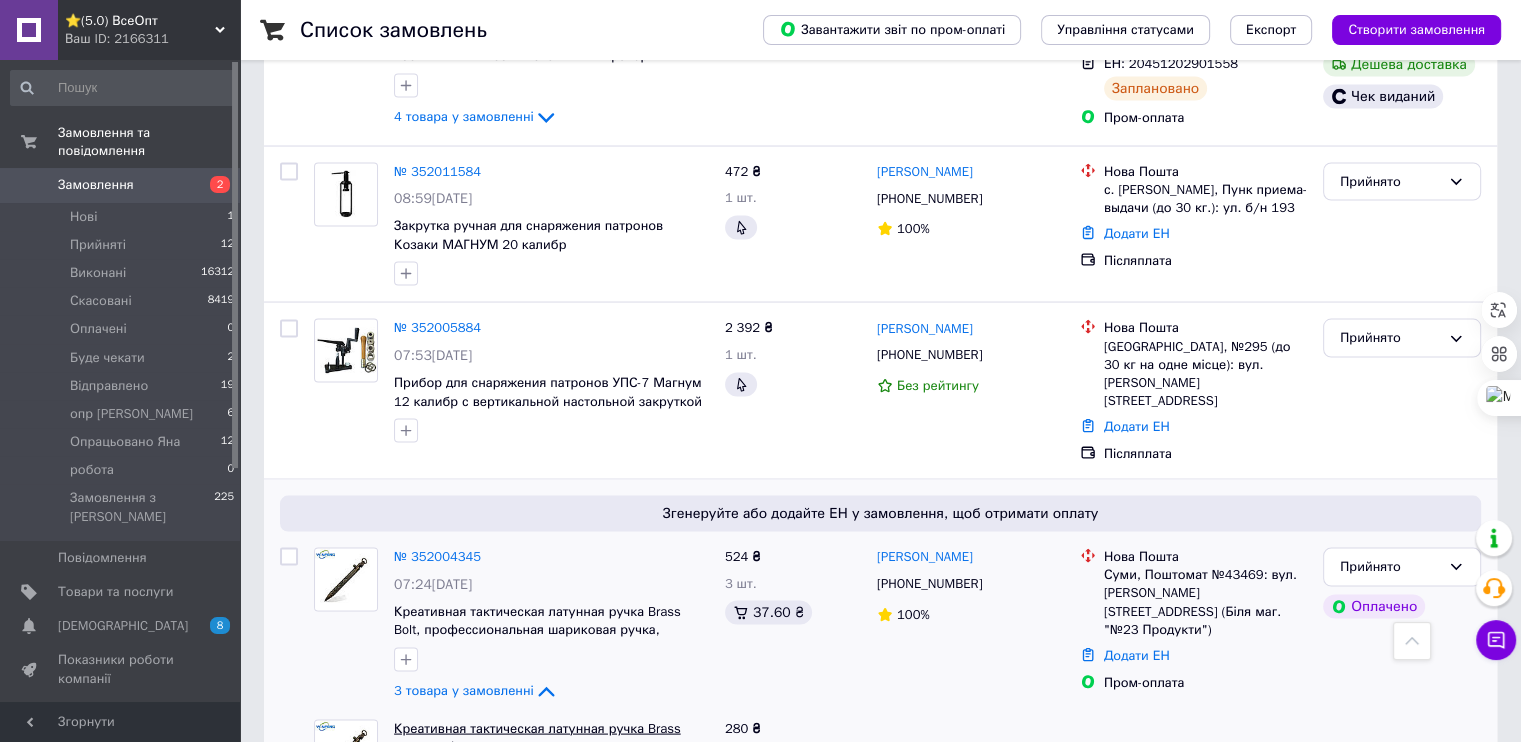 click on "Креативная тактическая латунная ручка Brass Bolt, профессиональная шариковая ручка, военная ручка." at bounding box center (537, 747) 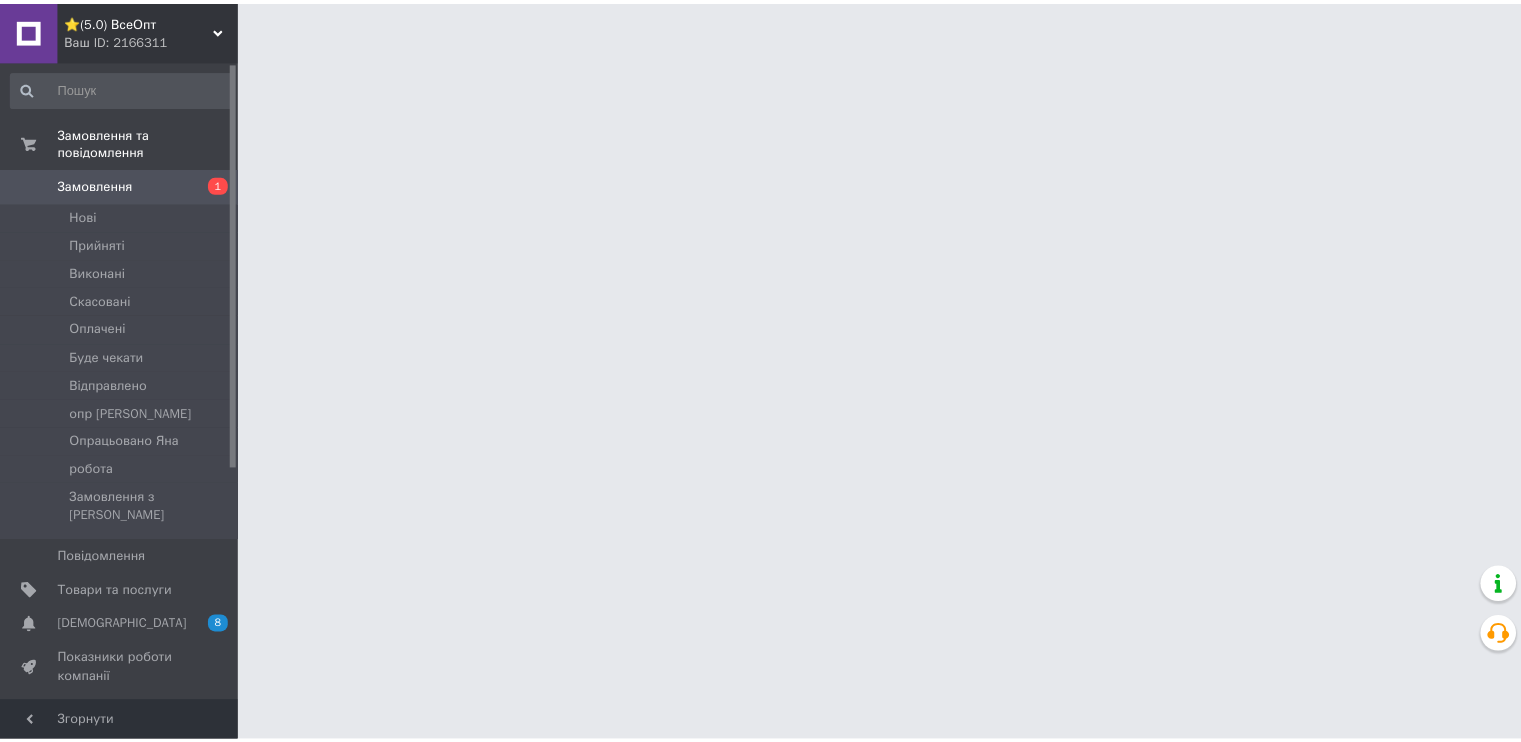 scroll, scrollTop: 0, scrollLeft: 0, axis: both 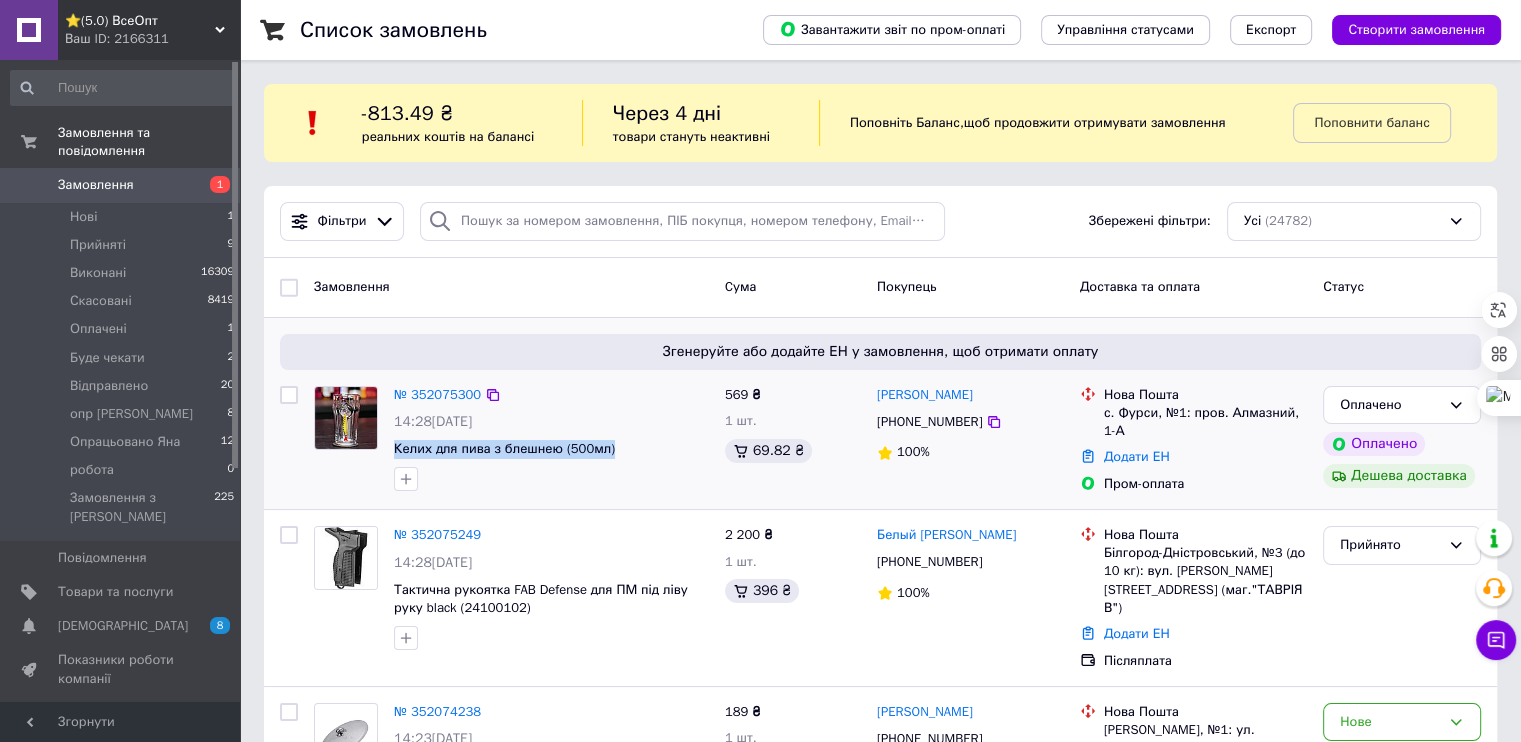 drag, startPoint x: 581, startPoint y: 443, endPoint x: 392, endPoint y: 443, distance: 189 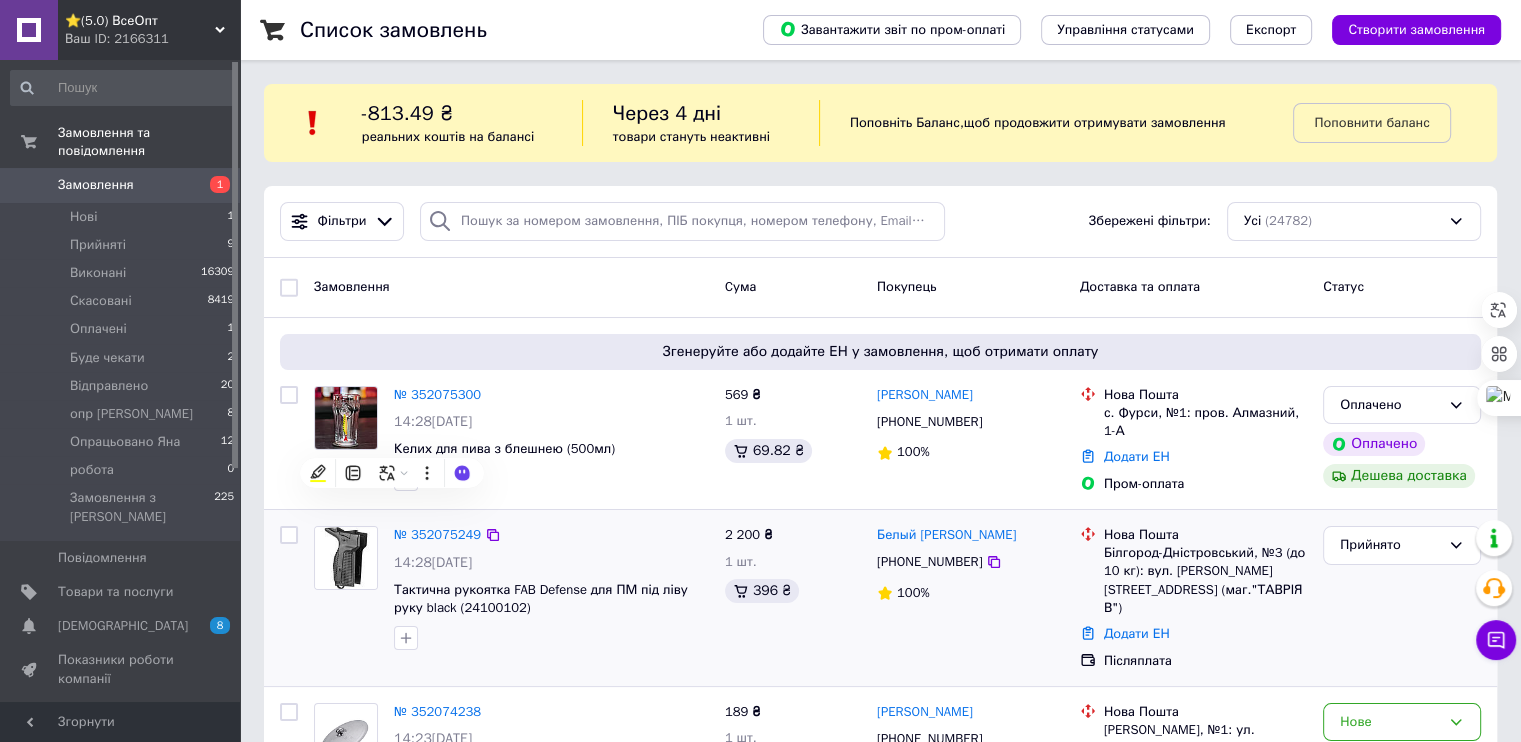 click on "2 200 ₴ 1 шт. 396 ₴" at bounding box center [793, 598] 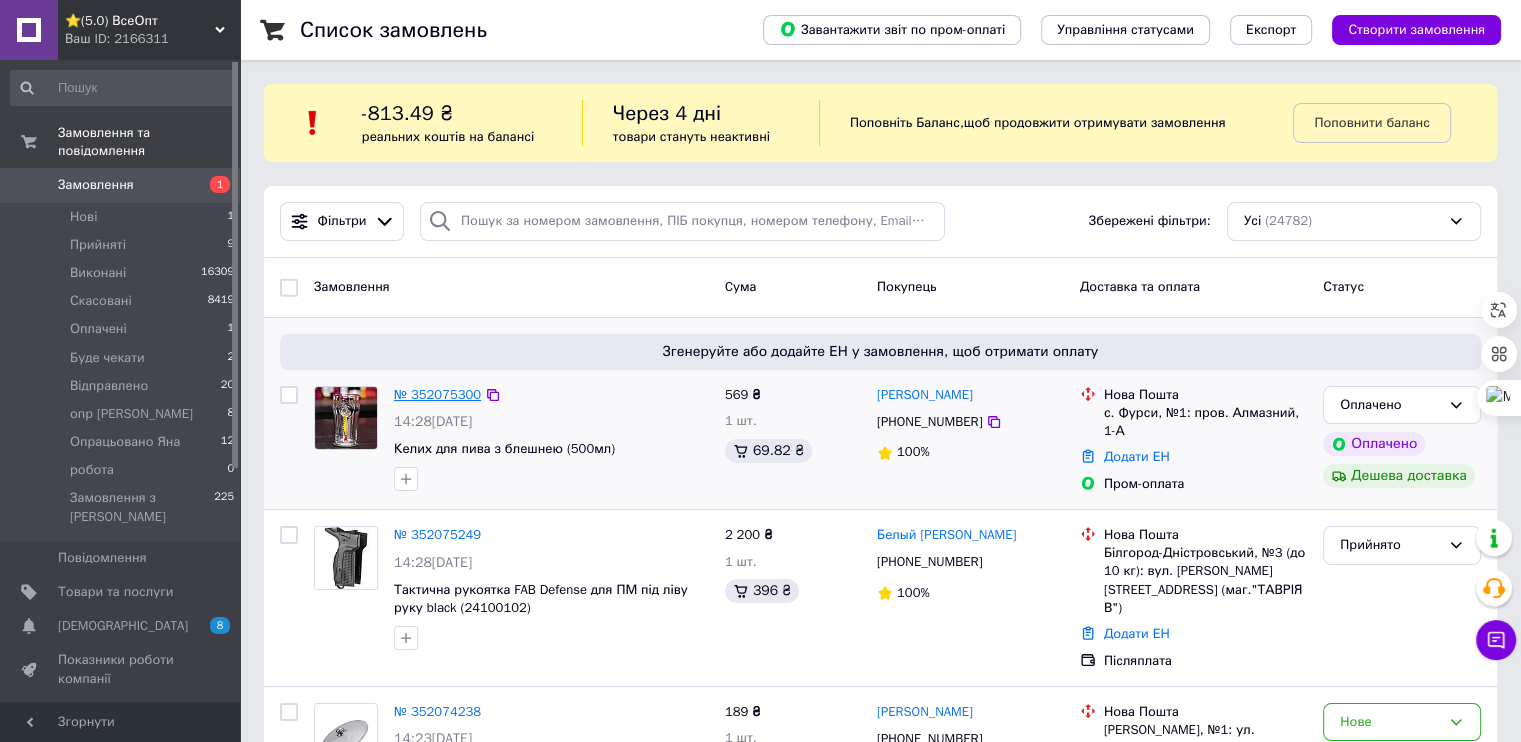 click on "№ 352075300" at bounding box center [437, 394] 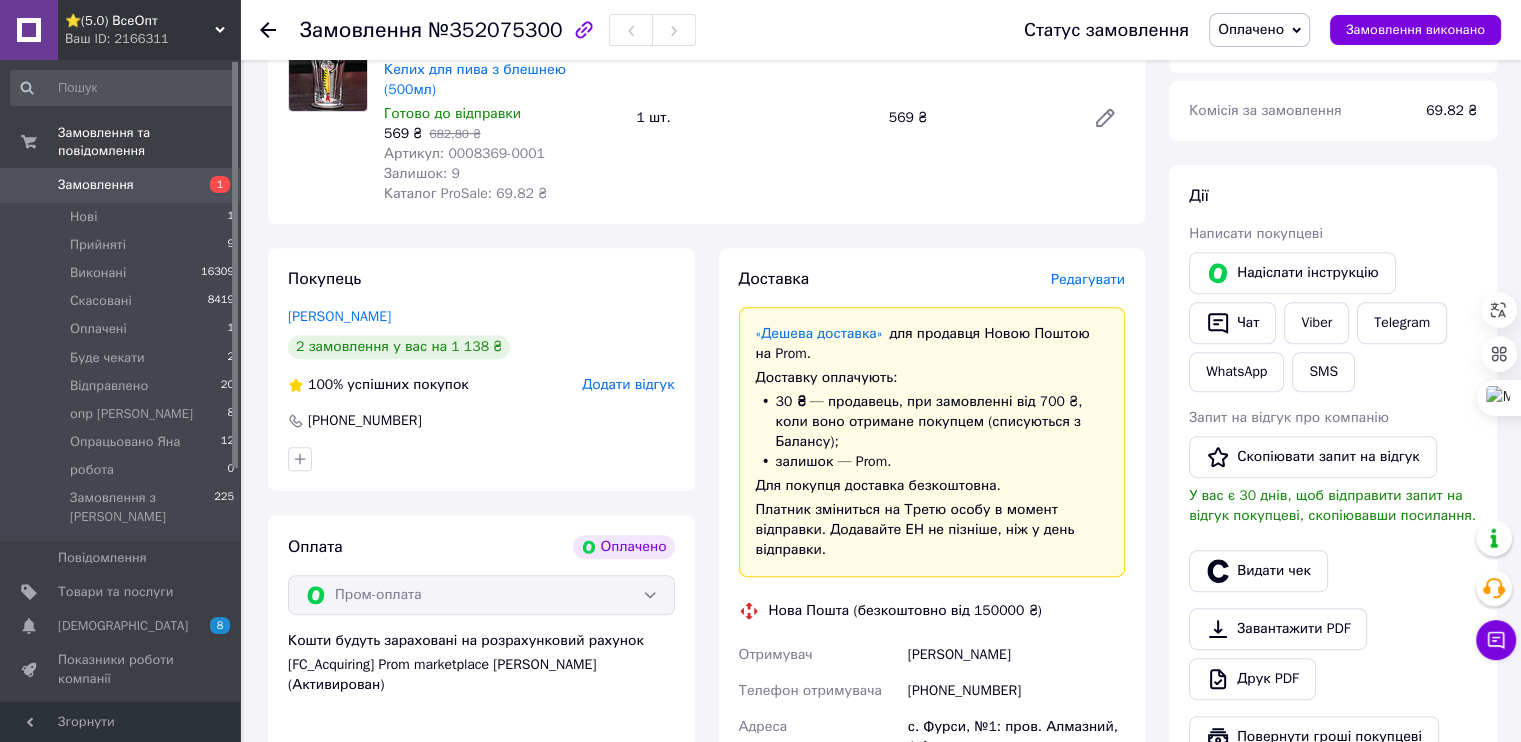 scroll, scrollTop: 800, scrollLeft: 0, axis: vertical 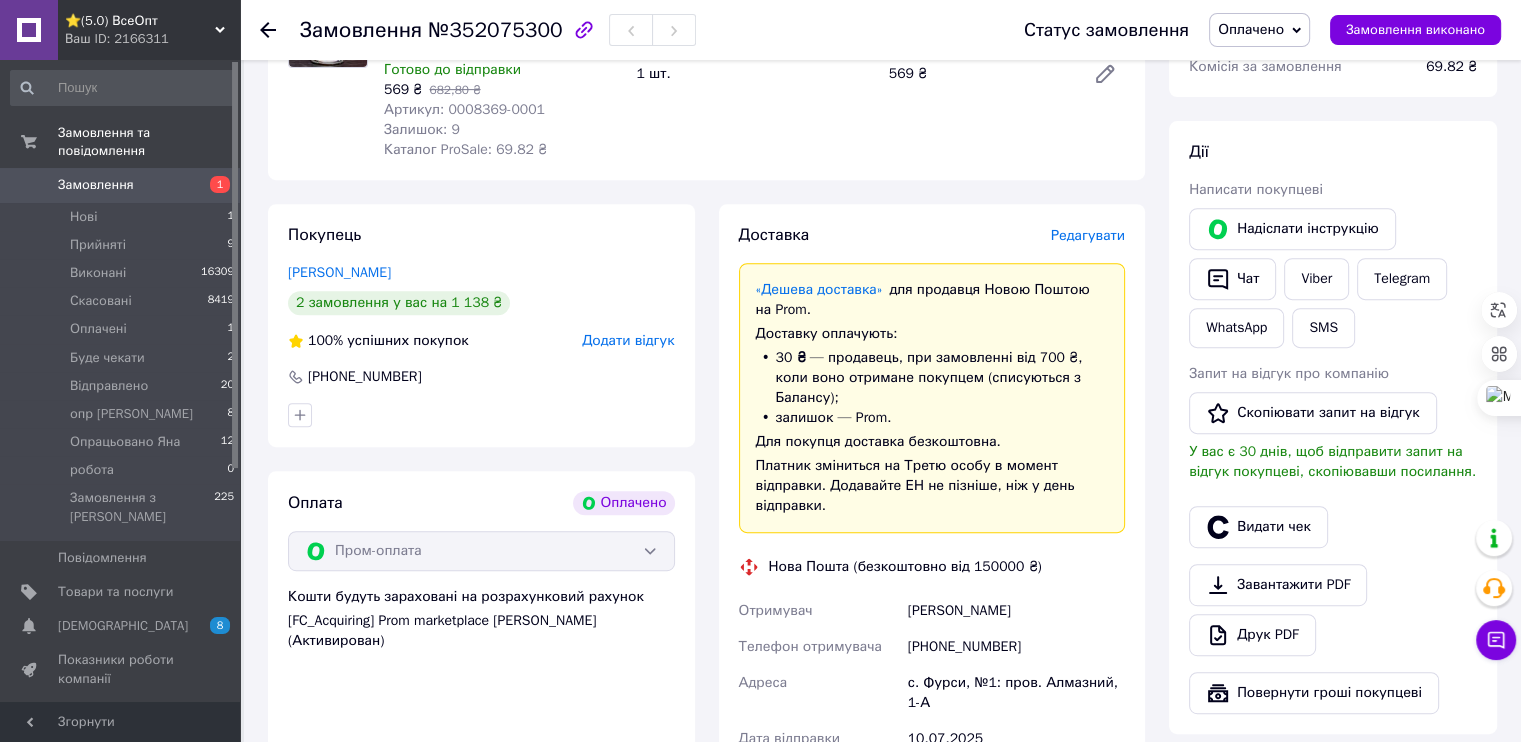 click on "2 замовлення у вас на 1 138 ₴" at bounding box center [399, 303] 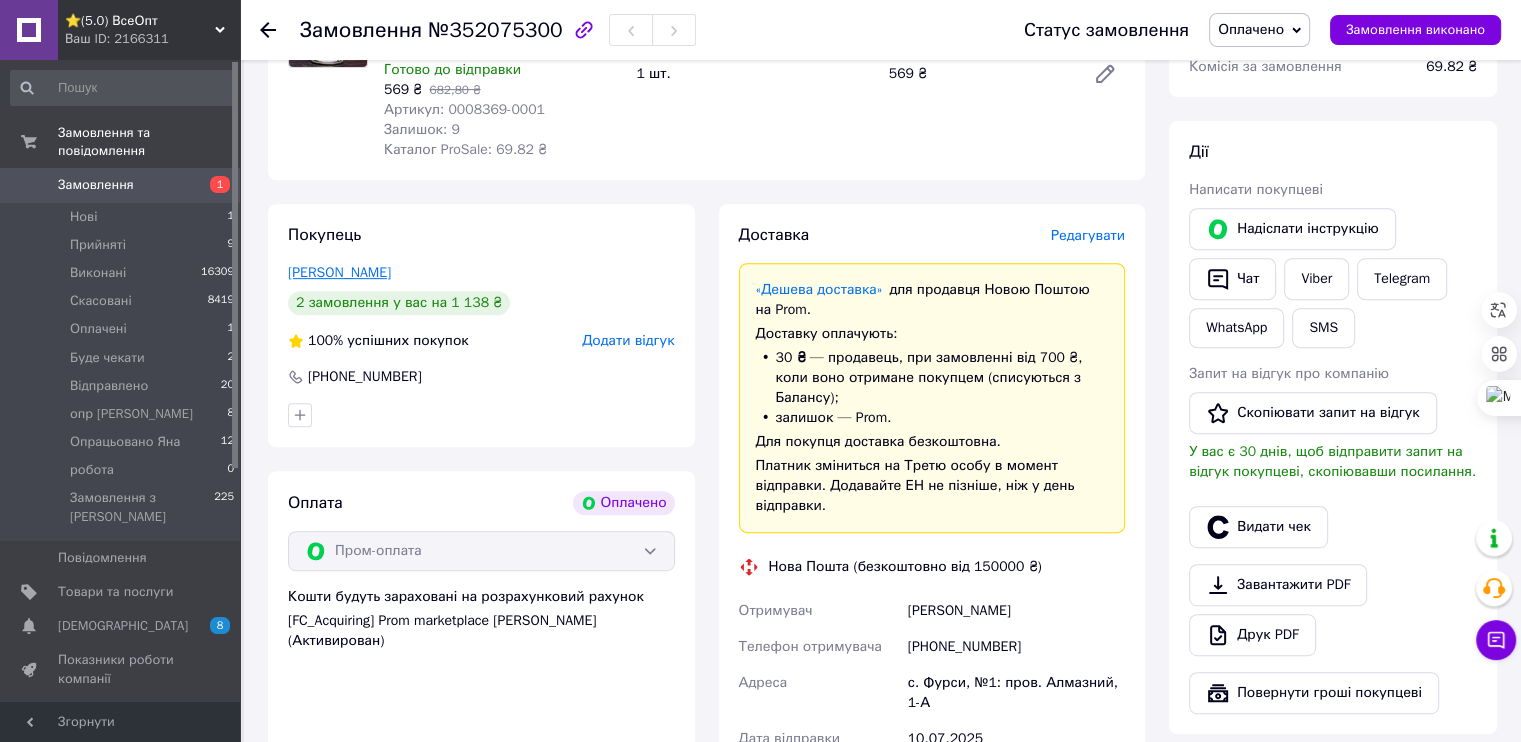 click on "Міськова Наталія" at bounding box center [339, 272] 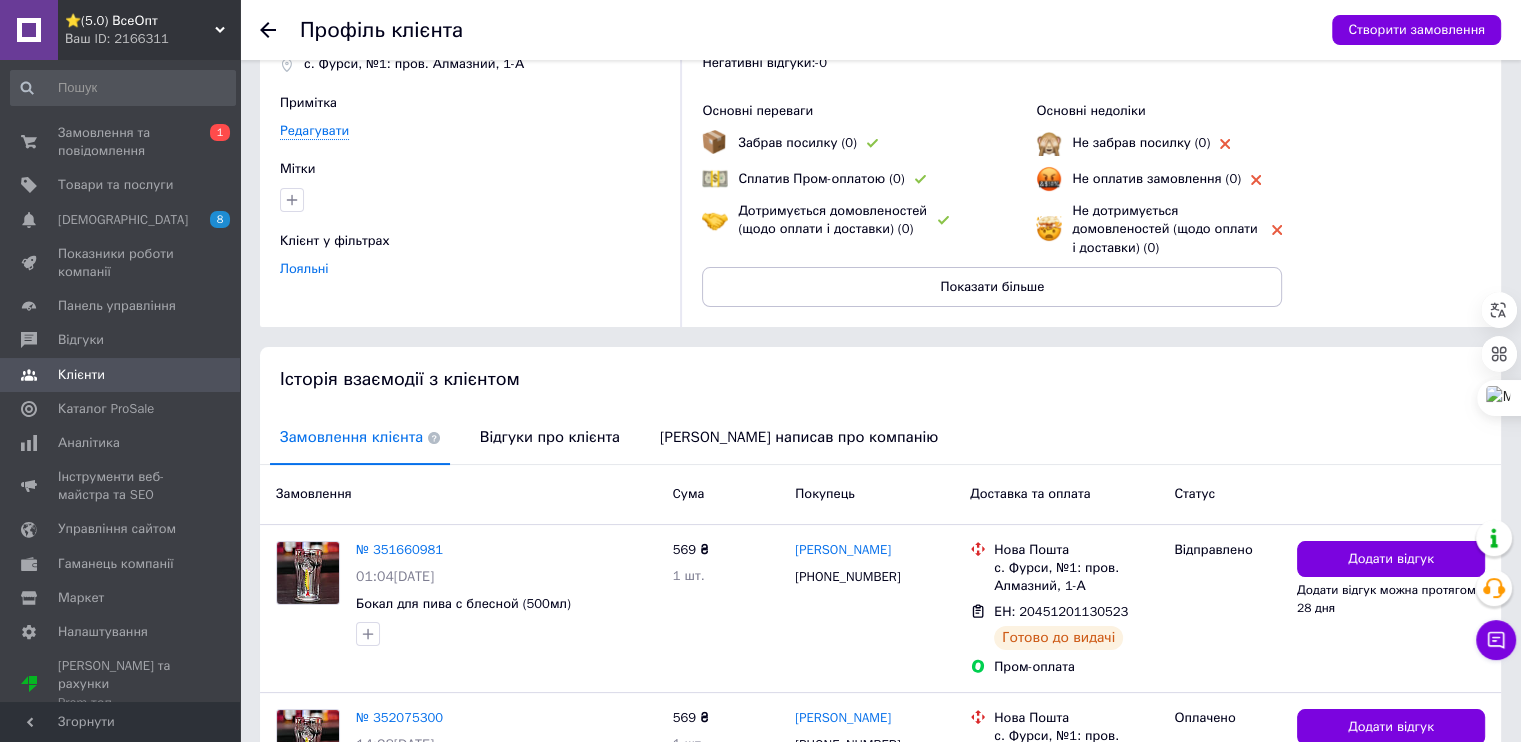 scroll, scrollTop: 200, scrollLeft: 0, axis: vertical 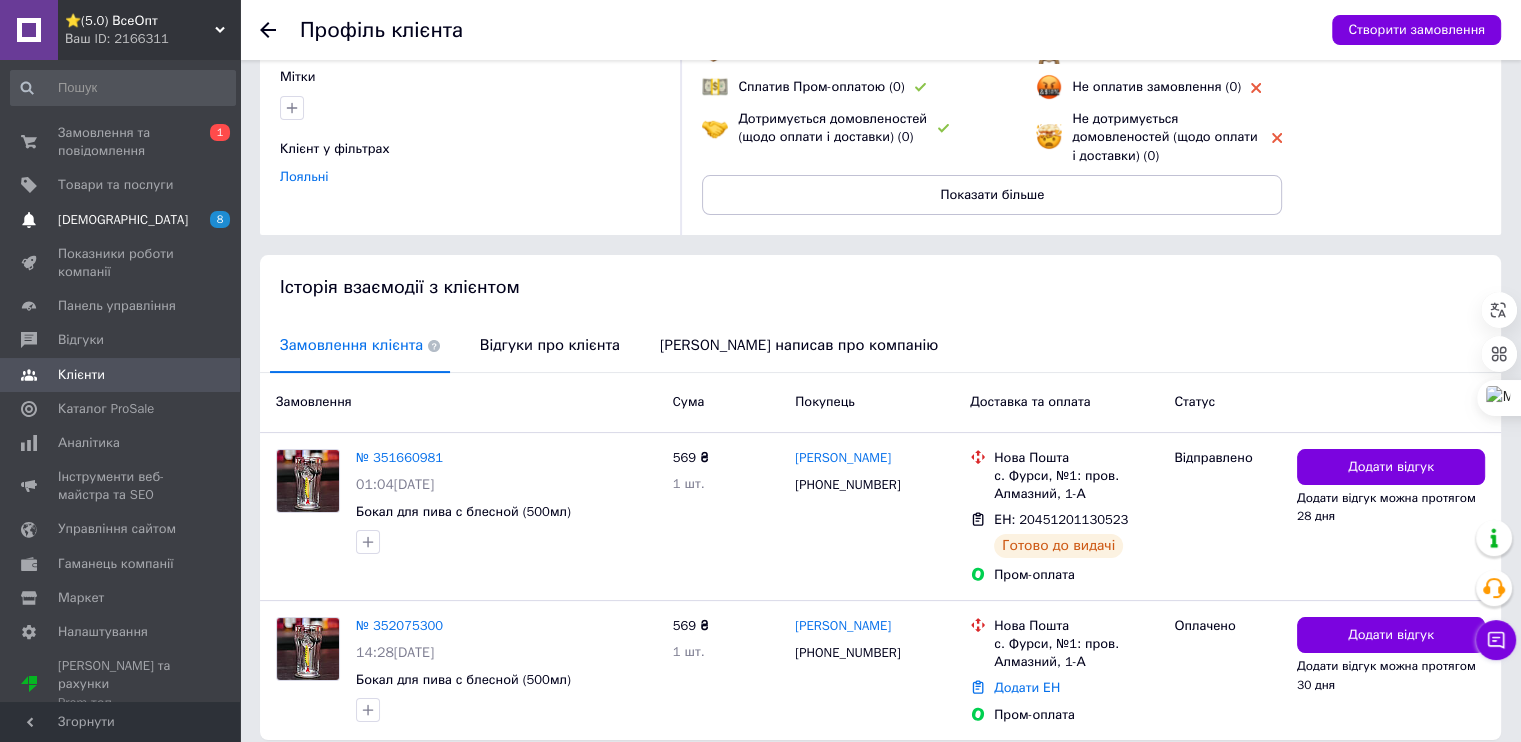 click on "С[DEMOGRAPHIC_DATA]" at bounding box center (123, 220) 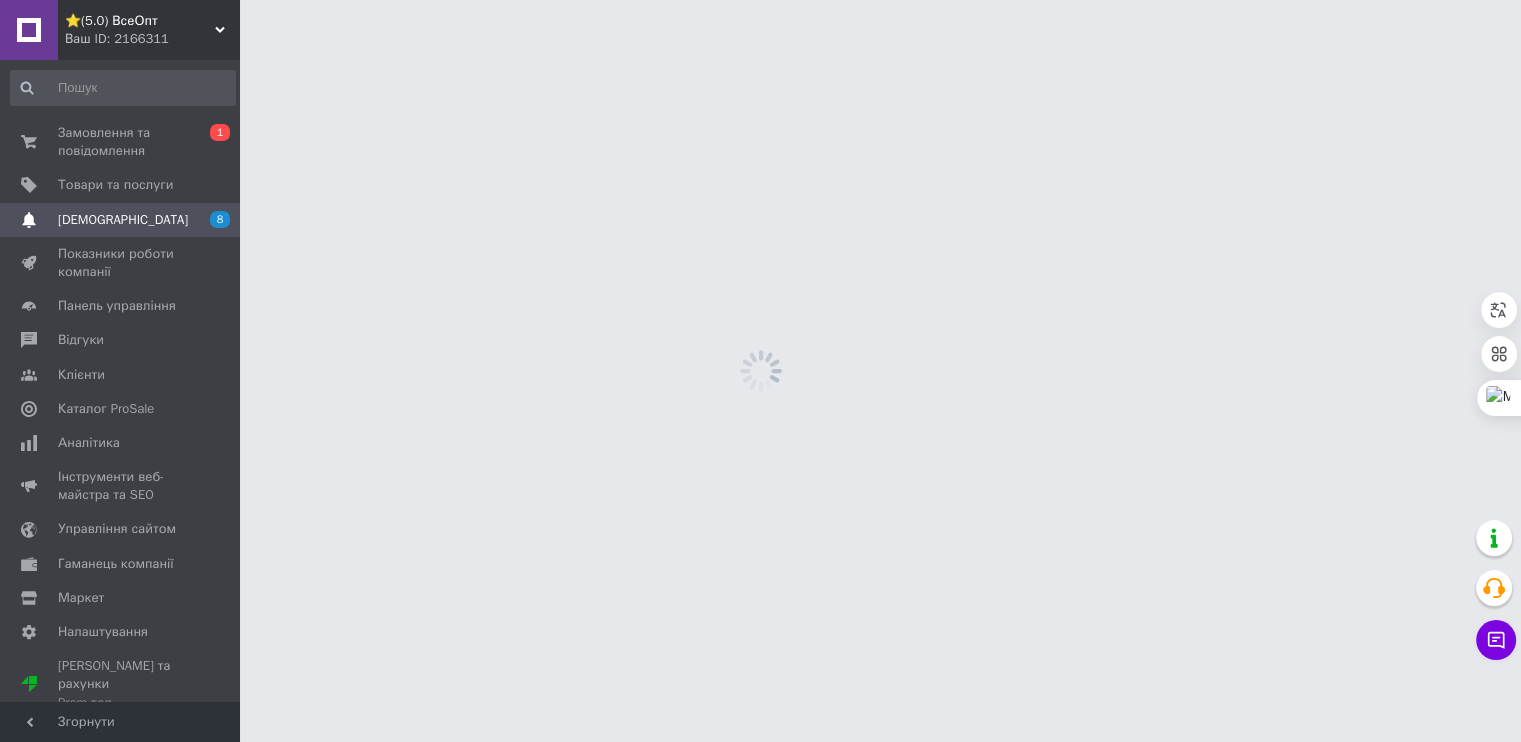 scroll, scrollTop: 0, scrollLeft: 0, axis: both 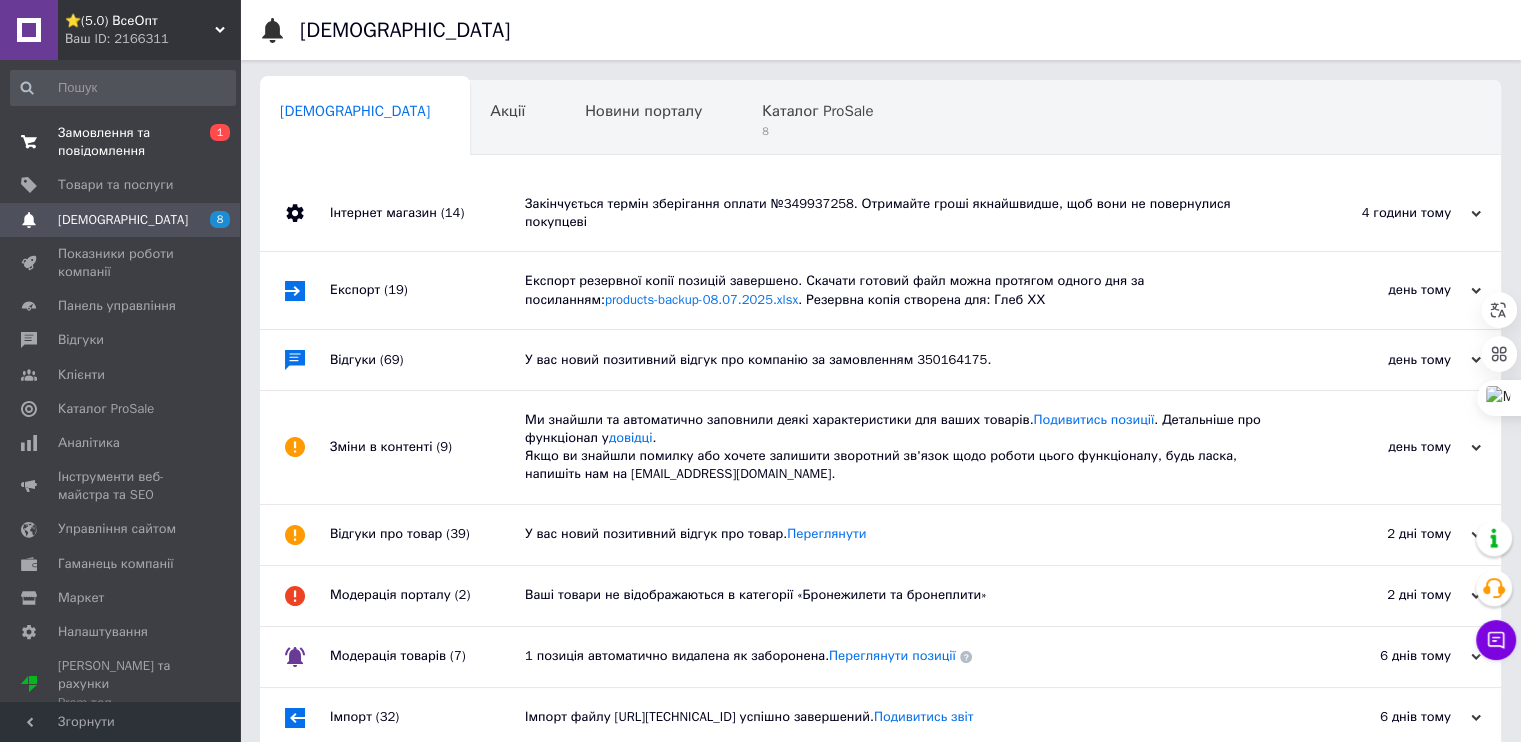click on "Замовлення та повідомлення" at bounding box center [121, 142] 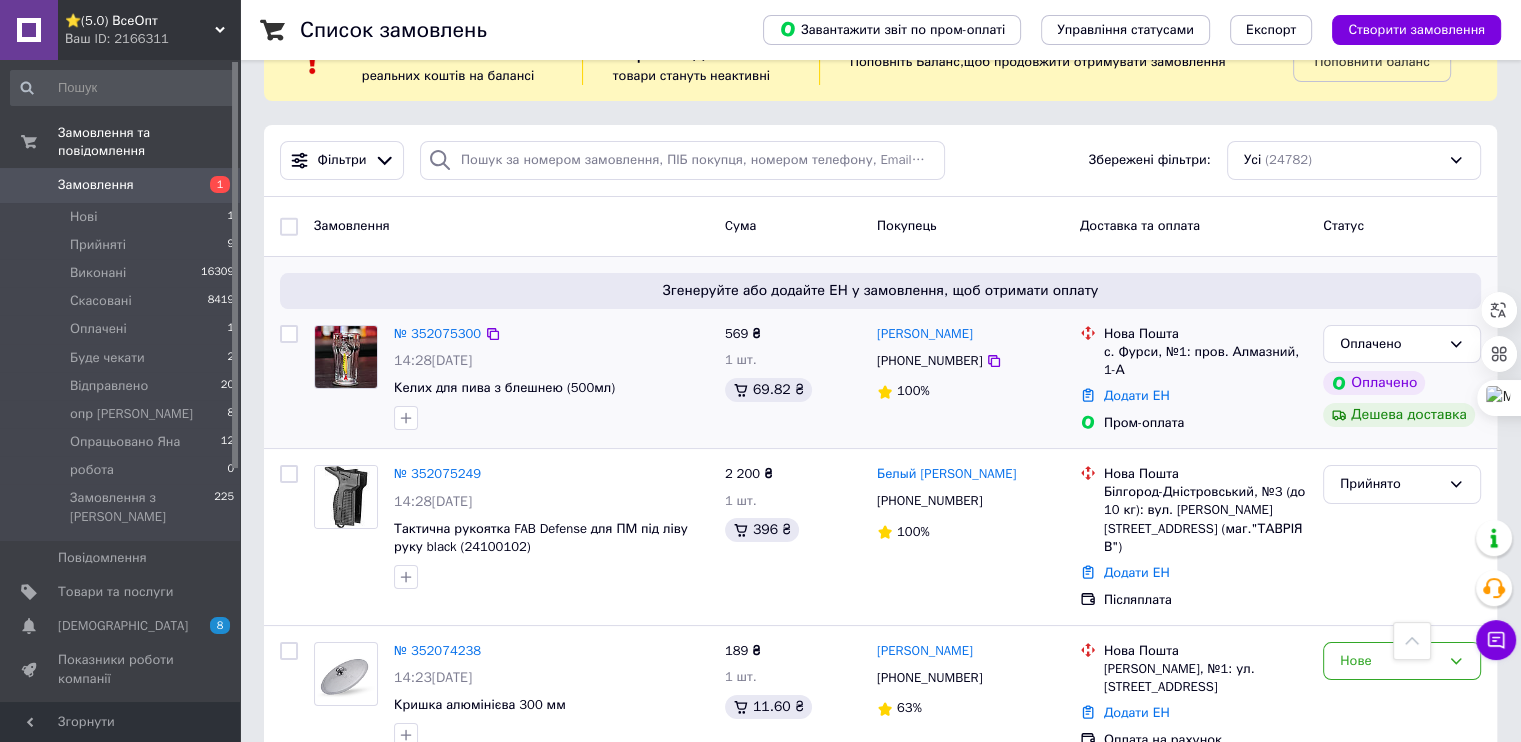 scroll, scrollTop: 0, scrollLeft: 0, axis: both 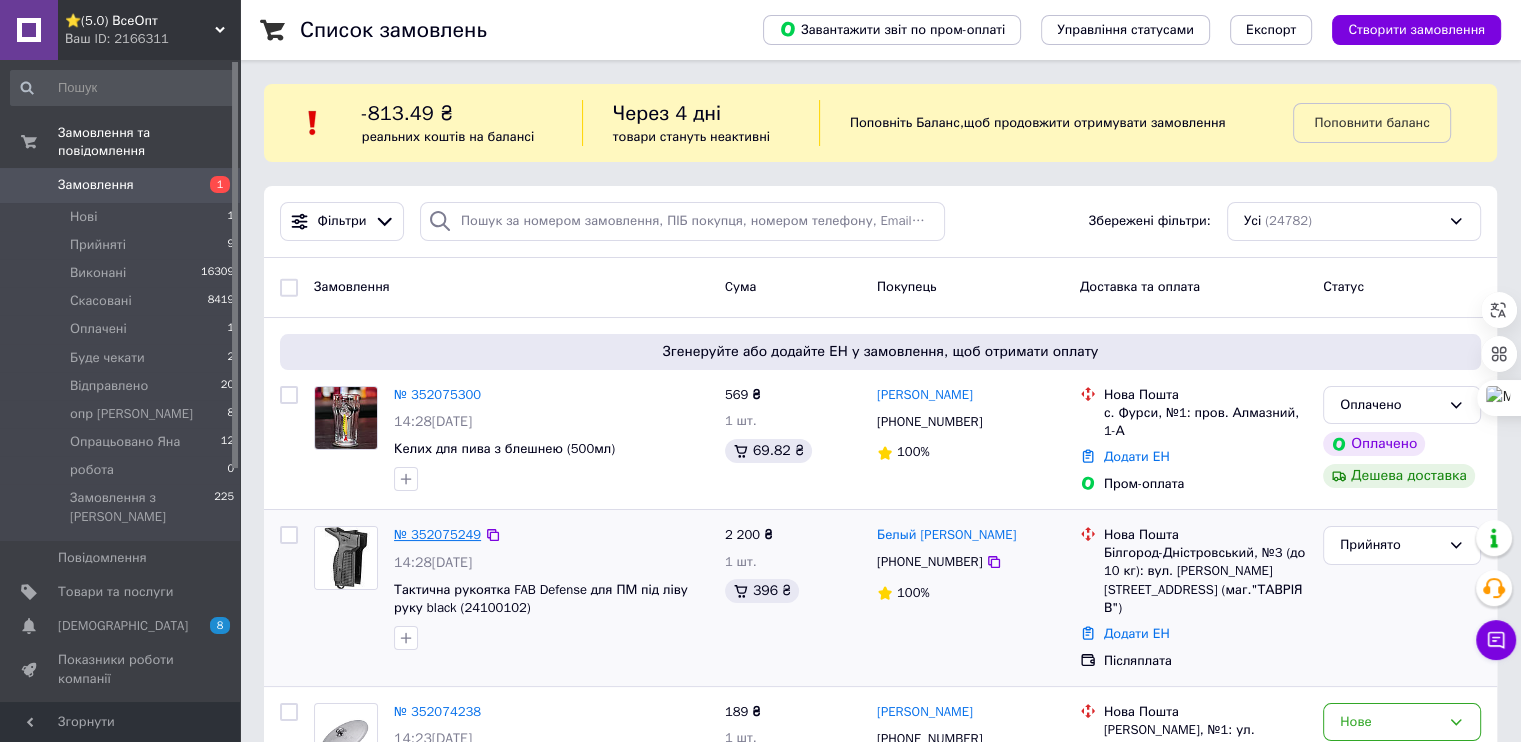 click on "№ 352075249" at bounding box center (437, 534) 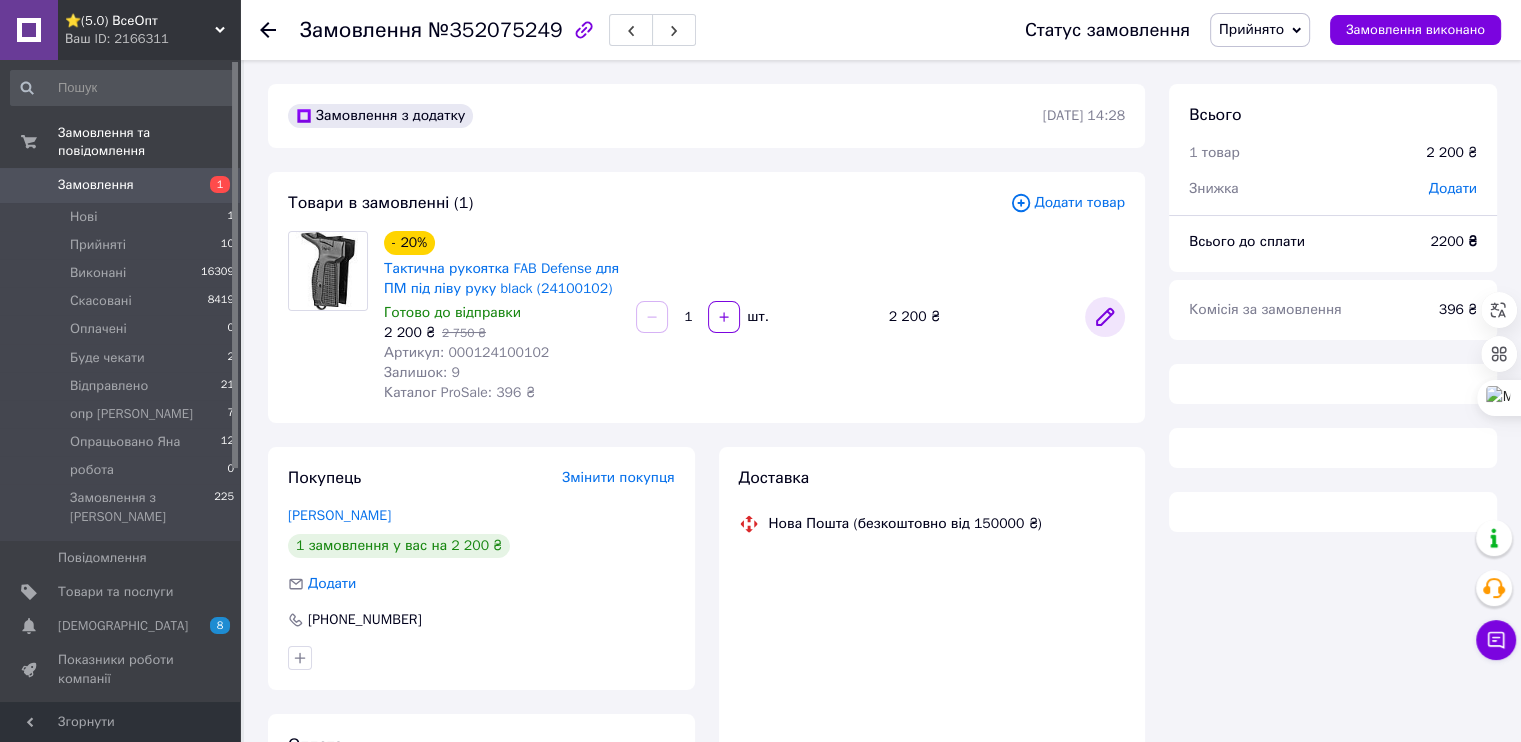 click 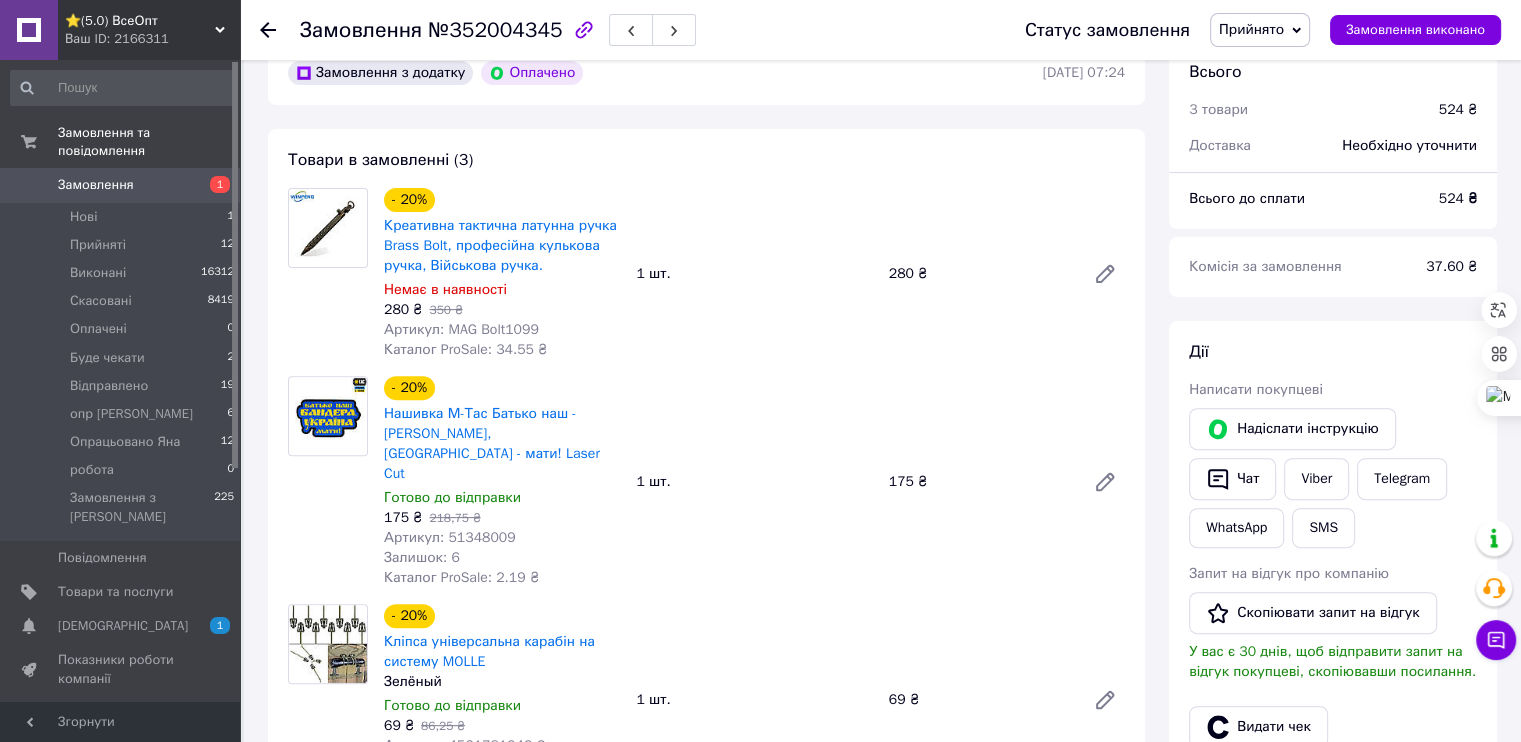 scroll, scrollTop: 600, scrollLeft: 0, axis: vertical 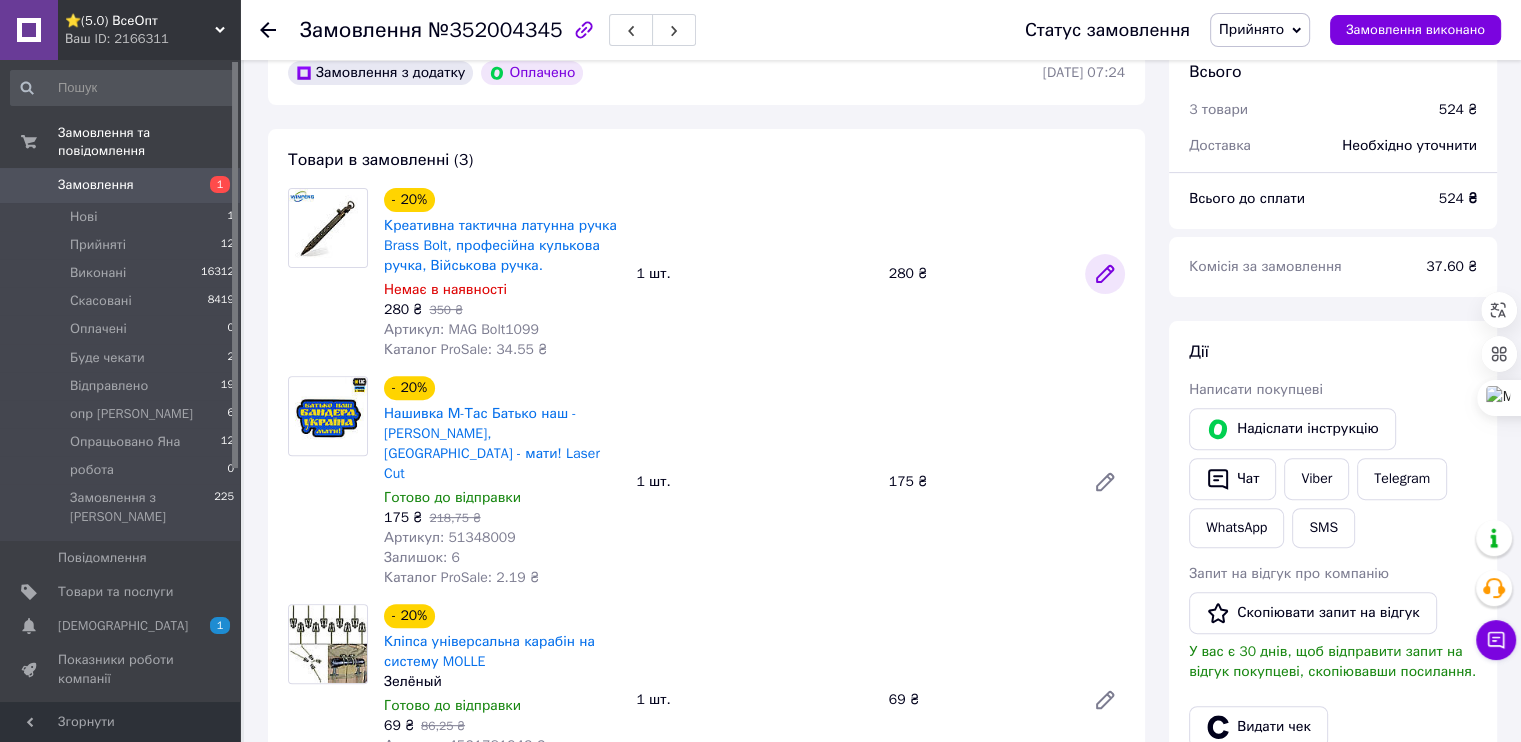 click 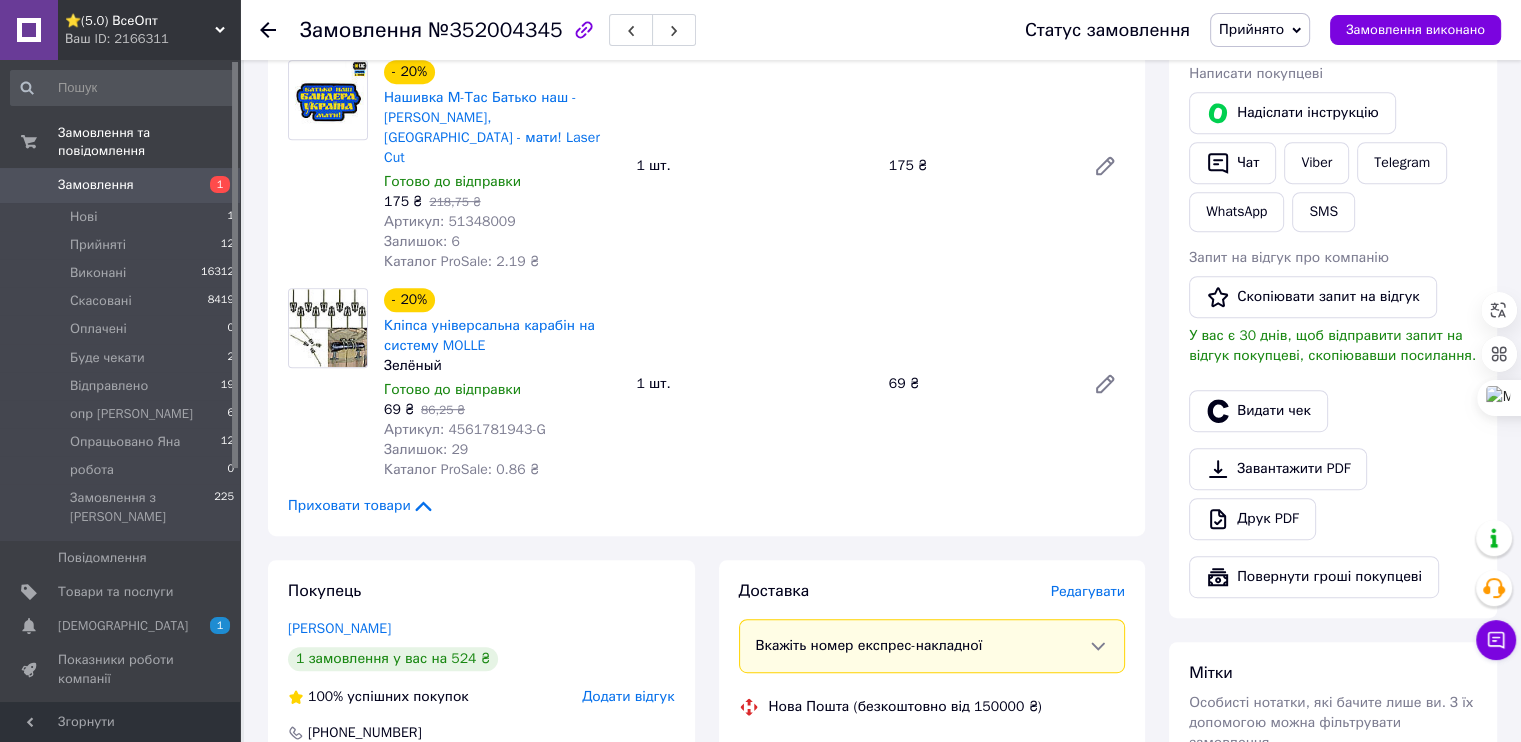 scroll, scrollTop: 1000, scrollLeft: 0, axis: vertical 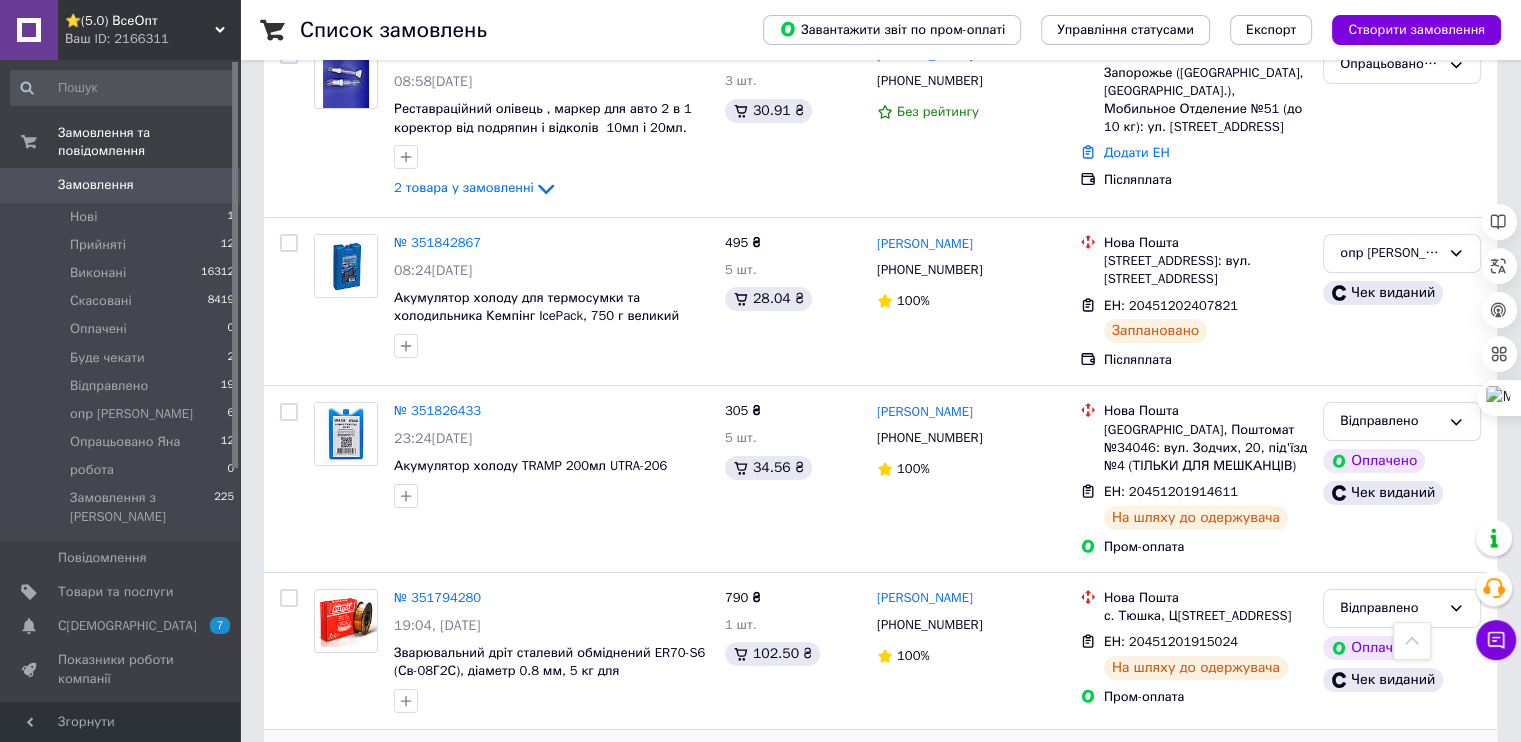 click 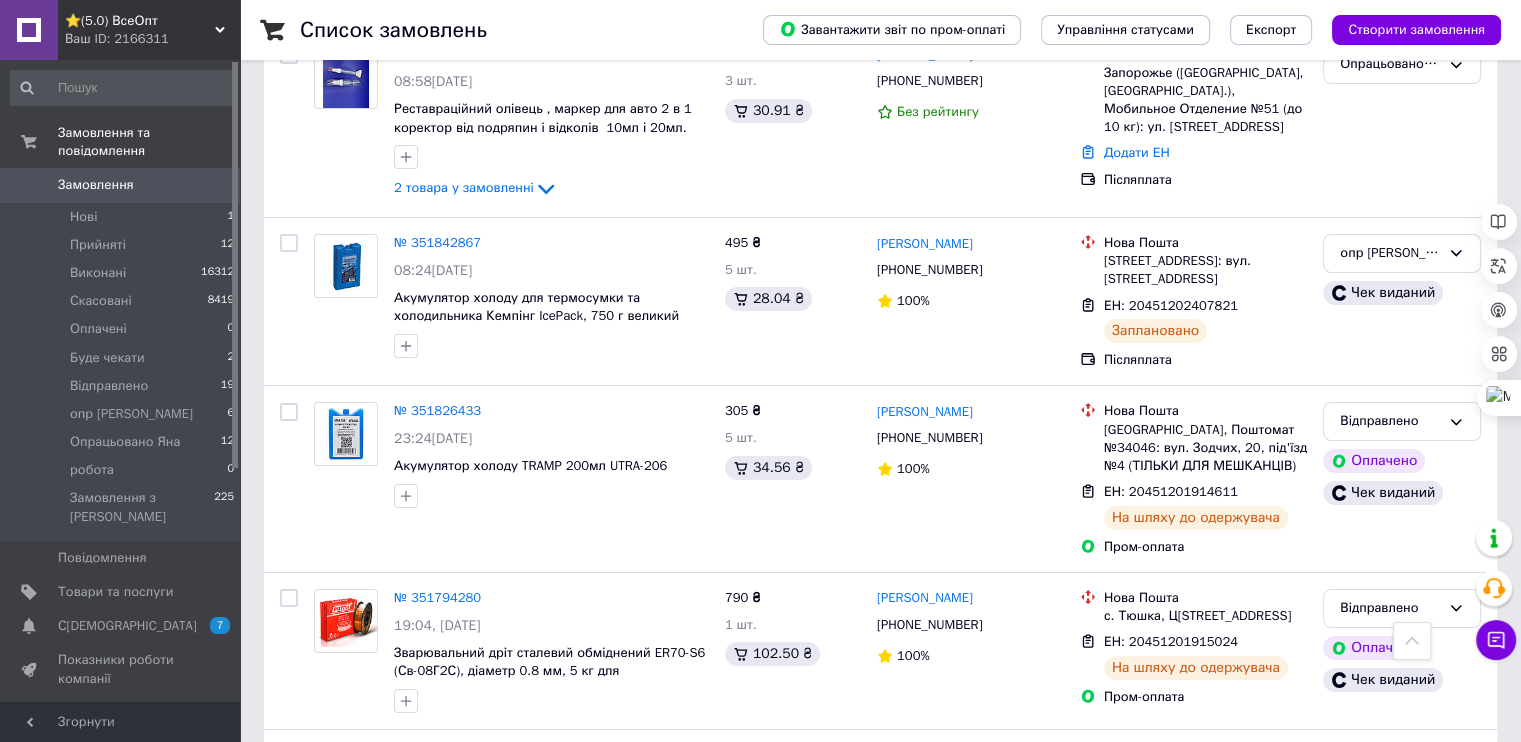click at bounding box center [551, 1301] 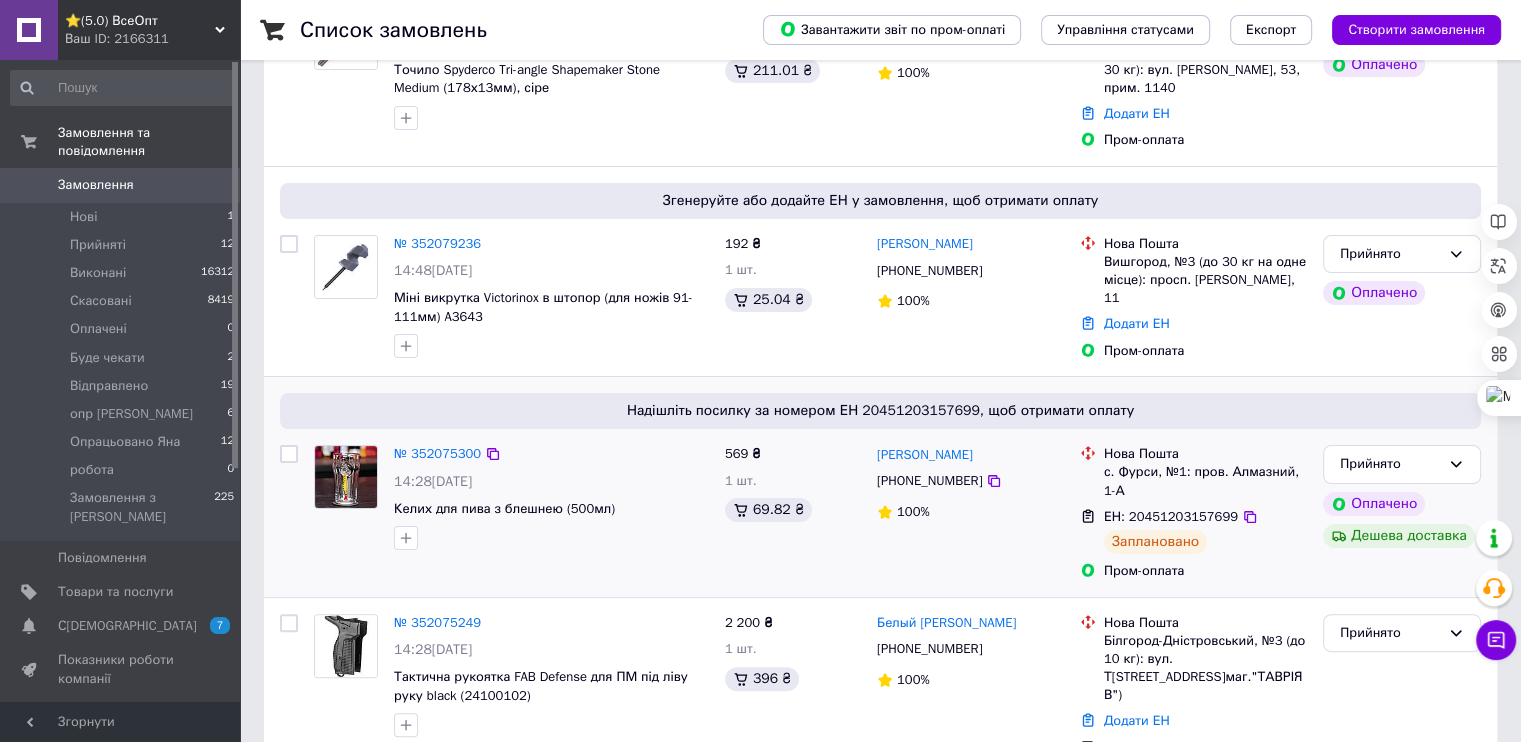 scroll, scrollTop: 400, scrollLeft: 0, axis: vertical 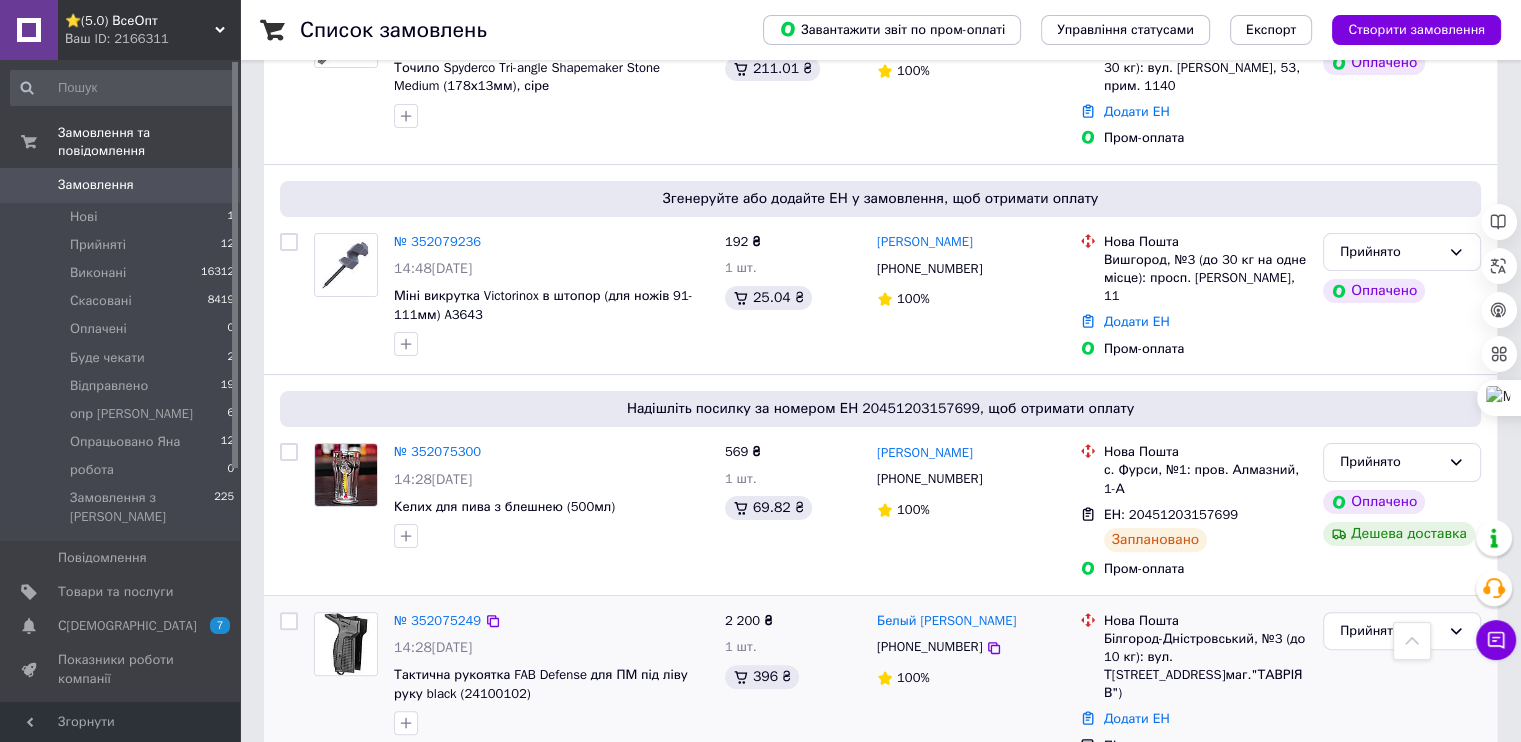 drag, startPoint x: 872, startPoint y: 712, endPoint x: 858, endPoint y: 699, distance: 19.104973 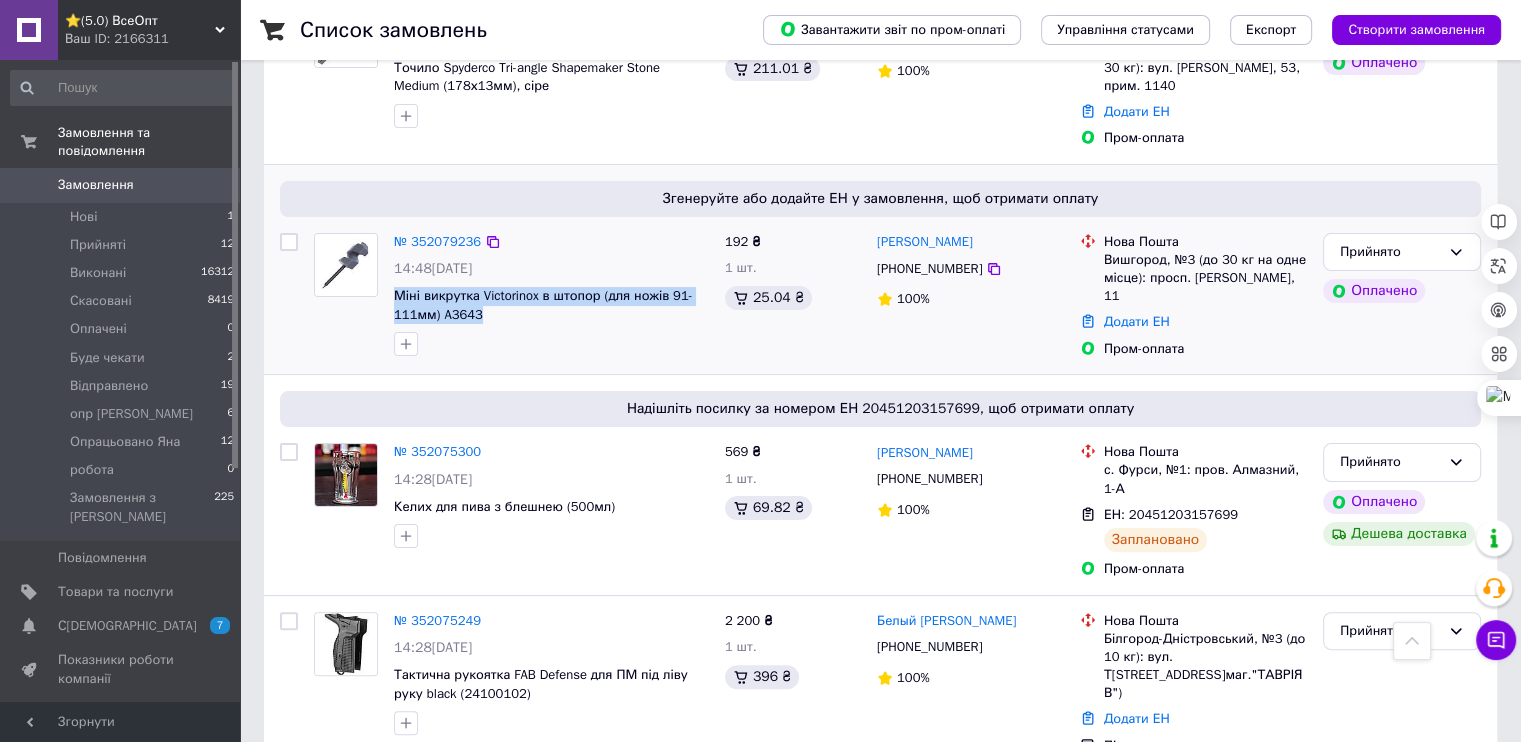 drag, startPoint x: 483, startPoint y: 282, endPoint x: 386, endPoint y: 270, distance: 97.73945 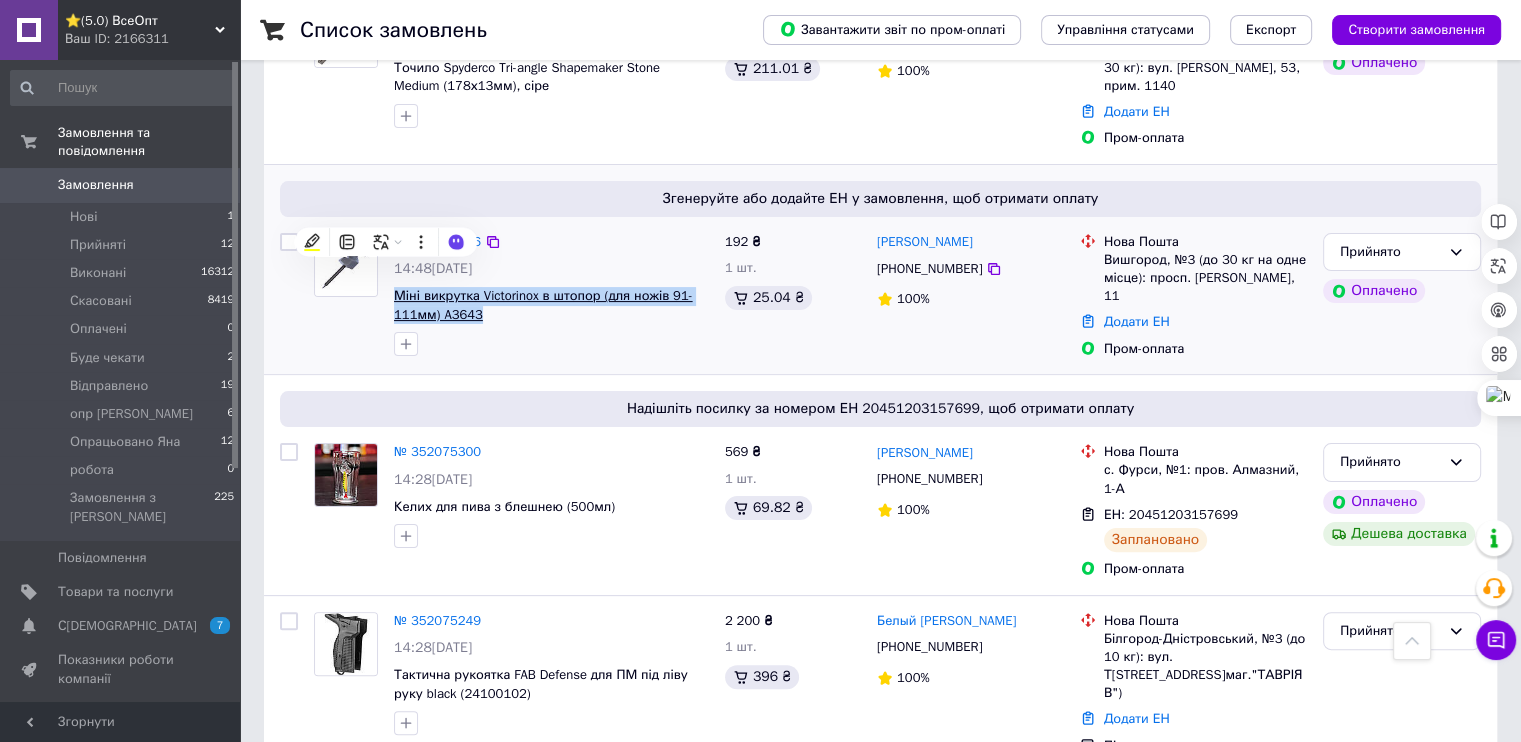 copy on "Міні викрутка Victorinox в штопор (для ножів 91-111мм) A3643" 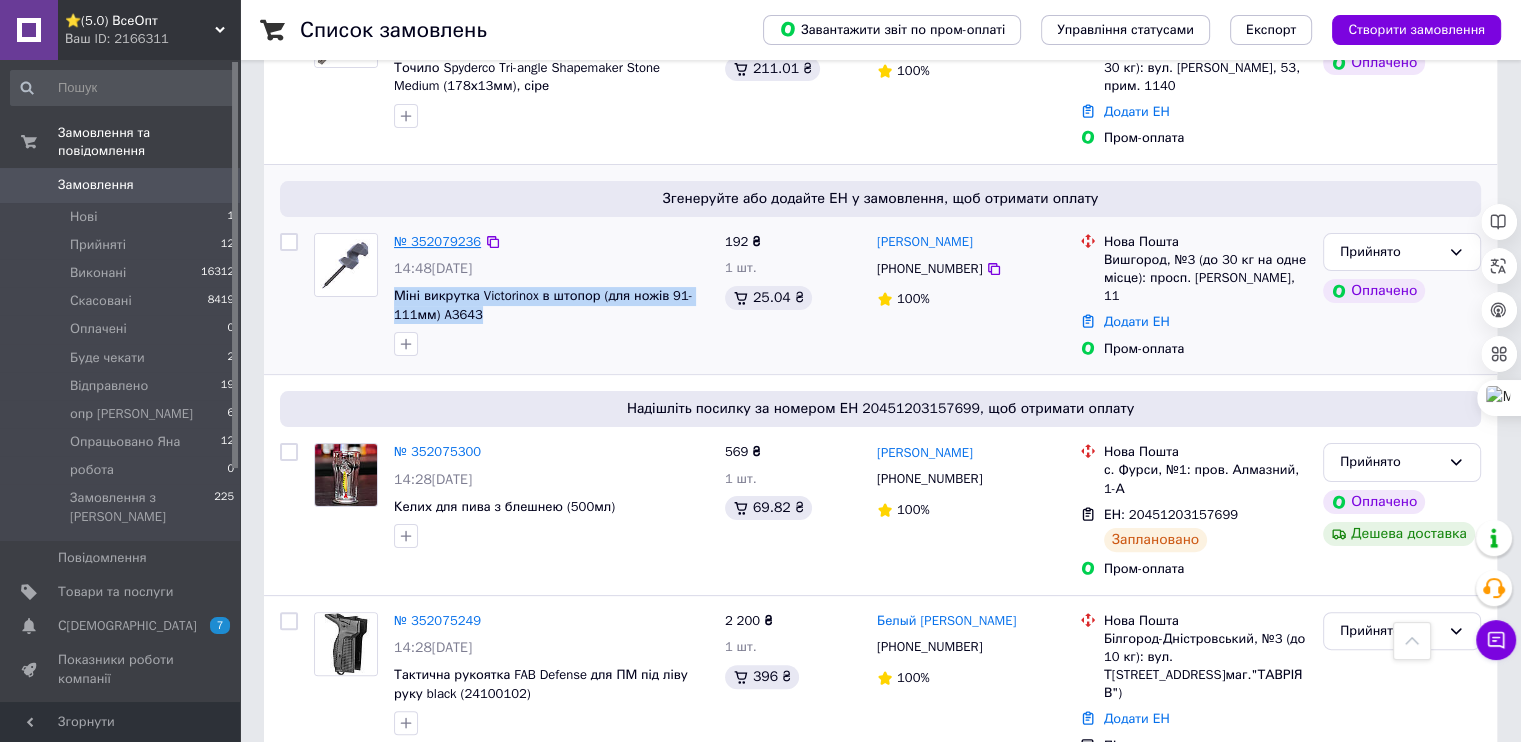 click on "№ 352079236" at bounding box center (437, 241) 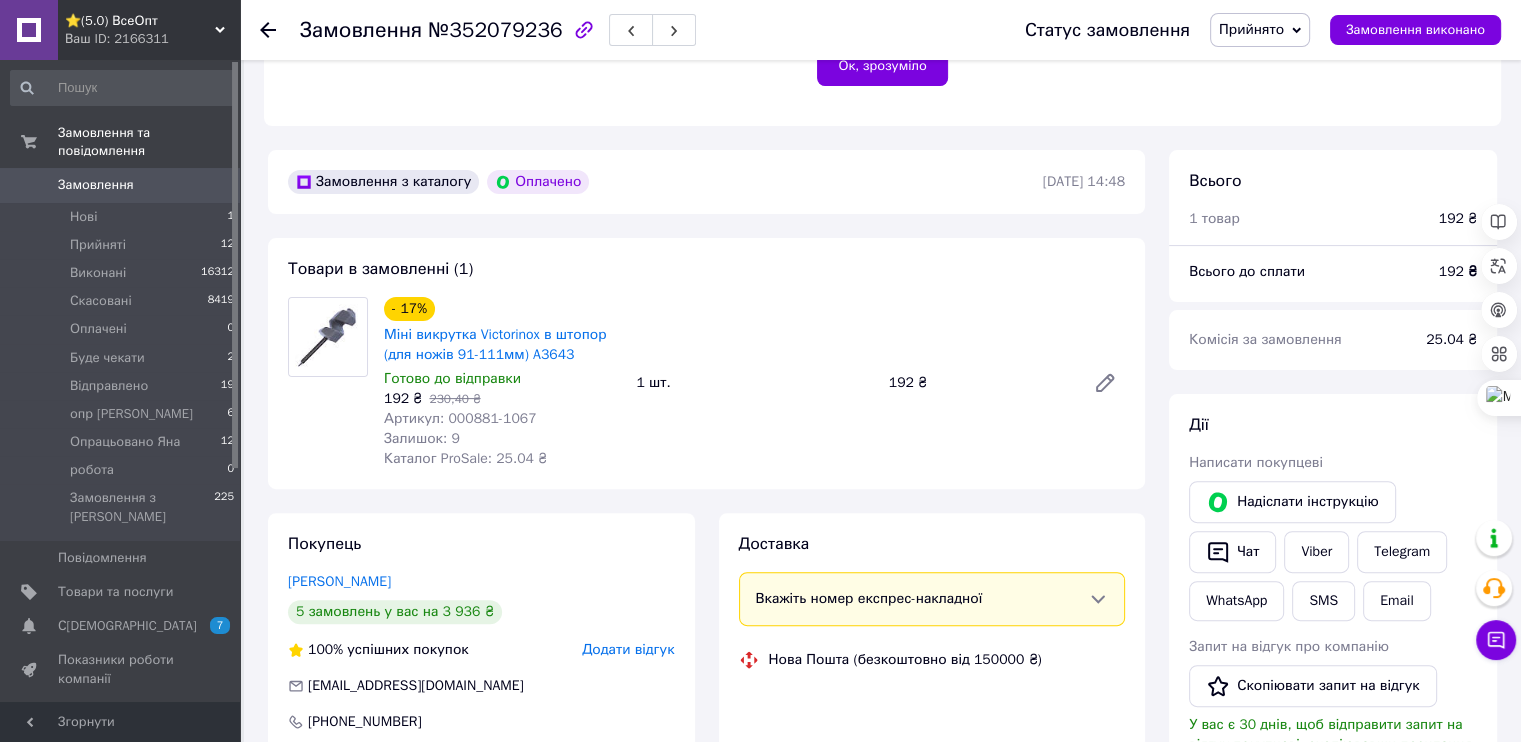 scroll, scrollTop: 600, scrollLeft: 0, axis: vertical 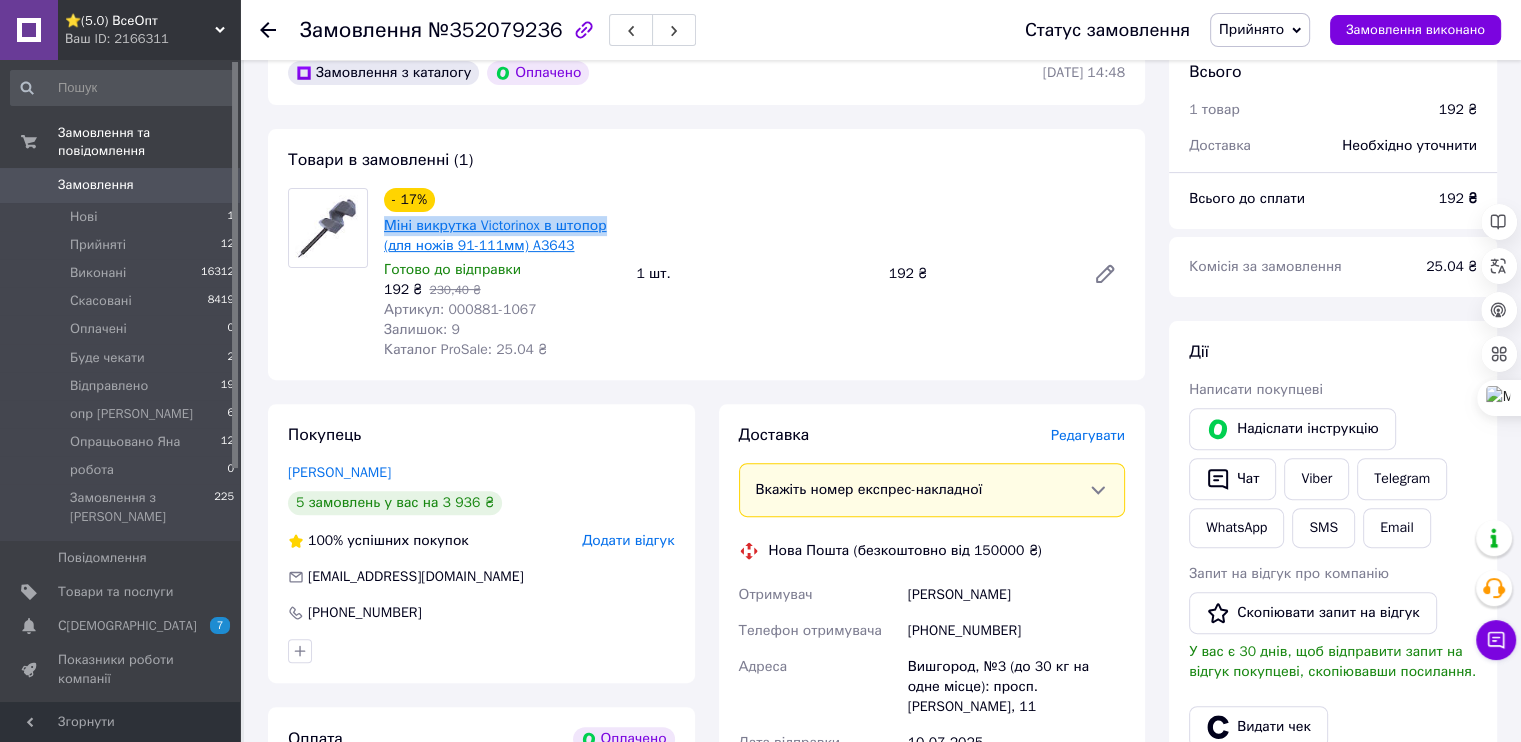drag, startPoint x: 380, startPoint y: 162, endPoint x: 547, endPoint y: 168, distance: 167.10774 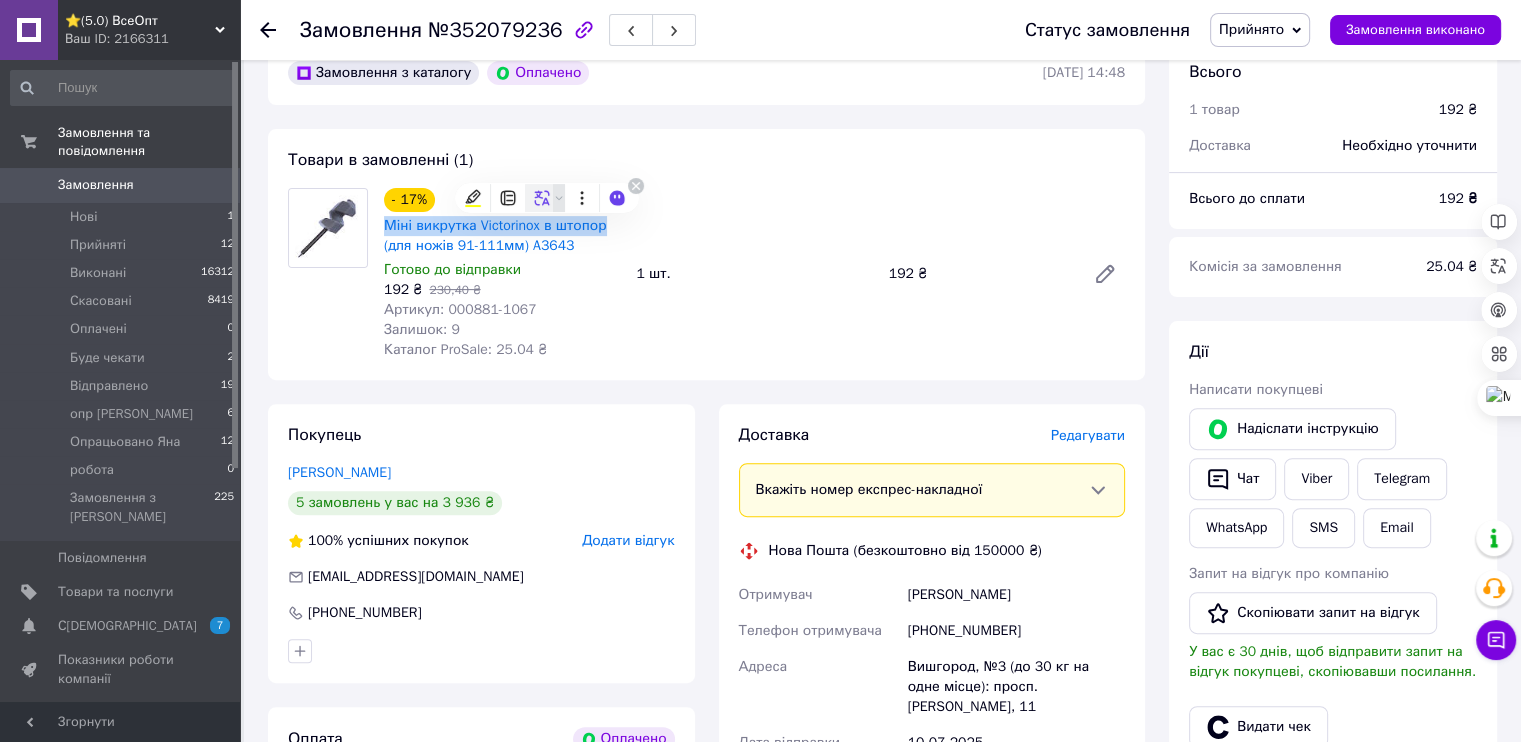 copy on "Міні викрутка Victorinox в штопор" 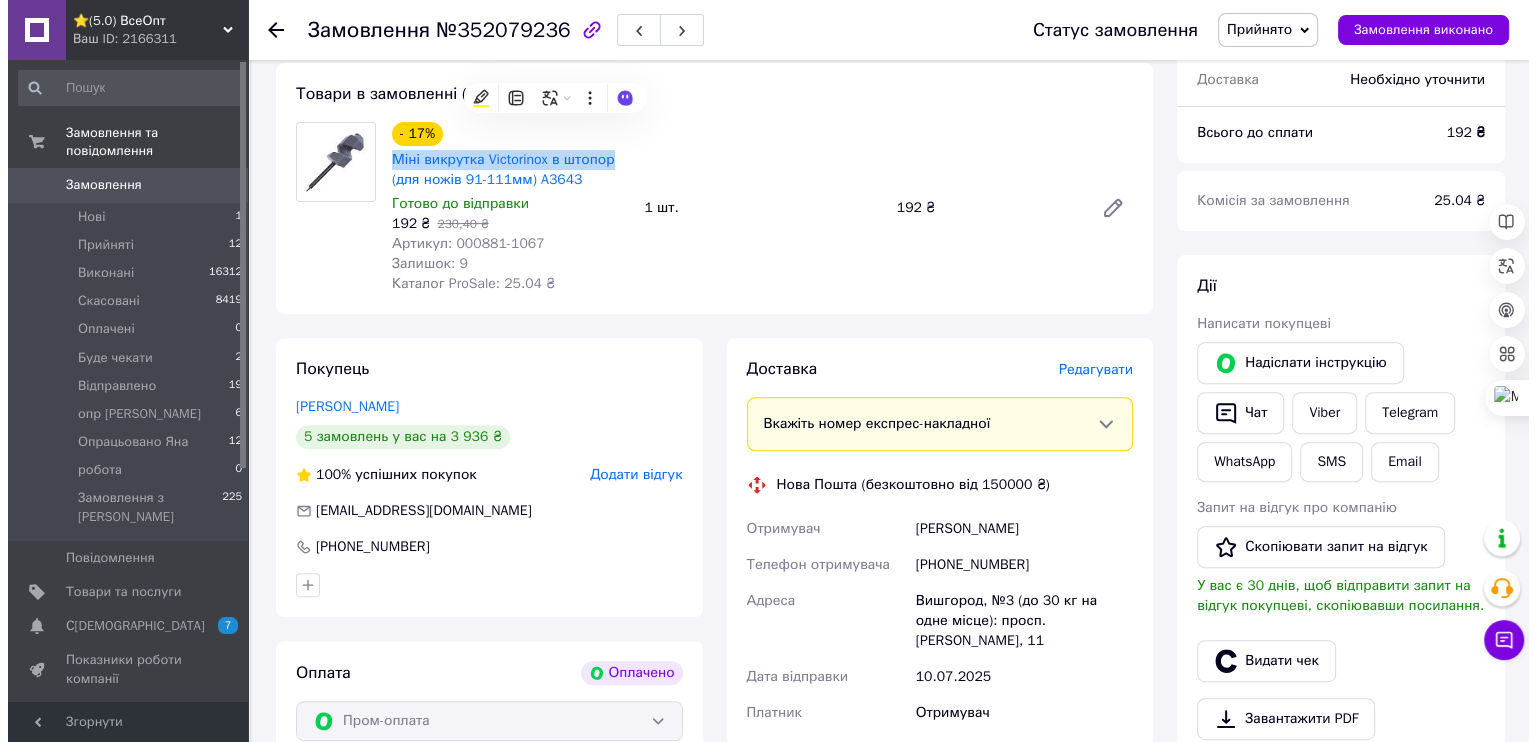 scroll, scrollTop: 700, scrollLeft: 0, axis: vertical 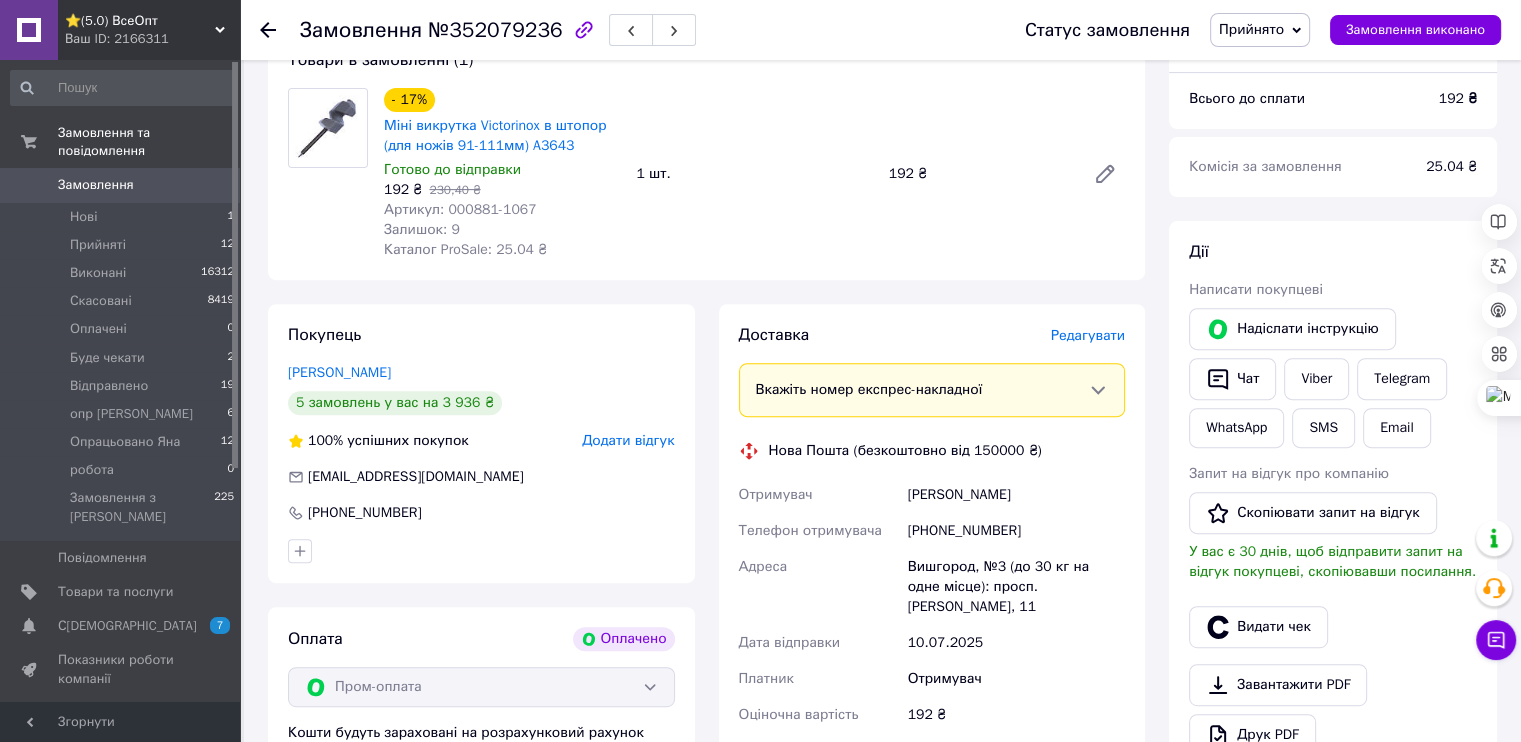 click on "Редагувати" at bounding box center (1088, 335) 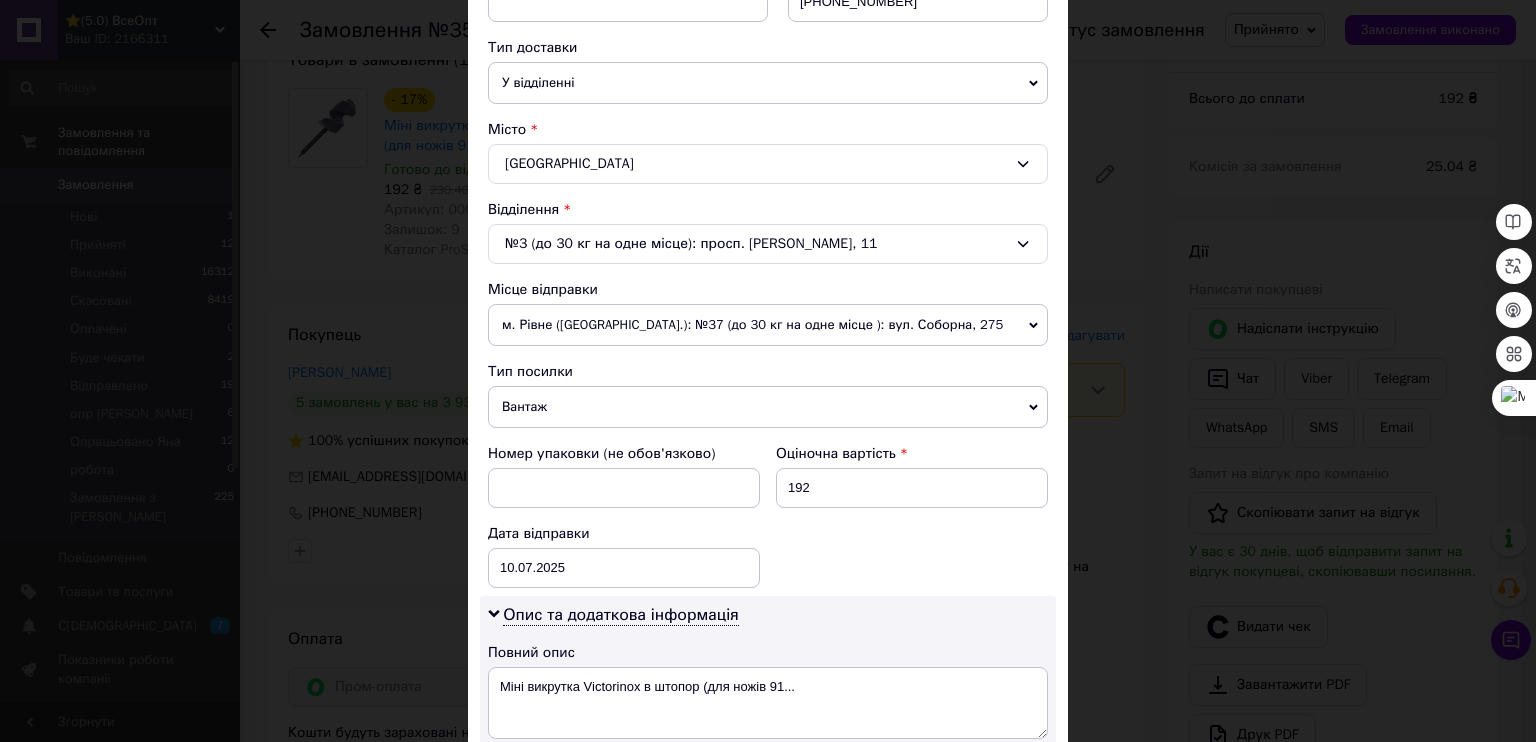 scroll, scrollTop: 500, scrollLeft: 0, axis: vertical 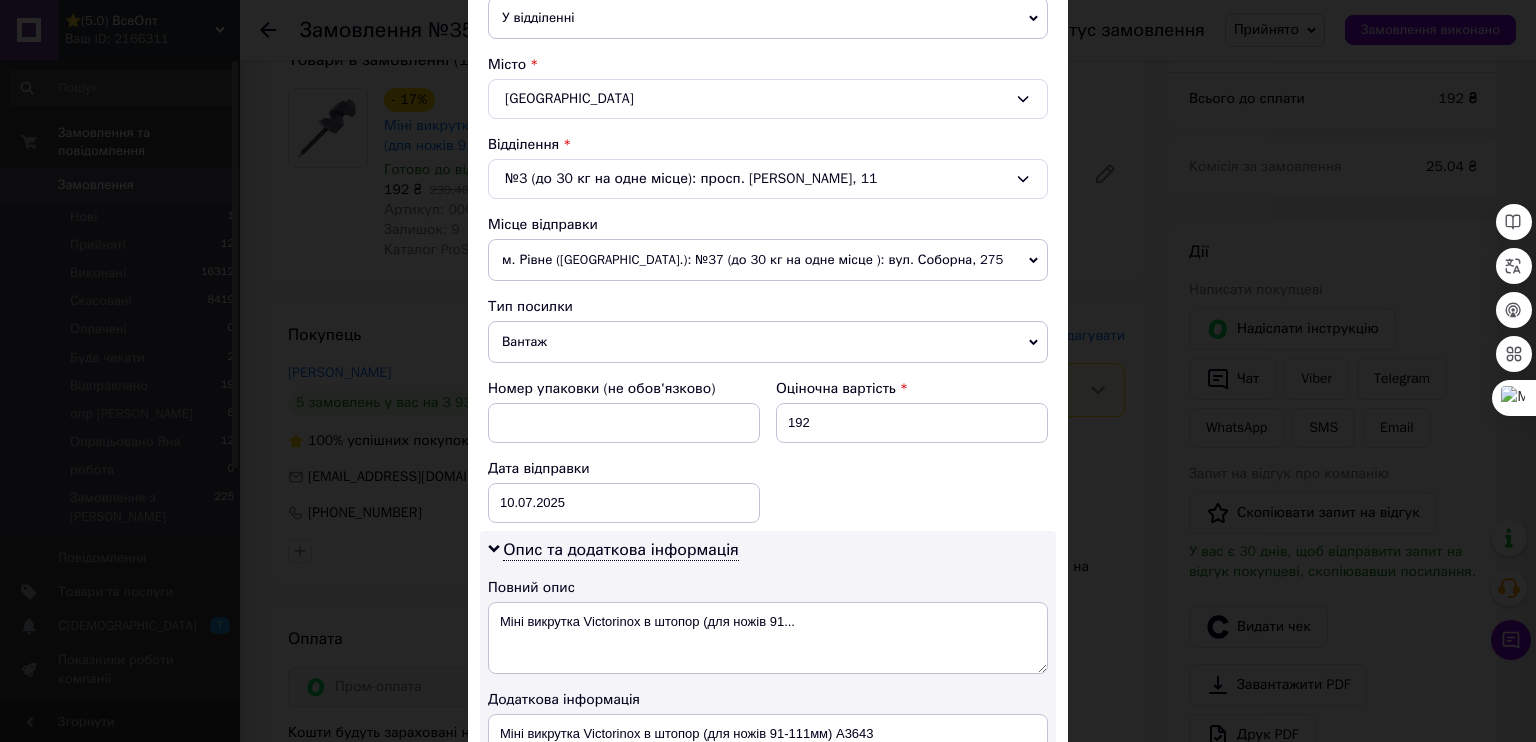 click on "м. Рівне (Рівненська обл.): №37 (до 30 кг на одне місце ): вул. Соборна, 275" at bounding box center [768, 260] 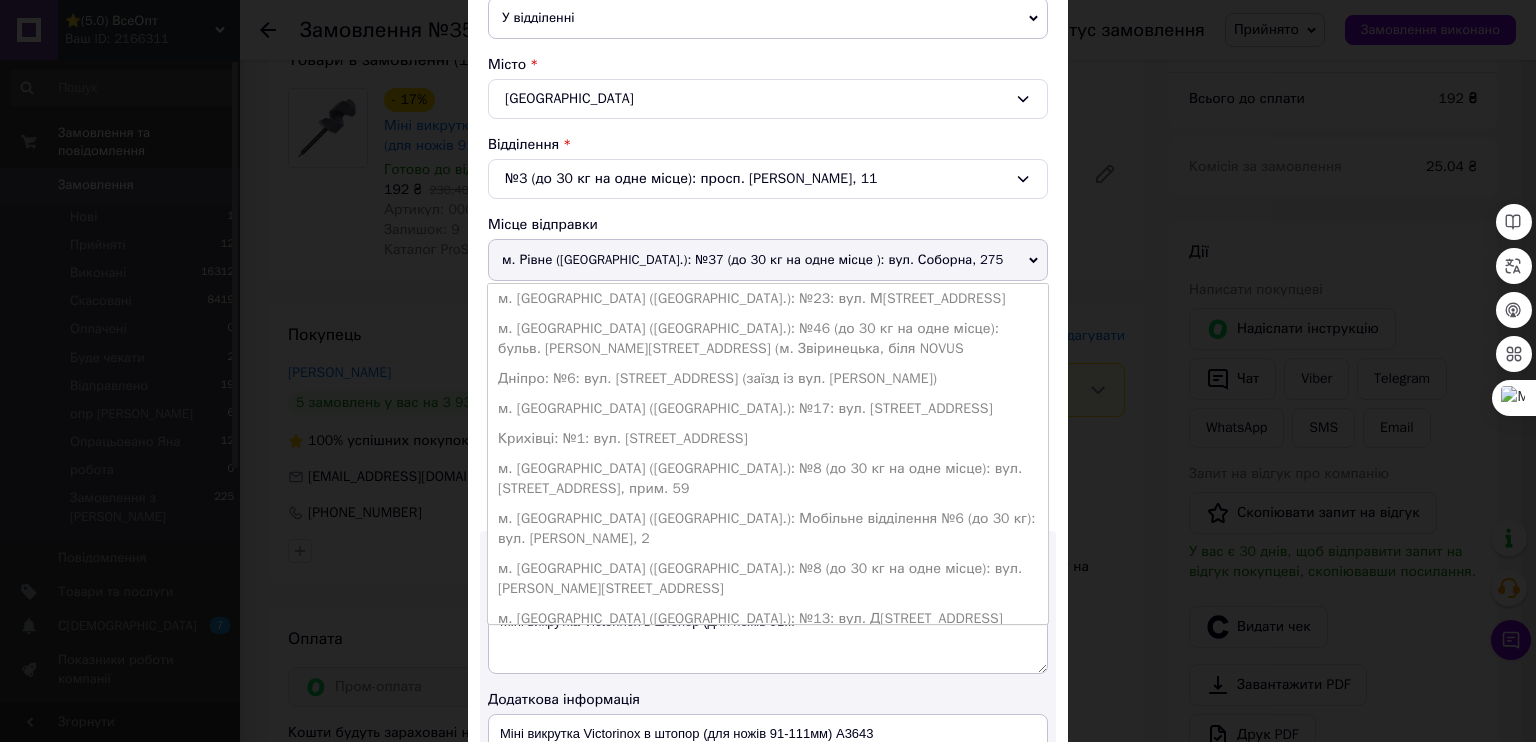 click on "м. Київ (Київська обл.): Мобільне відділення №6 (до 30 кг): вул. Миколи Василенка, 2" at bounding box center [768, 529] 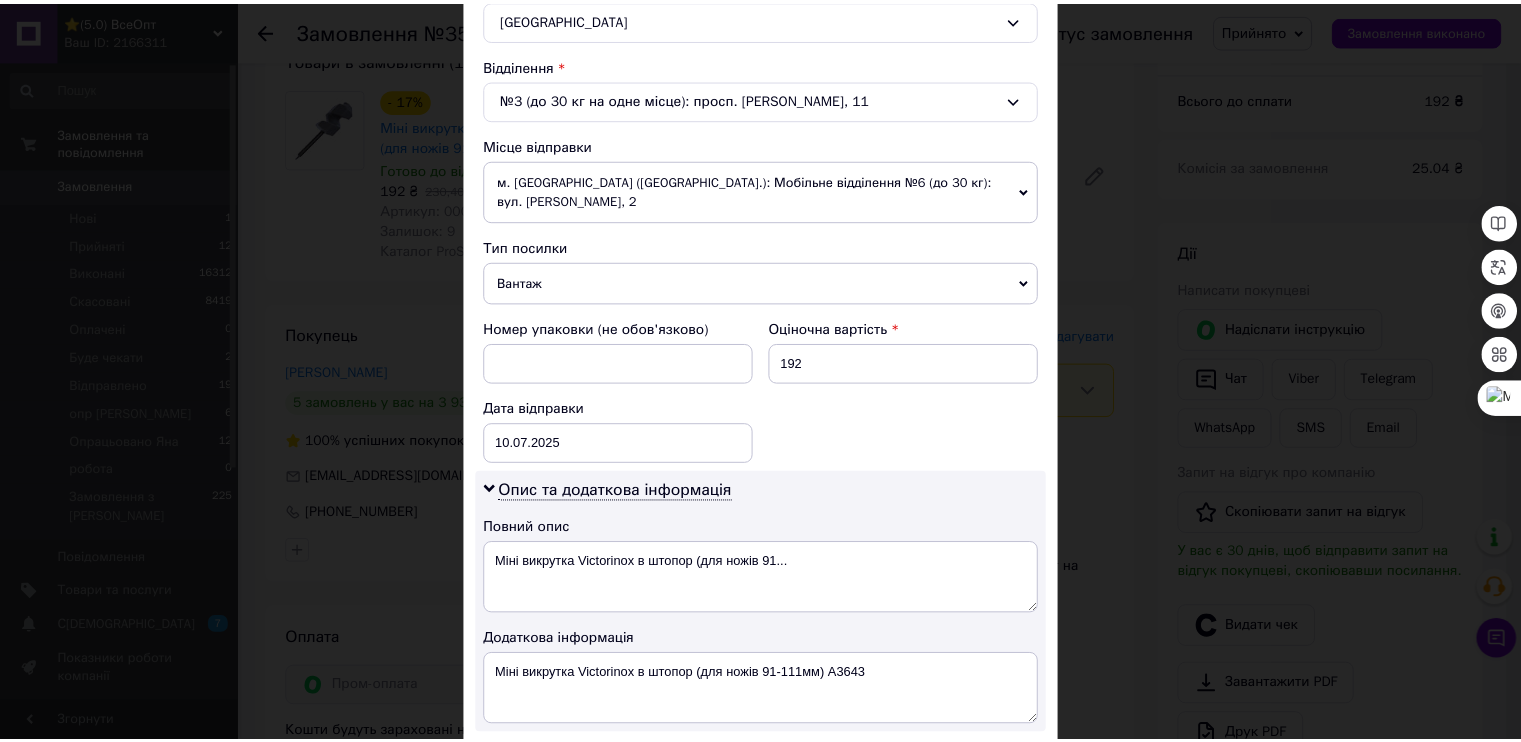 scroll, scrollTop: 680, scrollLeft: 0, axis: vertical 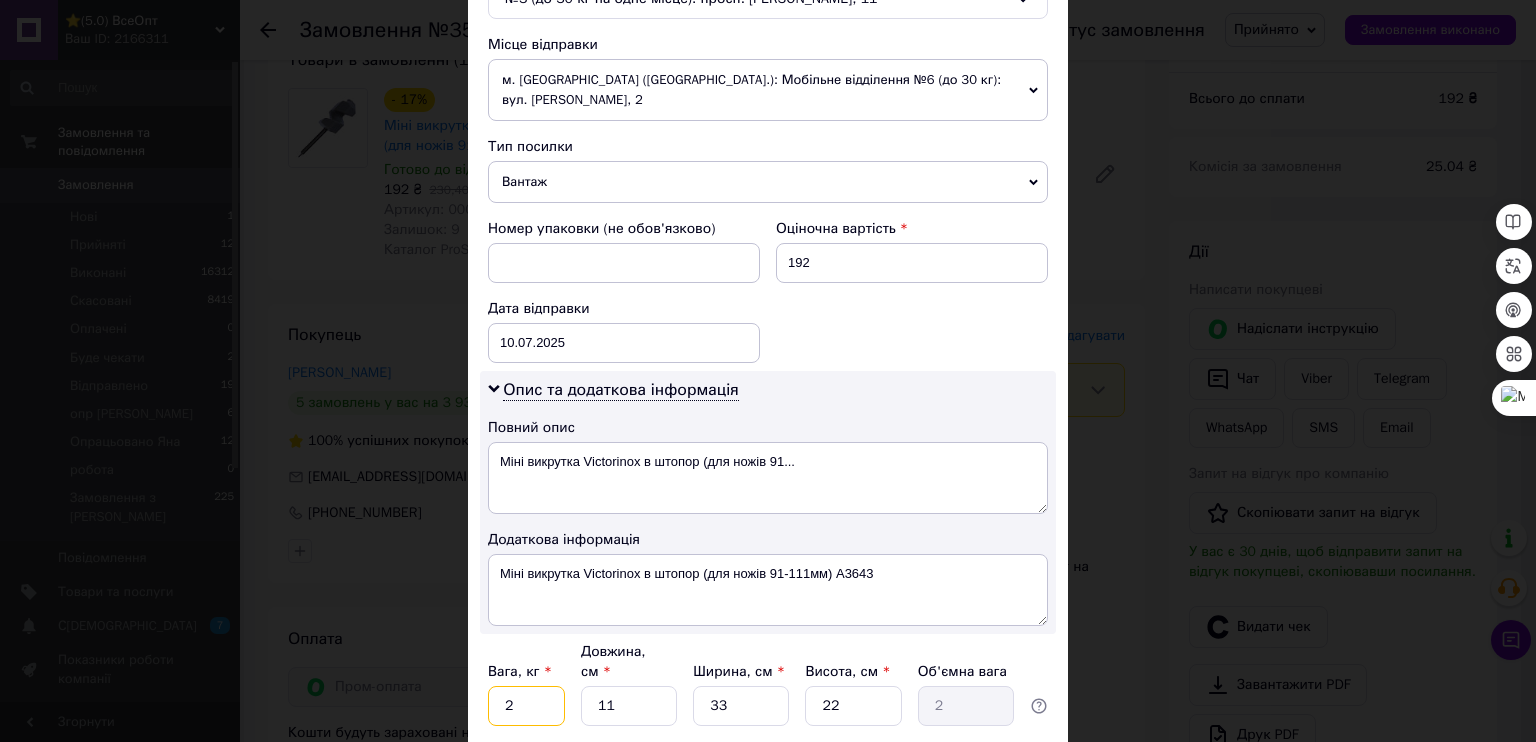 drag, startPoint x: 537, startPoint y: 545, endPoint x: 491, endPoint y: 527, distance: 49.396355 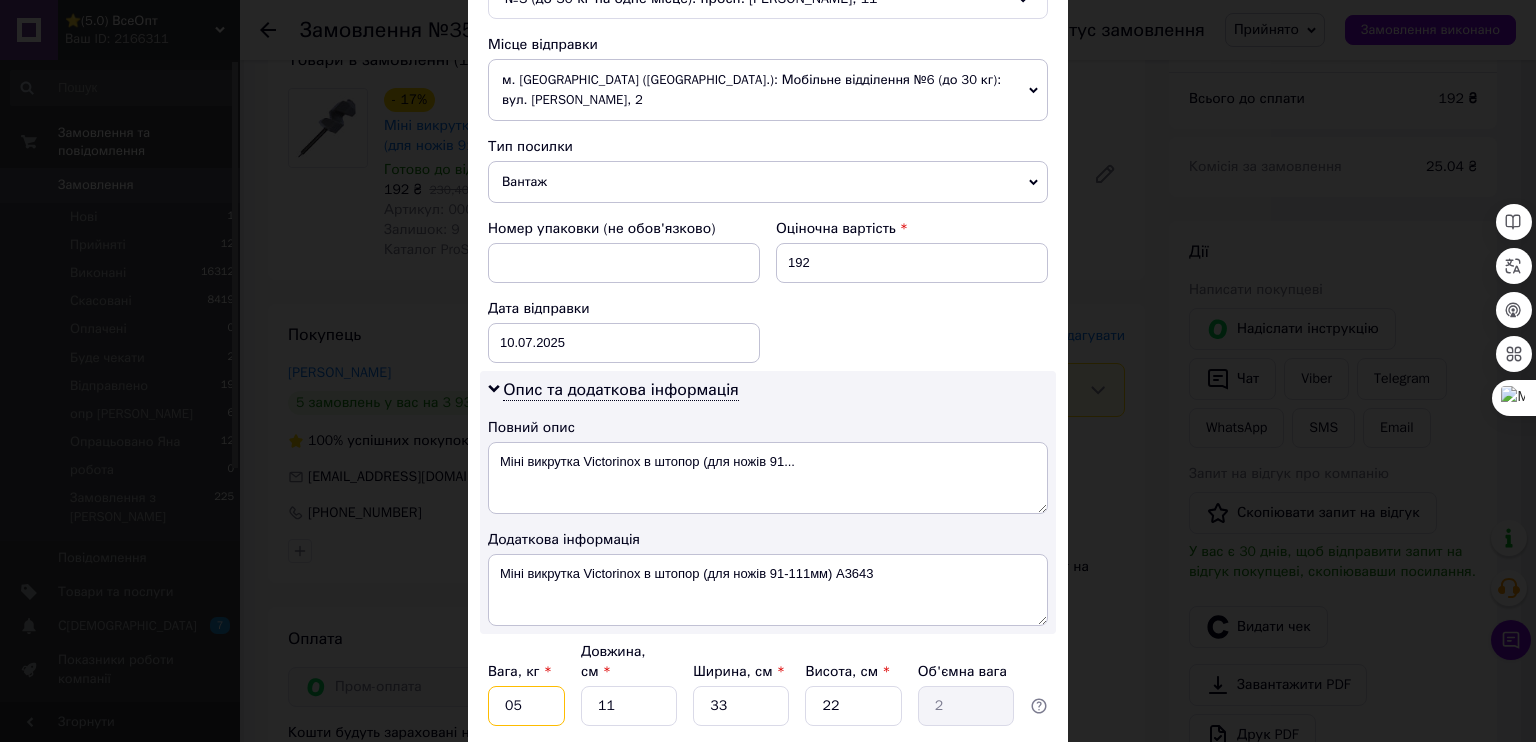 click on "05" at bounding box center [526, 706] 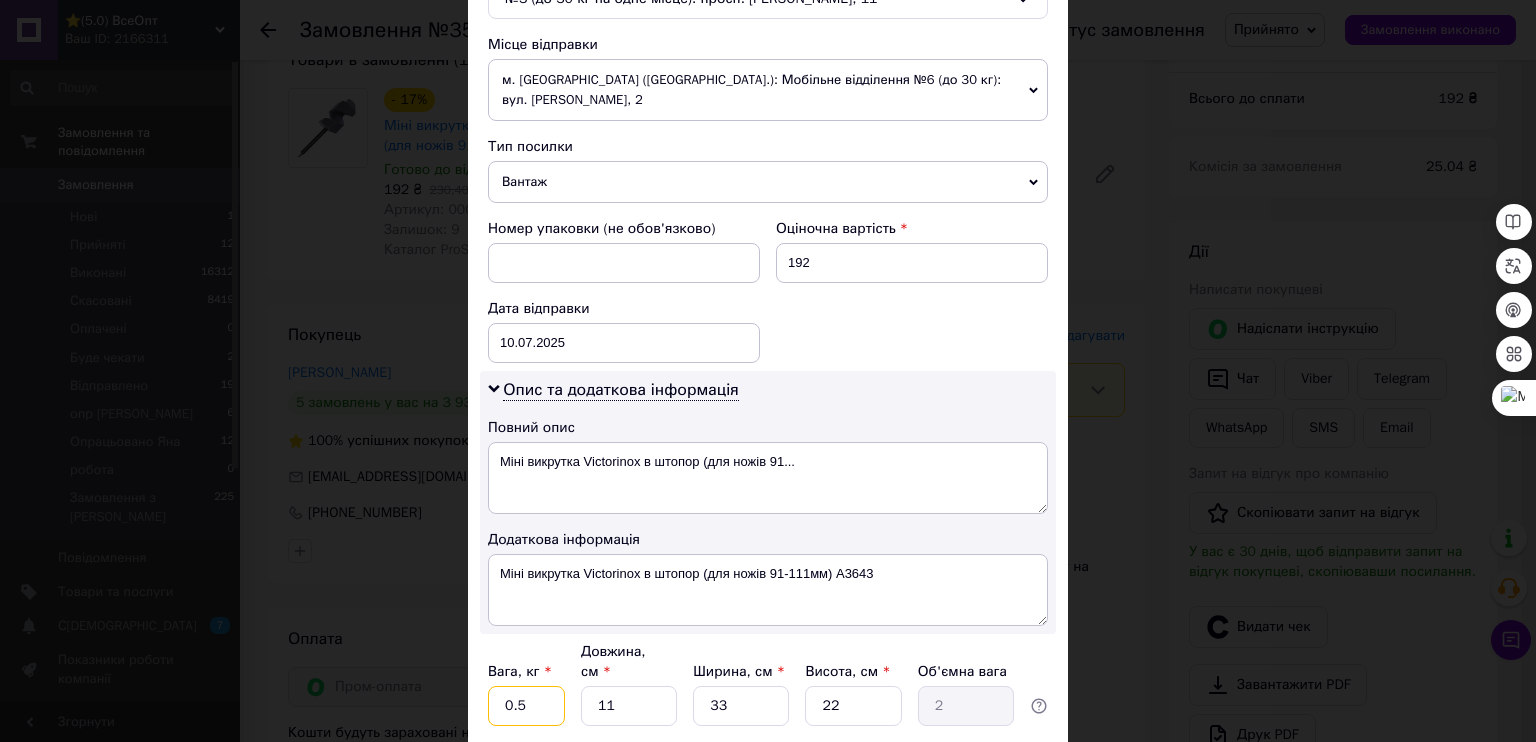 type on "0.5" 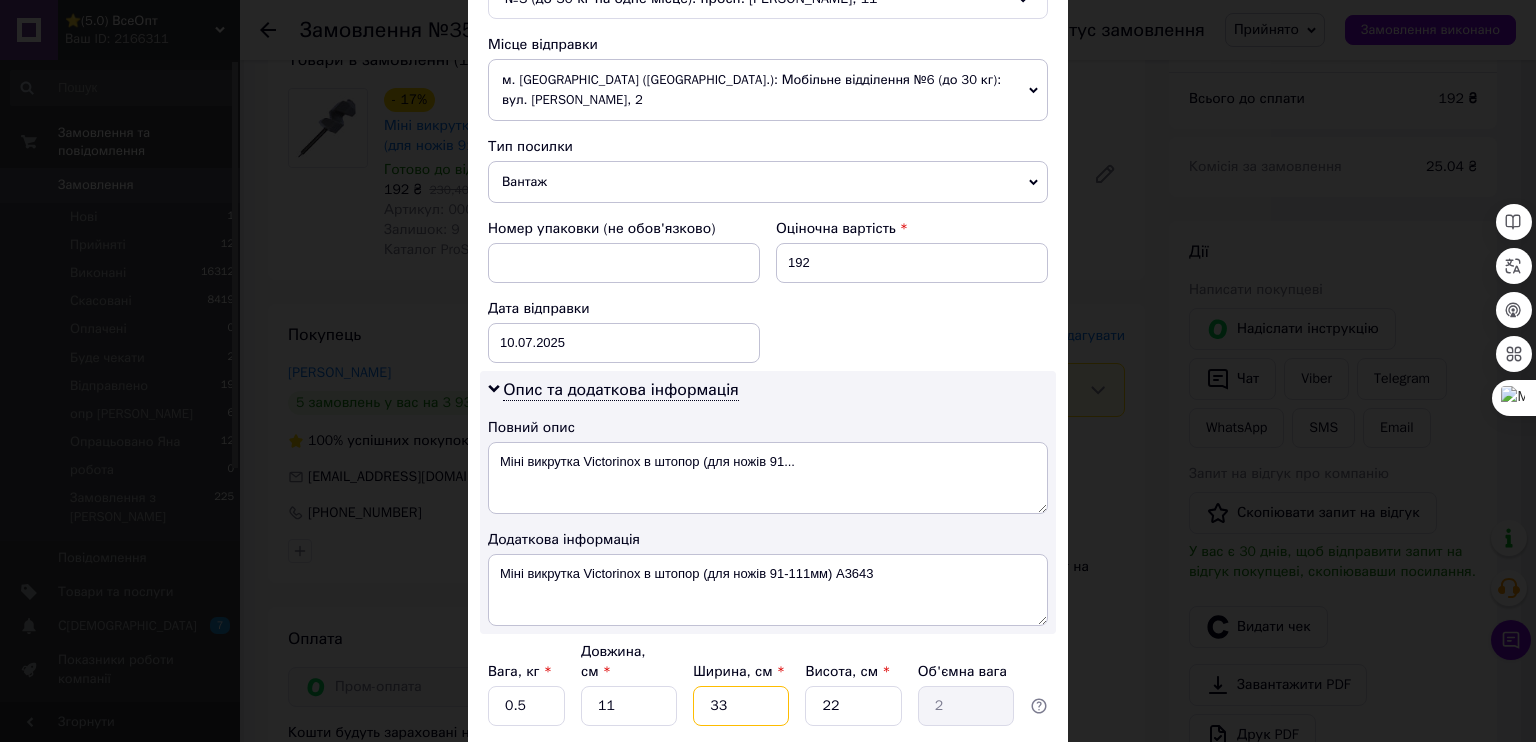 drag, startPoint x: 725, startPoint y: 544, endPoint x: 690, endPoint y: 538, distance: 35.510563 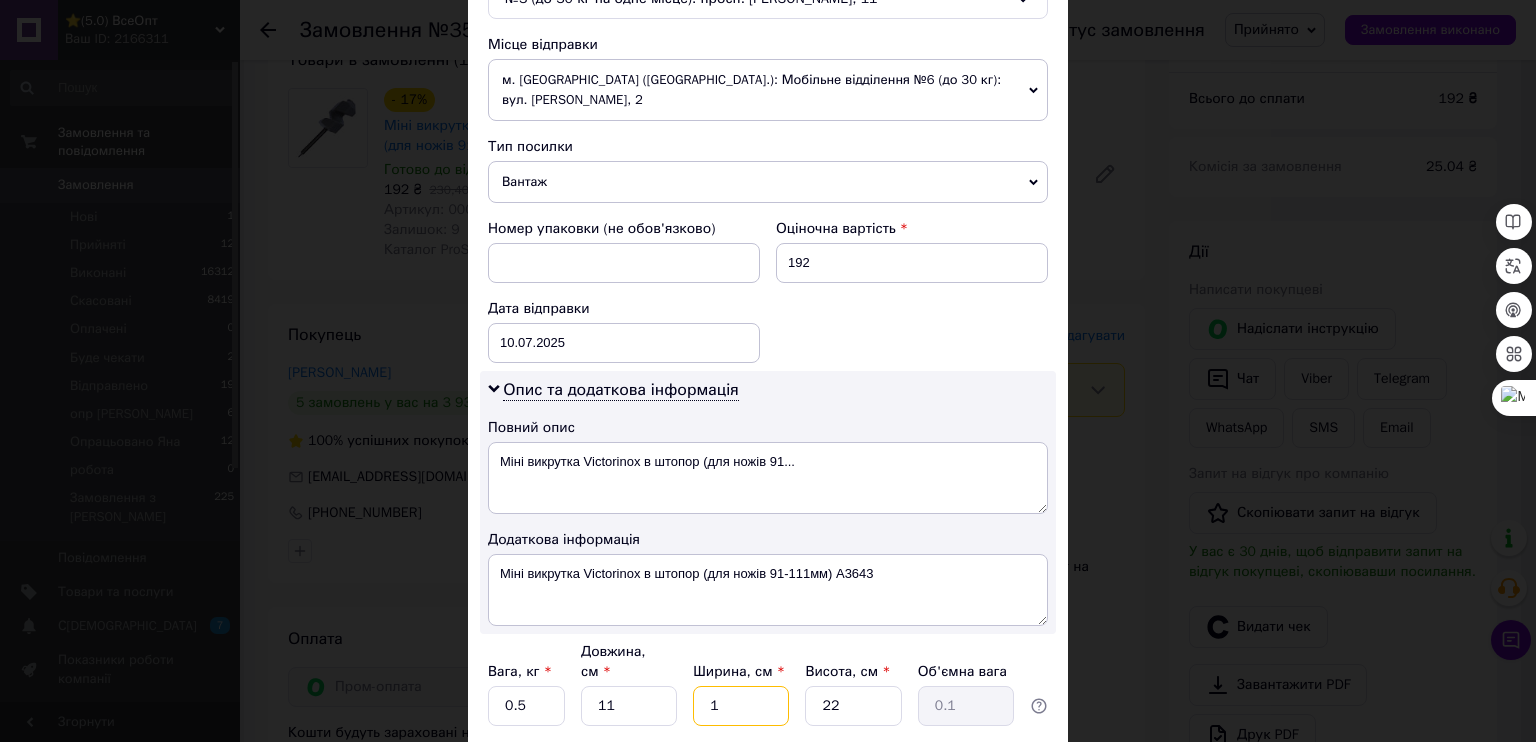 type on "10" 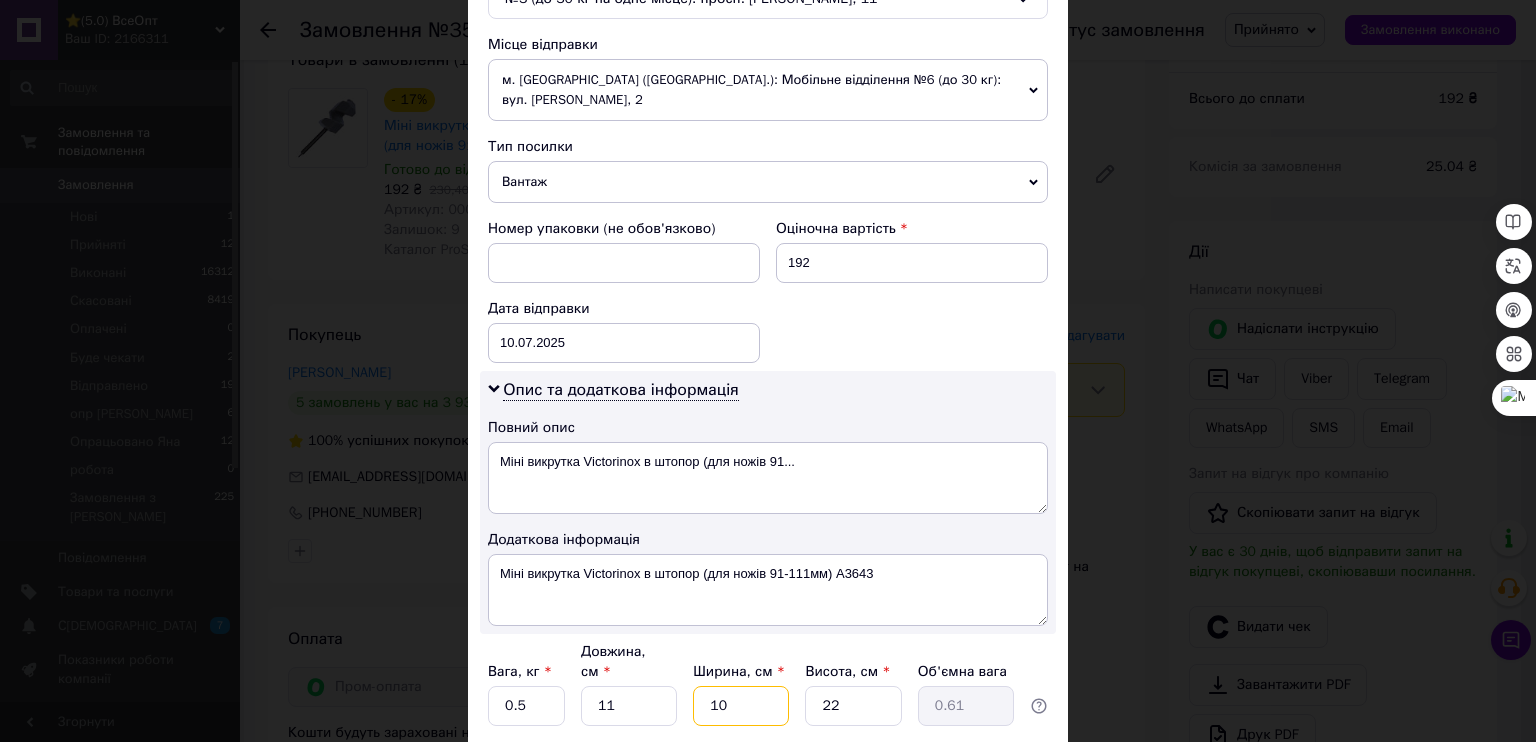 type on "10" 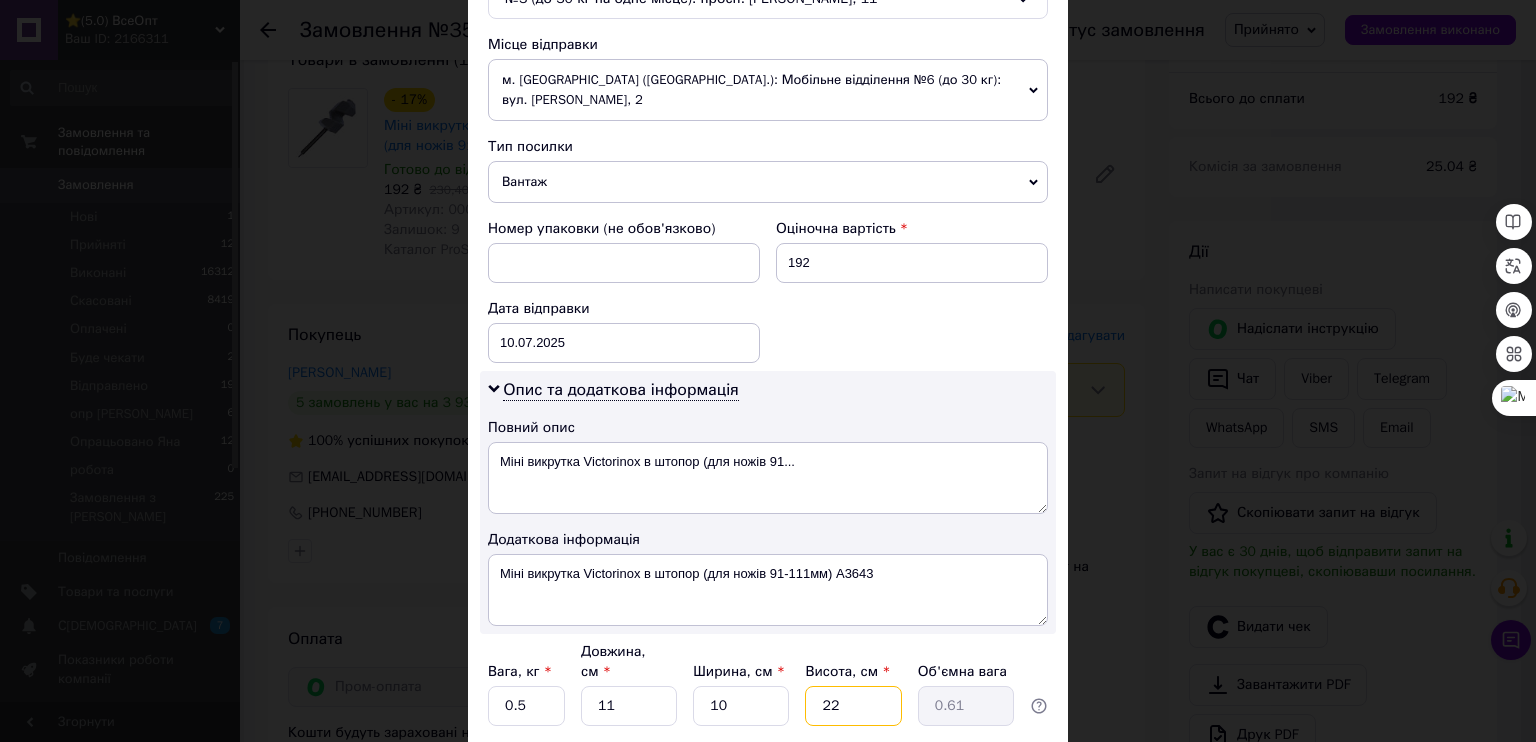 click on "Вага, кг   * 0.5 Довжина, см   * 11 Ширина, см   * 10 Висота, см   * 22 Об'ємна вага 0.61" at bounding box center (768, 684) 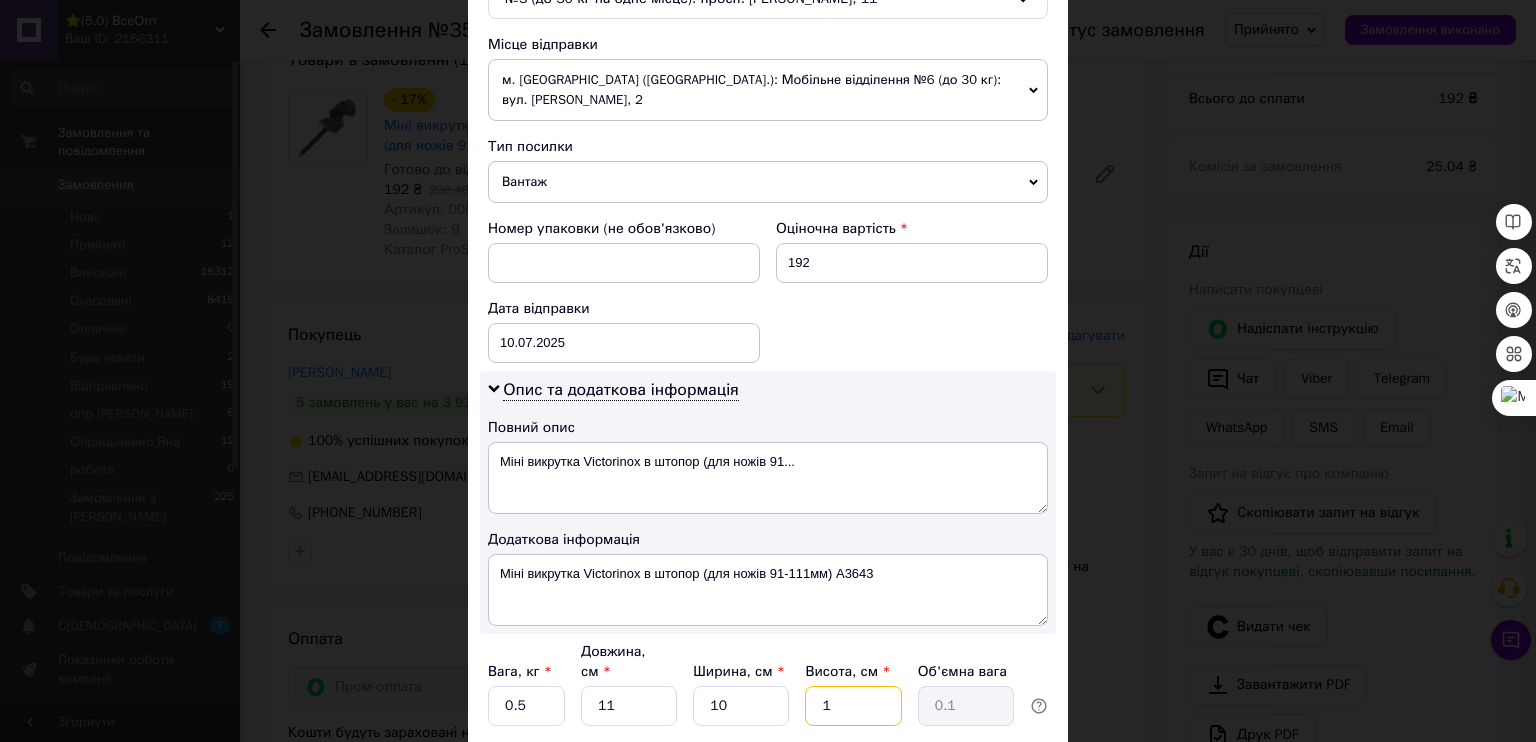 type on "10" 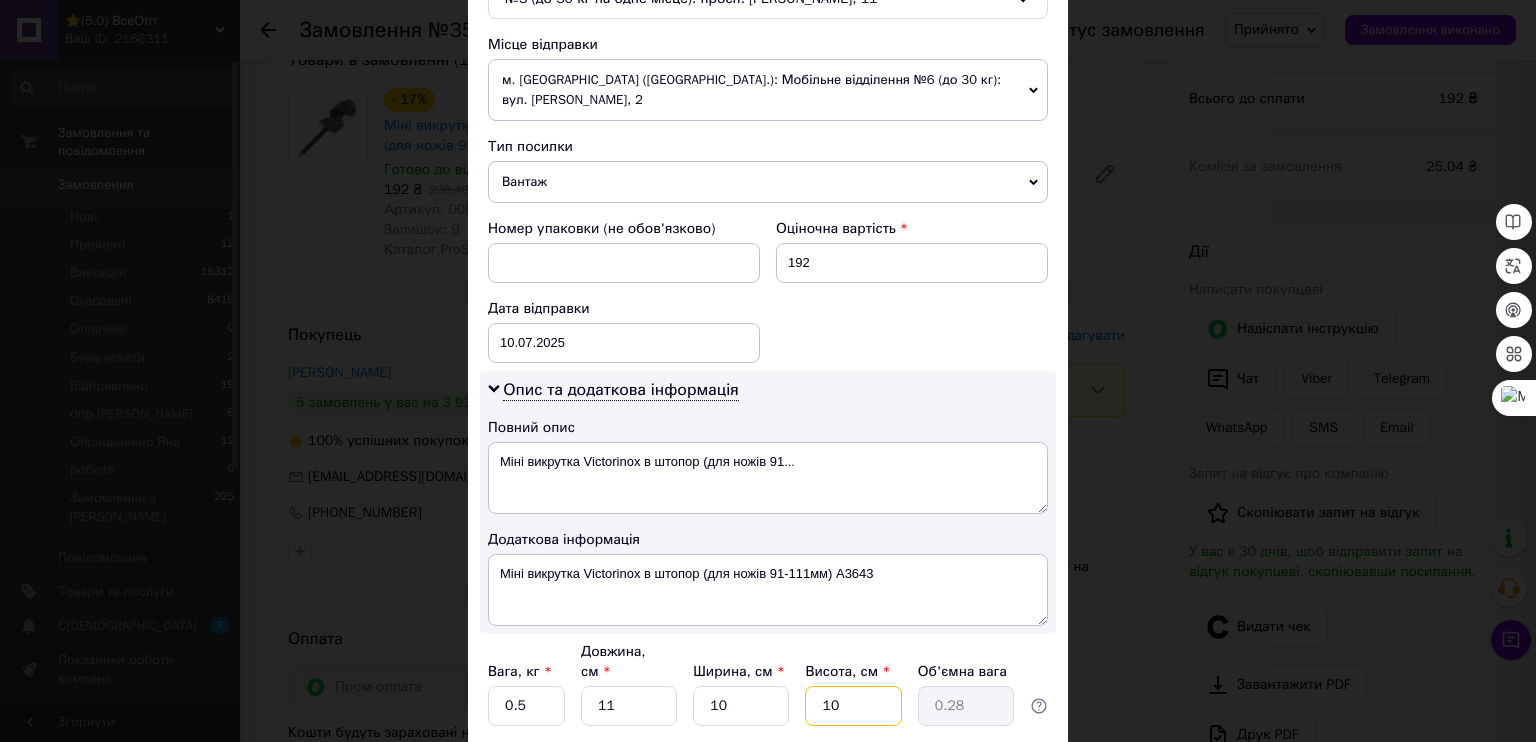 type on "10" 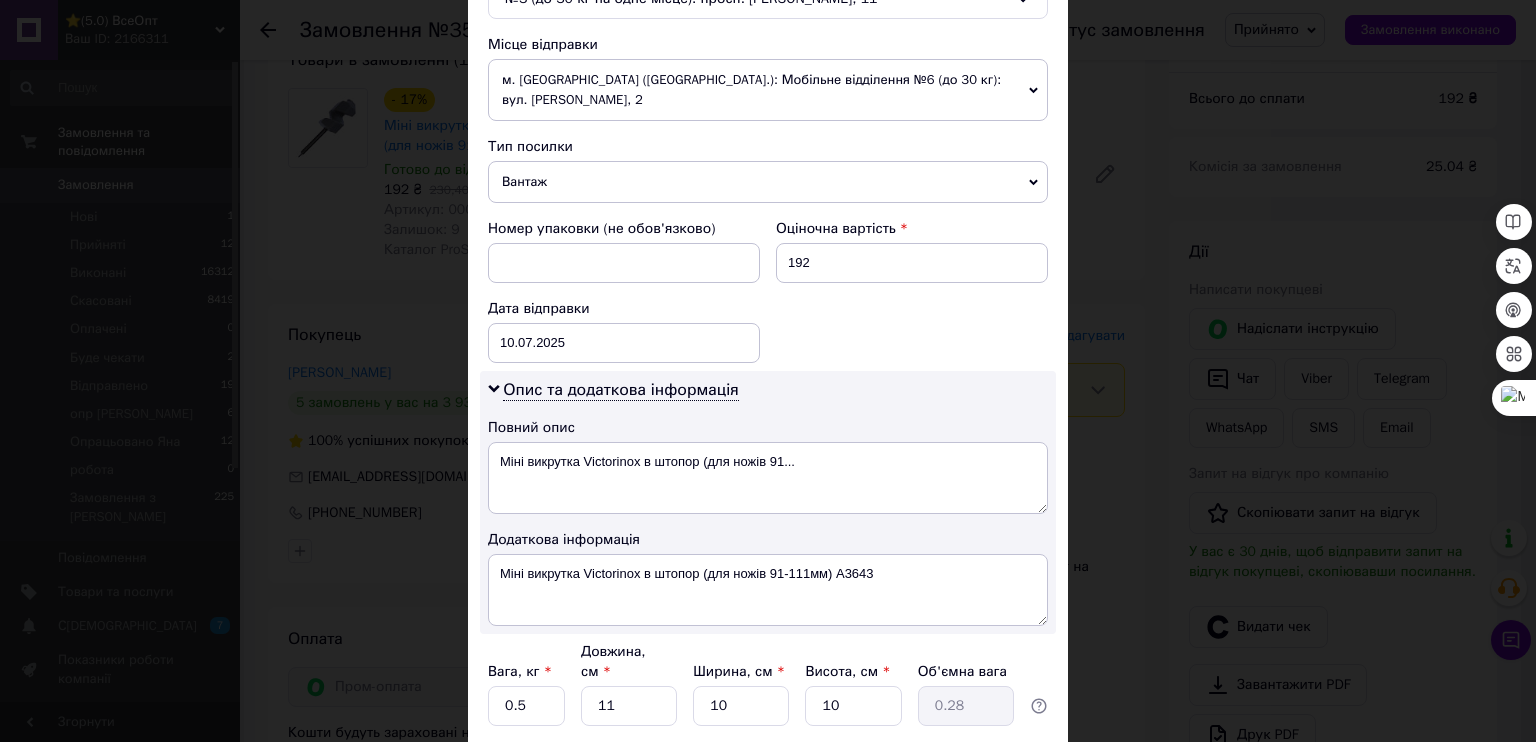 click on "Зберегти" at bounding box center (999, 802) 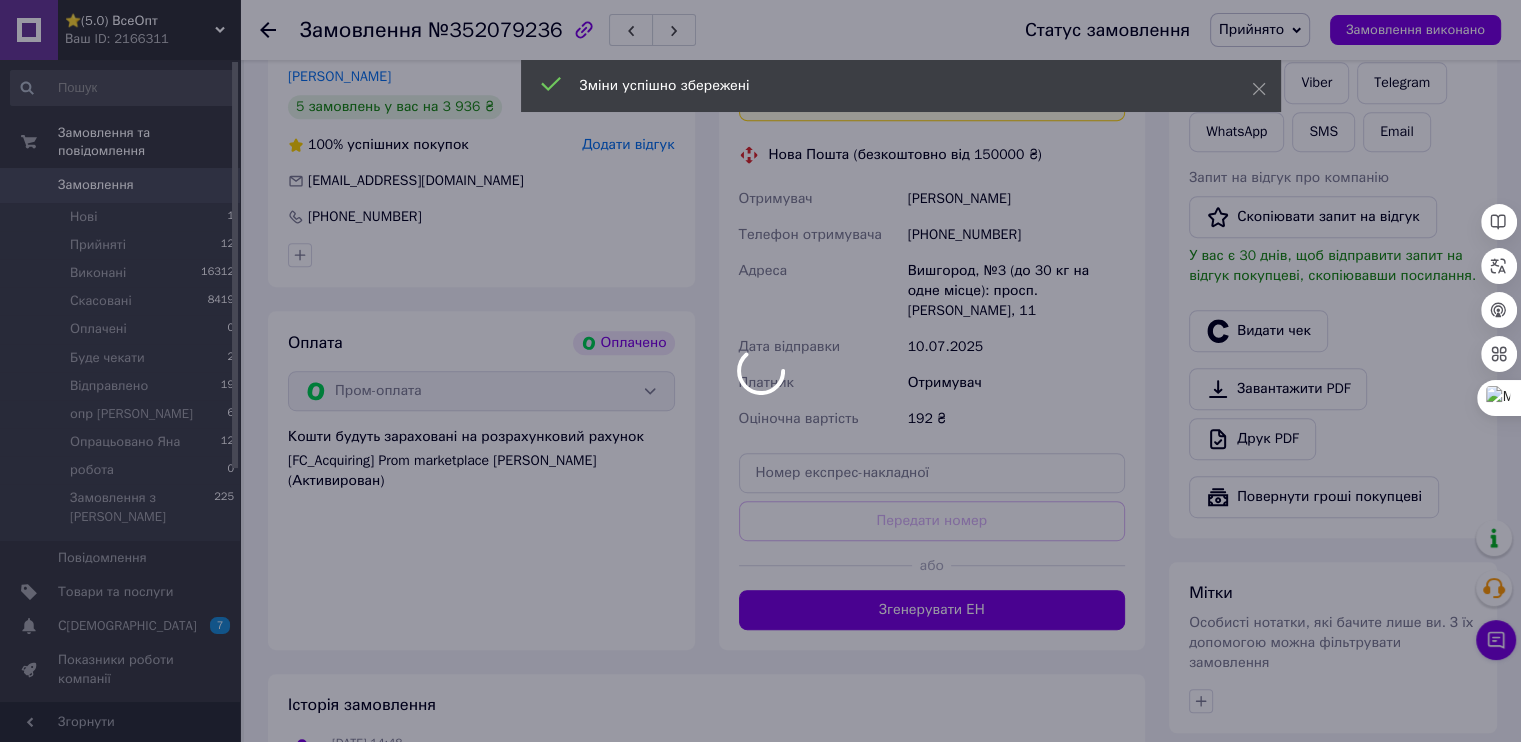 scroll, scrollTop: 1000, scrollLeft: 0, axis: vertical 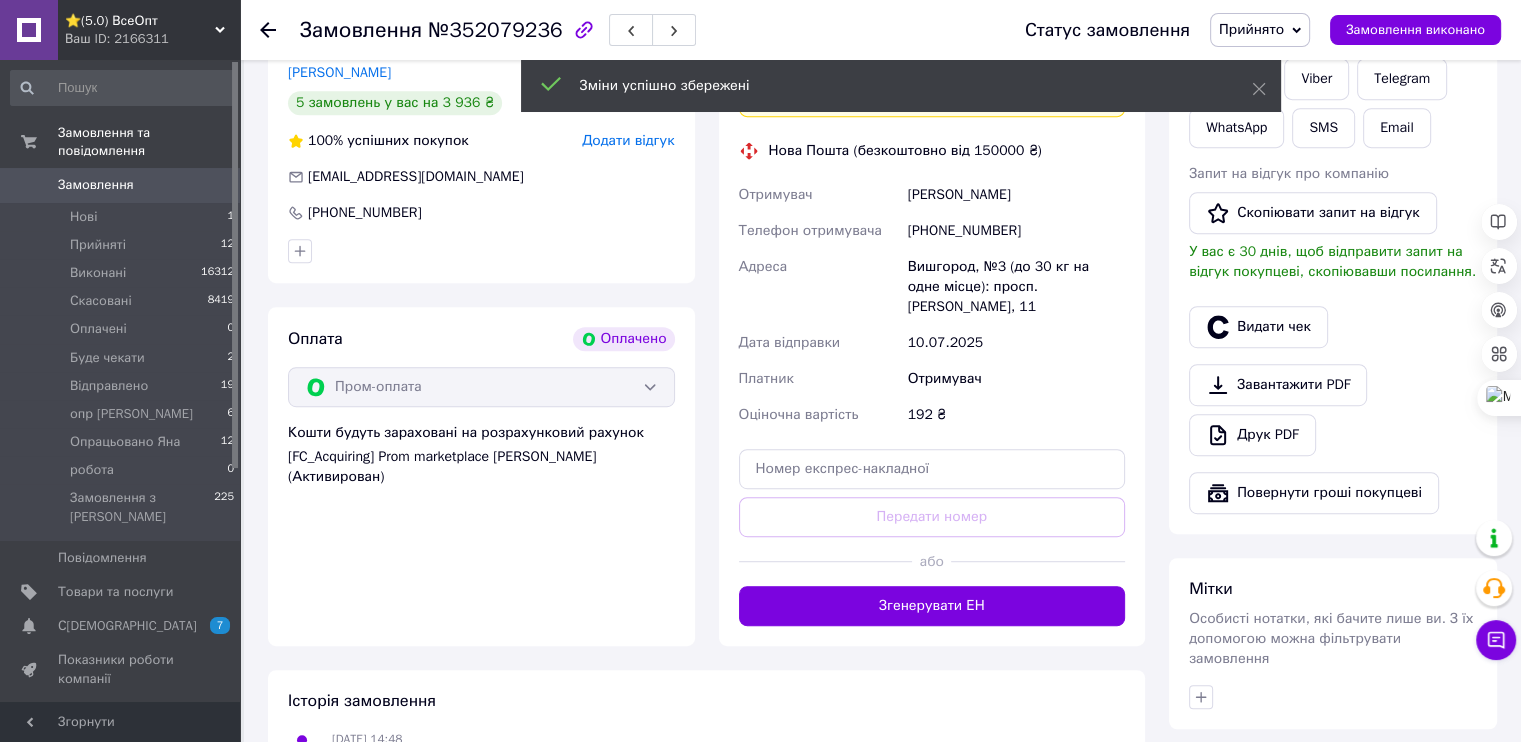 click on "Згенерувати ЕН" at bounding box center (932, 606) 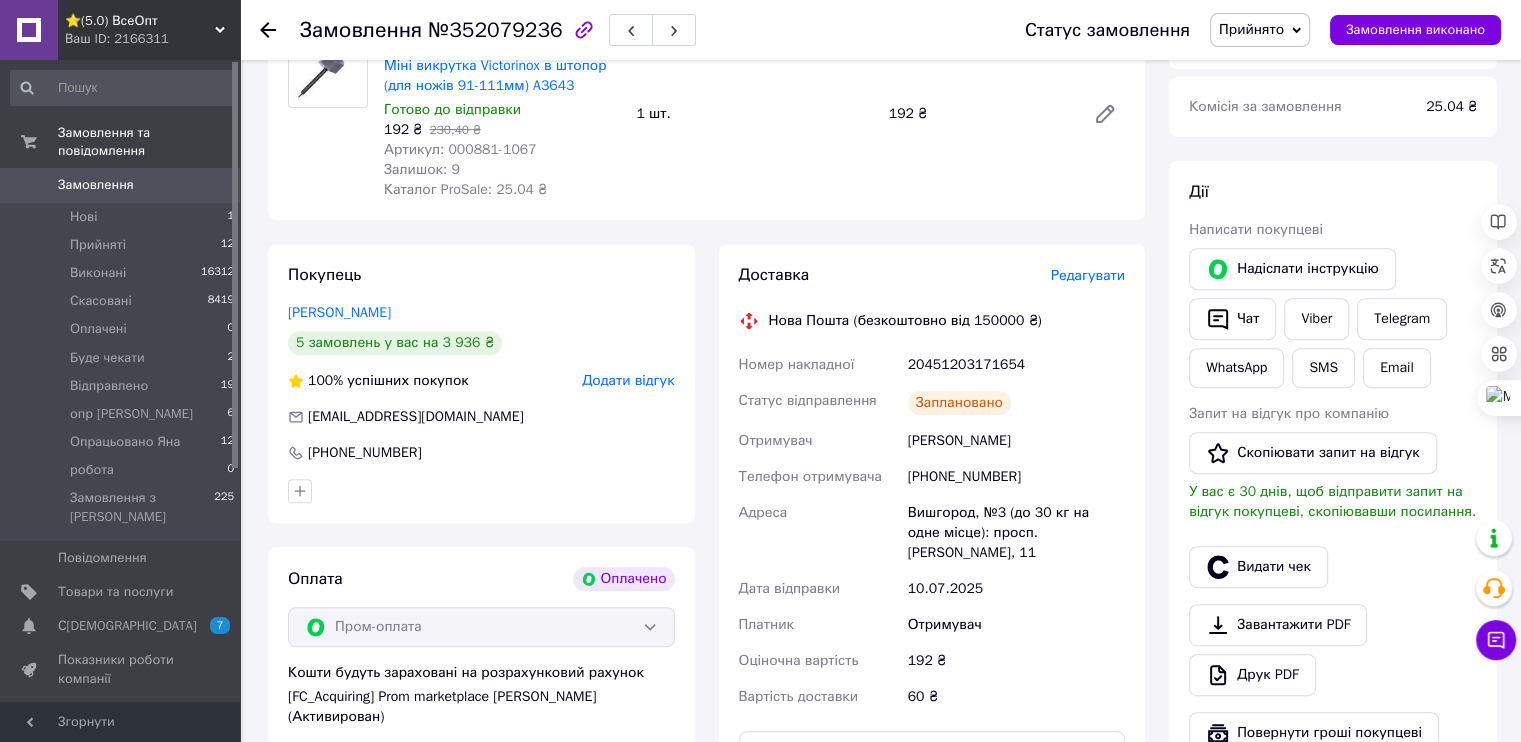 scroll, scrollTop: 1100, scrollLeft: 0, axis: vertical 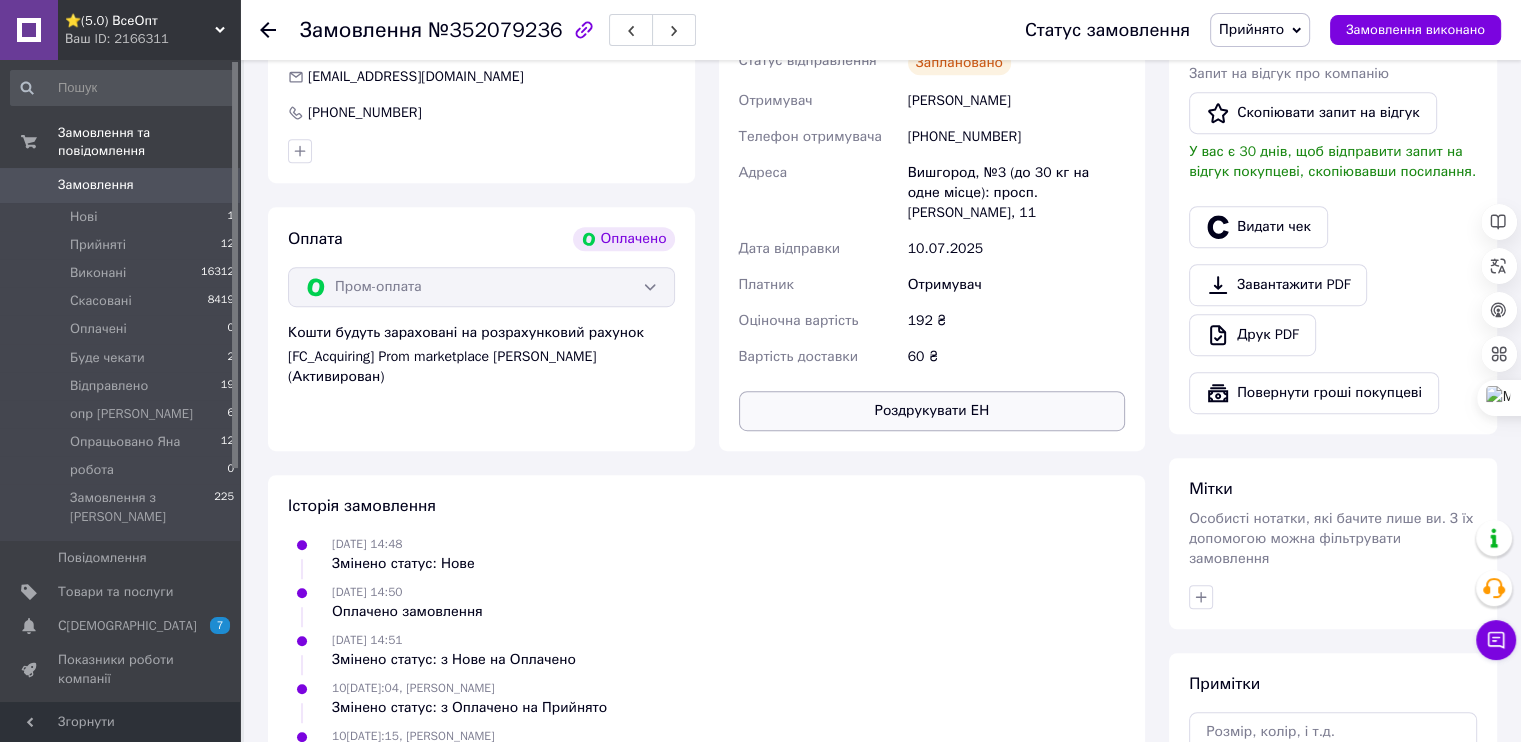 click on "Роздрукувати ЕН" at bounding box center [932, 411] 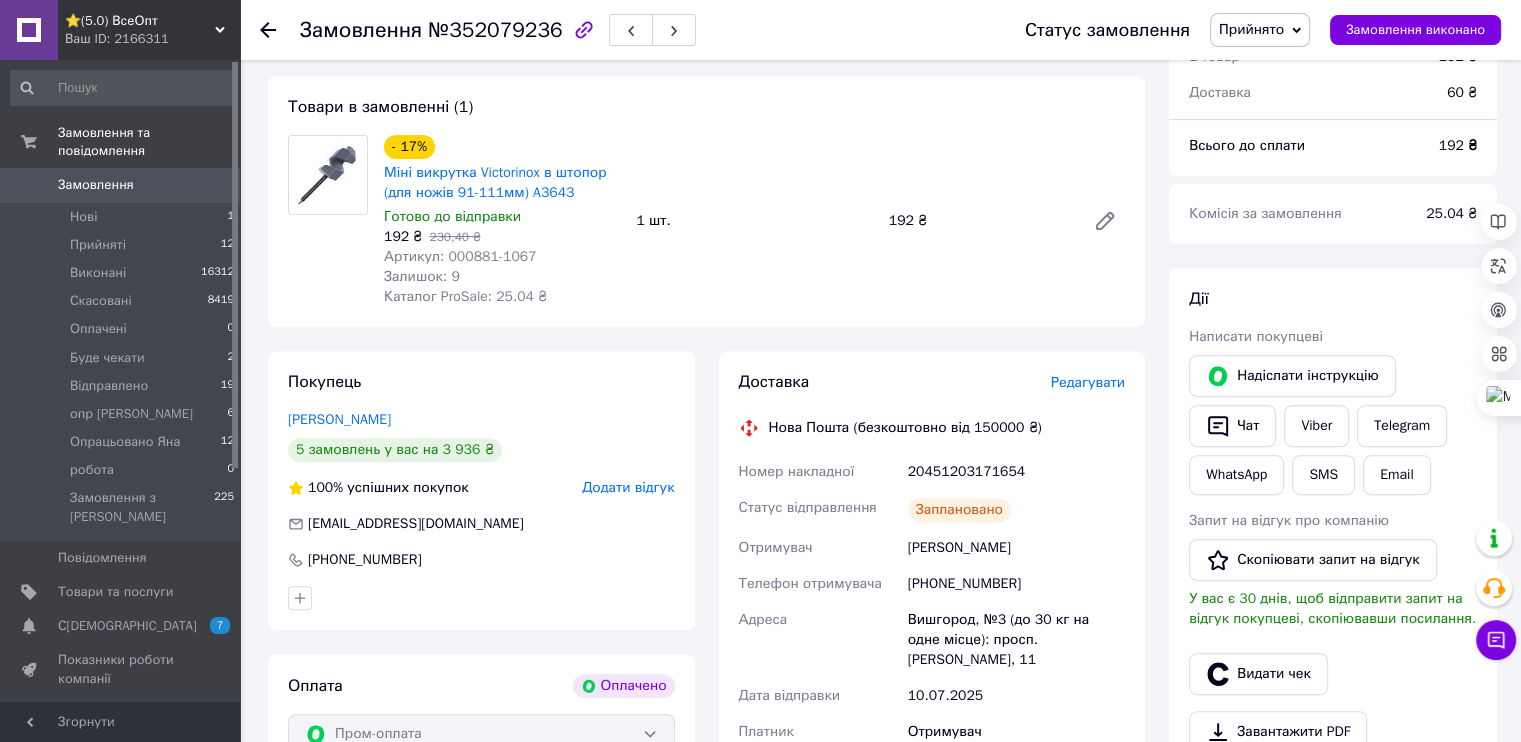 scroll, scrollTop: 400, scrollLeft: 0, axis: vertical 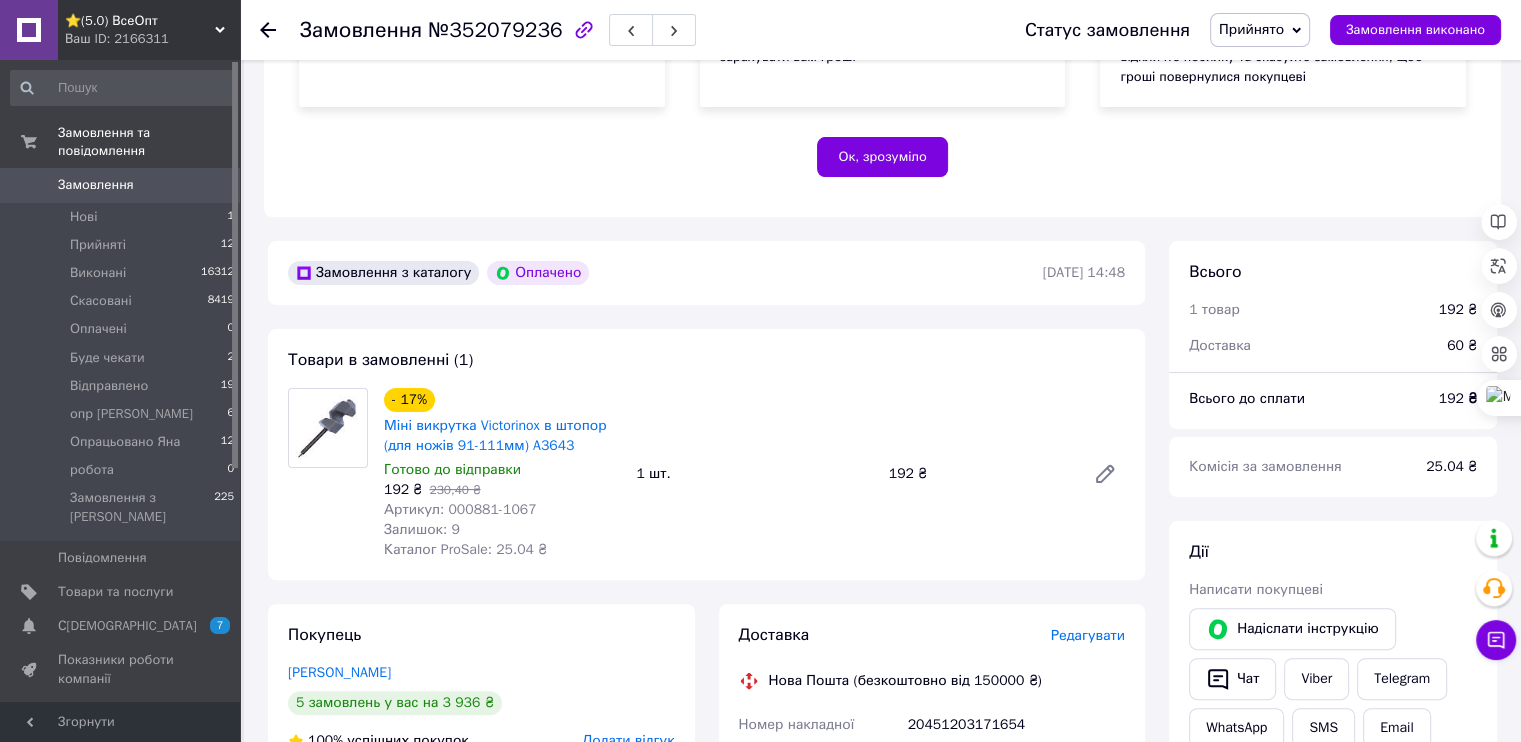 click on "[DEMOGRAPHIC_DATA]" at bounding box center [127, 626] 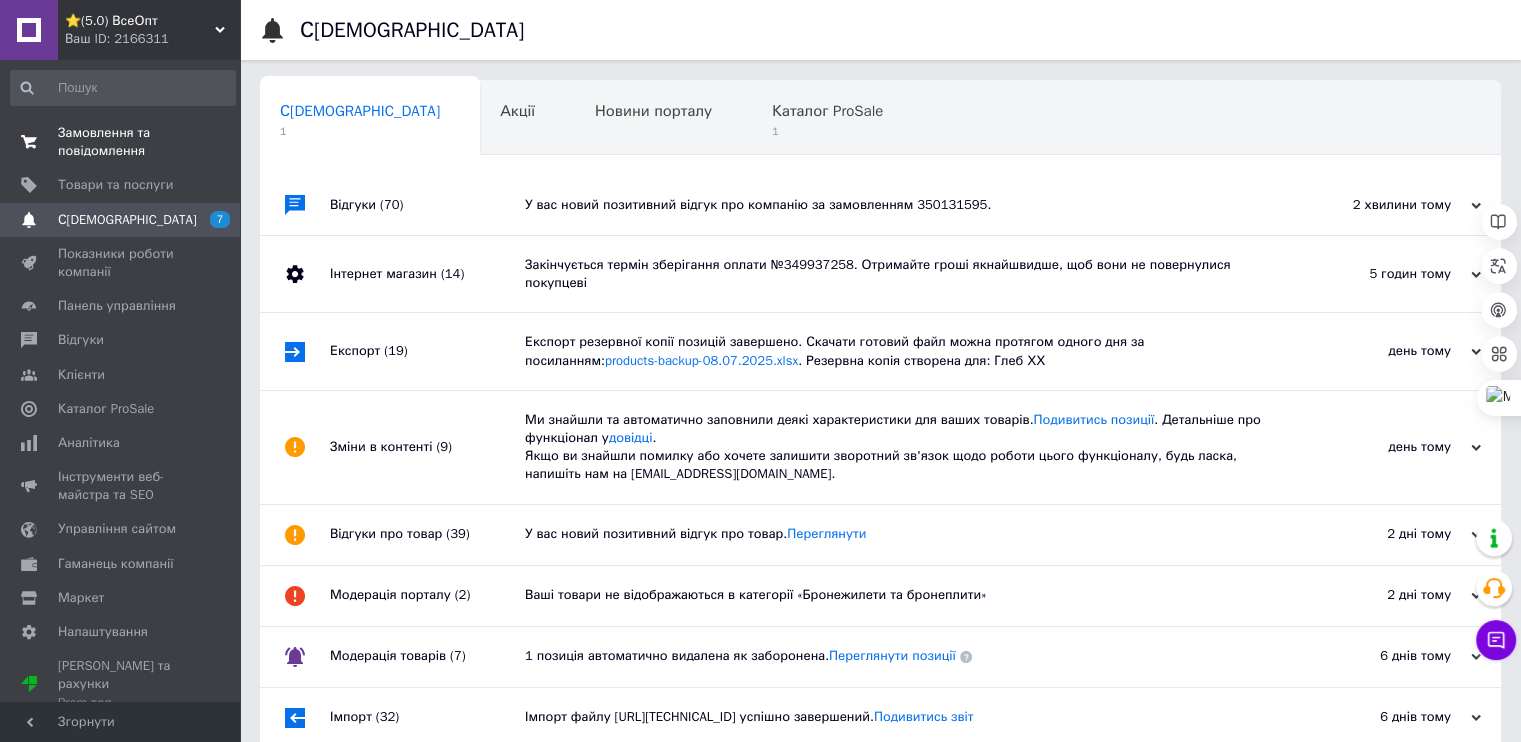 click on "Замовлення та повідомлення" at bounding box center (121, 142) 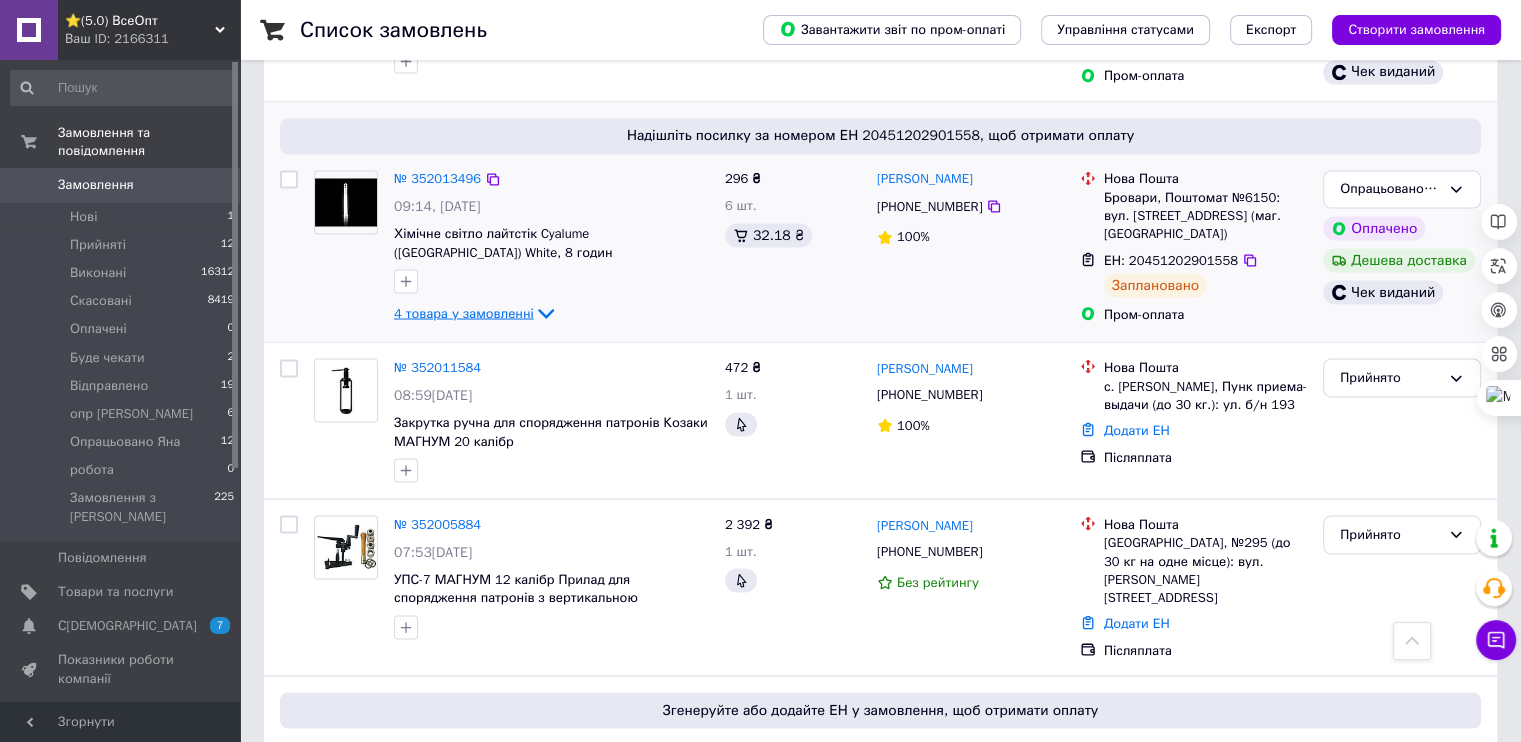 scroll, scrollTop: 3700, scrollLeft: 0, axis: vertical 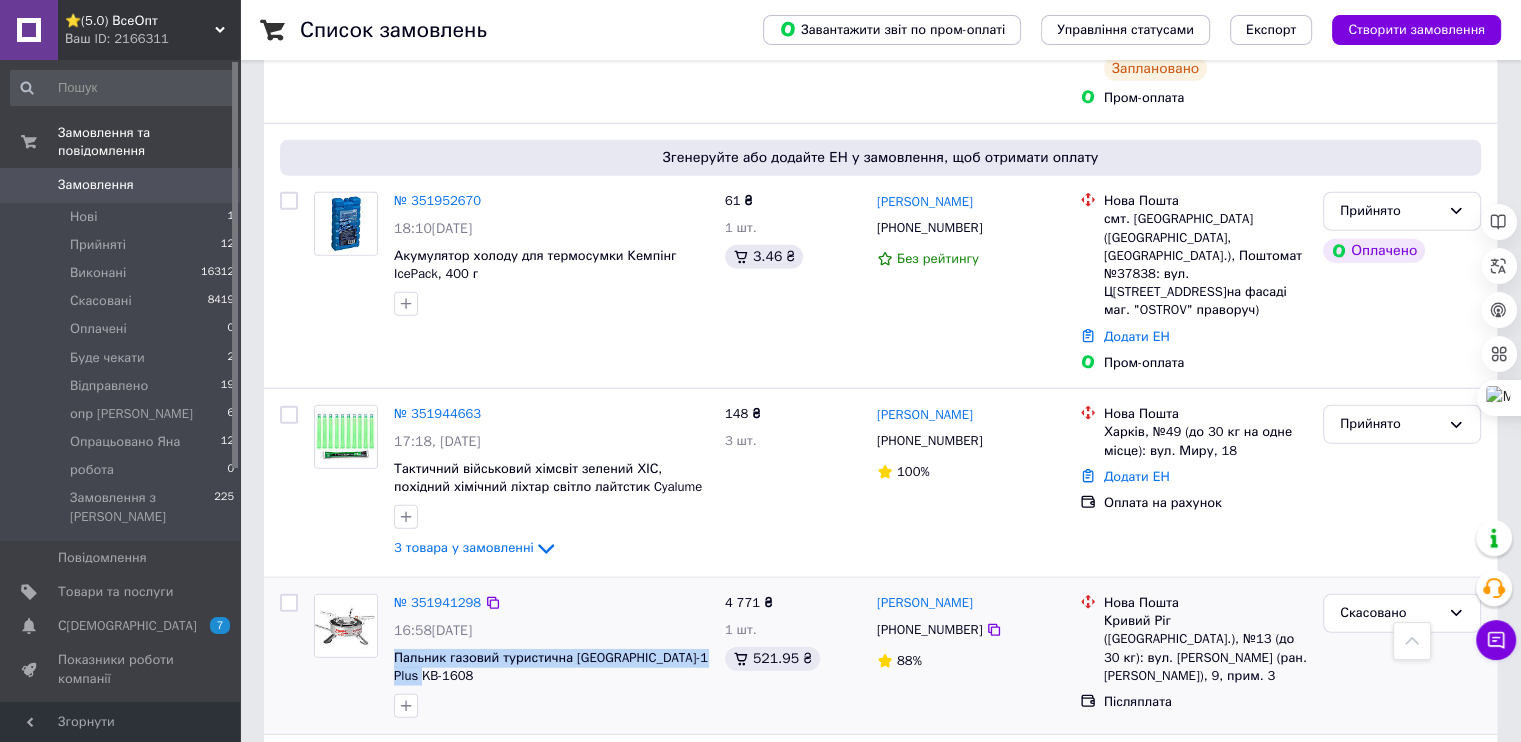drag, startPoint x: 448, startPoint y: 298, endPoint x: 386, endPoint y: 294, distance: 62.1289 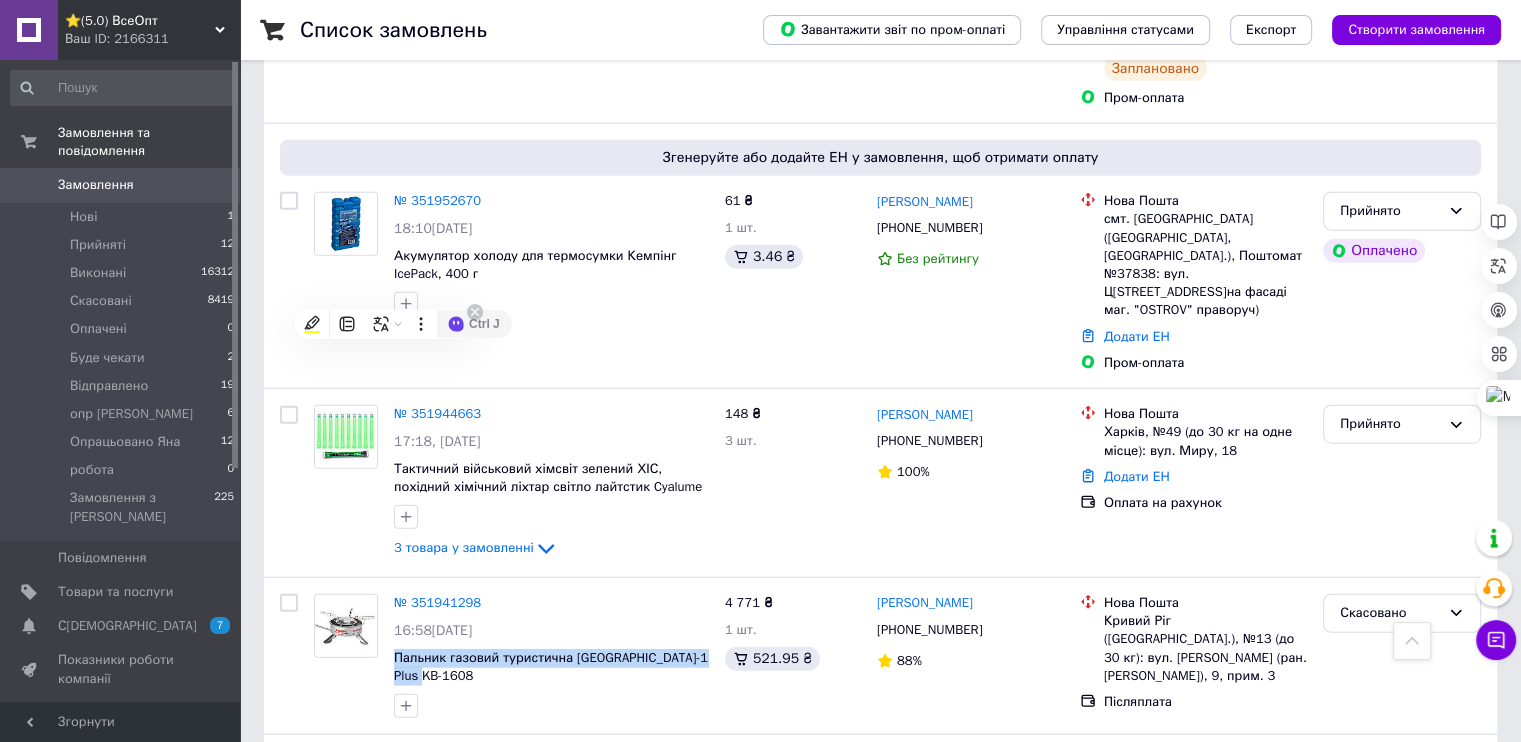 copy on "Пальник газовий туристична [GEOGRAPHIC_DATA]-1 Plus KB-1608" 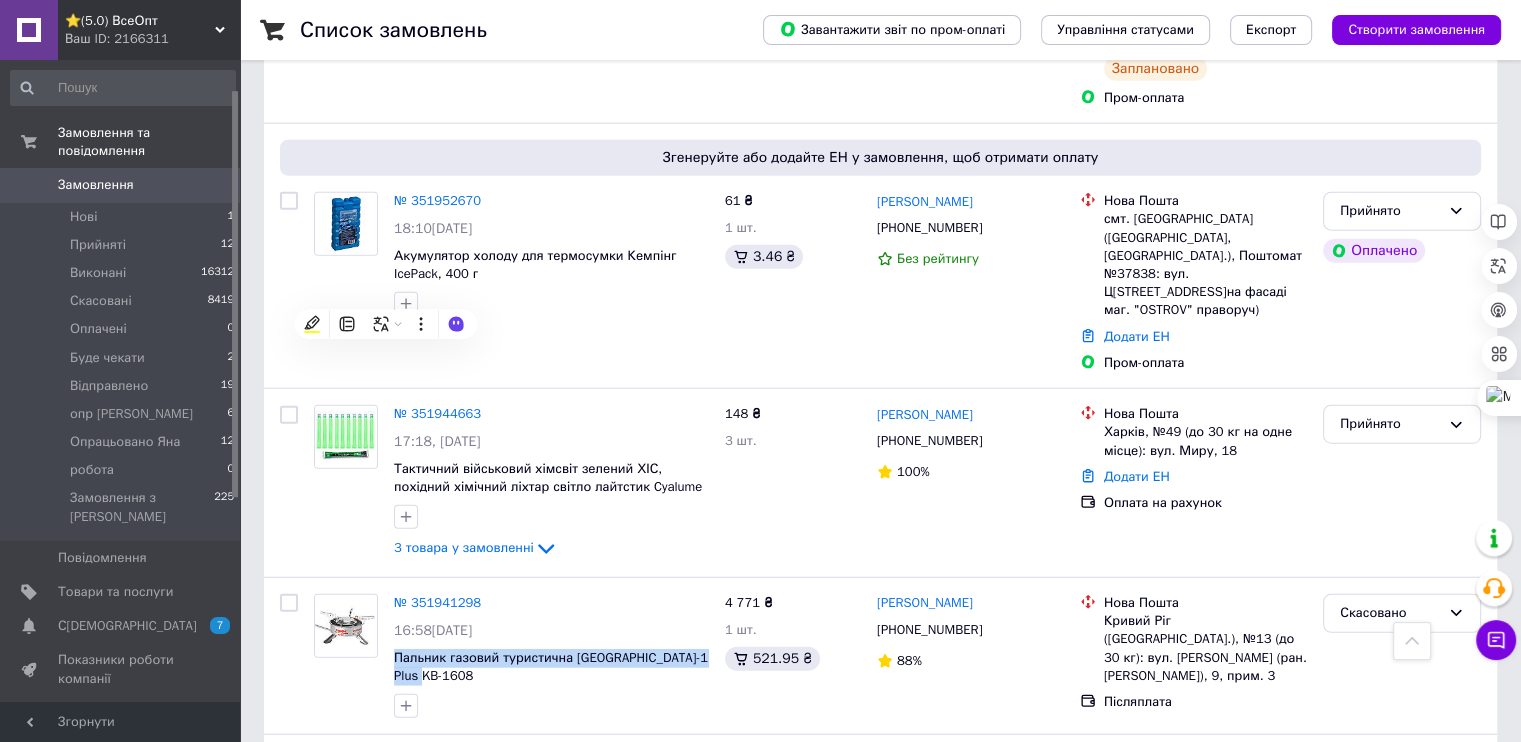 scroll, scrollTop: 300, scrollLeft: 0, axis: vertical 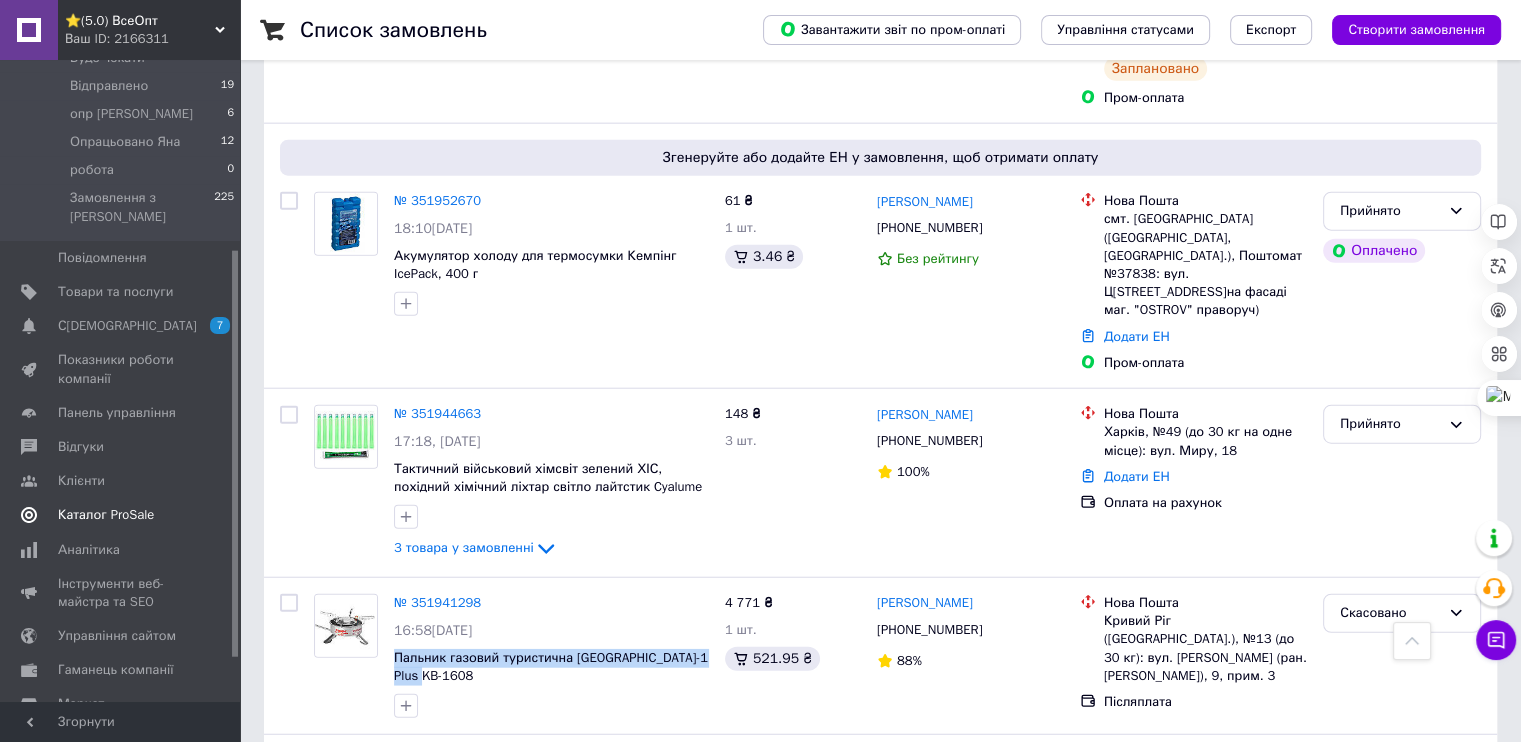click on "Каталог ProSale" at bounding box center [106, 515] 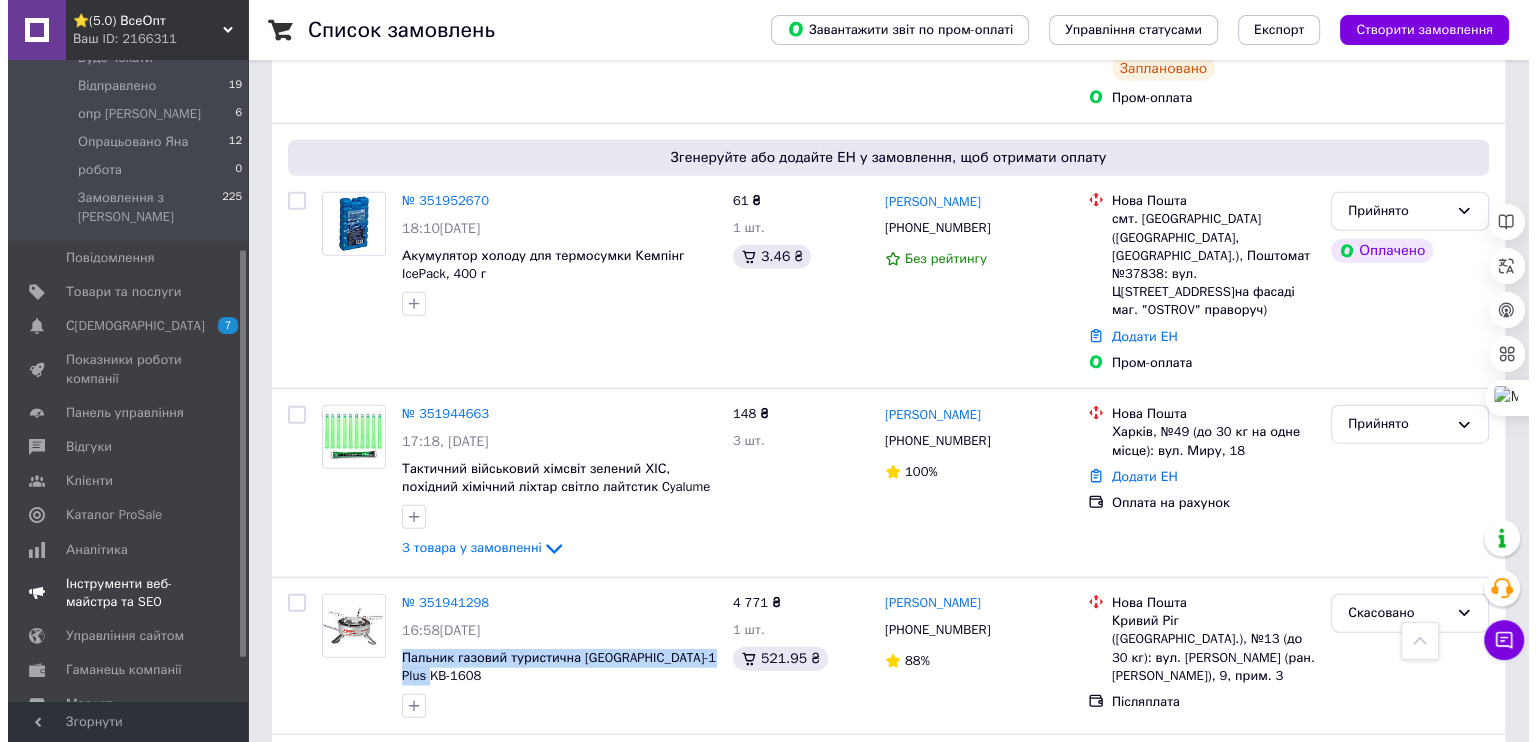 scroll, scrollTop: 0, scrollLeft: 0, axis: both 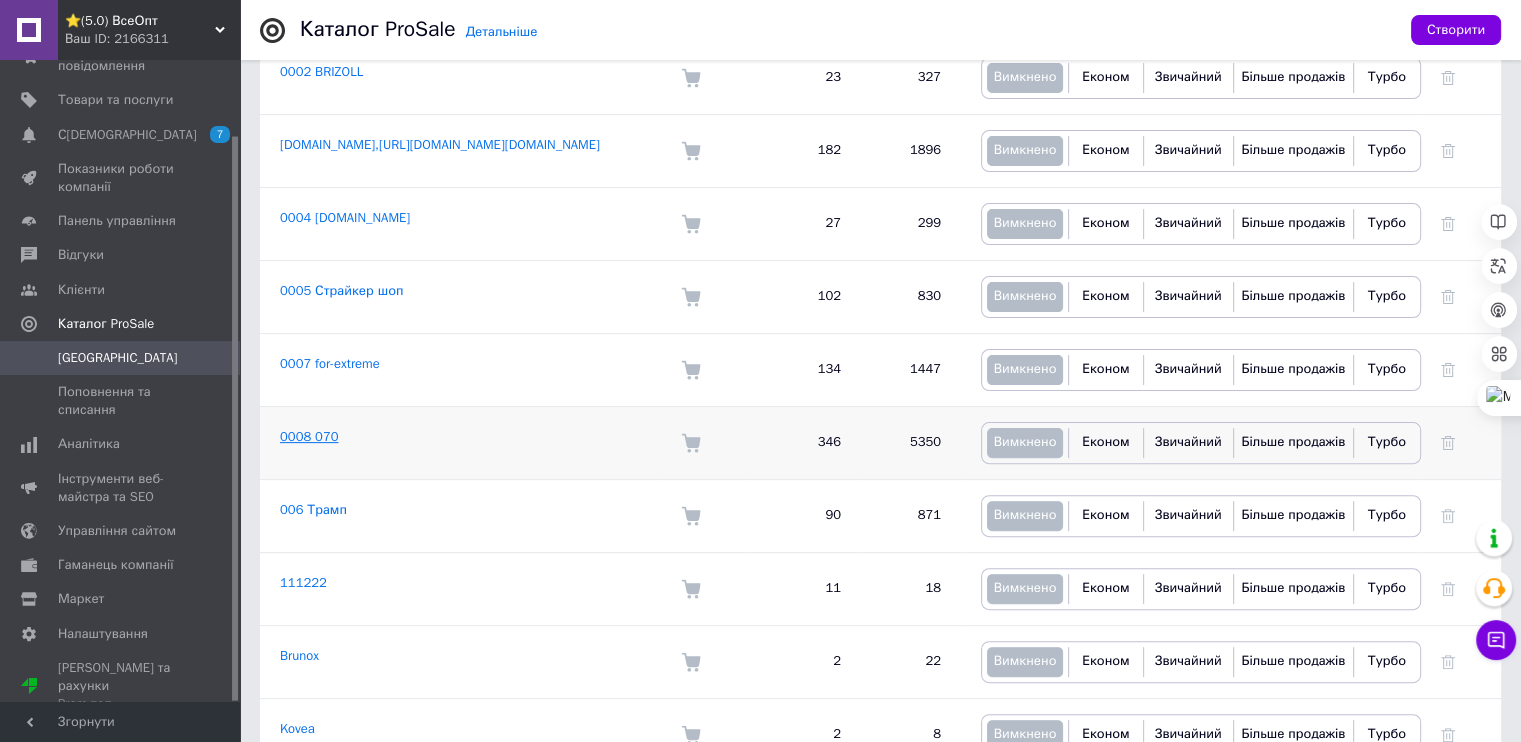 click on "0008 070" at bounding box center [309, 436] 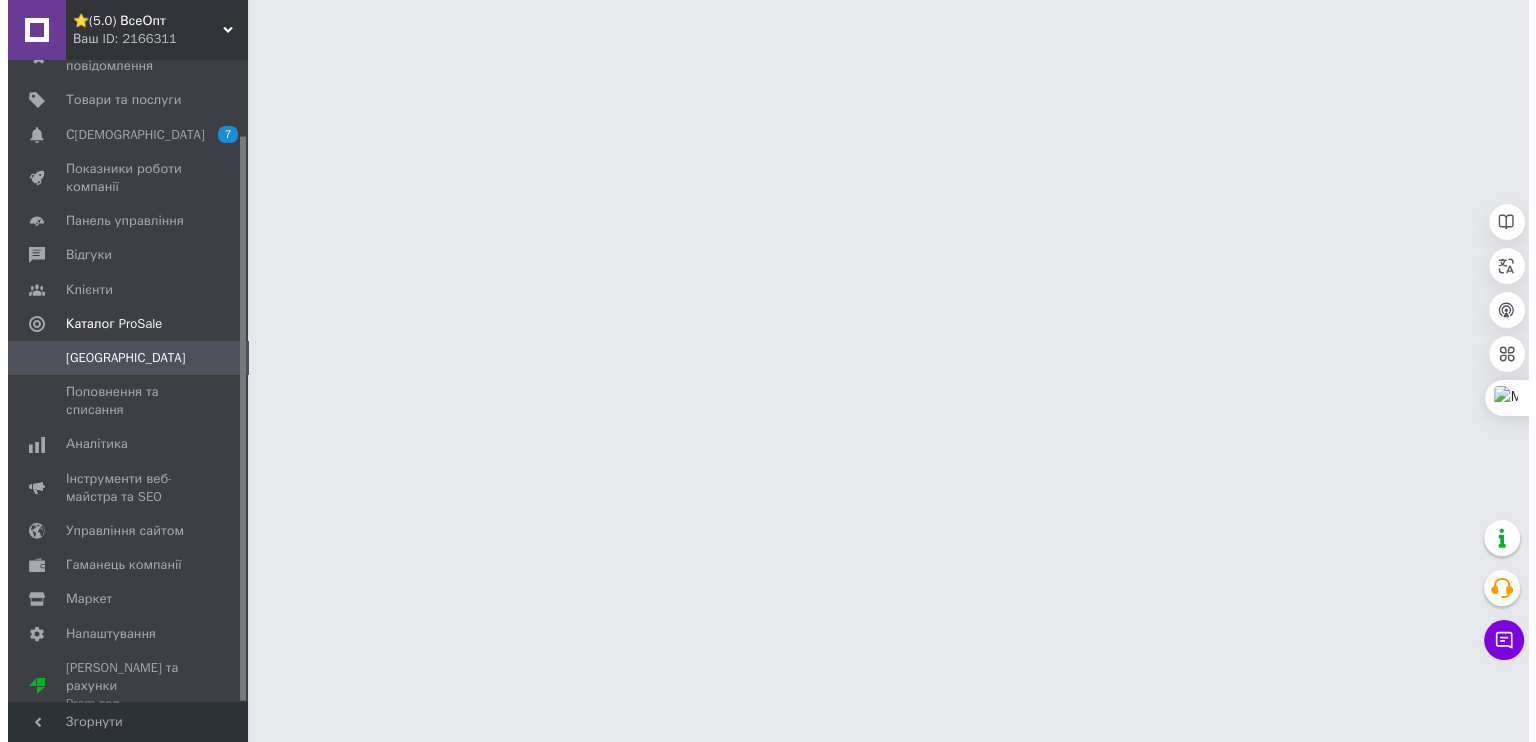 scroll, scrollTop: 0, scrollLeft: 0, axis: both 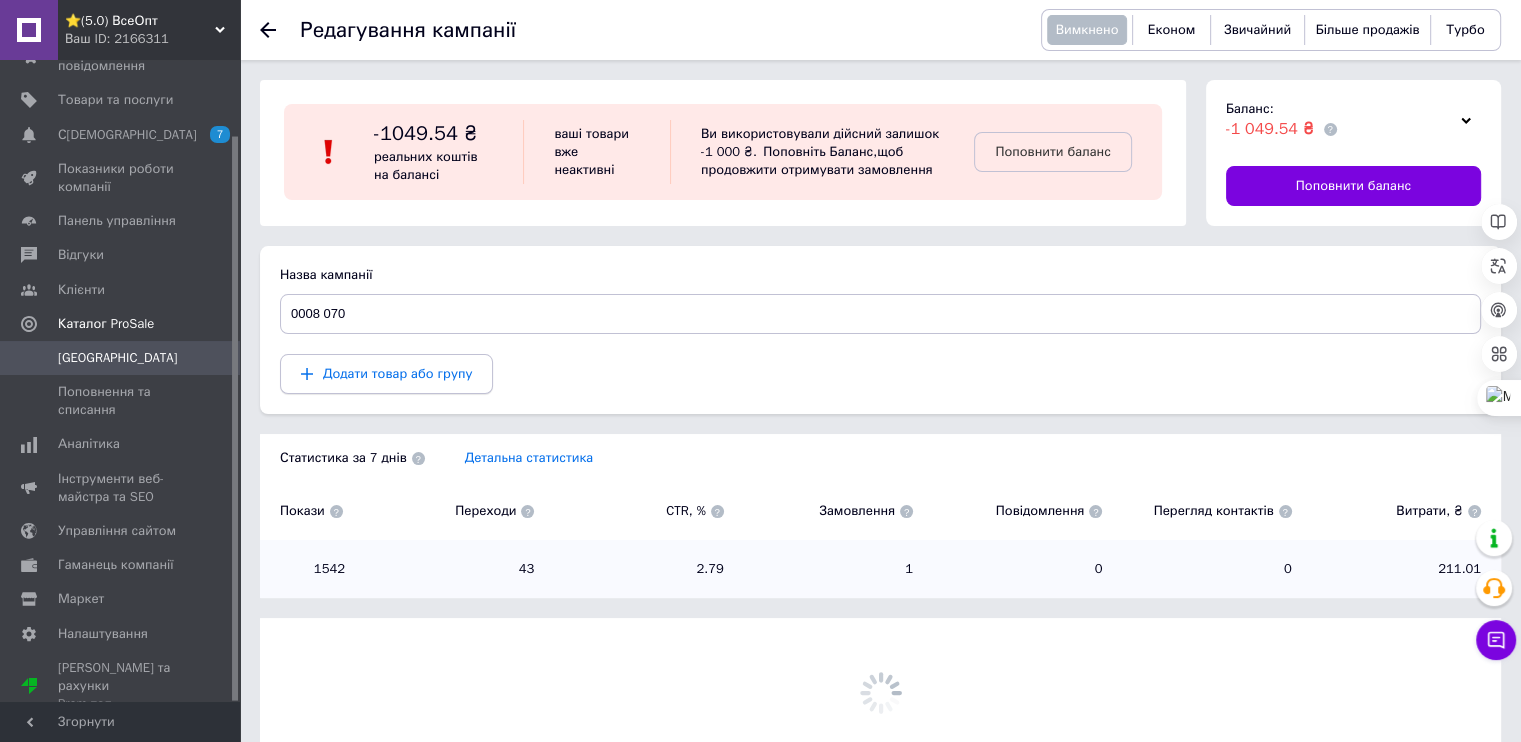 click on "Додати товар або групу" at bounding box center [397, 373] 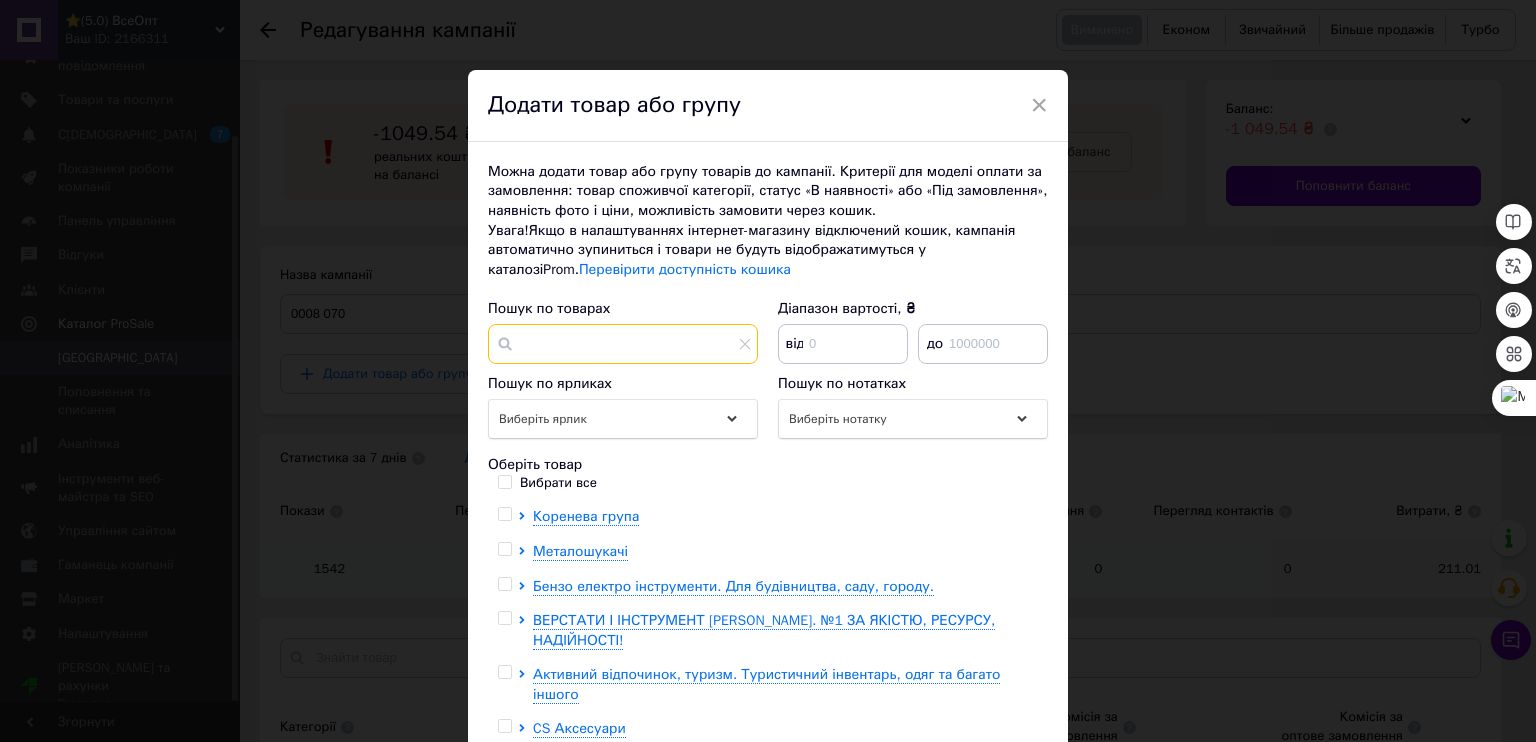 click at bounding box center (623, 344) 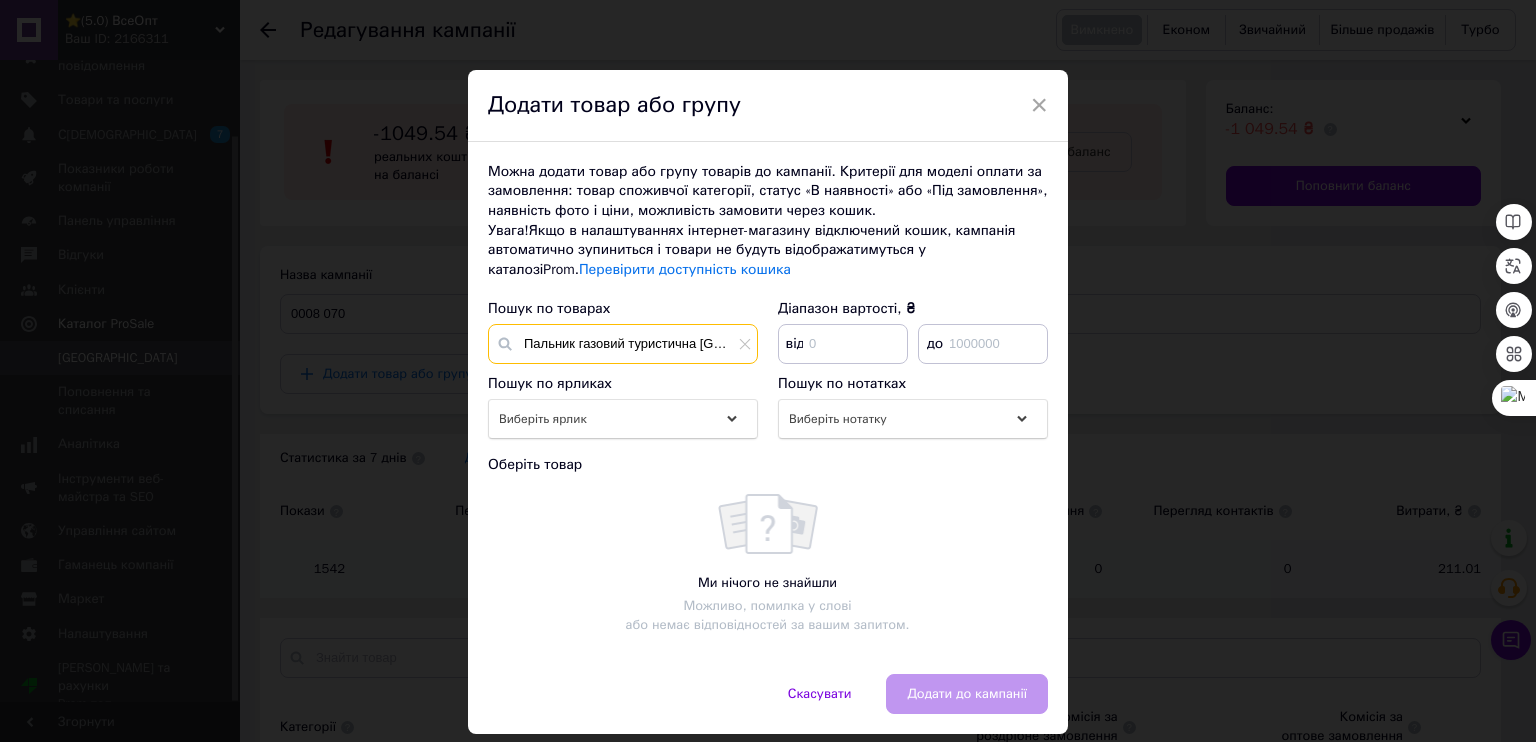 scroll, scrollTop: 0, scrollLeft: 140, axis: horizontal 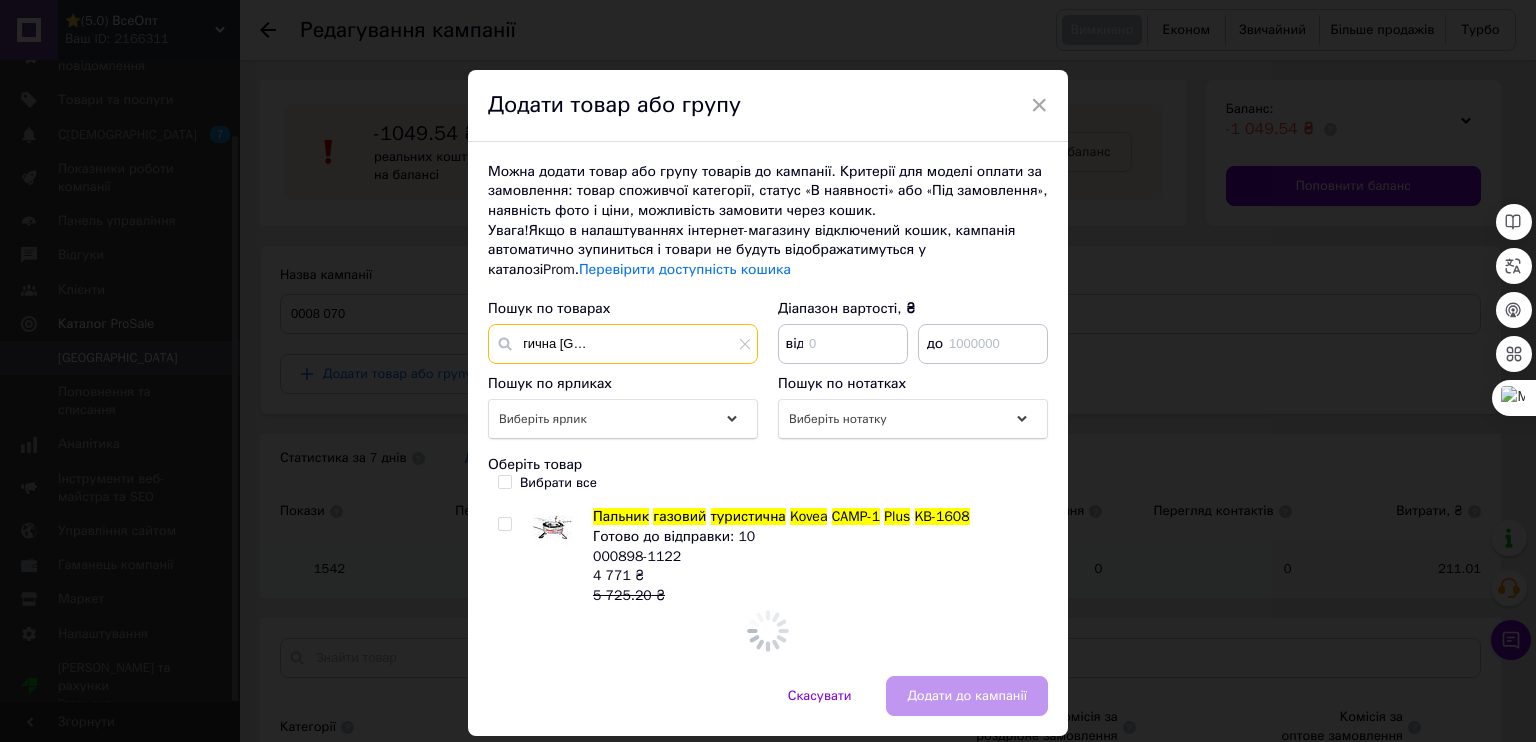 type on "Пальник газовий туристична [GEOGRAPHIC_DATA]-1 Plus KB-1608" 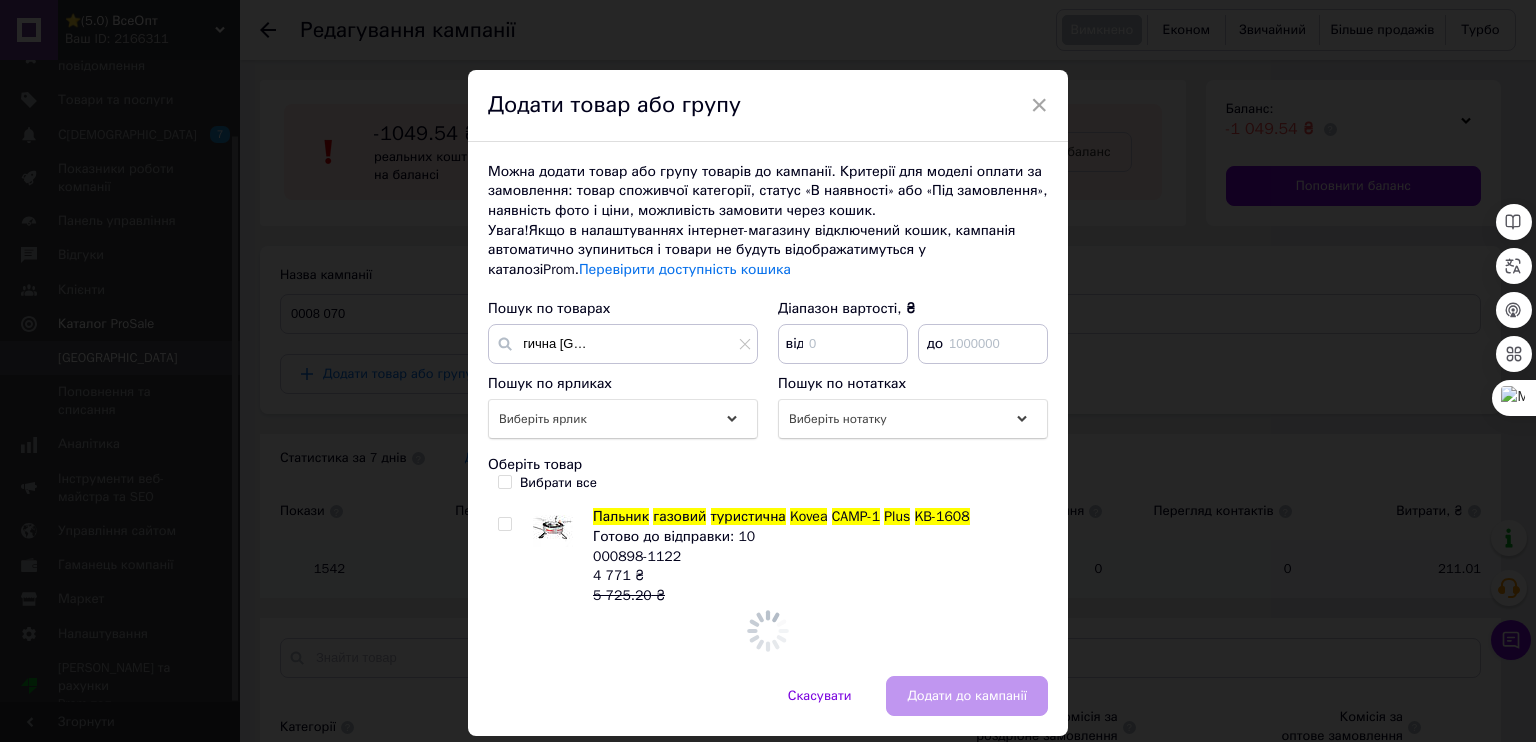 click at bounding box center (504, 524) 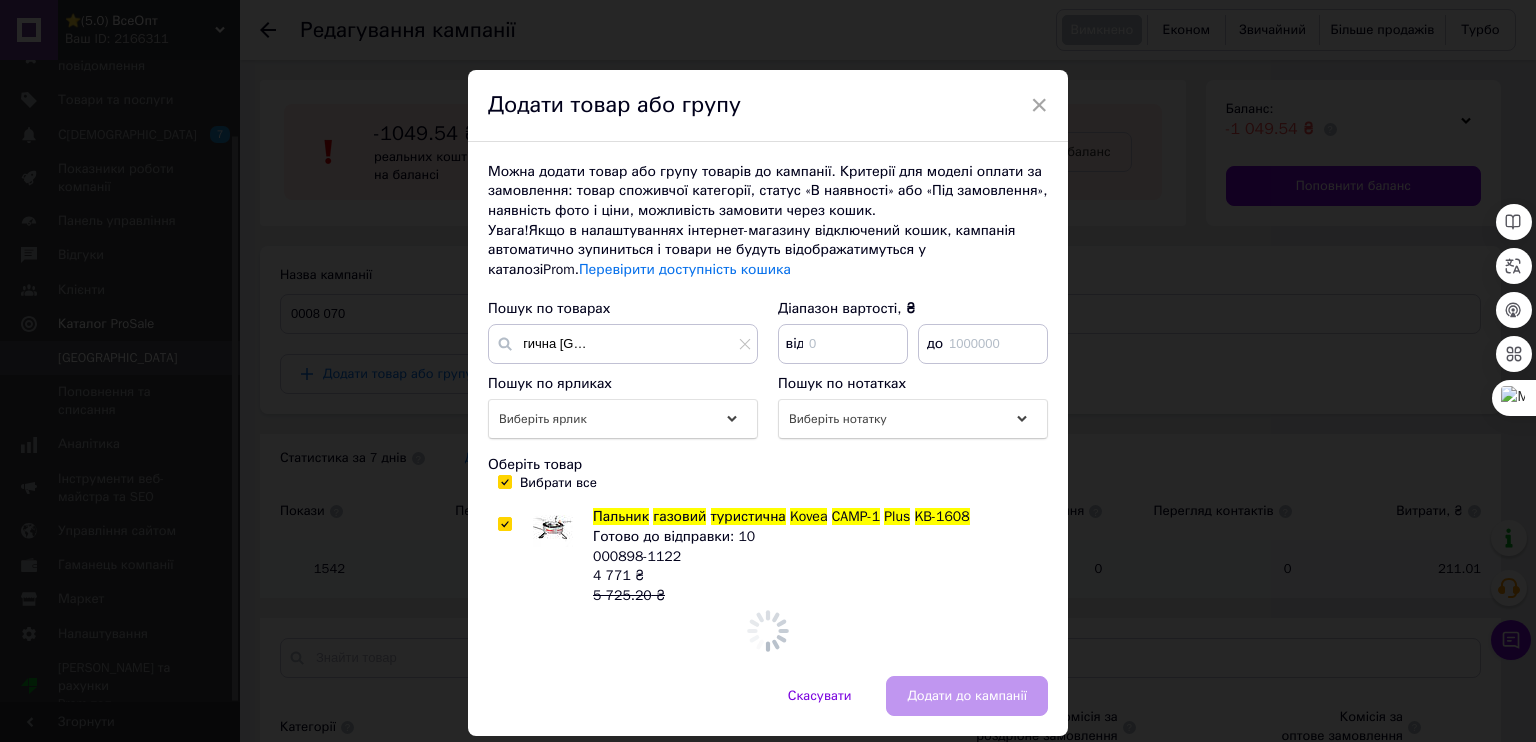 checkbox on "true" 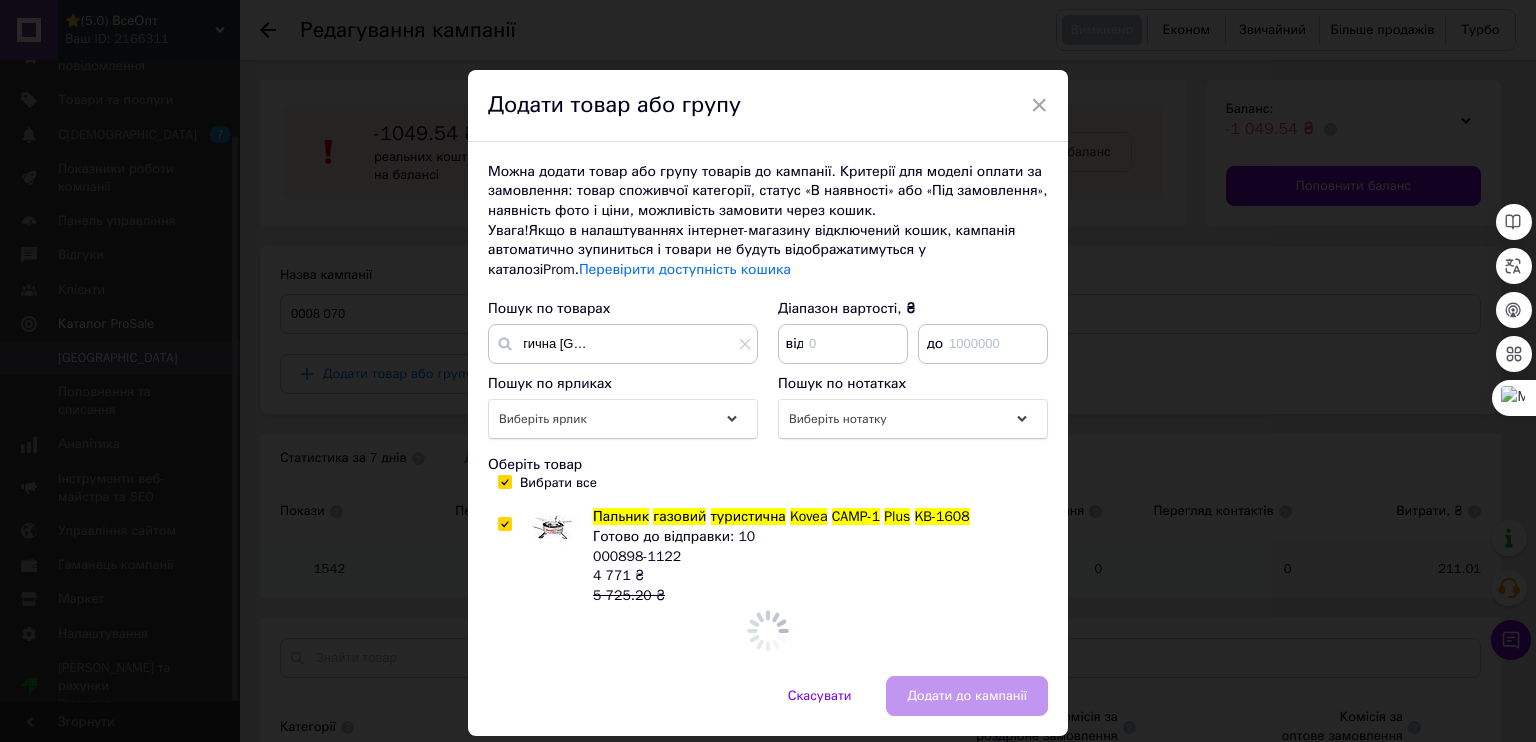 checkbox on "true" 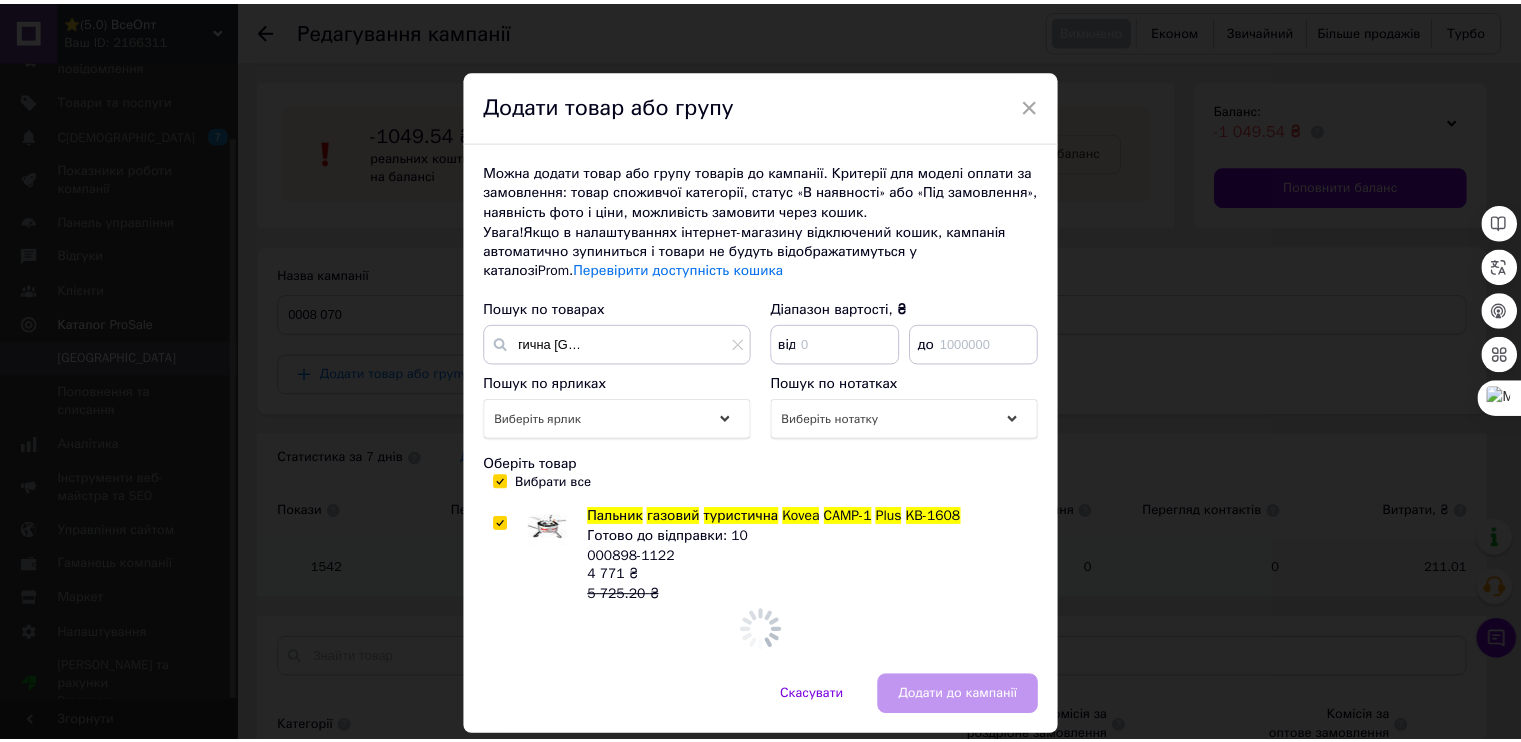 scroll, scrollTop: 0, scrollLeft: 0, axis: both 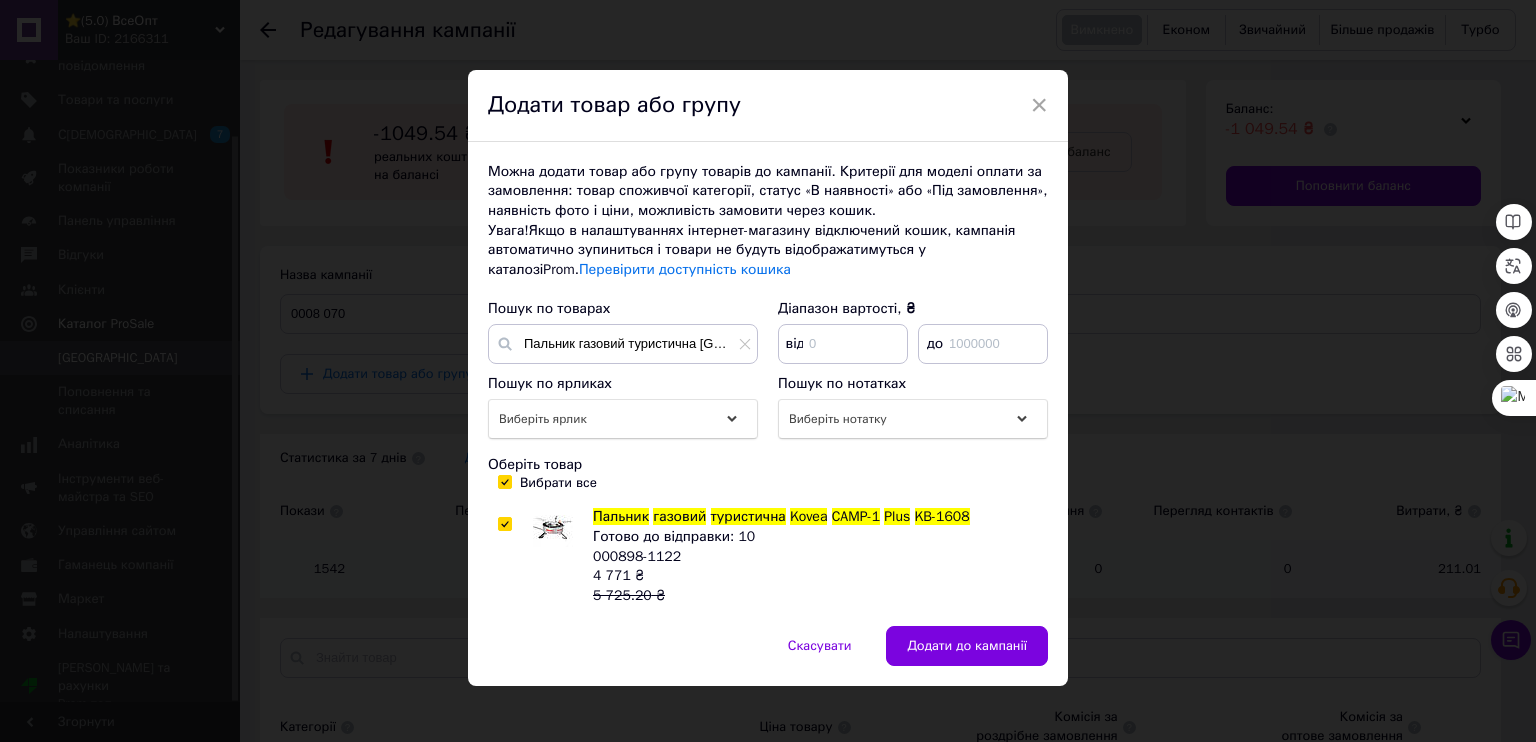 click on "Додати до кампанії" at bounding box center (967, 646) 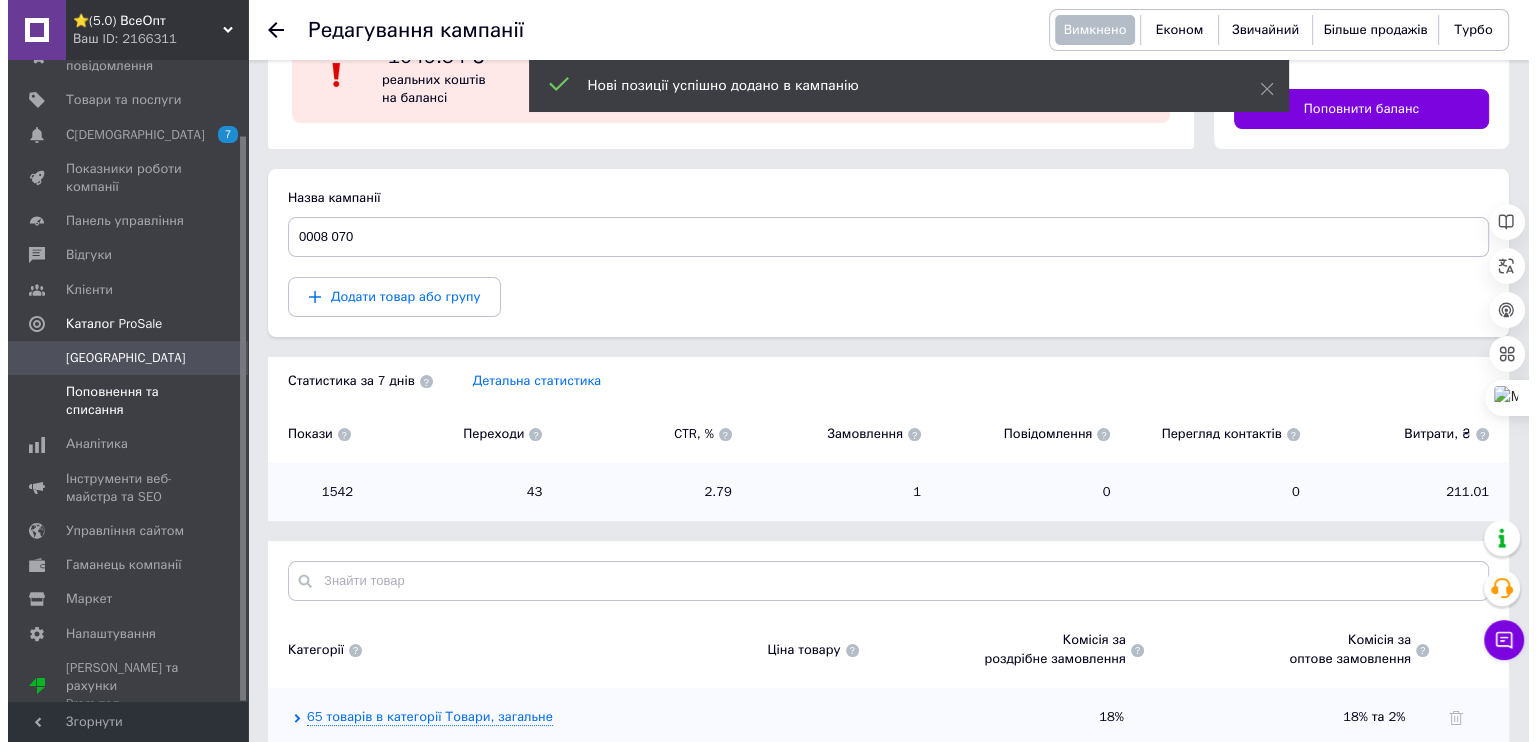 scroll, scrollTop: 0, scrollLeft: 0, axis: both 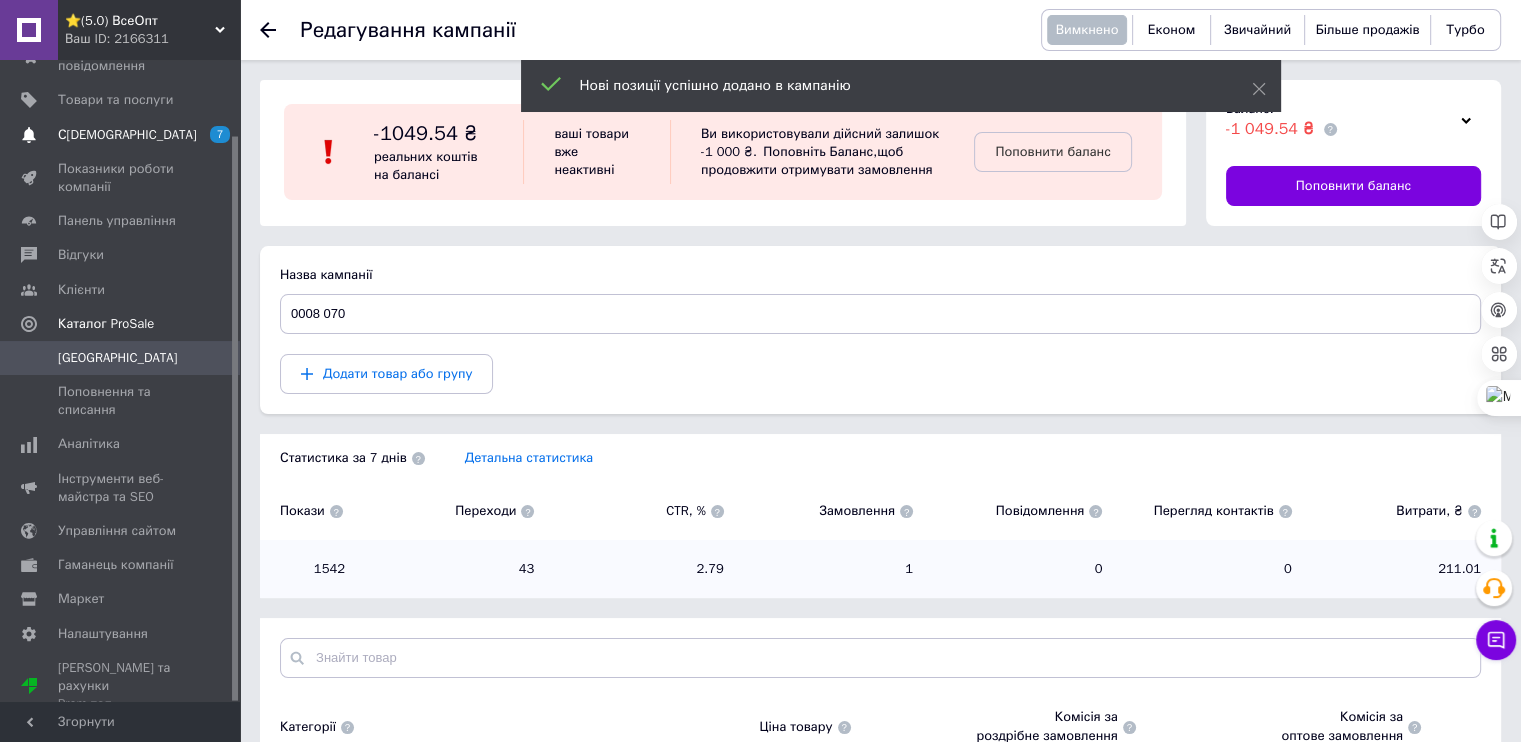 click on "[DEMOGRAPHIC_DATA]" at bounding box center (121, 135) 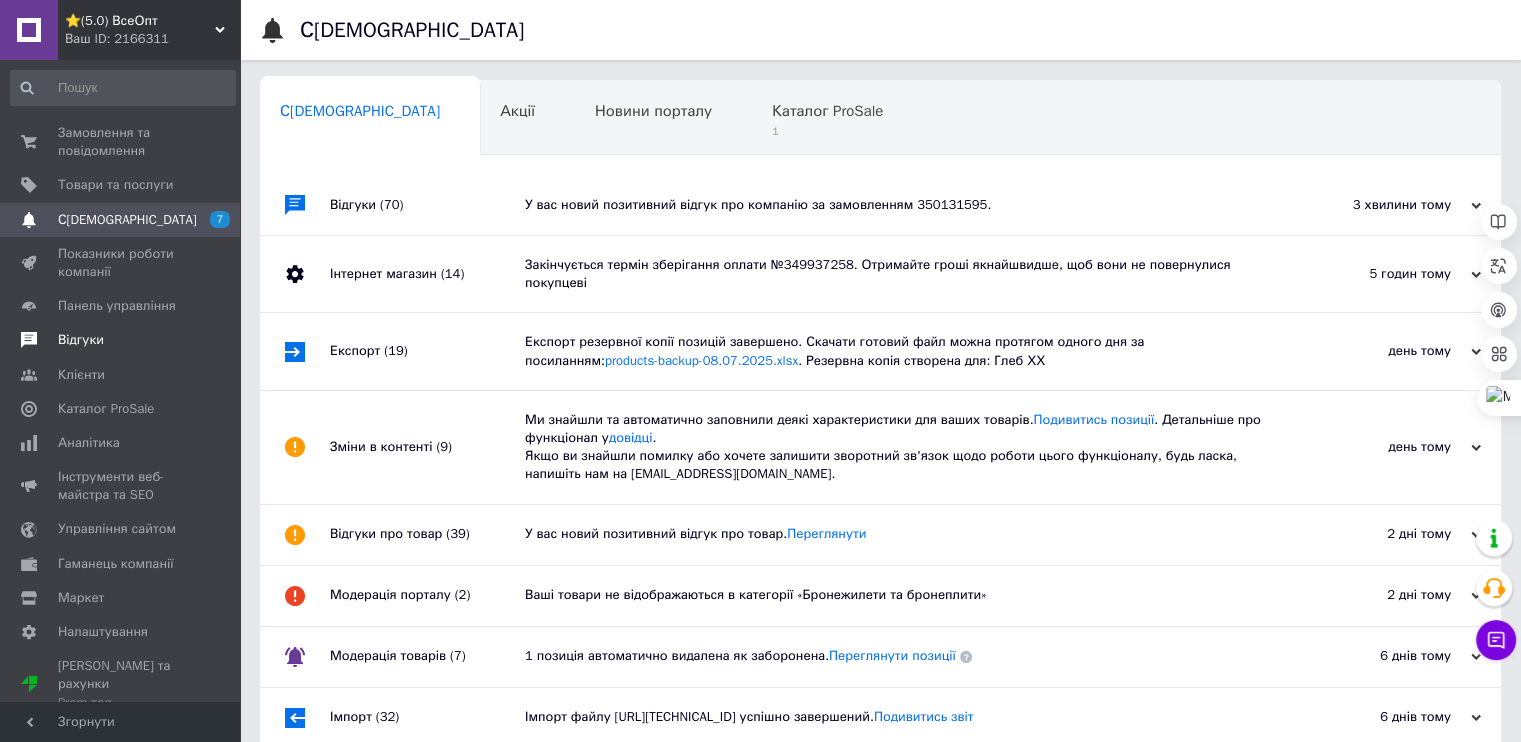 click on "Відгуки" at bounding box center (81, 340) 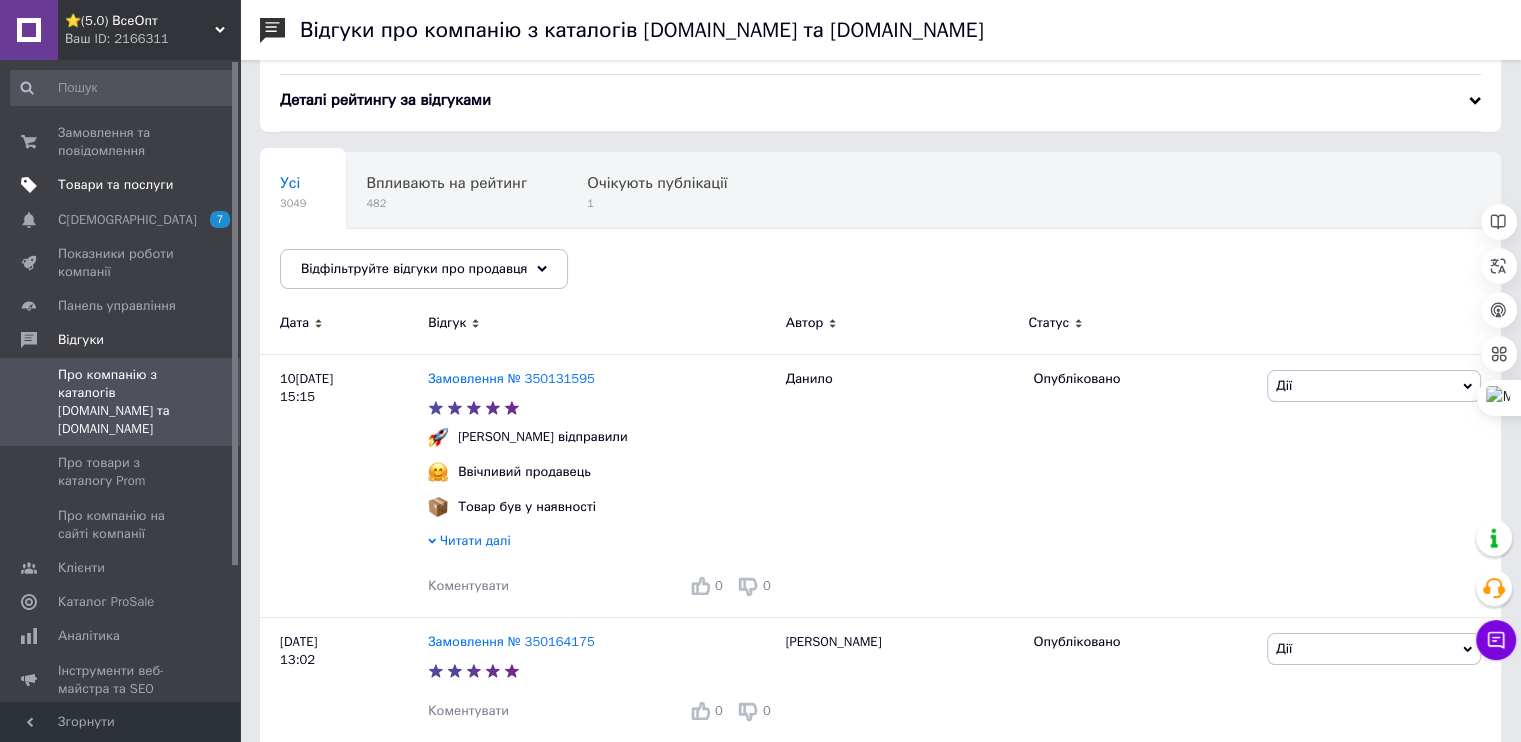scroll, scrollTop: 0, scrollLeft: 0, axis: both 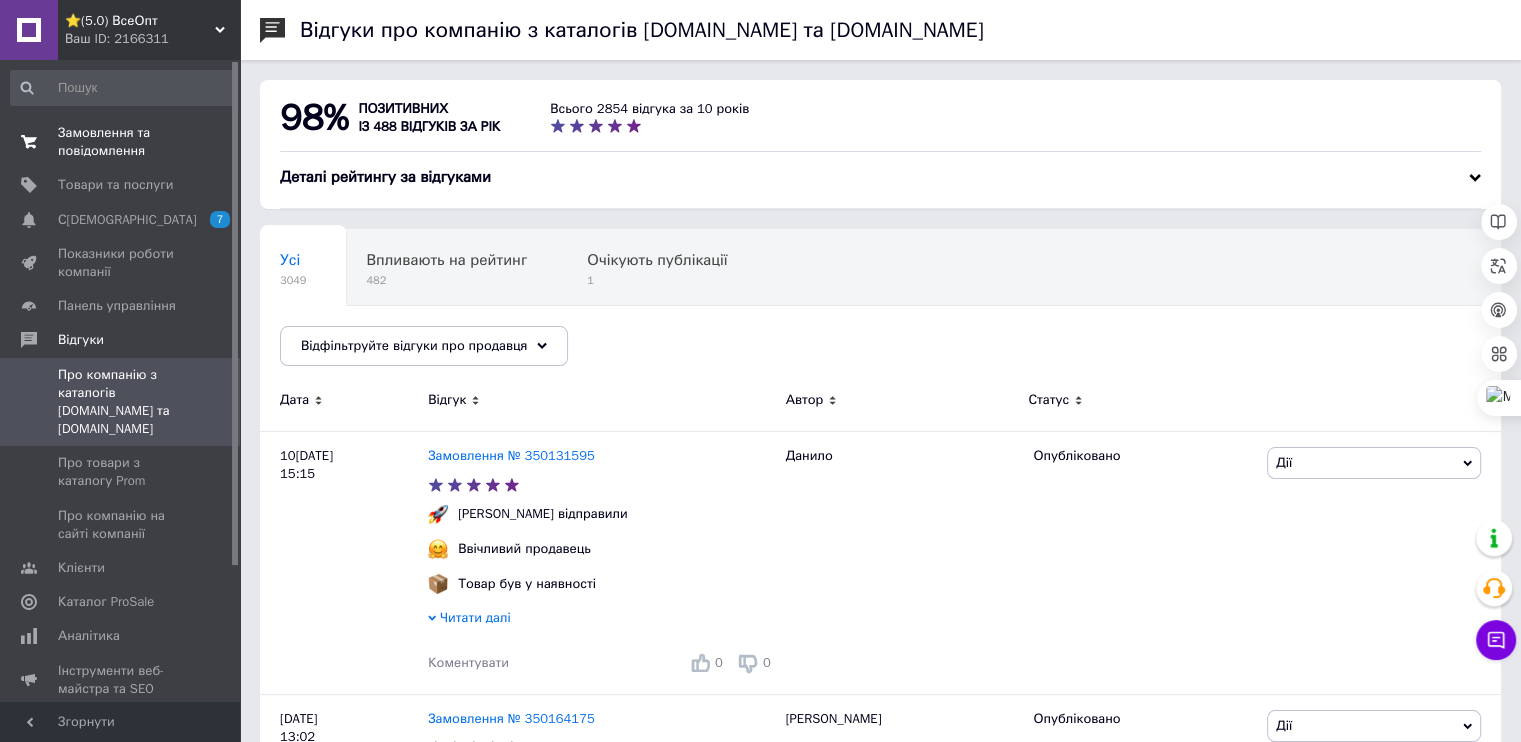 click on "Замовлення та повідомлення" at bounding box center (121, 142) 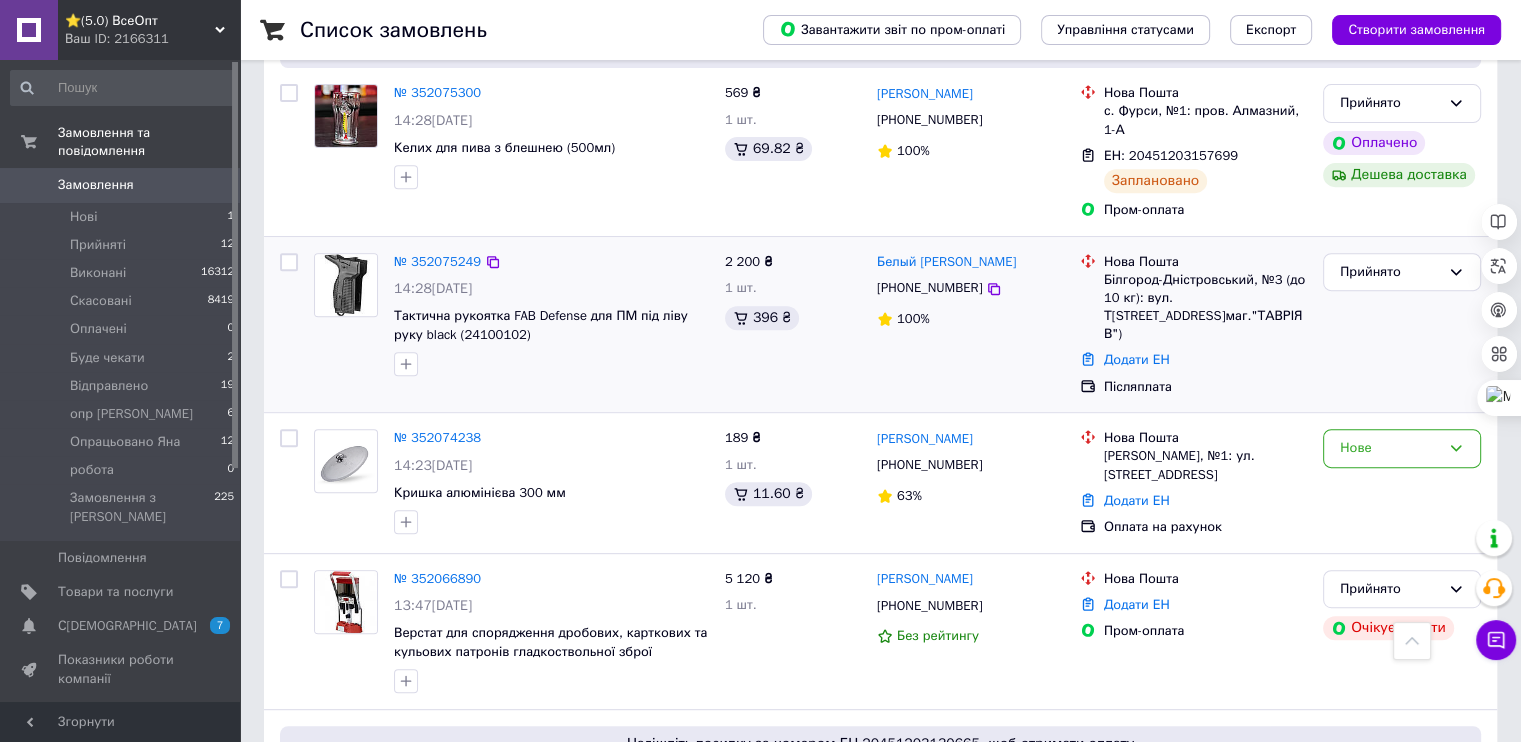 scroll, scrollTop: 800, scrollLeft: 0, axis: vertical 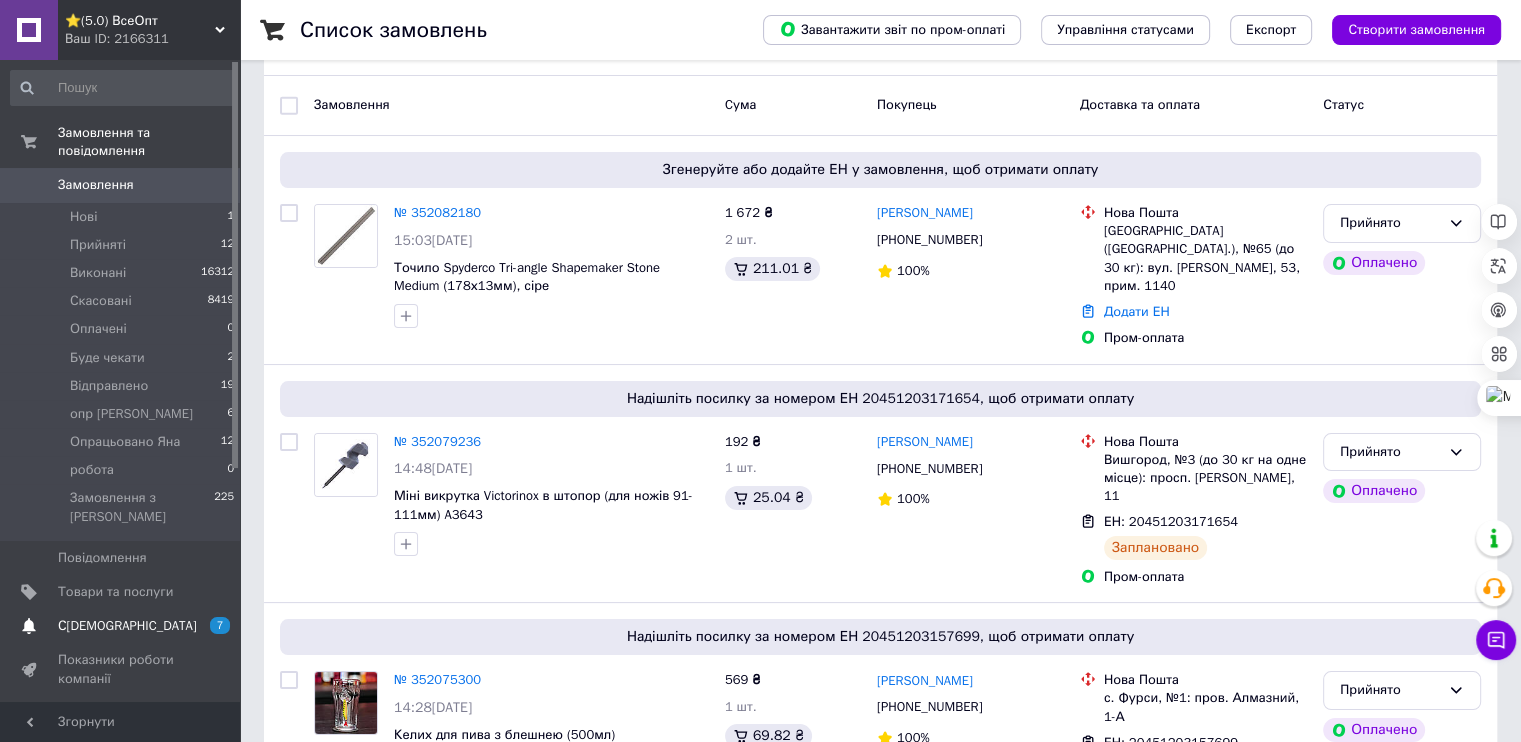 click on "Товари та послуги" at bounding box center (115, 592) 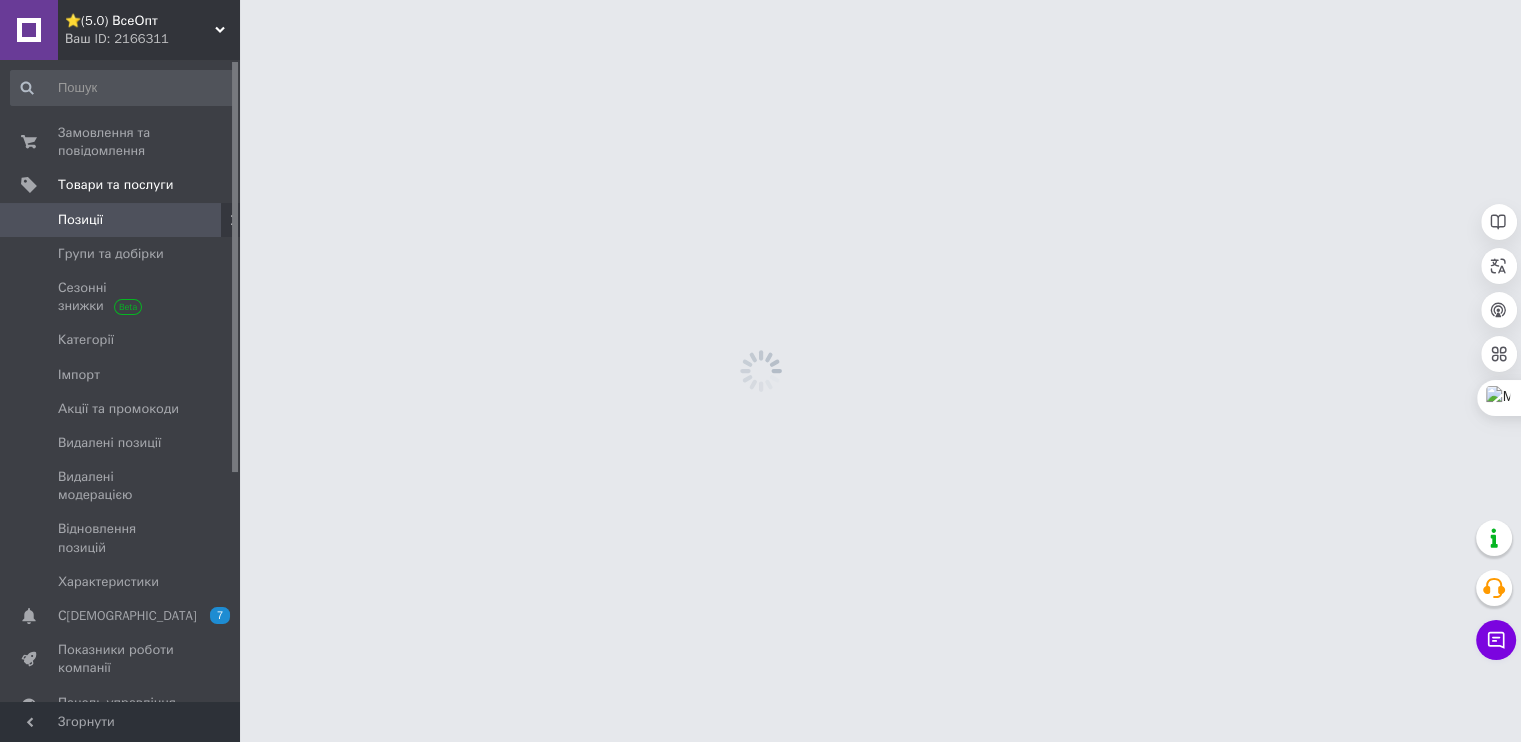 scroll, scrollTop: 0, scrollLeft: 0, axis: both 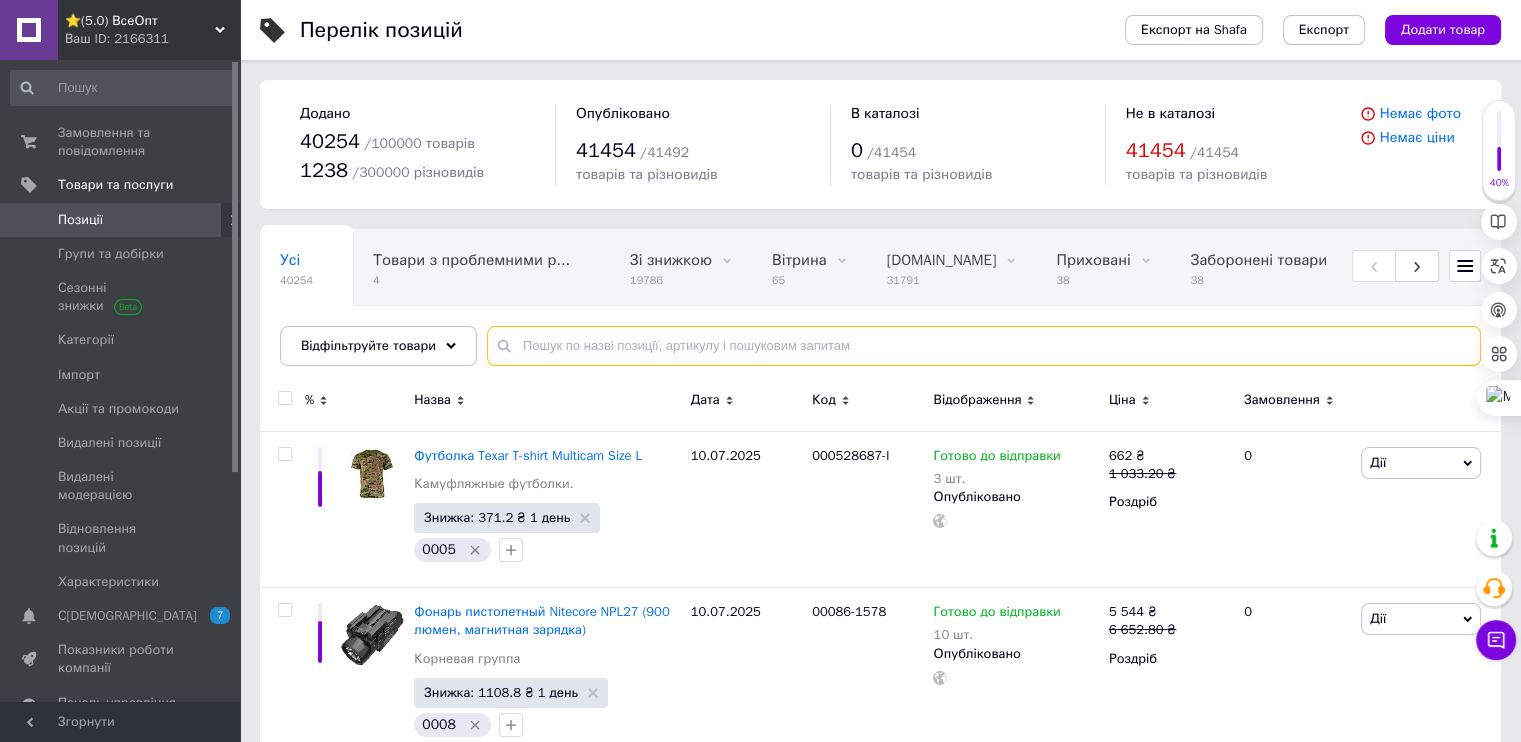 click at bounding box center [984, 346] 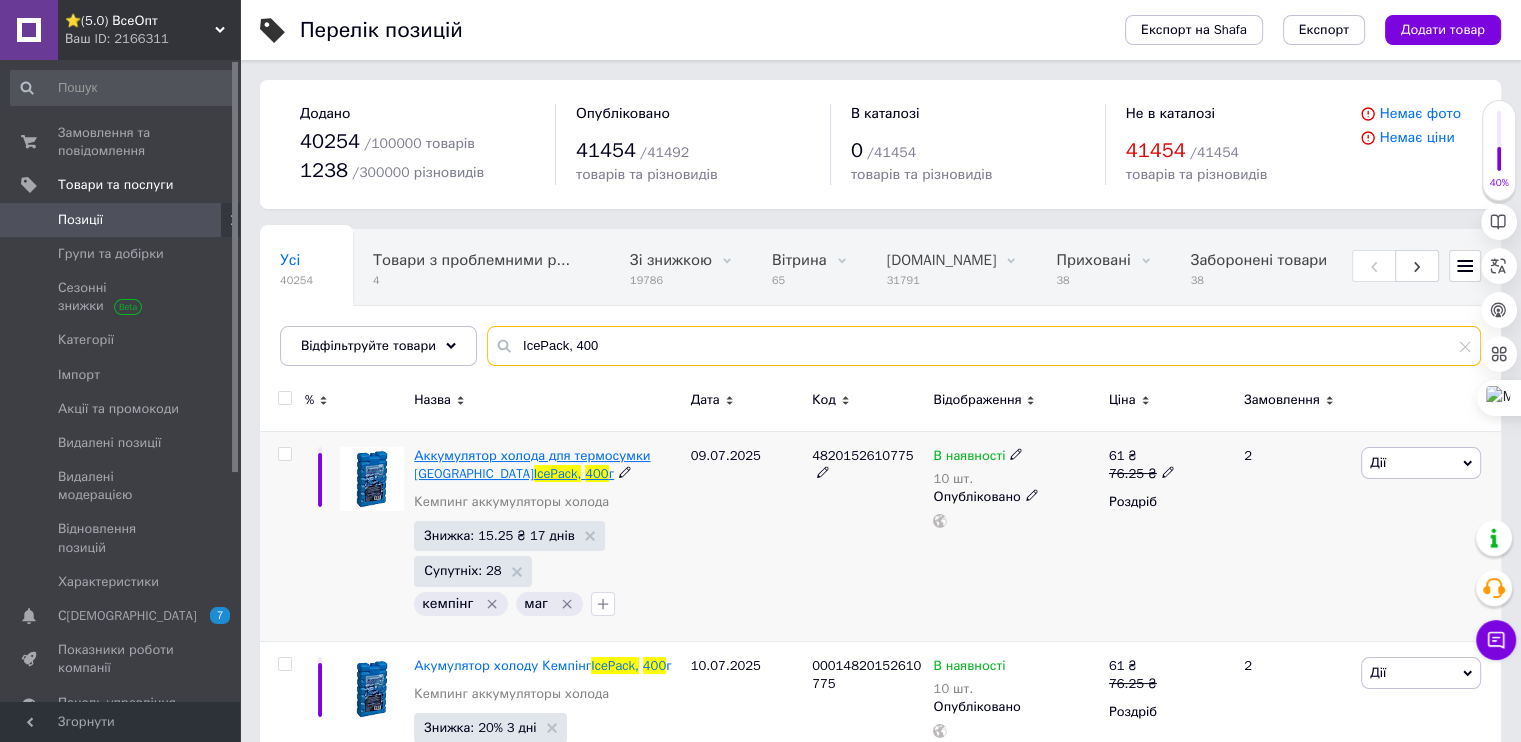 scroll, scrollTop: 57, scrollLeft: 0, axis: vertical 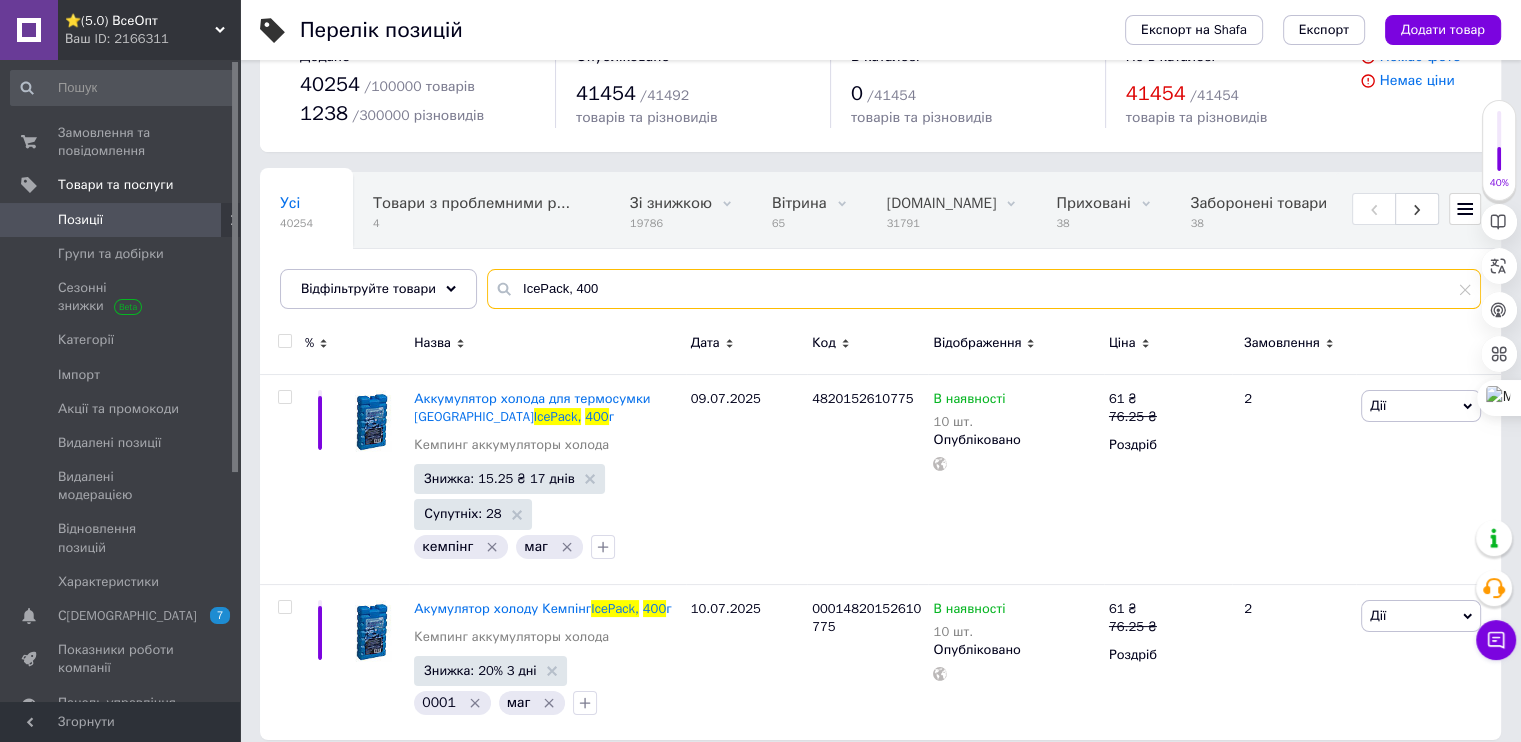 type on "IcePack, 400" 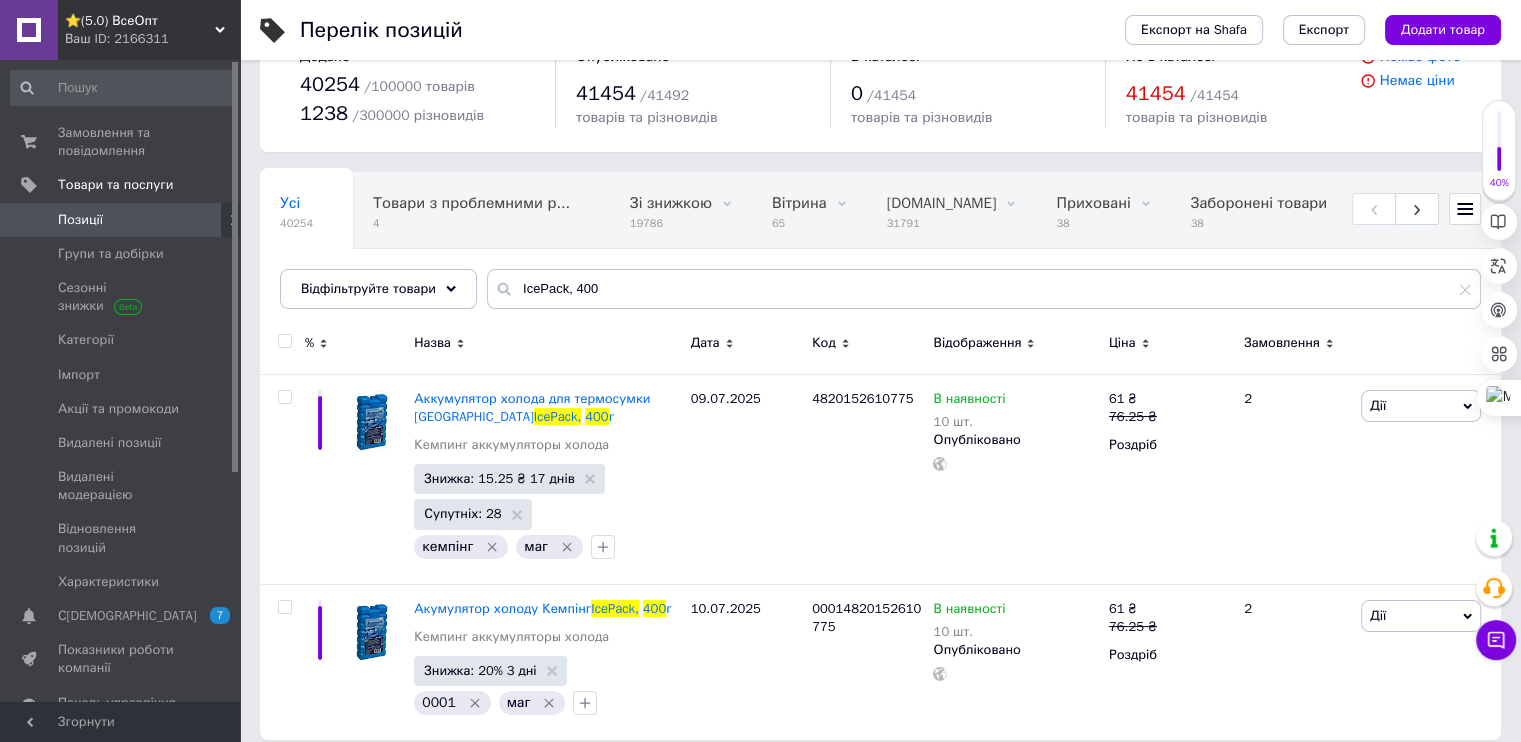 click at bounding box center (284, 341) 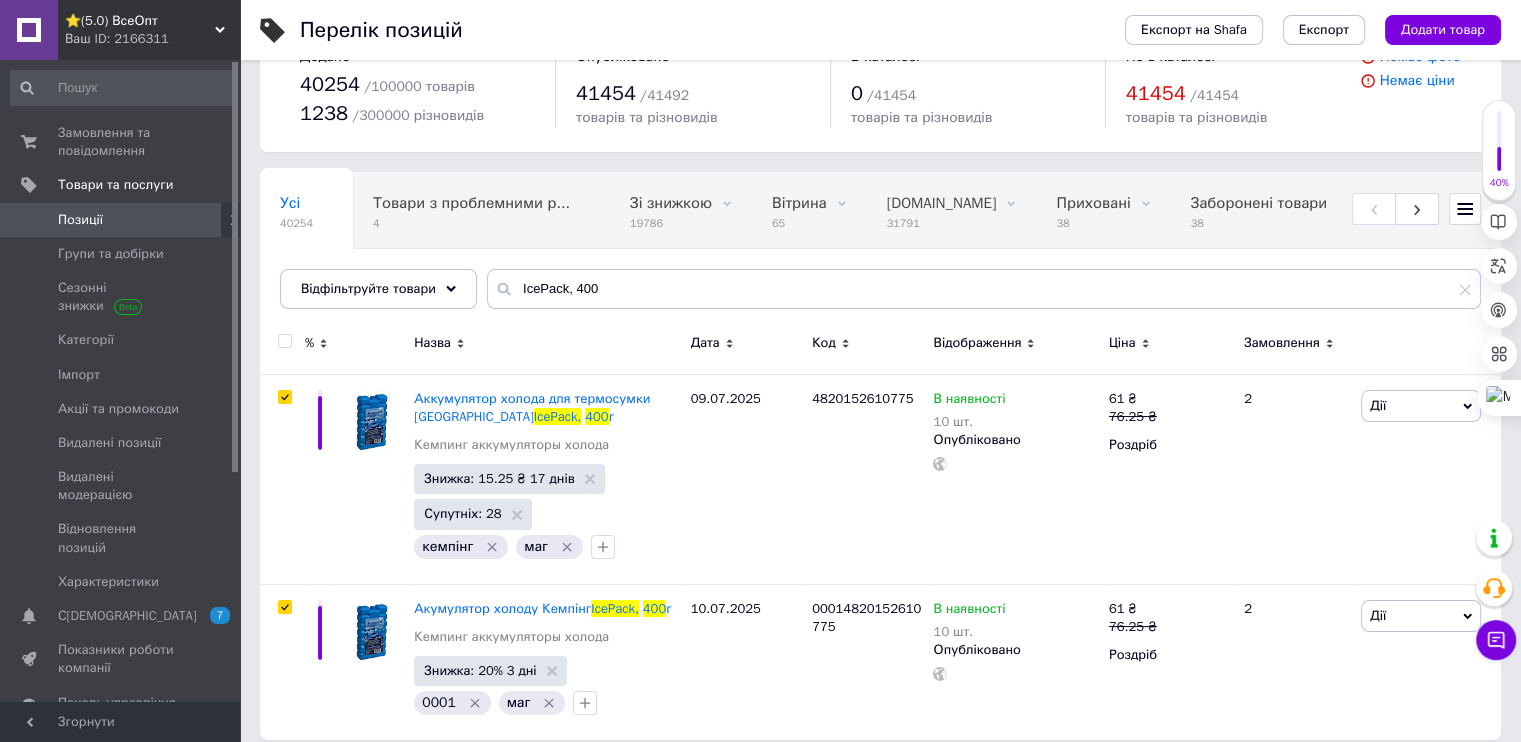 checkbox on "true" 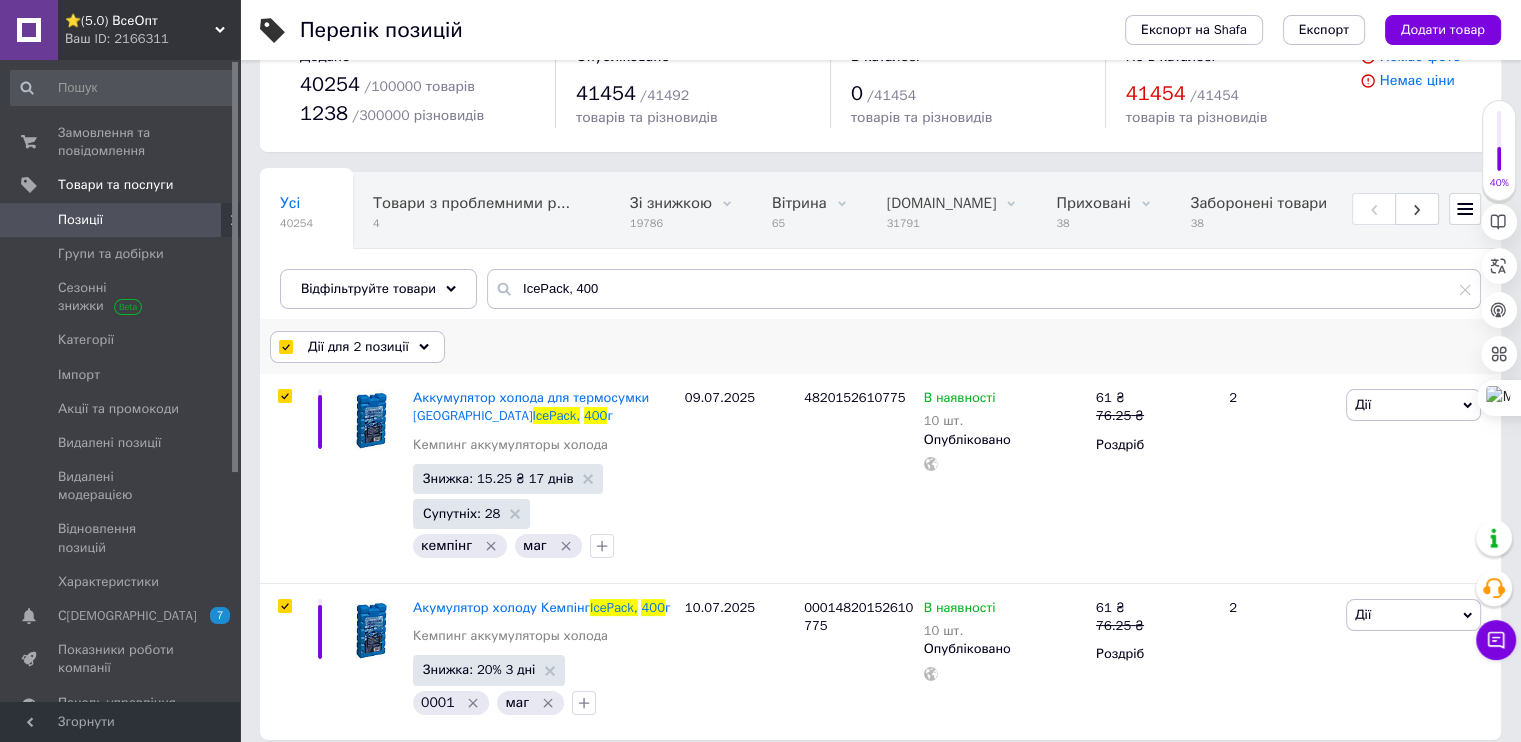 click on "Дії для 2 позиції" at bounding box center (357, 347) 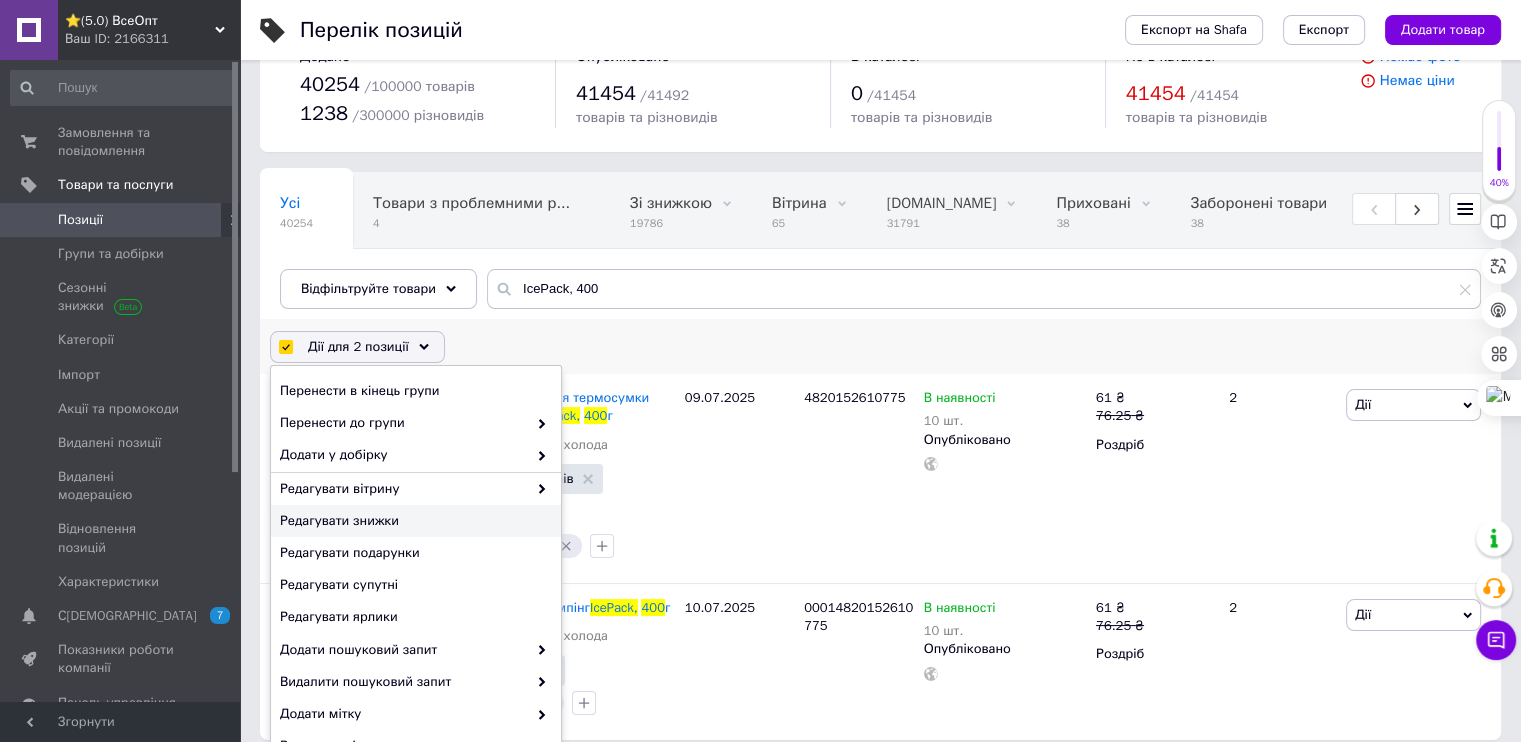 scroll, scrollTop: 100, scrollLeft: 0, axis: vertical 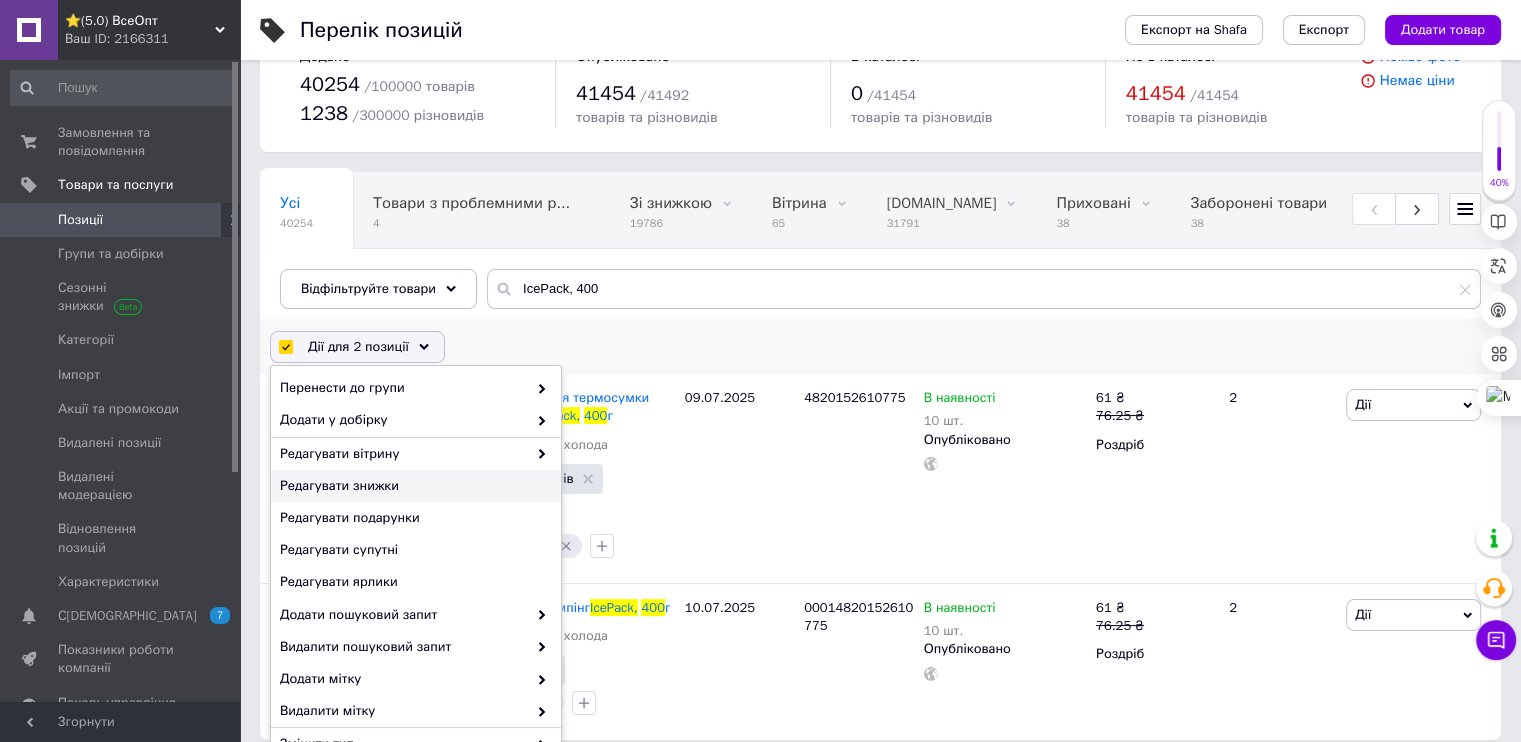 click on "Редагувати знижки" at bounding box center [413, 486] 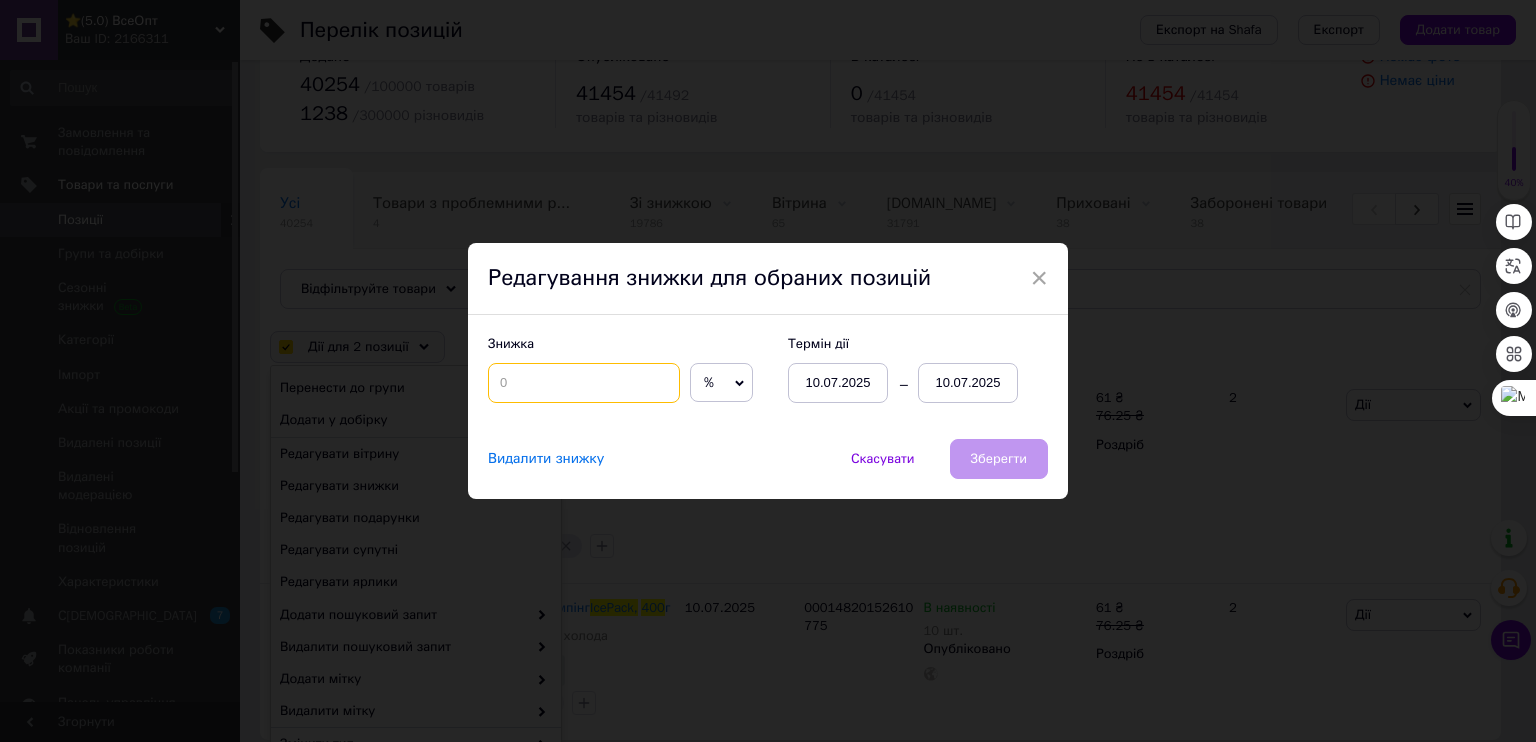 click at bounding box center [584, 383] 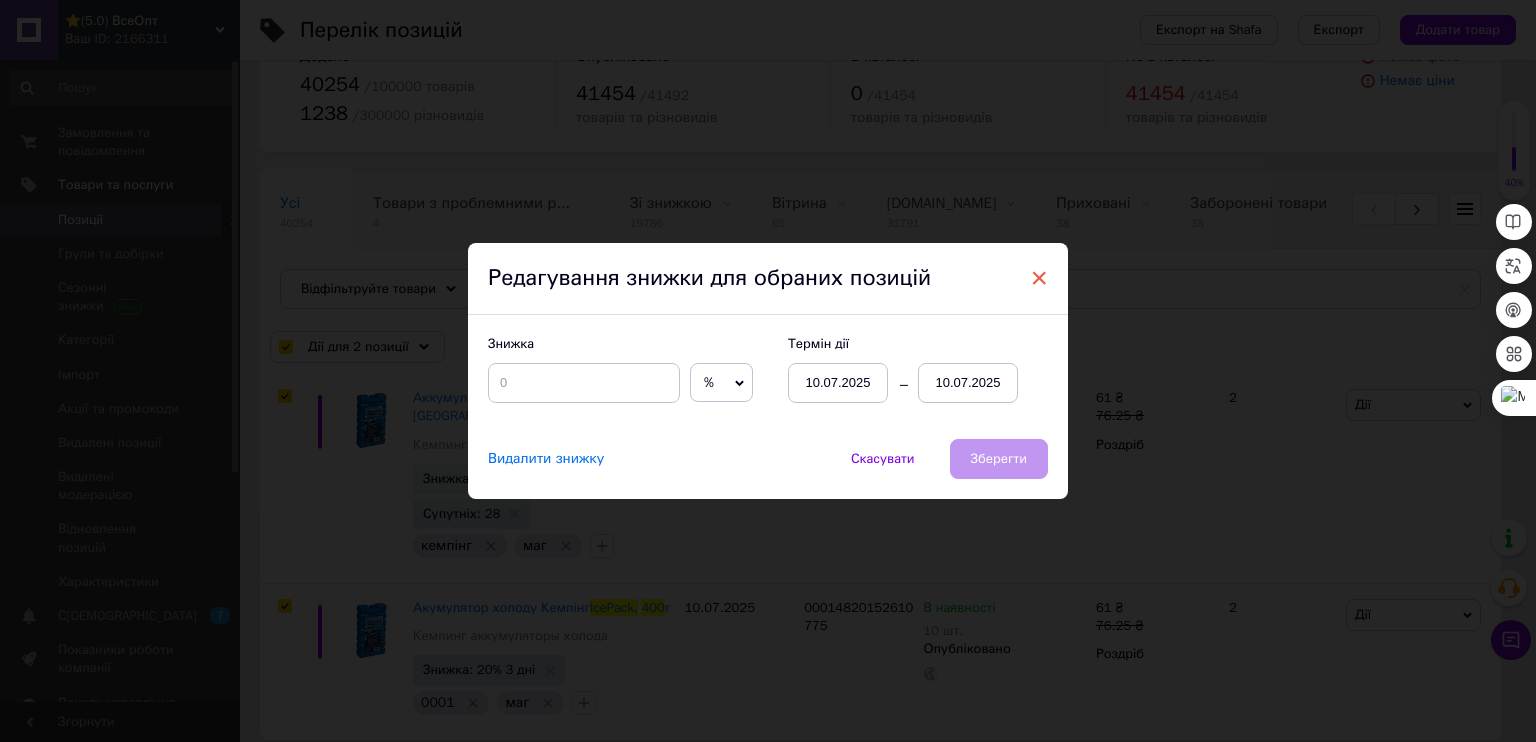 click on "×" at bounding box center (1039, 278) 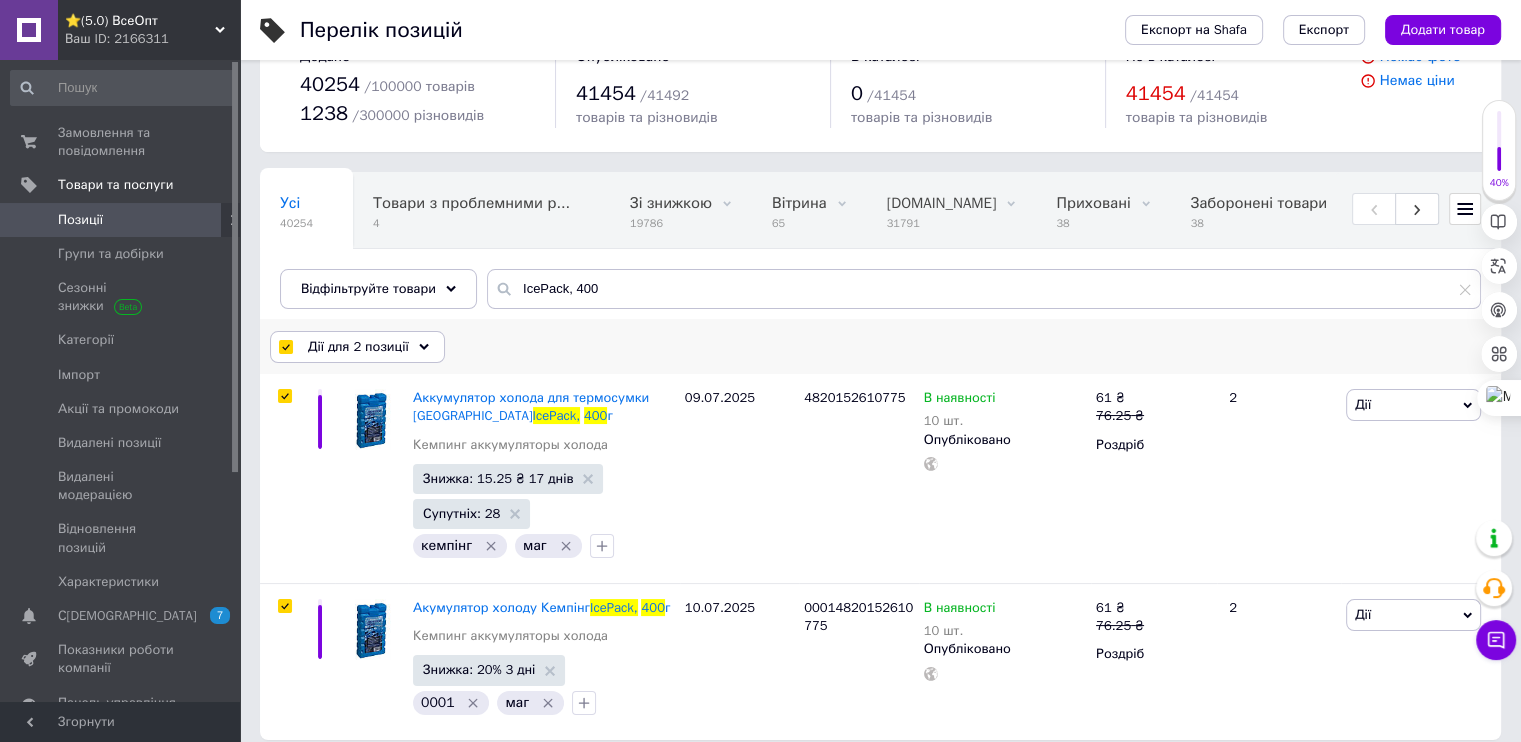 click 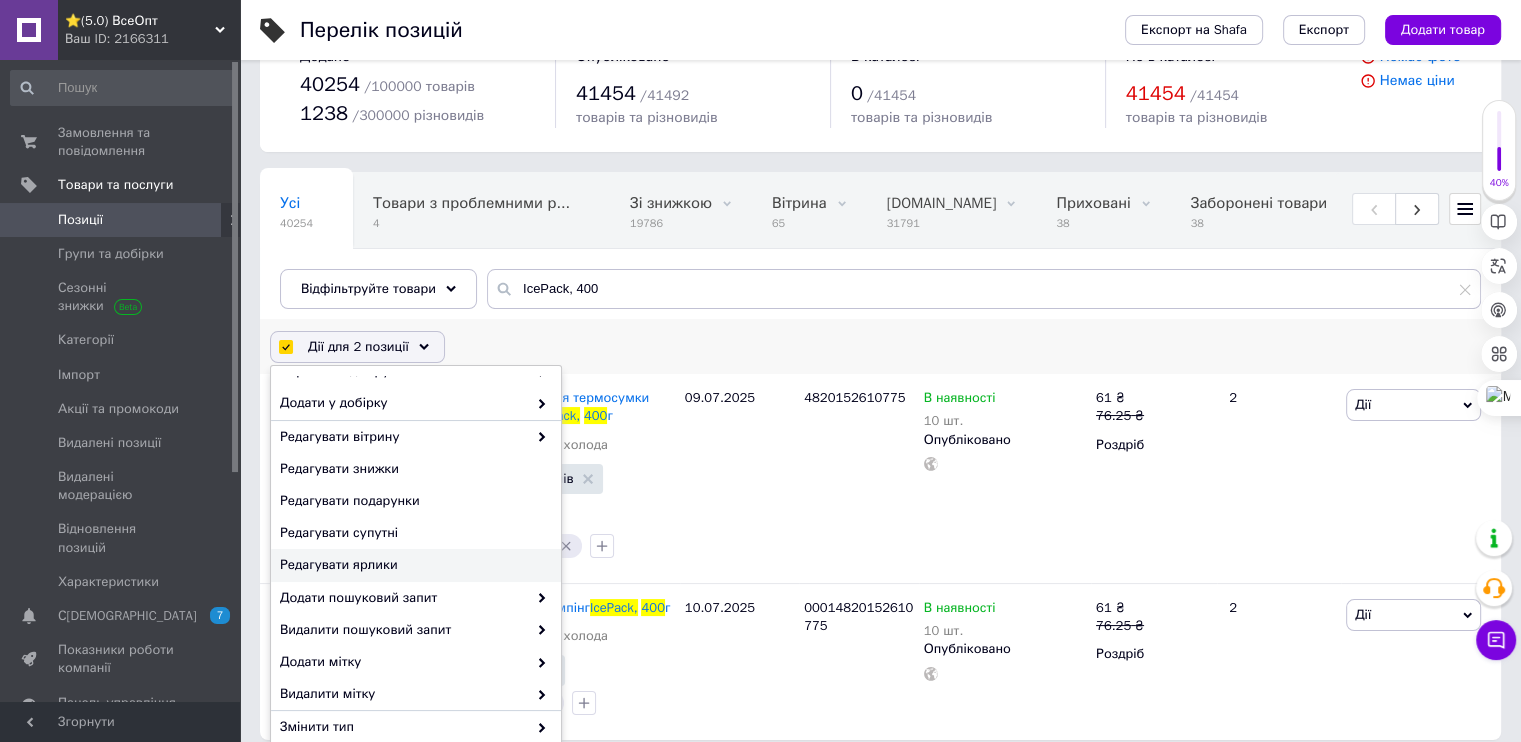 scroll, scrollTop: 122, scrollLeft: 0, axis: vertical 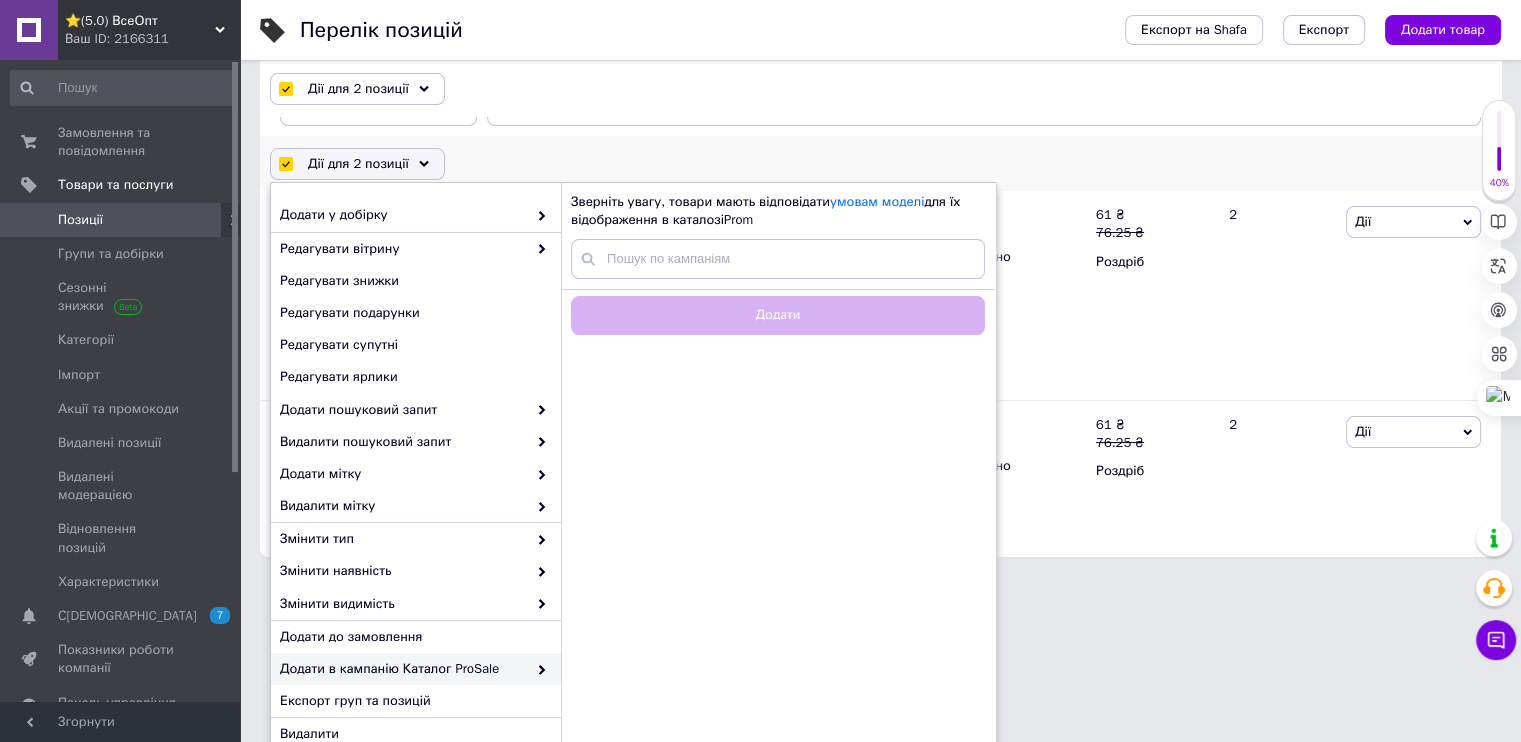 click on "Додати в кампанію Каталог ProSale" at bounding box center (403, 669) 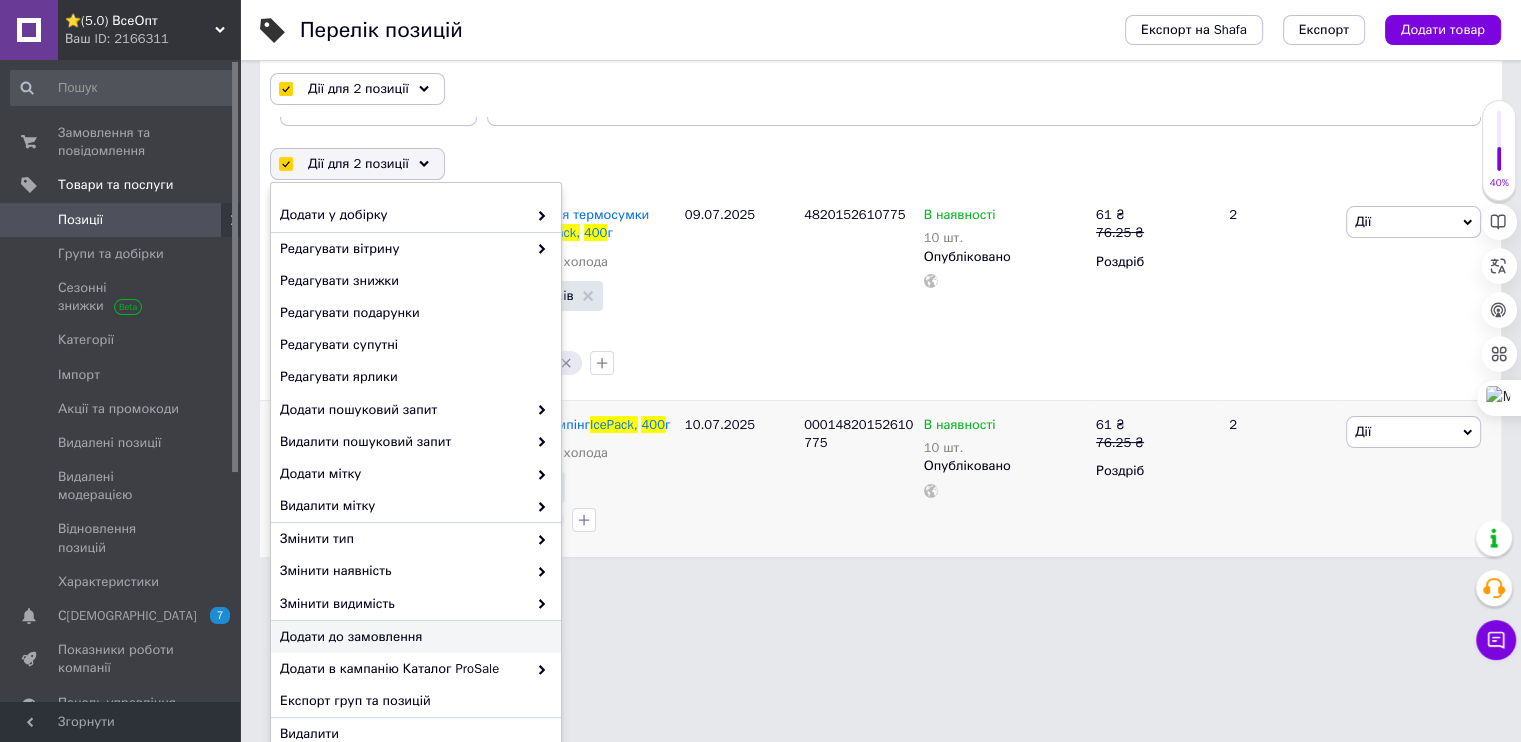 drag, startPoint x: 752, startPoint y: 654, endPoint x: 728, endPoint y: 651, distance: 24.186773 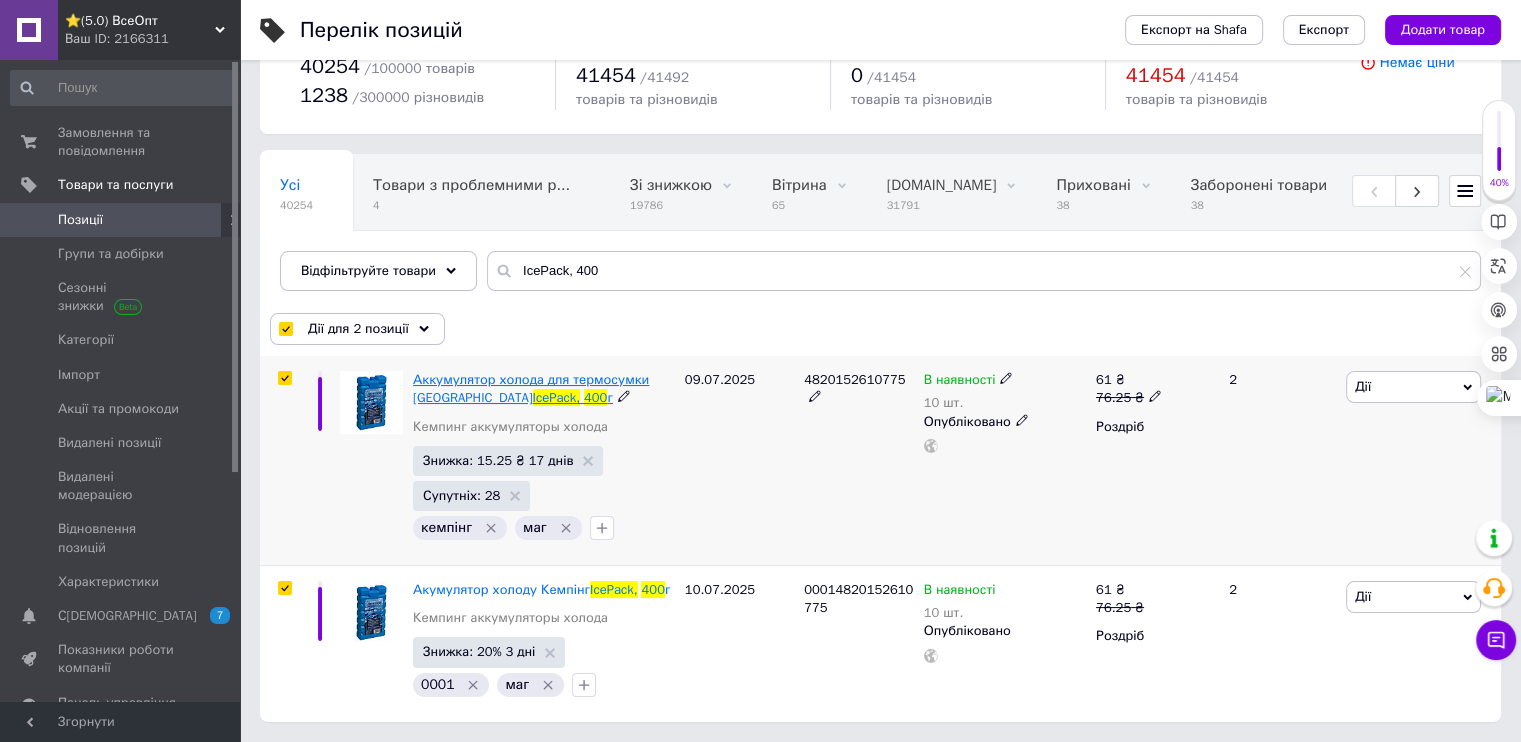 scroll, scrollTop: 57, scrollLeft: 0, axis: vertical 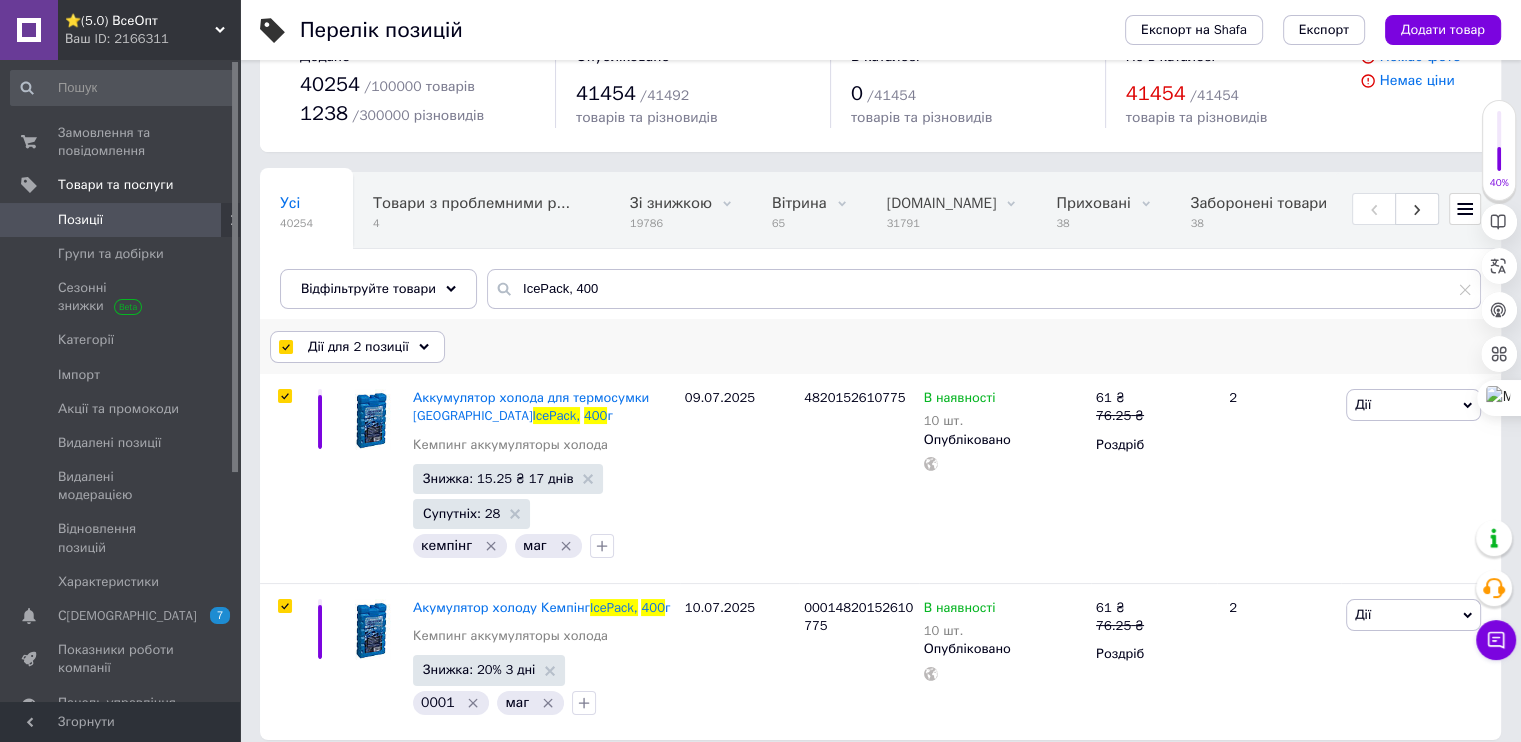 click on "Дії для 2 позиції" at bounding box center [357, 347] 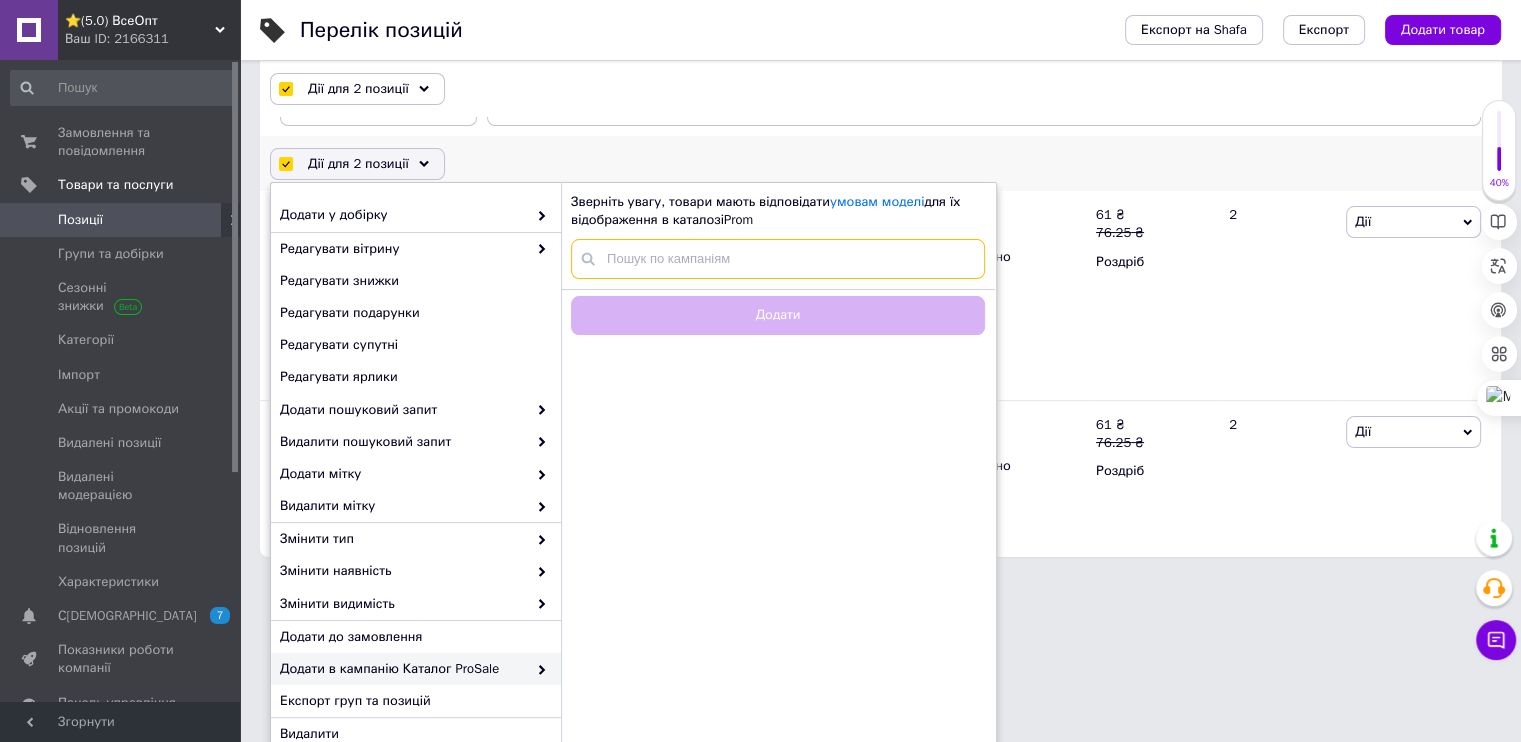 click at bounding box center (778, 259) 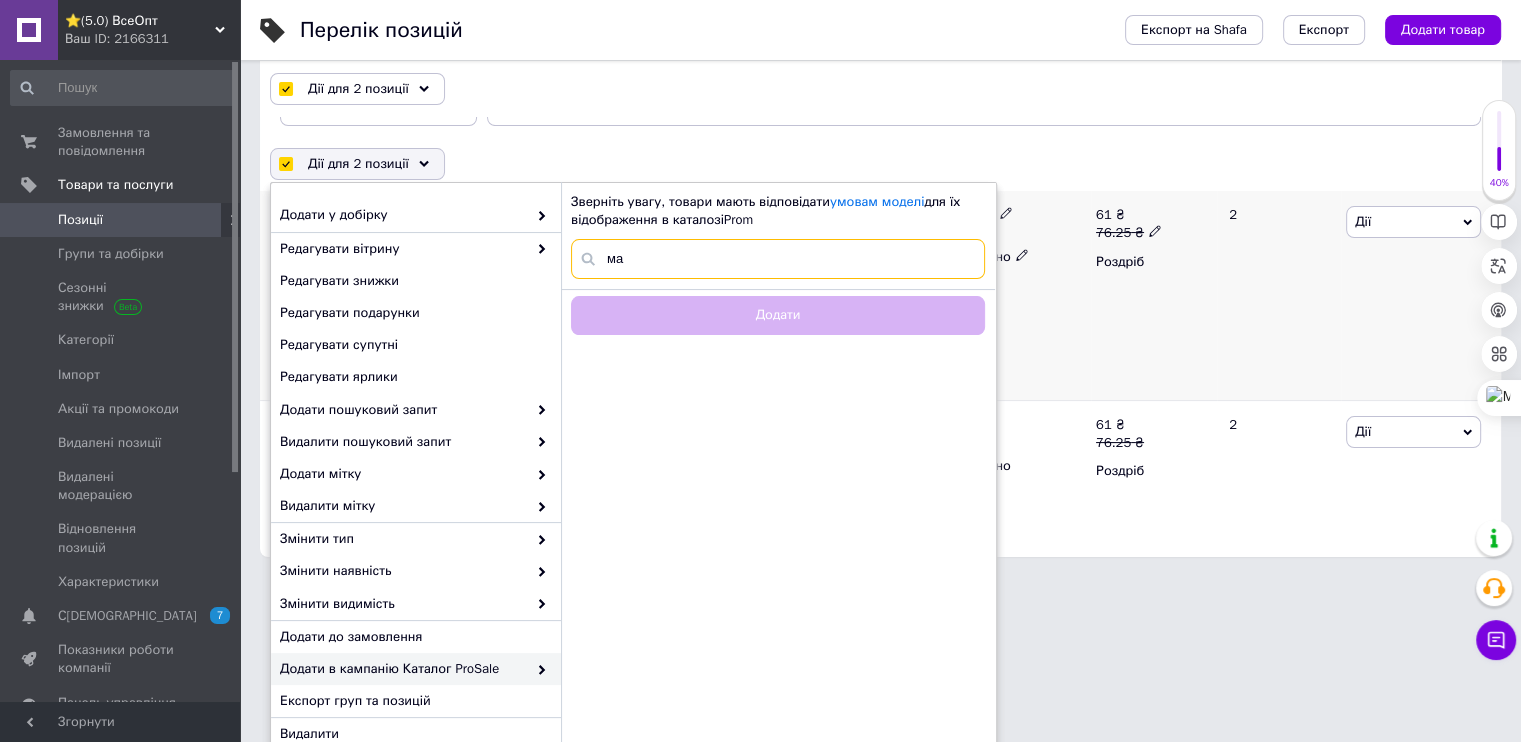 type on "ма" 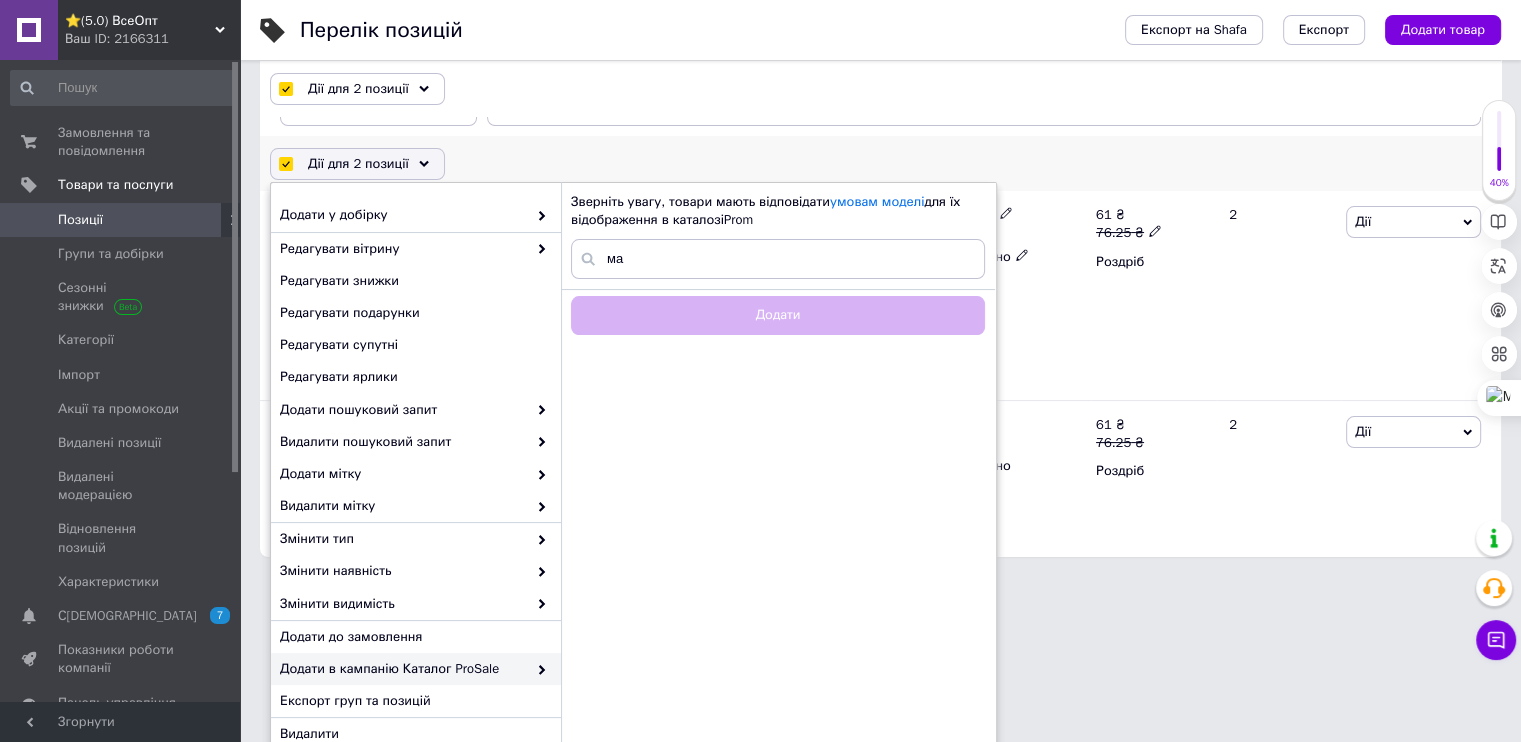 click on "61   ₴ 76.25   ₴ Роздріб" at bounding box center [1154, 295] 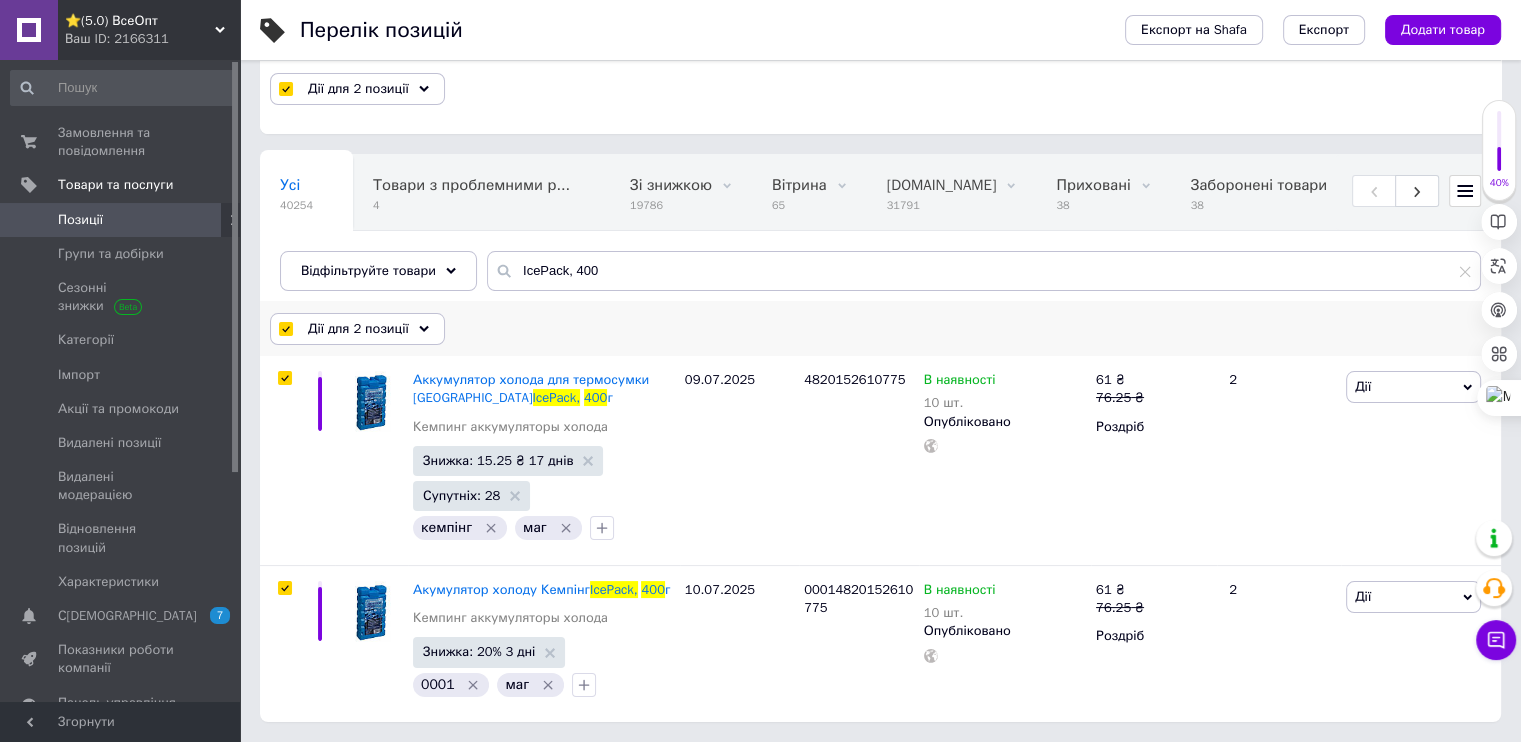 scroll, scrollTop: 57, scrollLeft: 0, axis: vertical 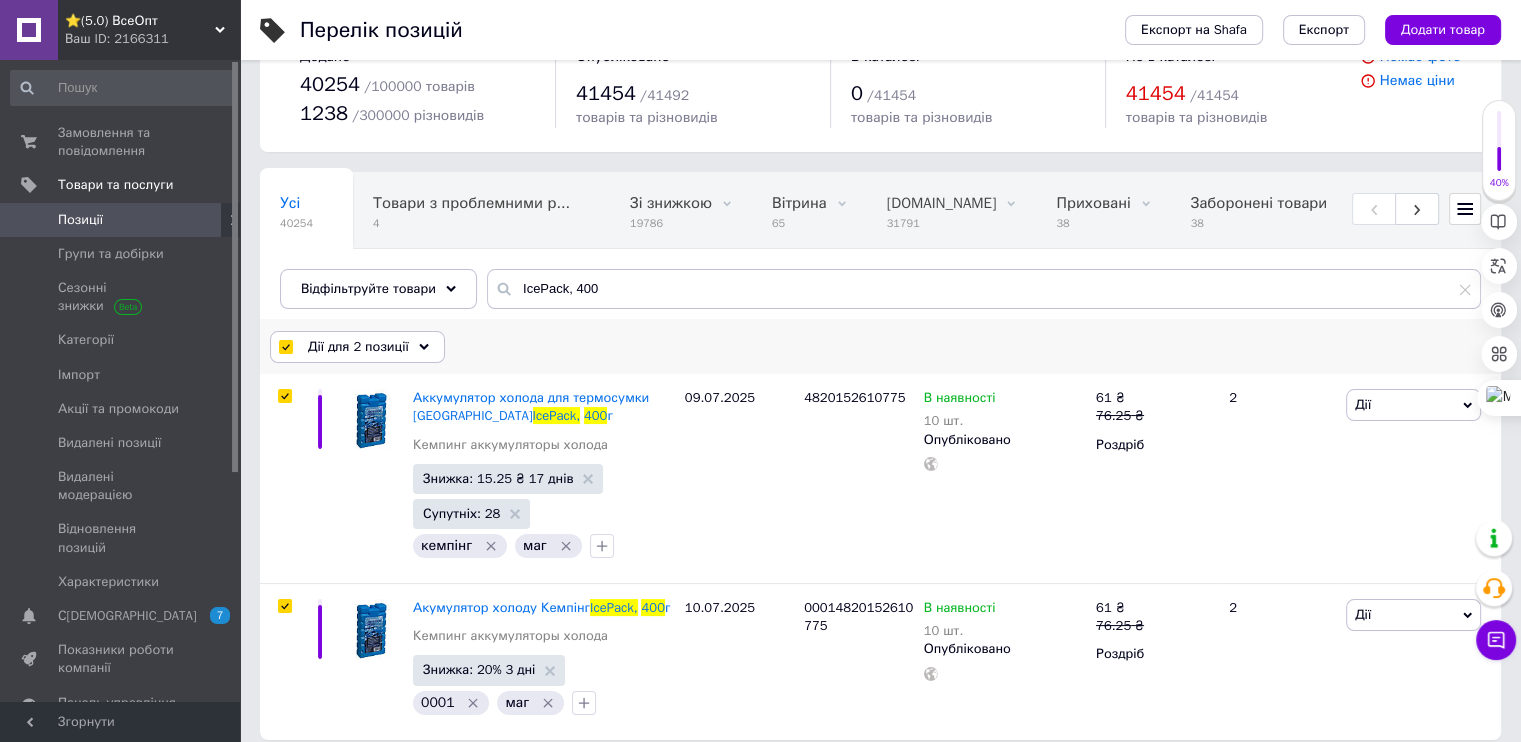 click on "Дії для 2 позиції" at bounding box center (357, 347) 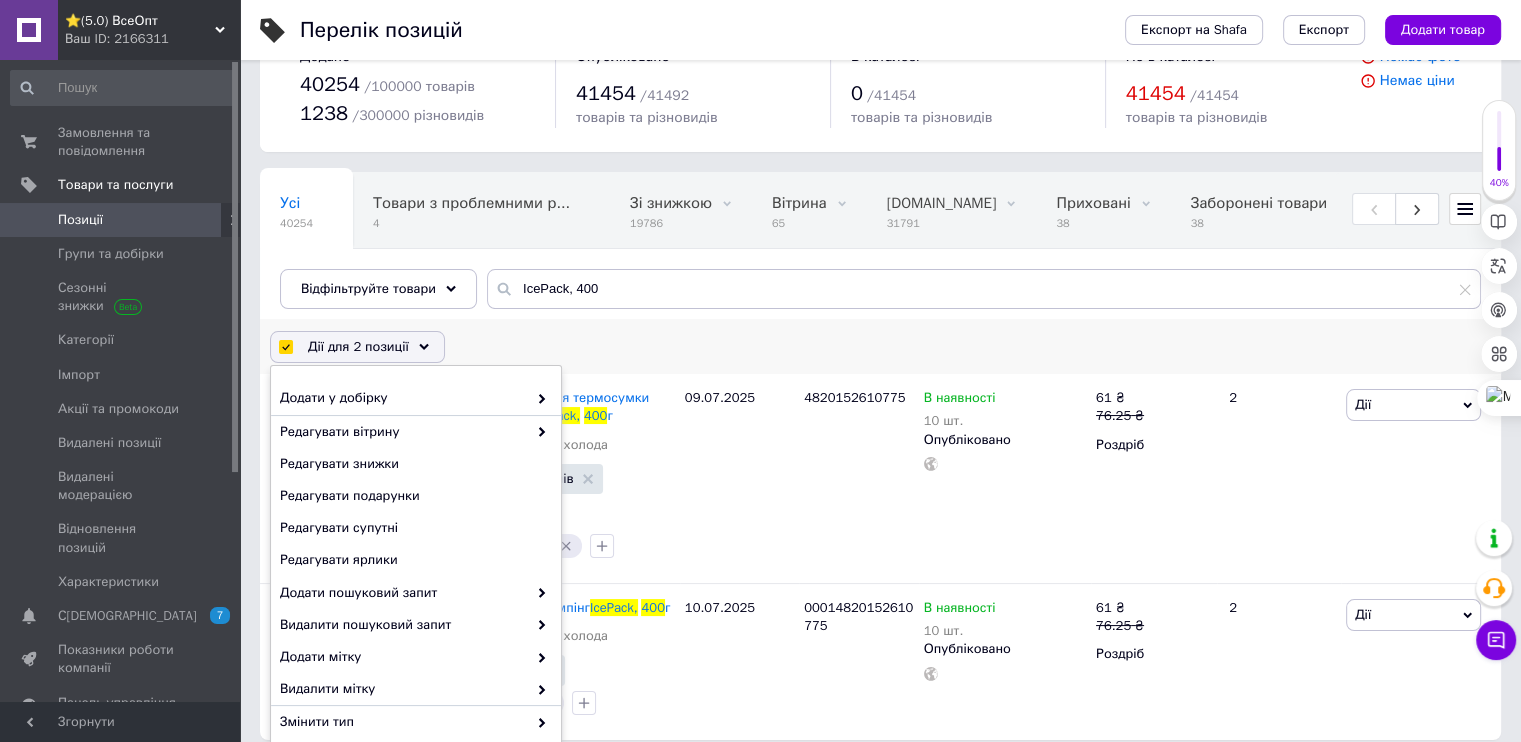 scroll, scrollTop: 240, scrollLeft: 0, axis: vertical 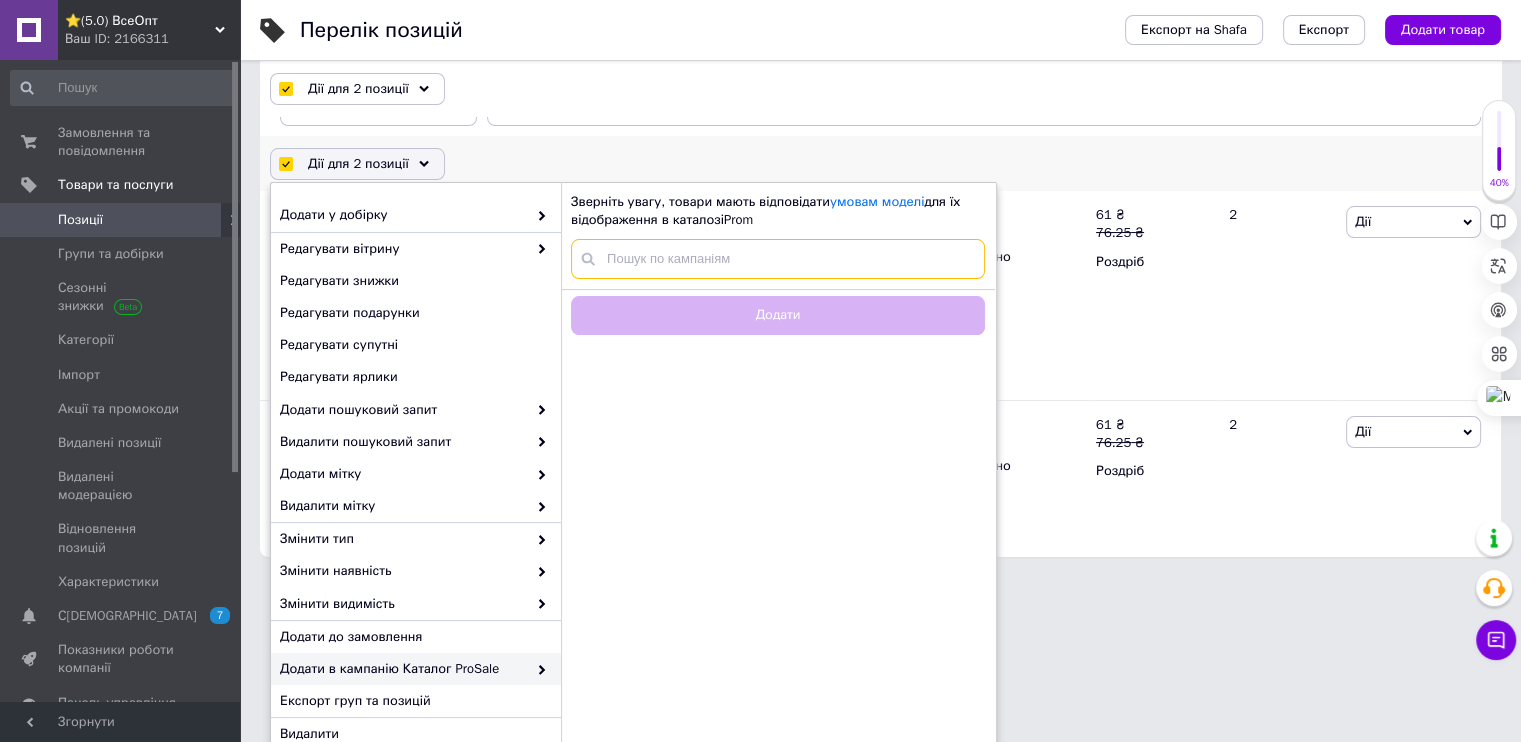 click at bounding box center (778, 259) 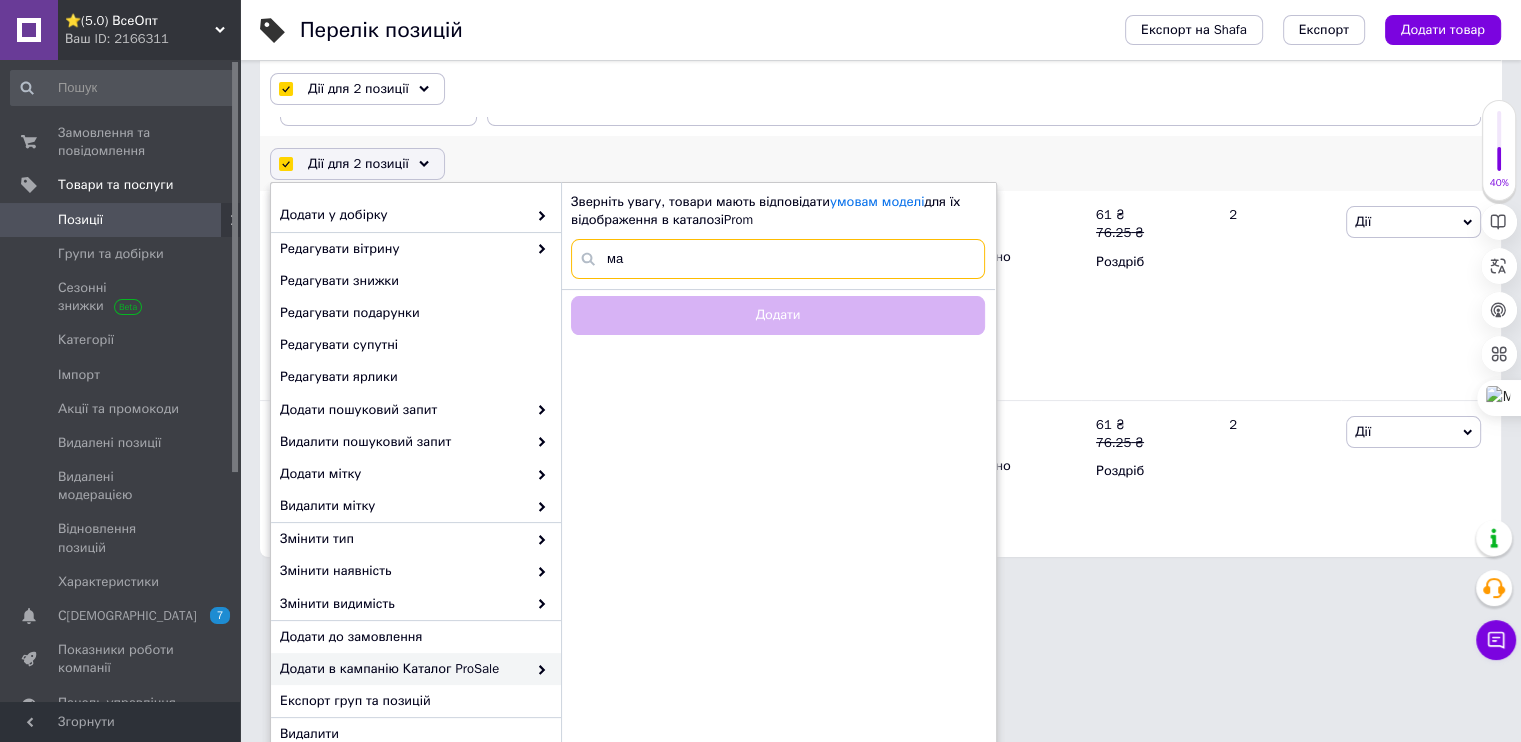 type on "маг" 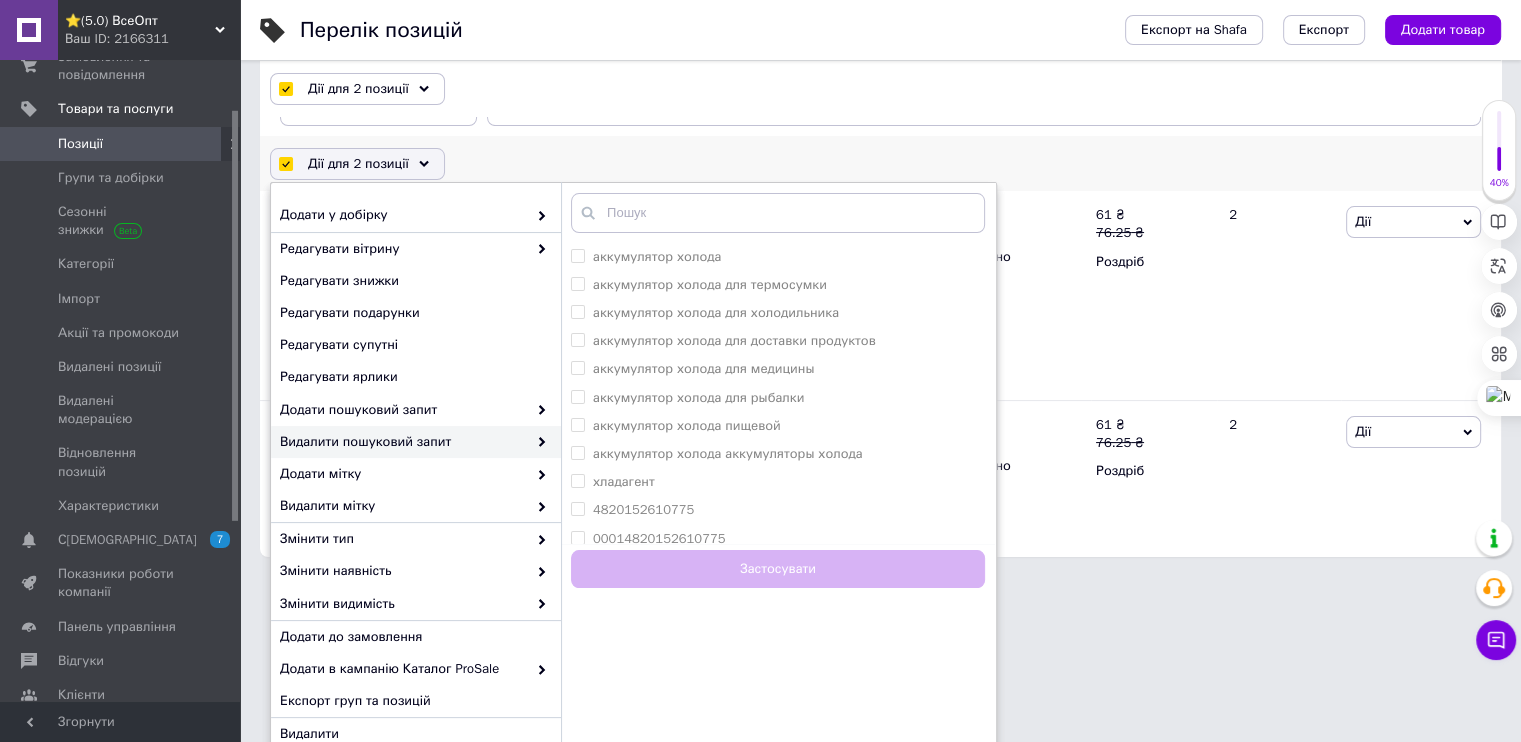 scroll, scrollTop: 200, scrollLeft: 0, axis: vertical 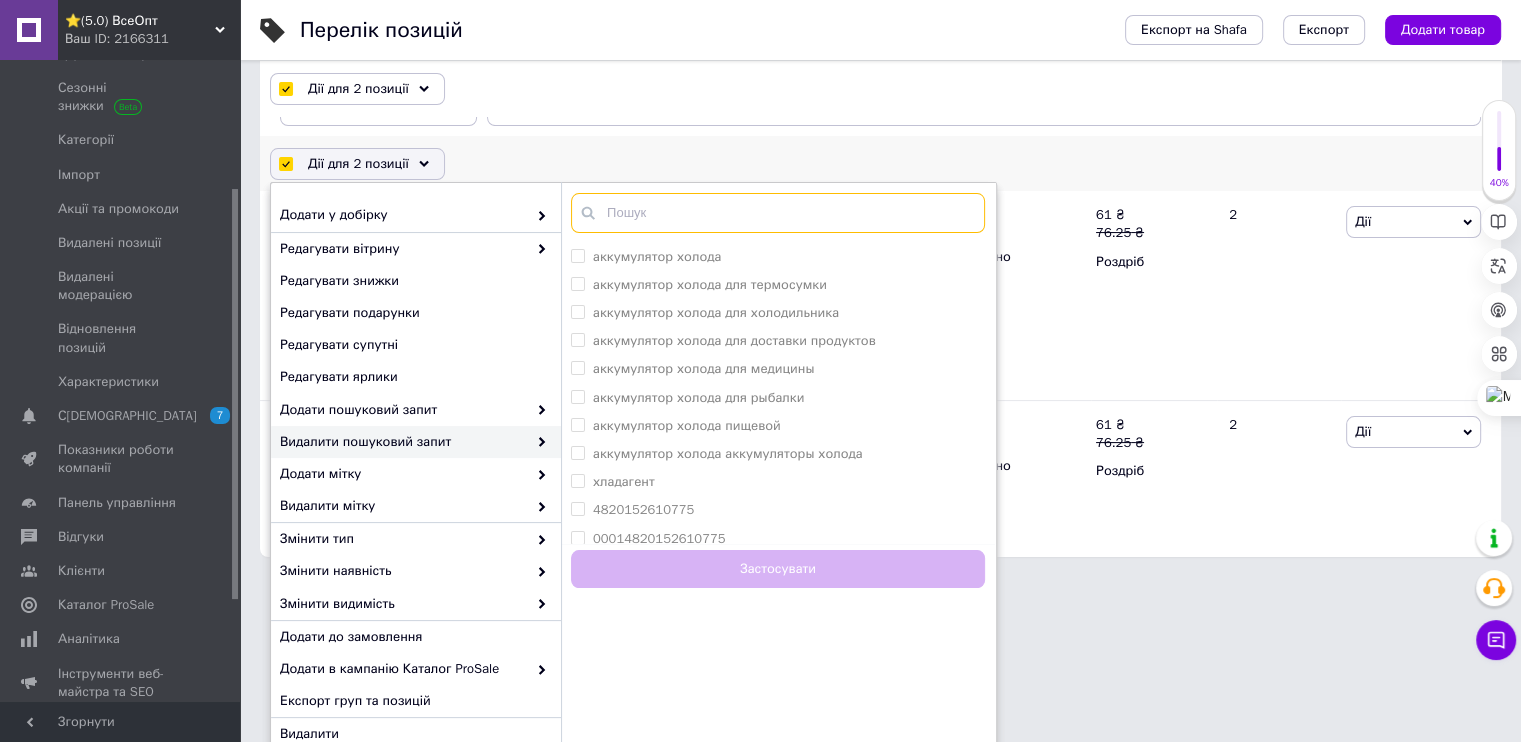 click at bounding box center (778, 213) 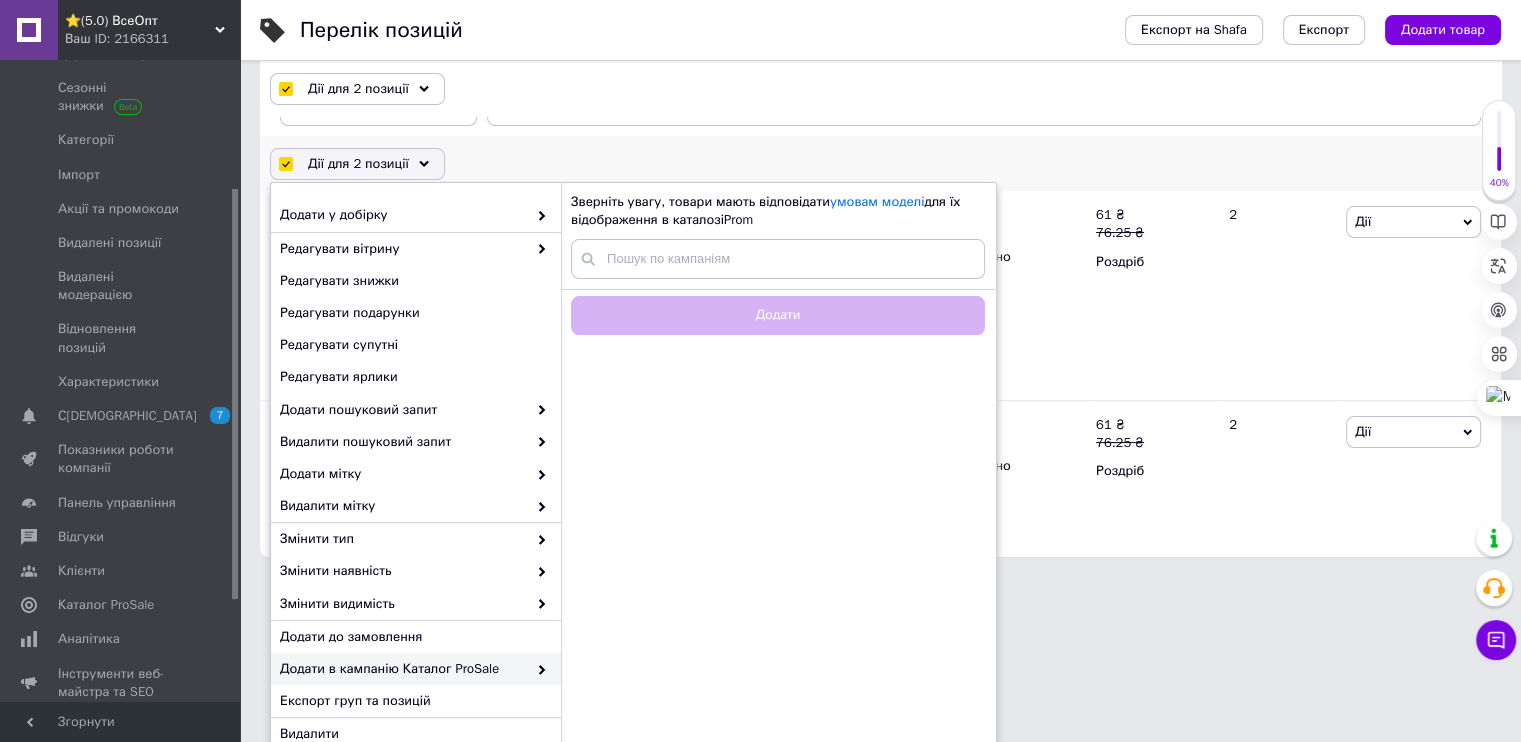 click on "Додати в кампанію Каталог ProSale" at bounding box center [403, 669] 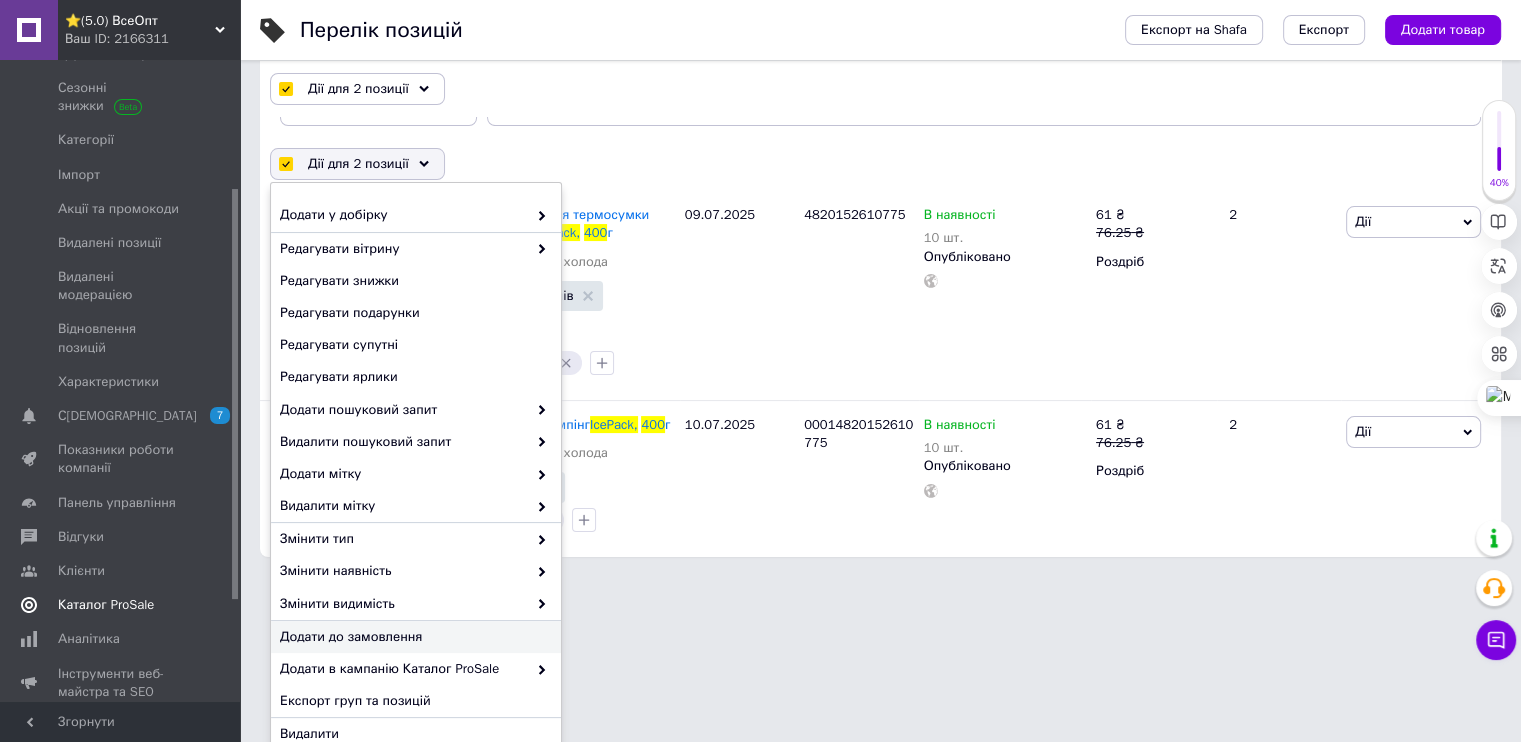 click on "Каталог ProSale" at bounding box center [106, 605] 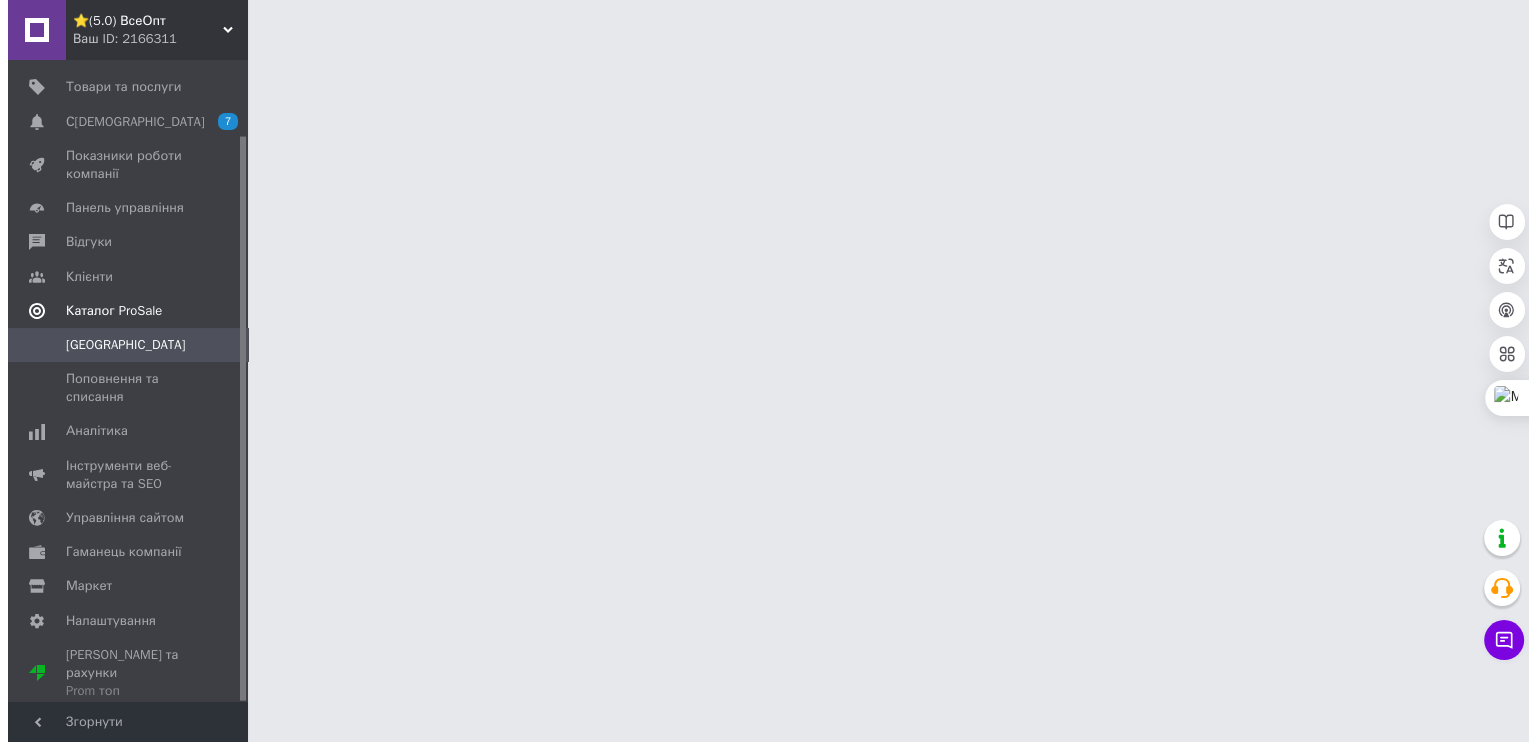 scroll, scrollTop: 0, scrollLeft: 0, axis: both 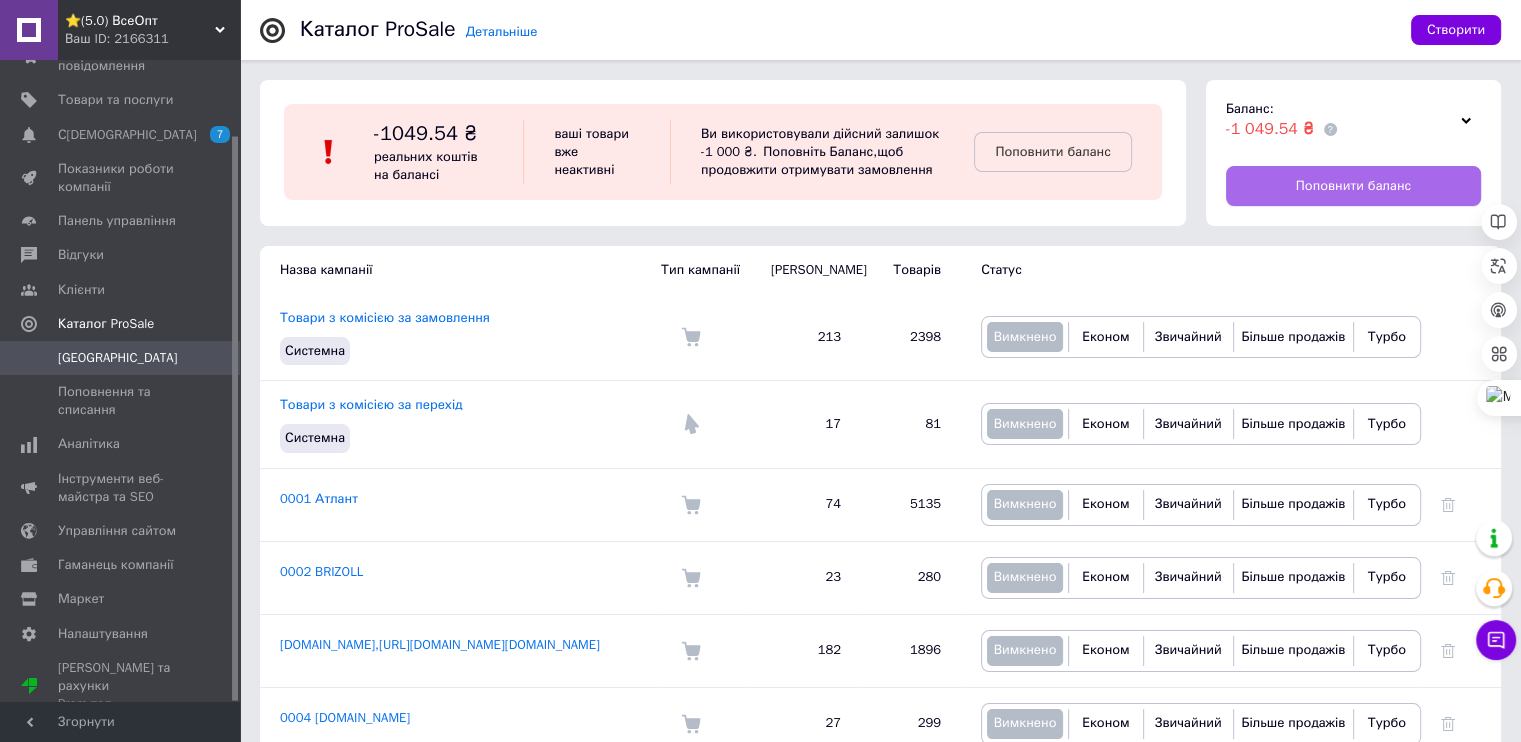 click on "Поповнити баланс" at bounding box center (1353, 186) 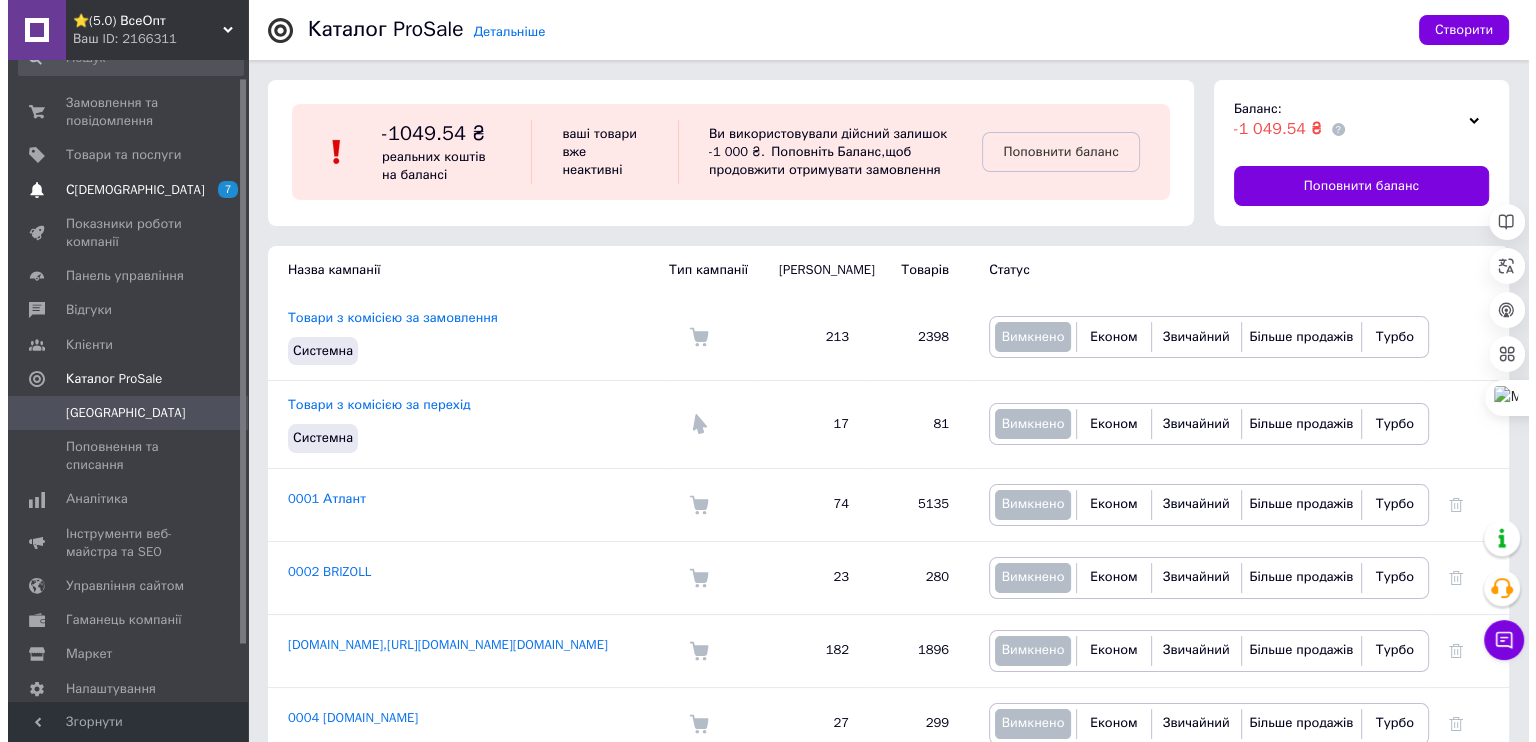 scroll, scrollTop: 0, scrollLeft: 0, axis: both 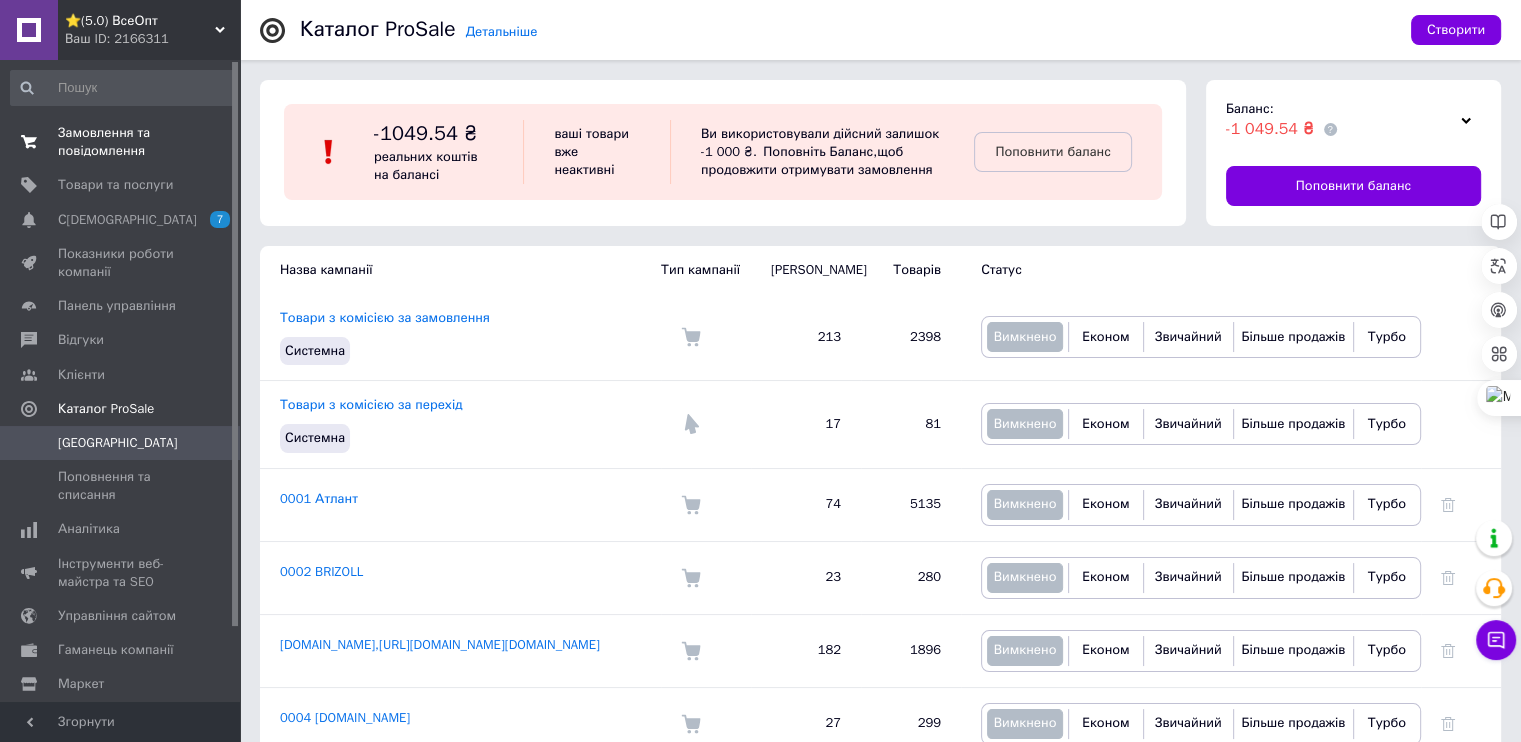 click on "Замовлення та повідомлення" at bounding box center [121, 142] 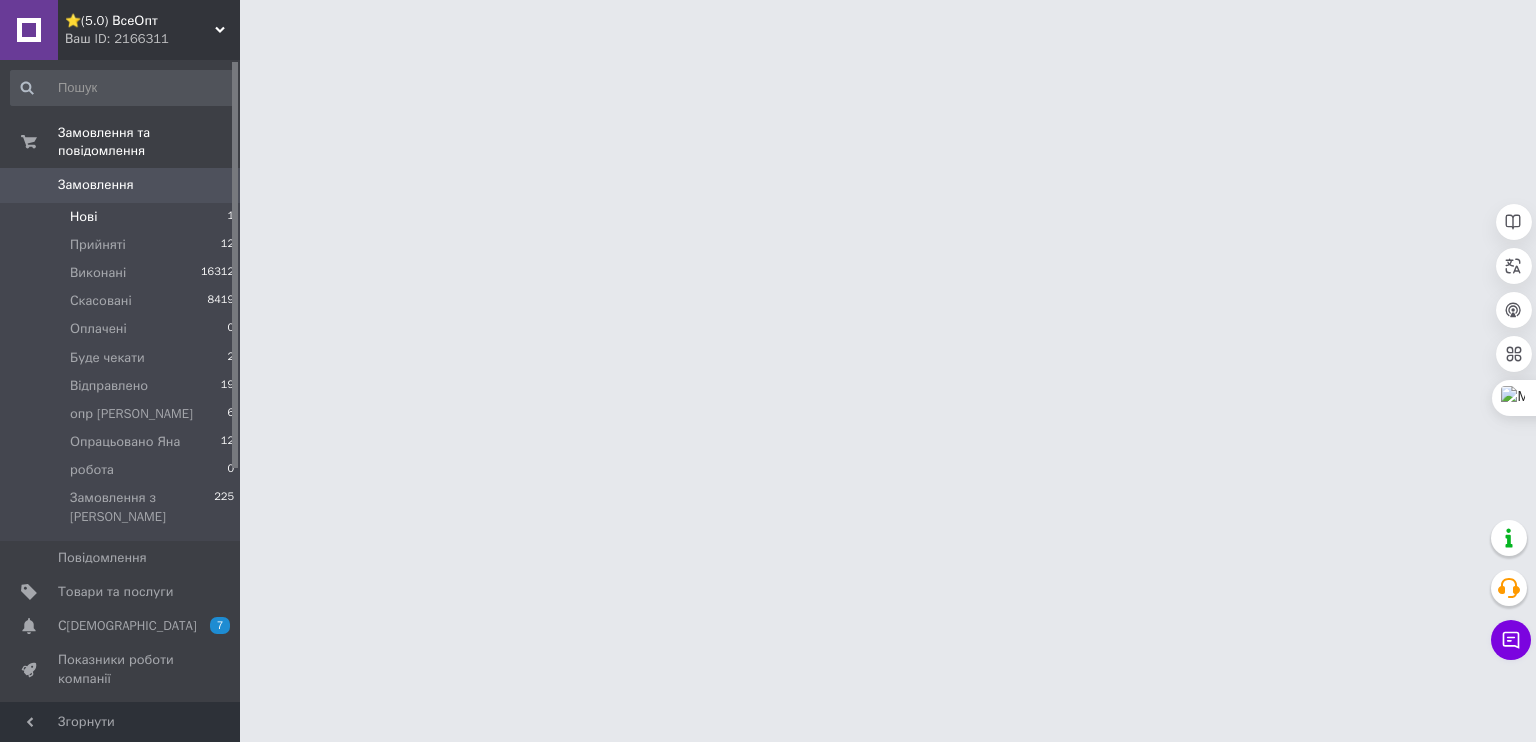 click on "Нові 1" at bounding box center [123, 217] 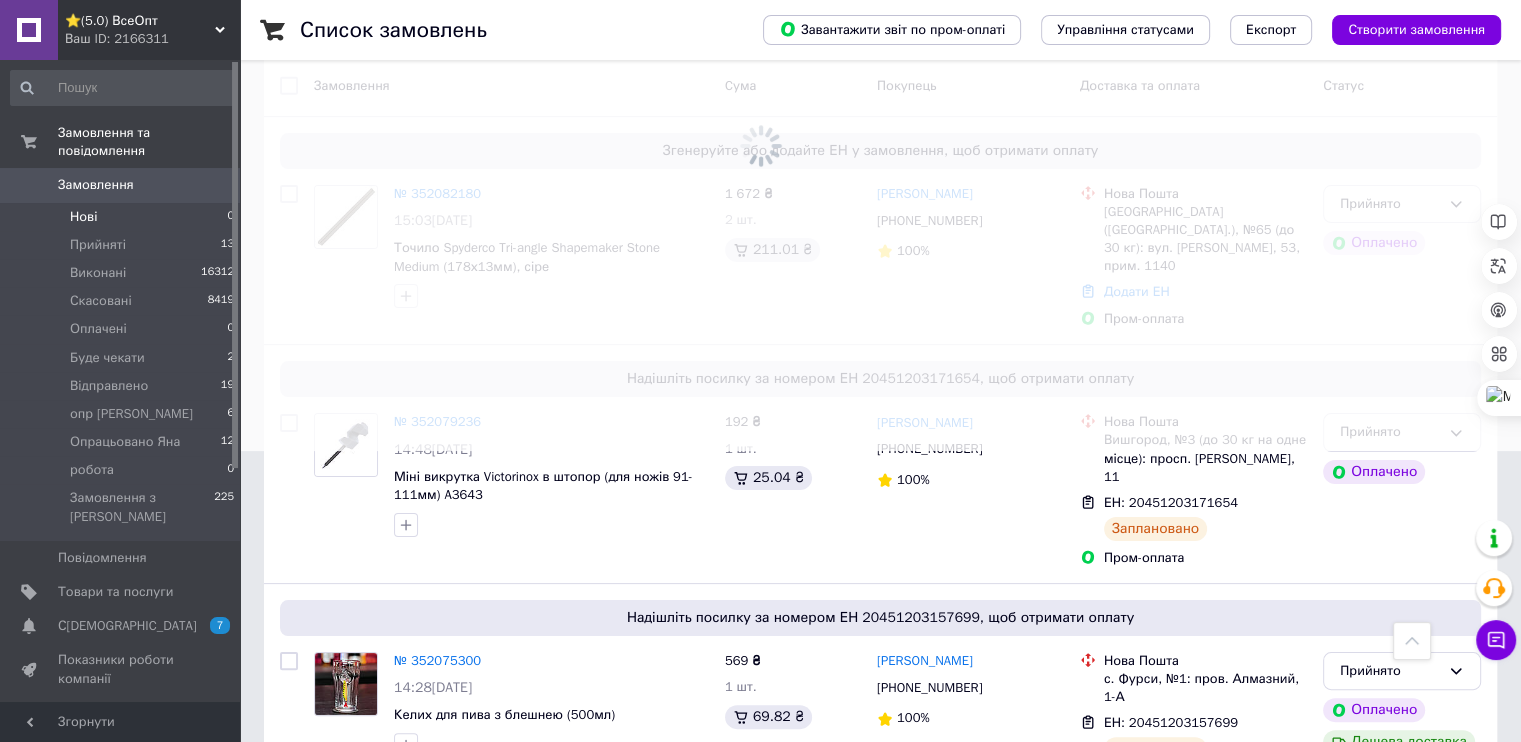 scroll, scrollTop: 0, scrollLeft: 0, axis: both 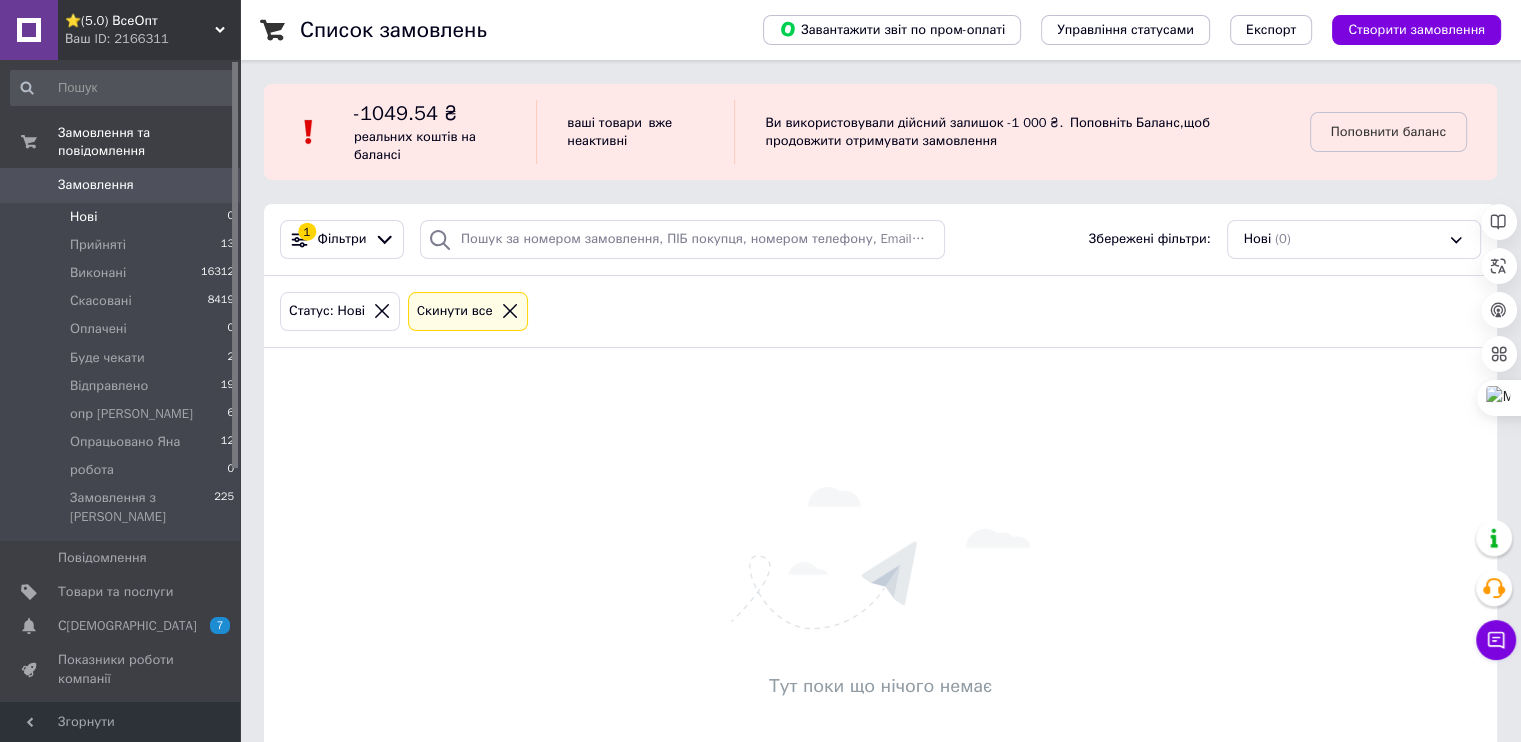 click on "Замовлення" at bounding box center (96, 185) 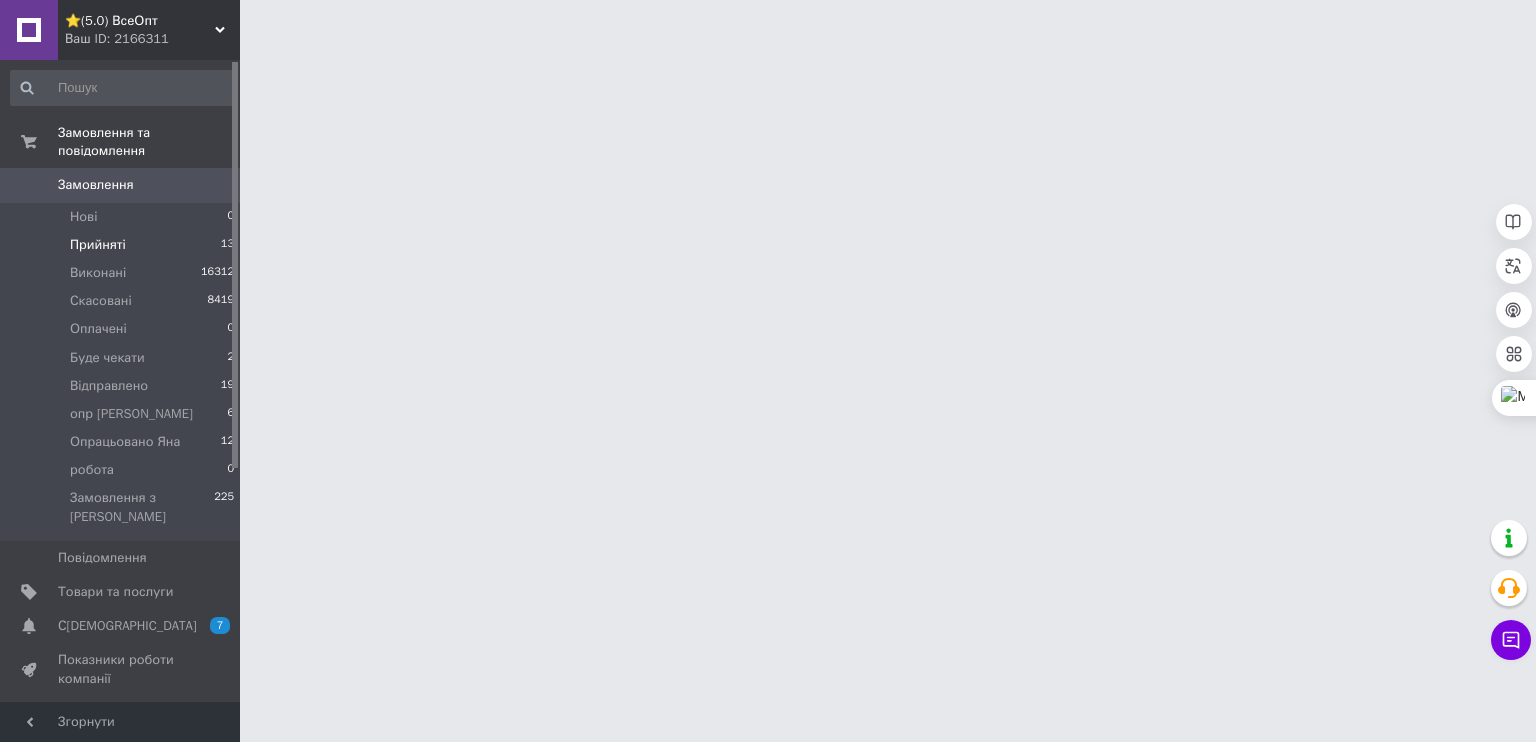 click on "Прийняті" at bounding box center [98, 245] 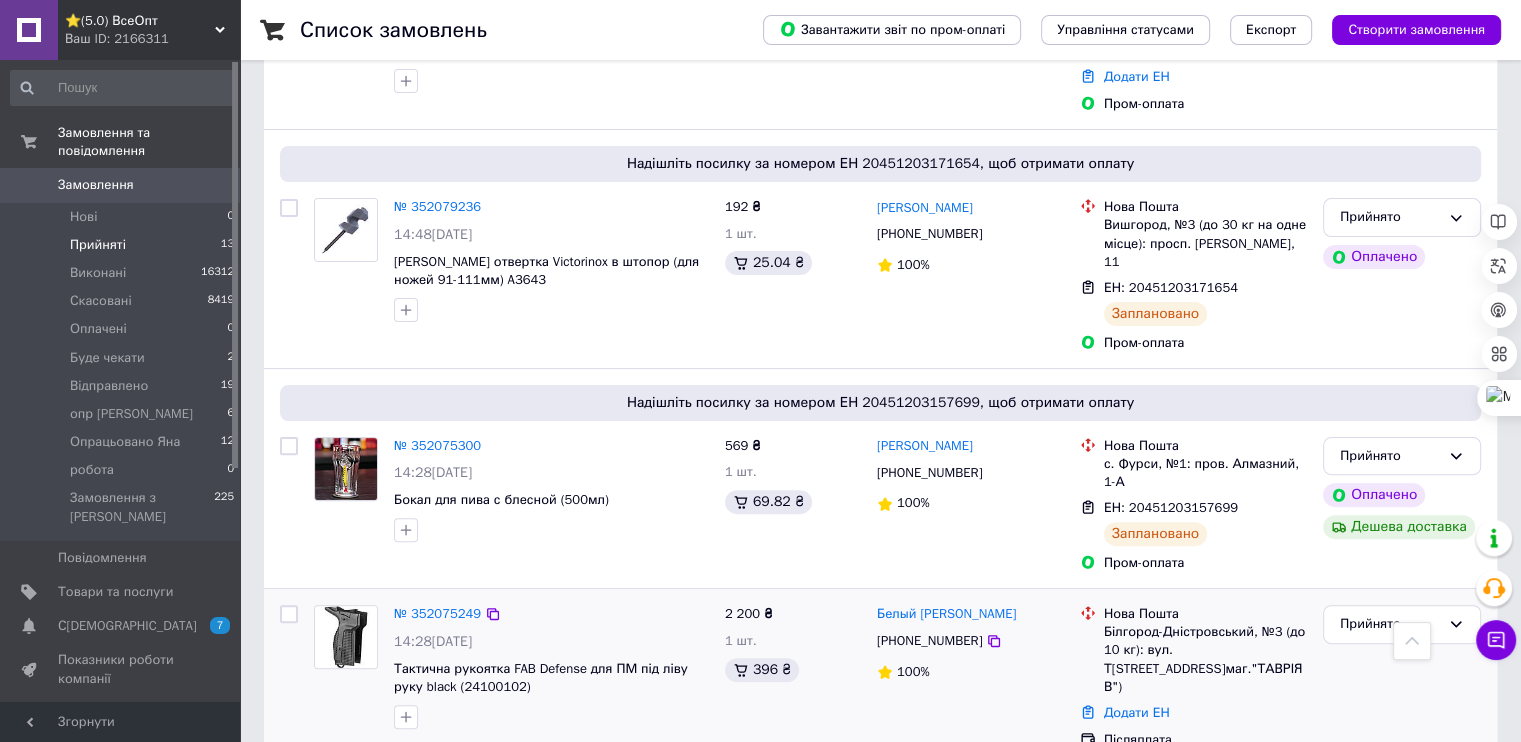 scroll, scrollTop: 600, scrollLeft: 0, axis: vertical 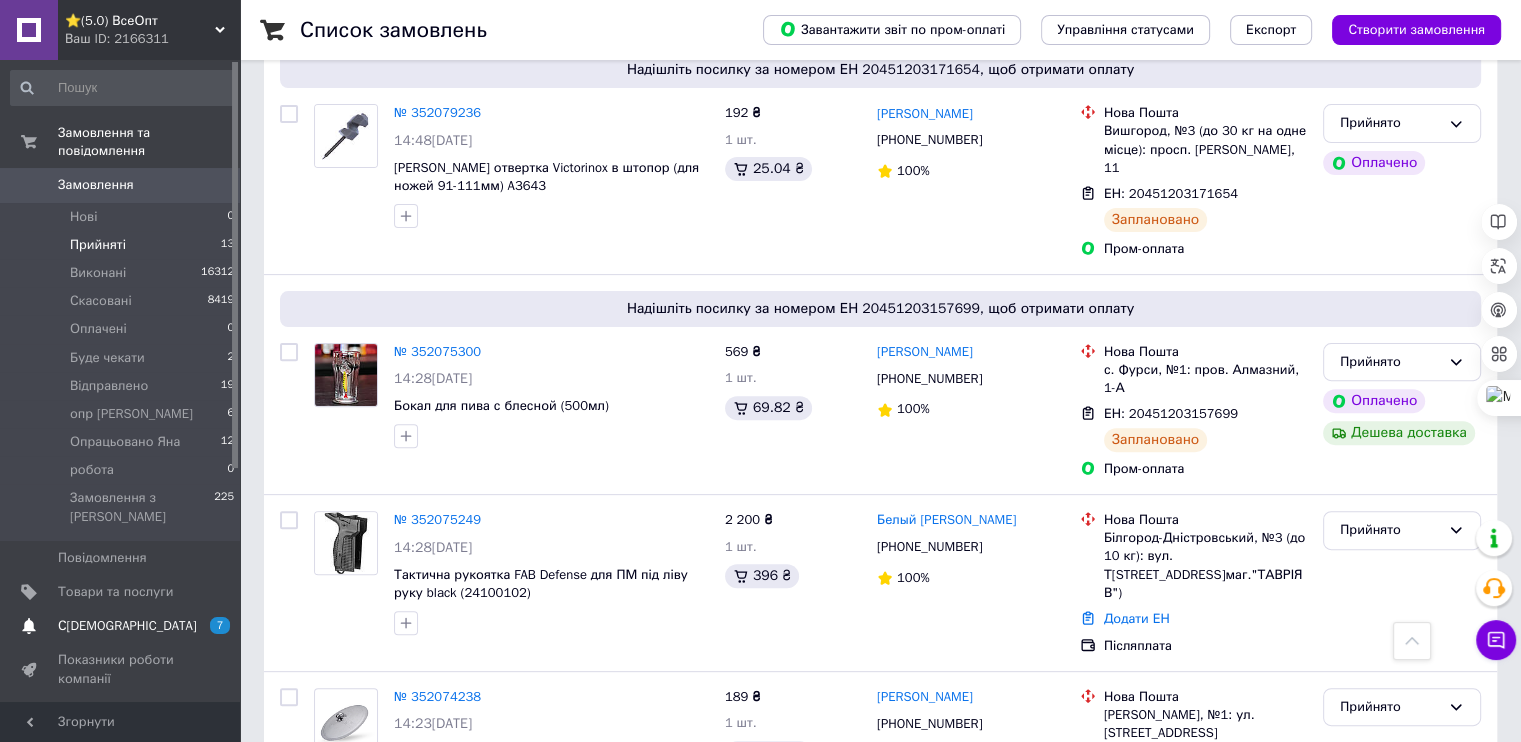click on "[DEMOGRAPHIC_DATA]" at bounding box center [127, 626] 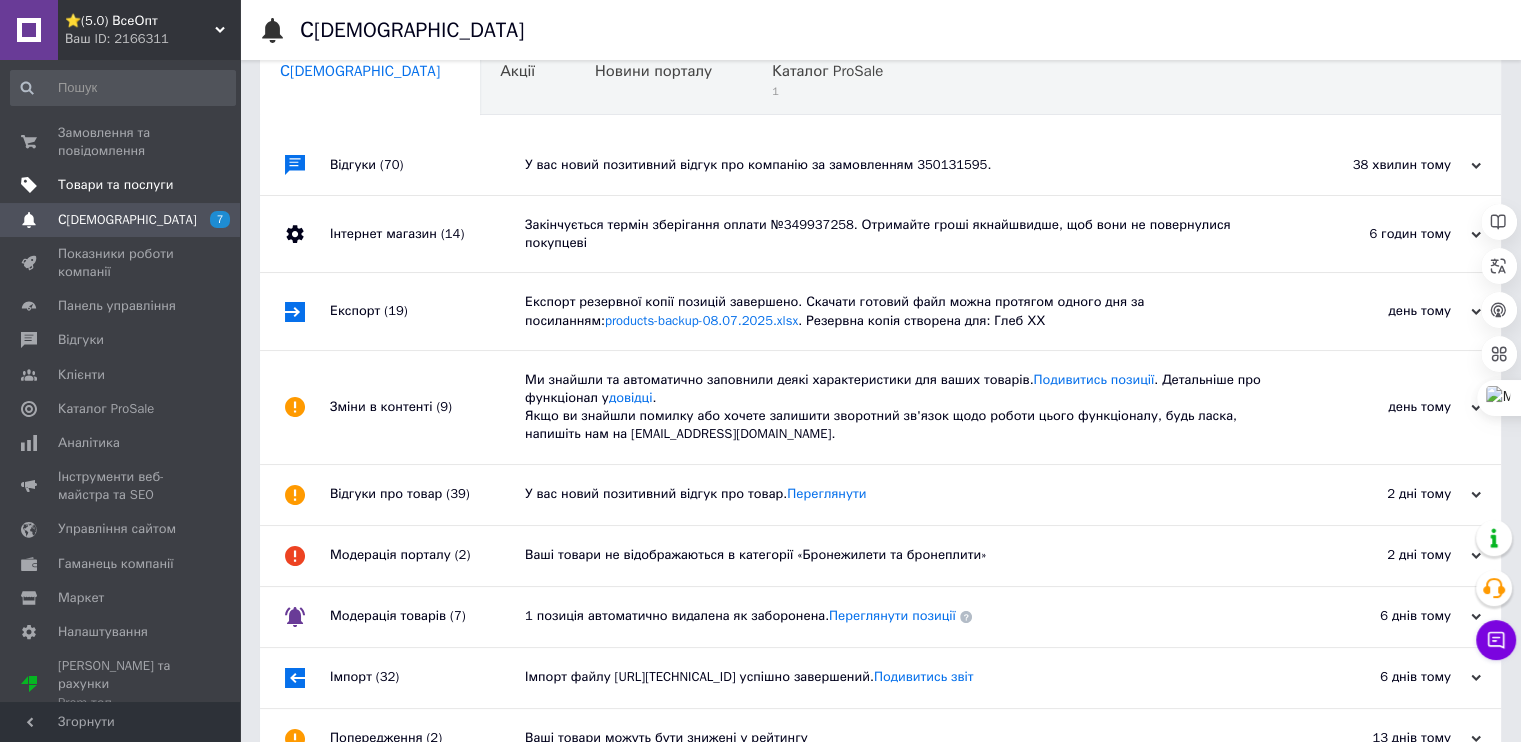 scroll, scrollTop: 76, scrollLeft: 0, axis: vertical 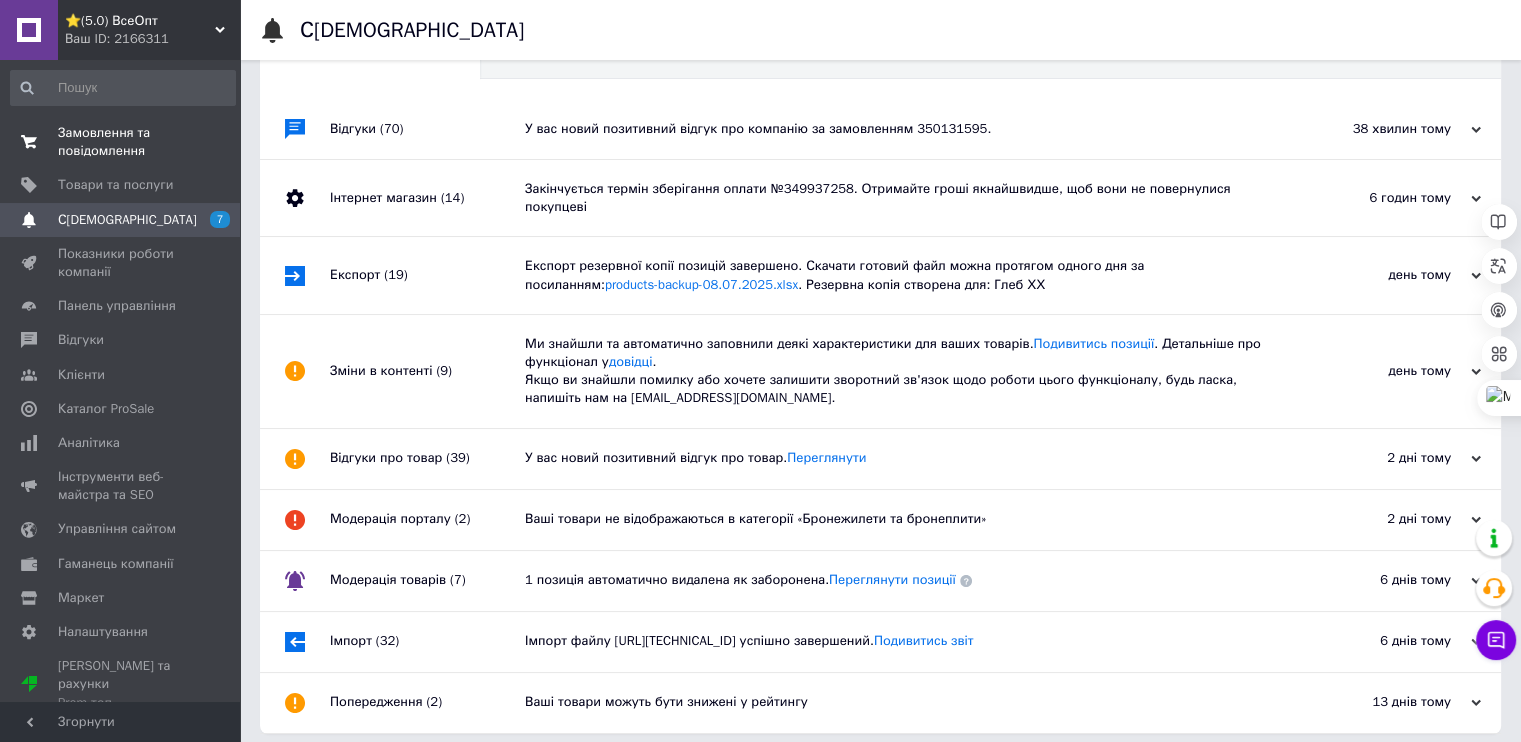 click on "Замовлення та повідомлення" at bounding box center (121, 142) 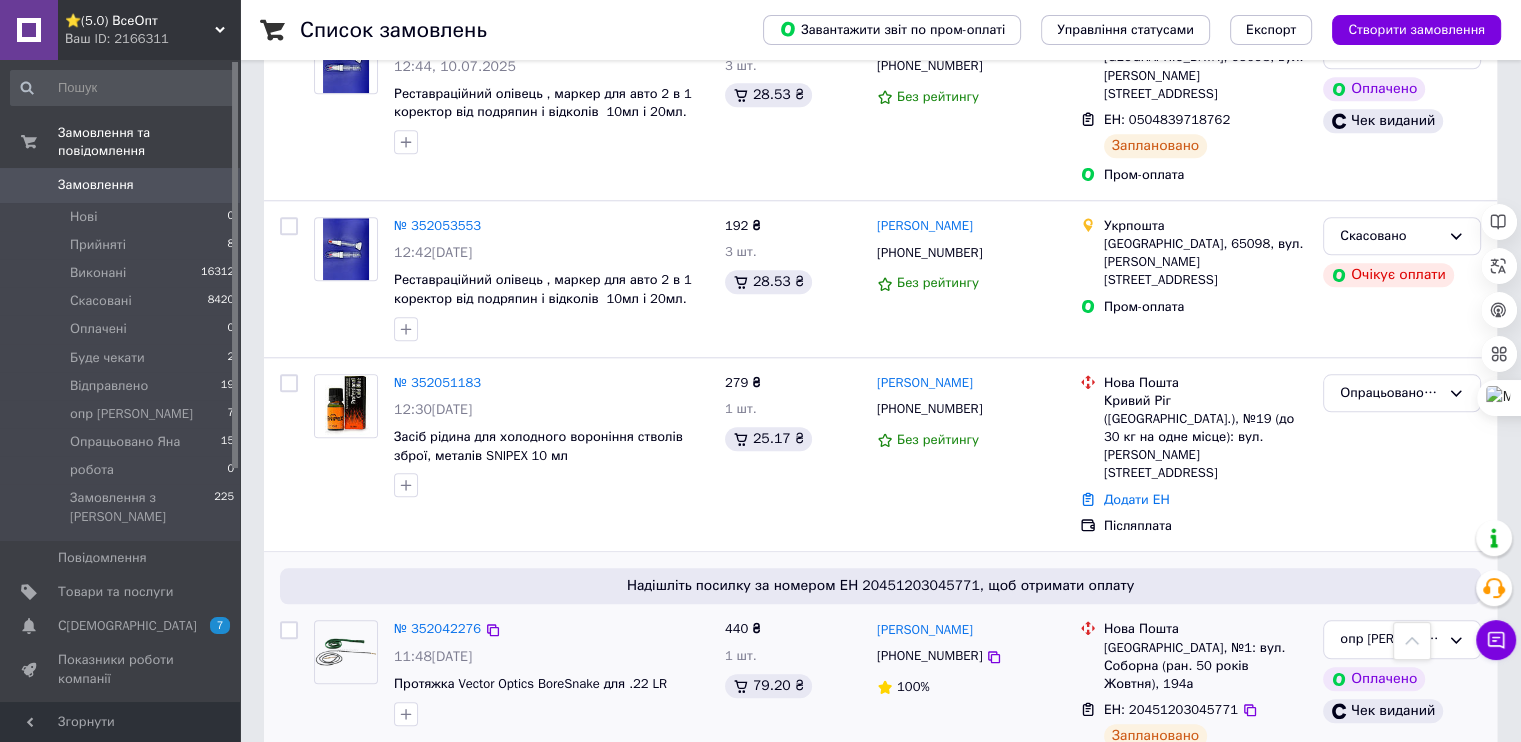 scroll, scrollTop: 1700, scrollLeft: 0, axis: vertical 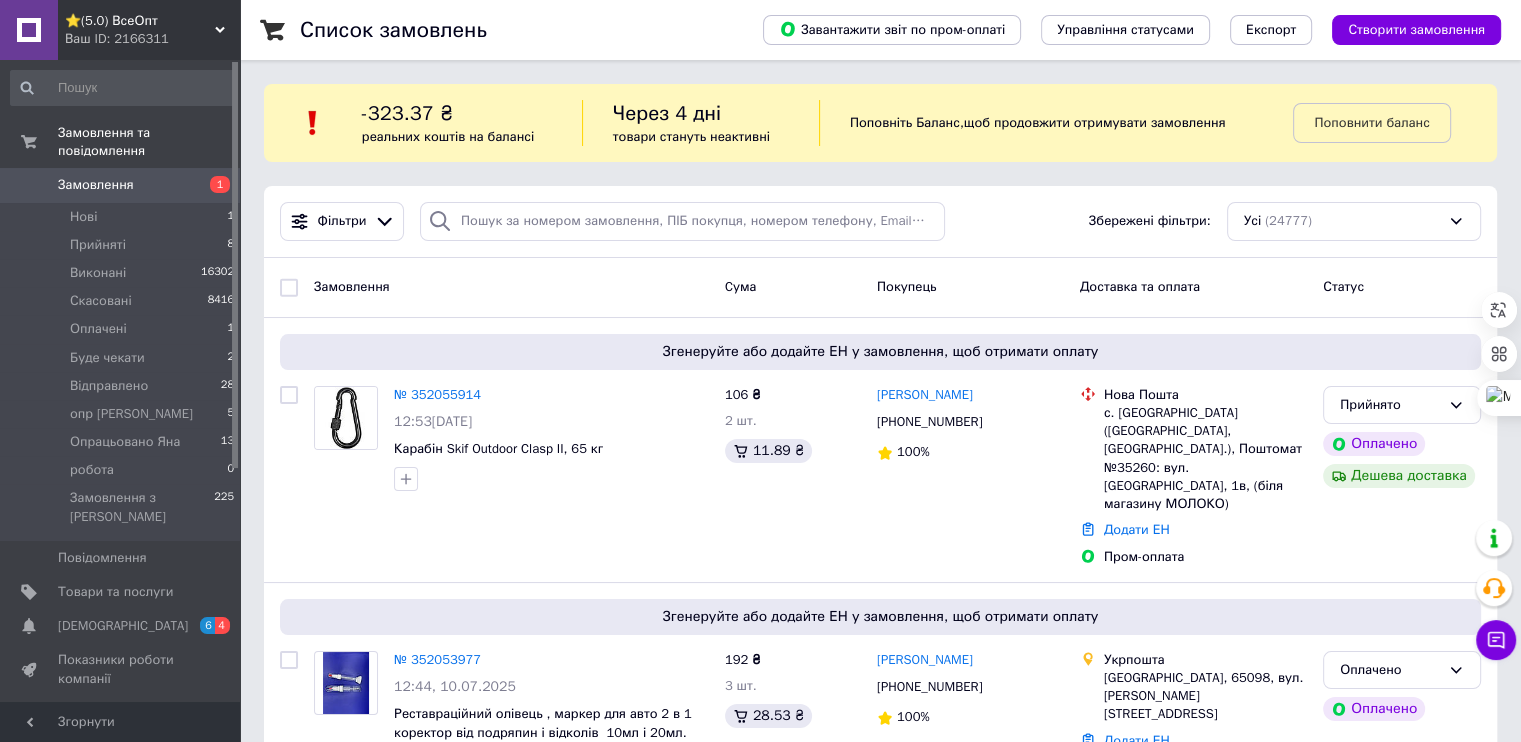 drag, startPoint x: 554, startPoint y: 243, endPoint x: 575, endPoint y: 206, distance: 42.544094 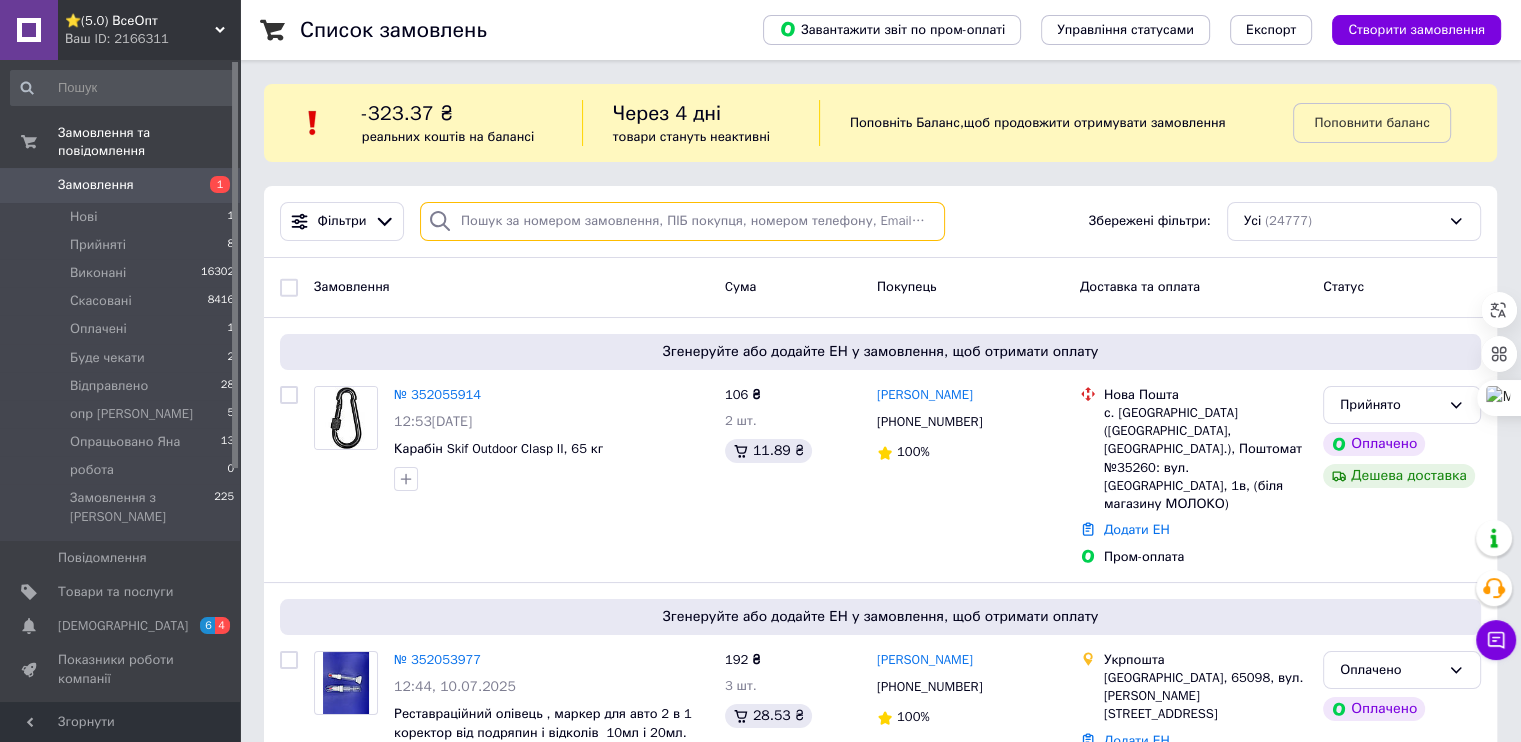 click at bounding box center (682, 221) 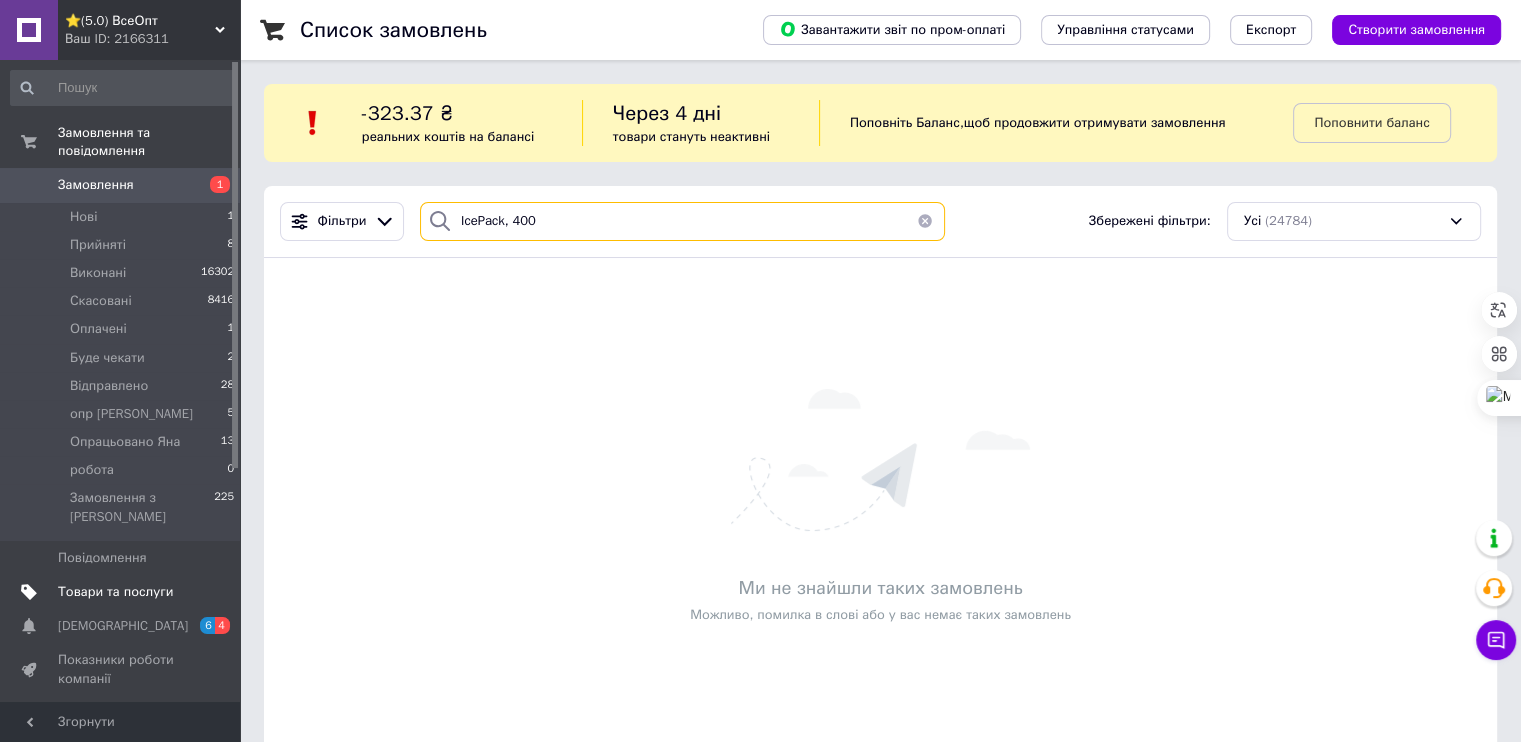 type on "IcePack, 400" 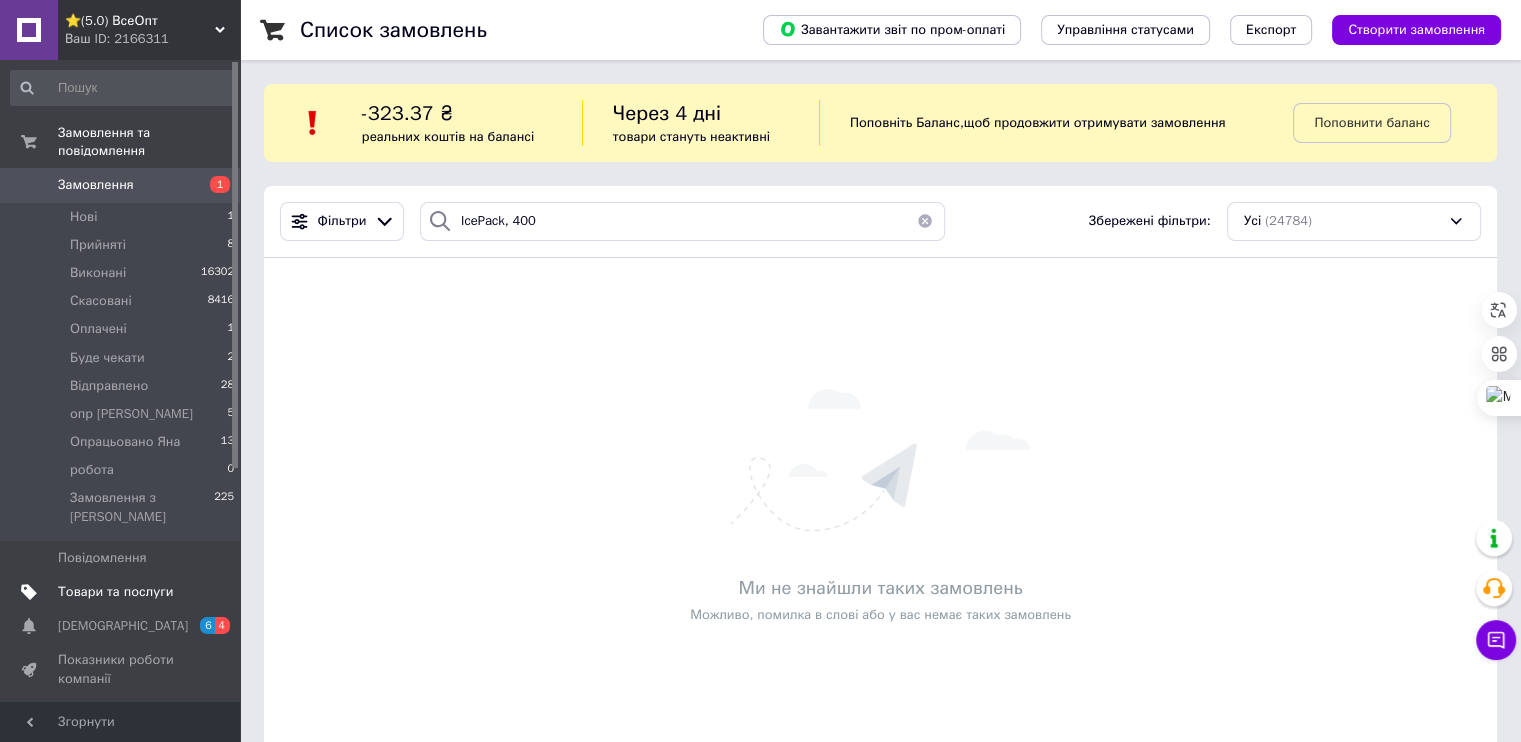 click on "Товари та послуги" at bounding box center (115, 592) 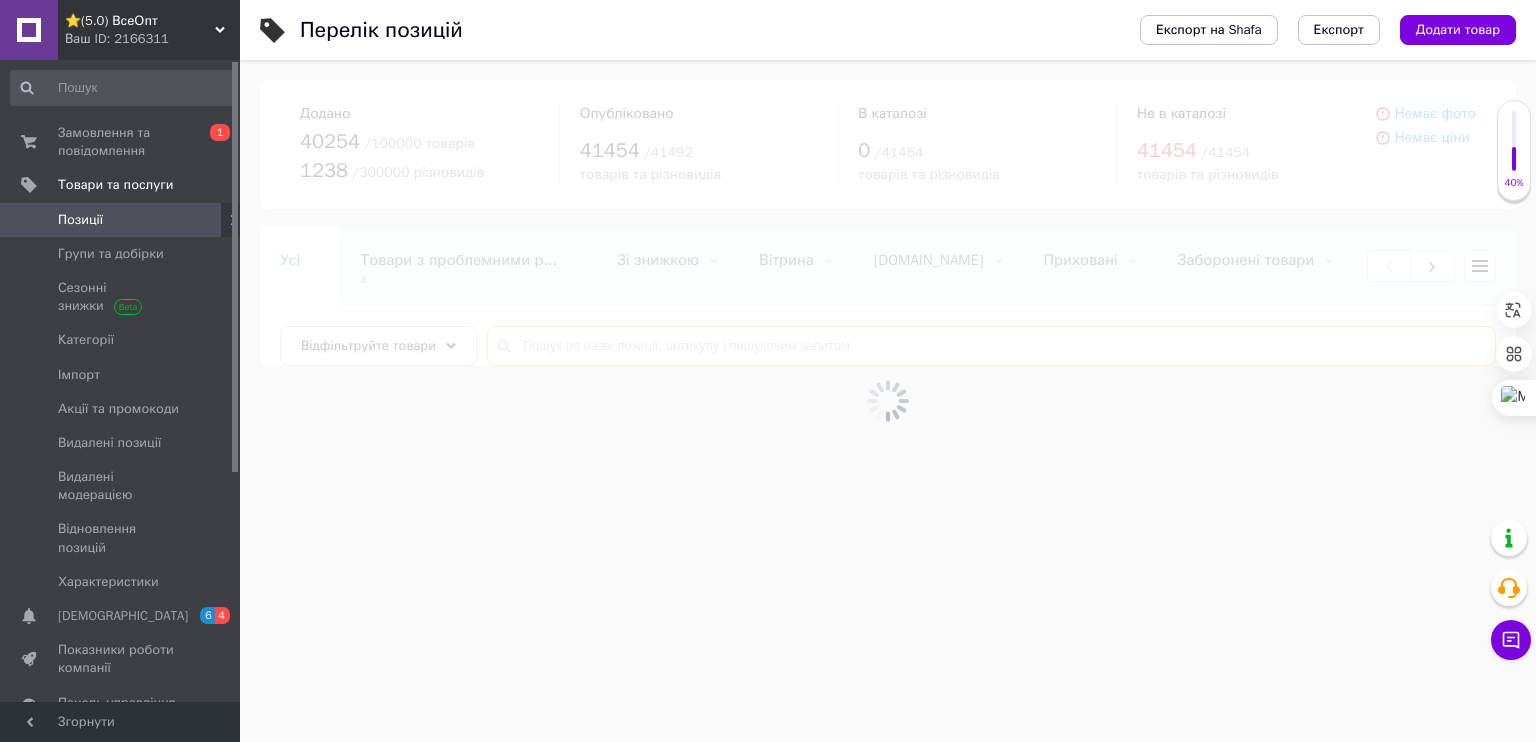 click at bounding box center [991, 346] 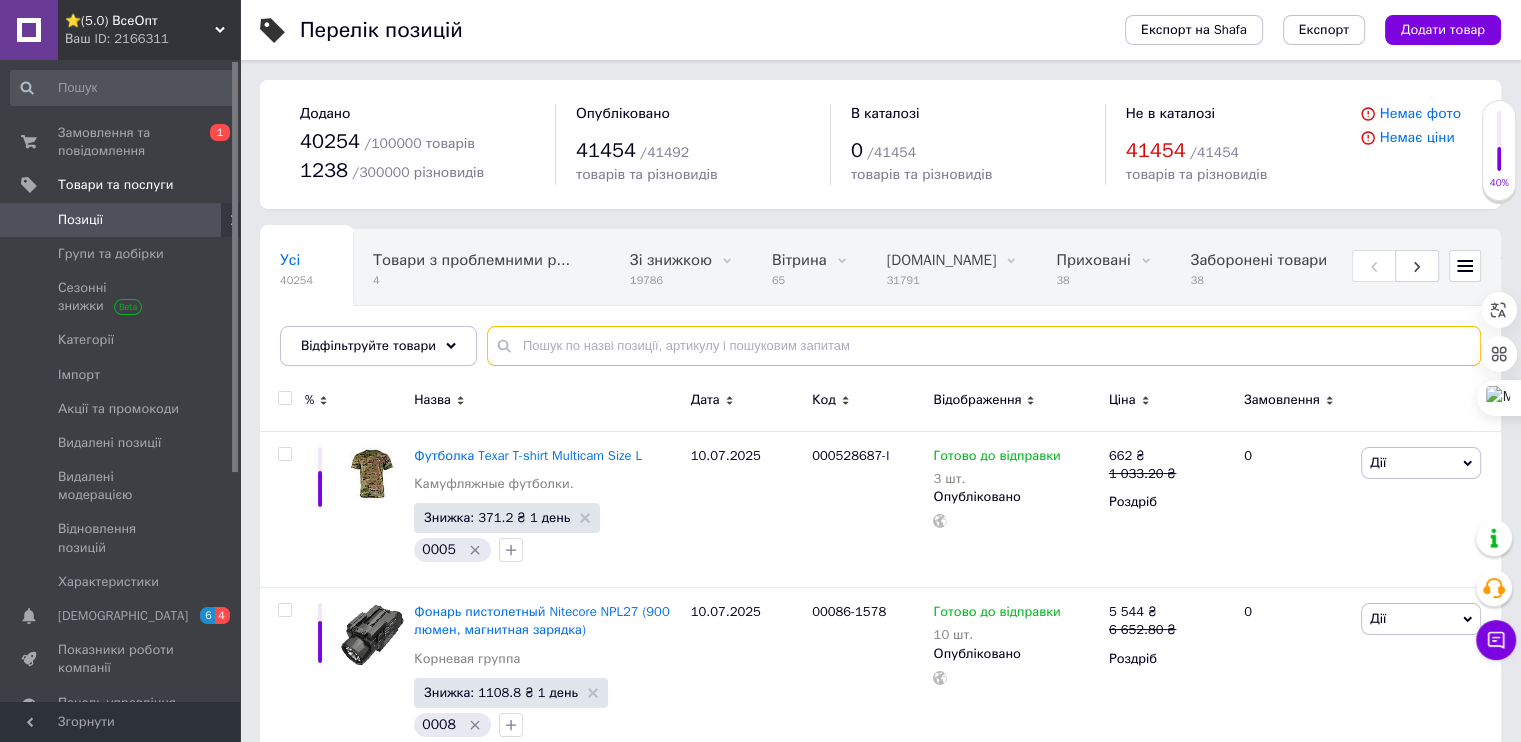 paste on "IcePack, 400" 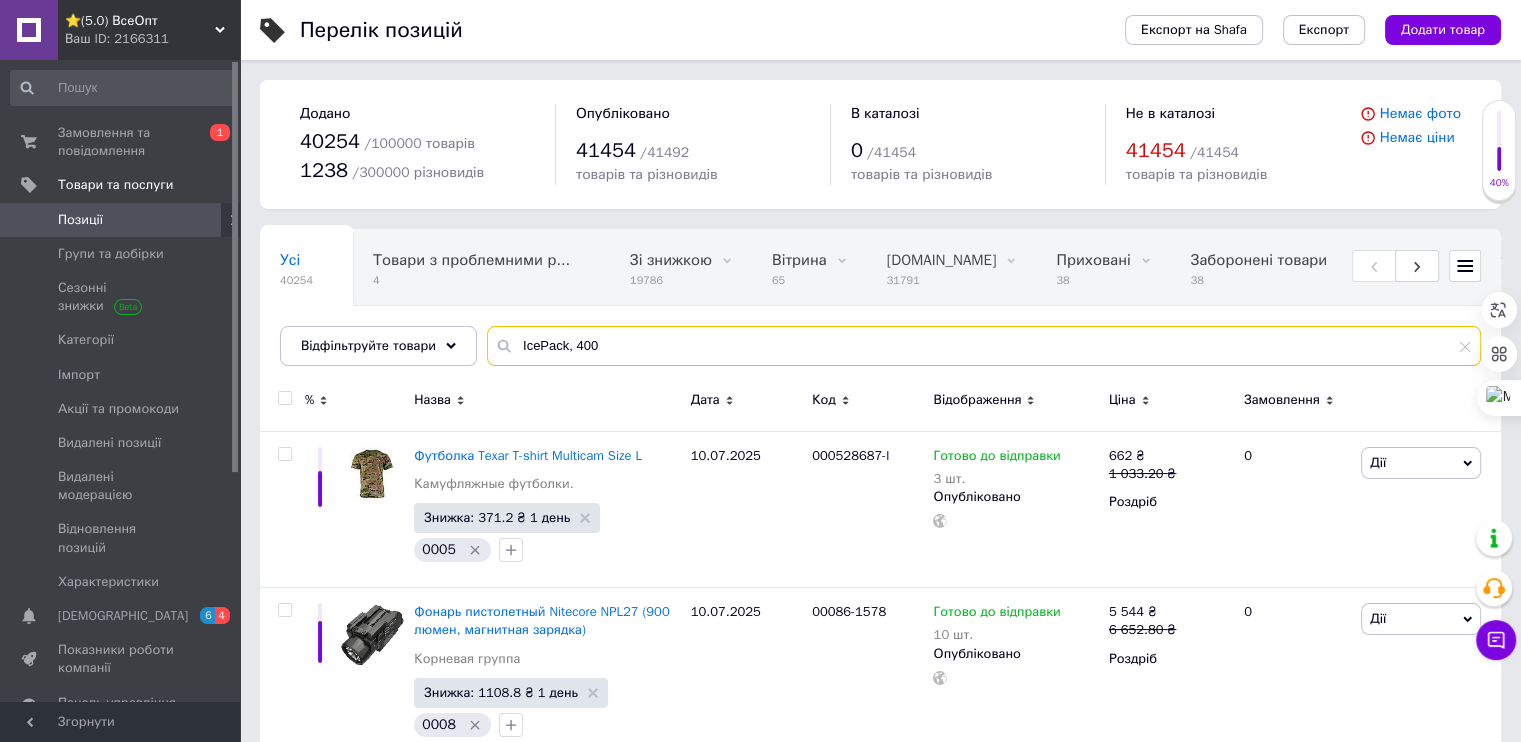 type on "IcePack, 400" 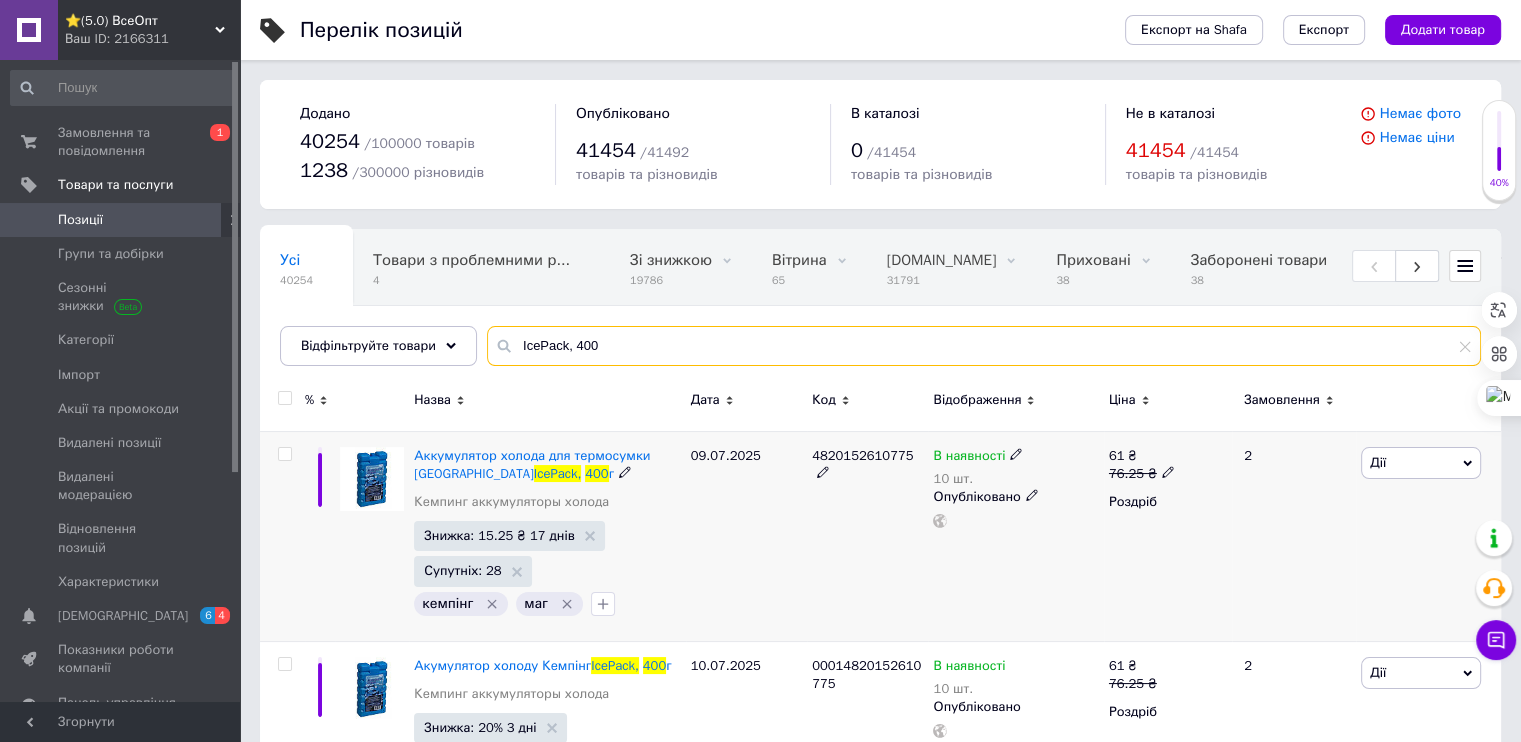 scroll, scrollTop: 57, scrollLeft: 0, axis: vertical 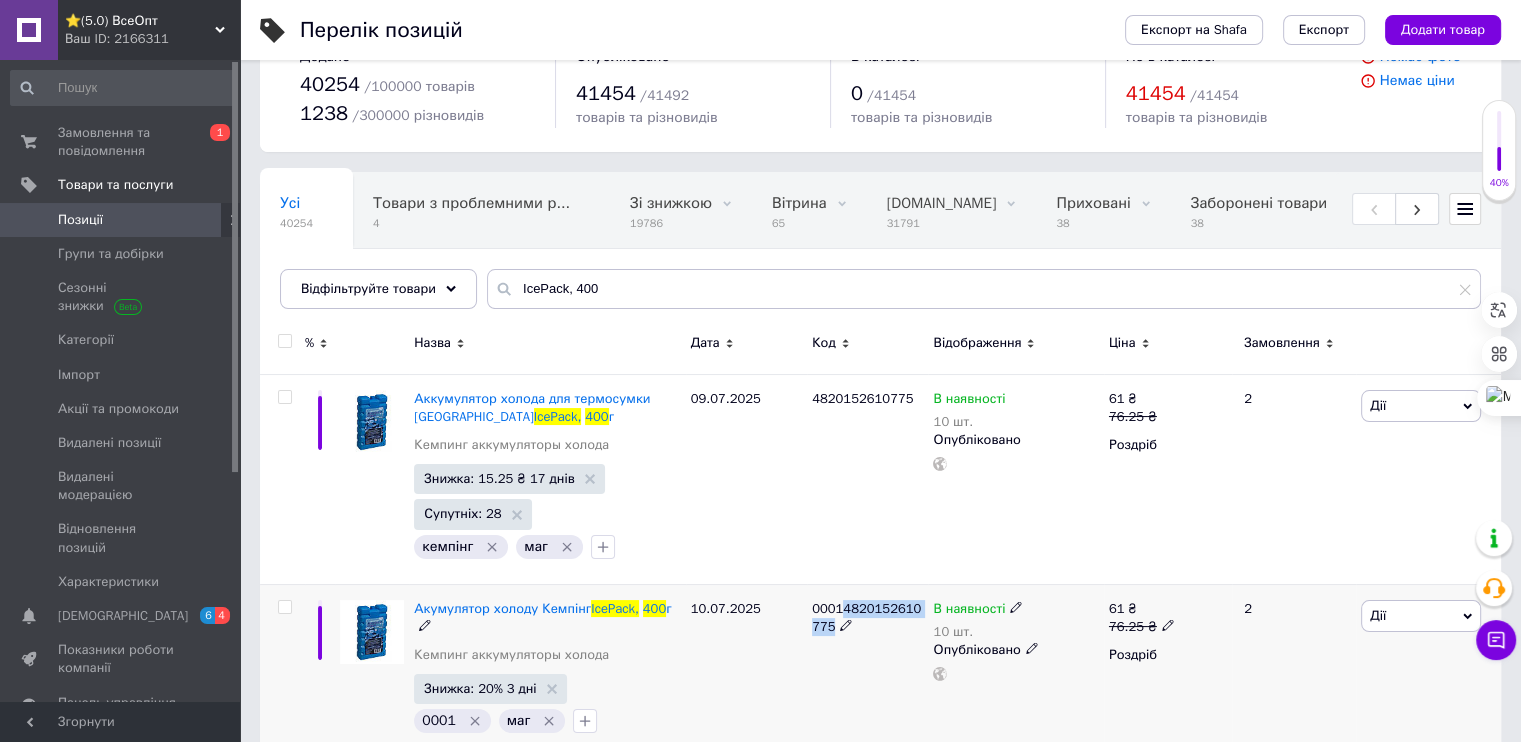 drag, startPoint x: 840, startPoint y: 586, endPoint x: 825, endPoint y: 591, distance: 15.811388 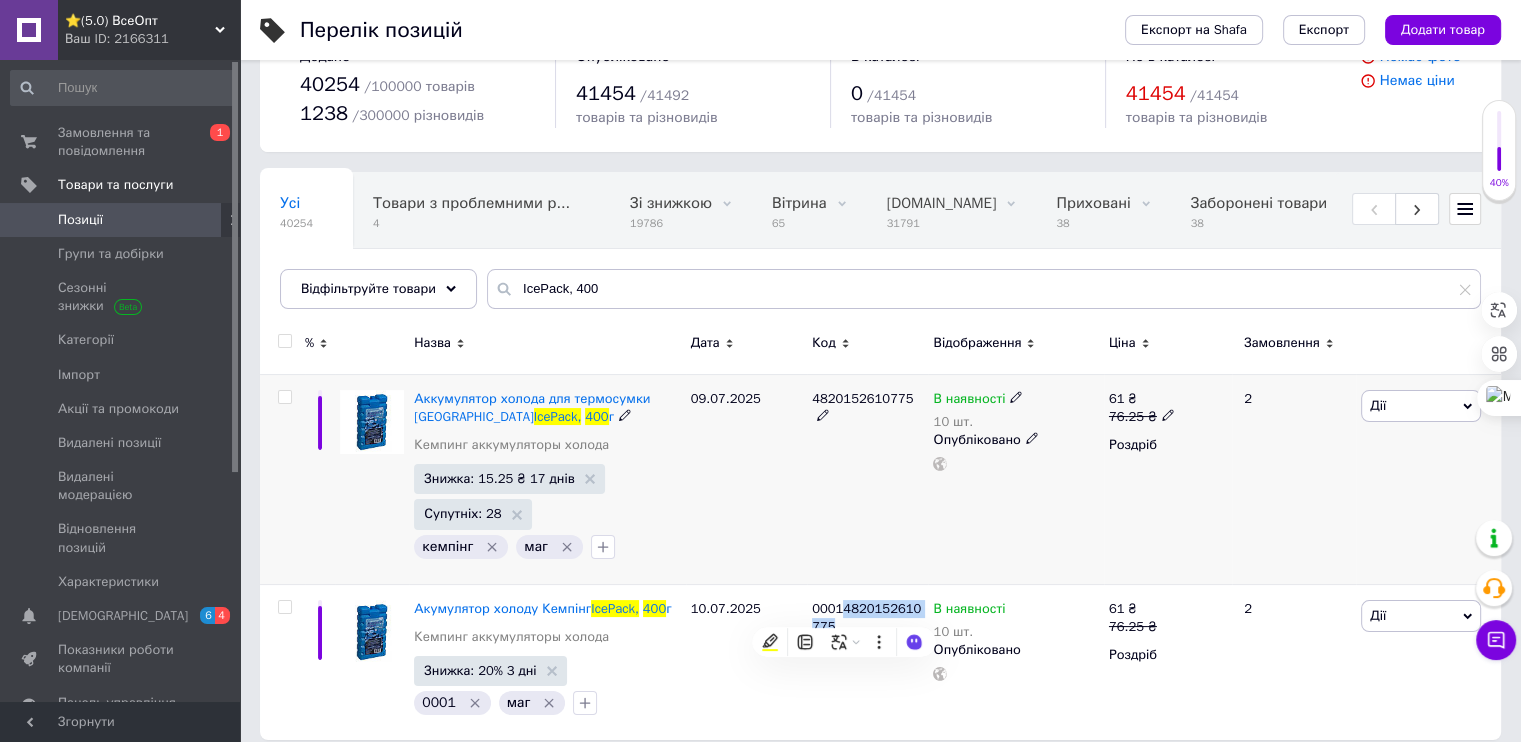 copy on "4820152610775" 